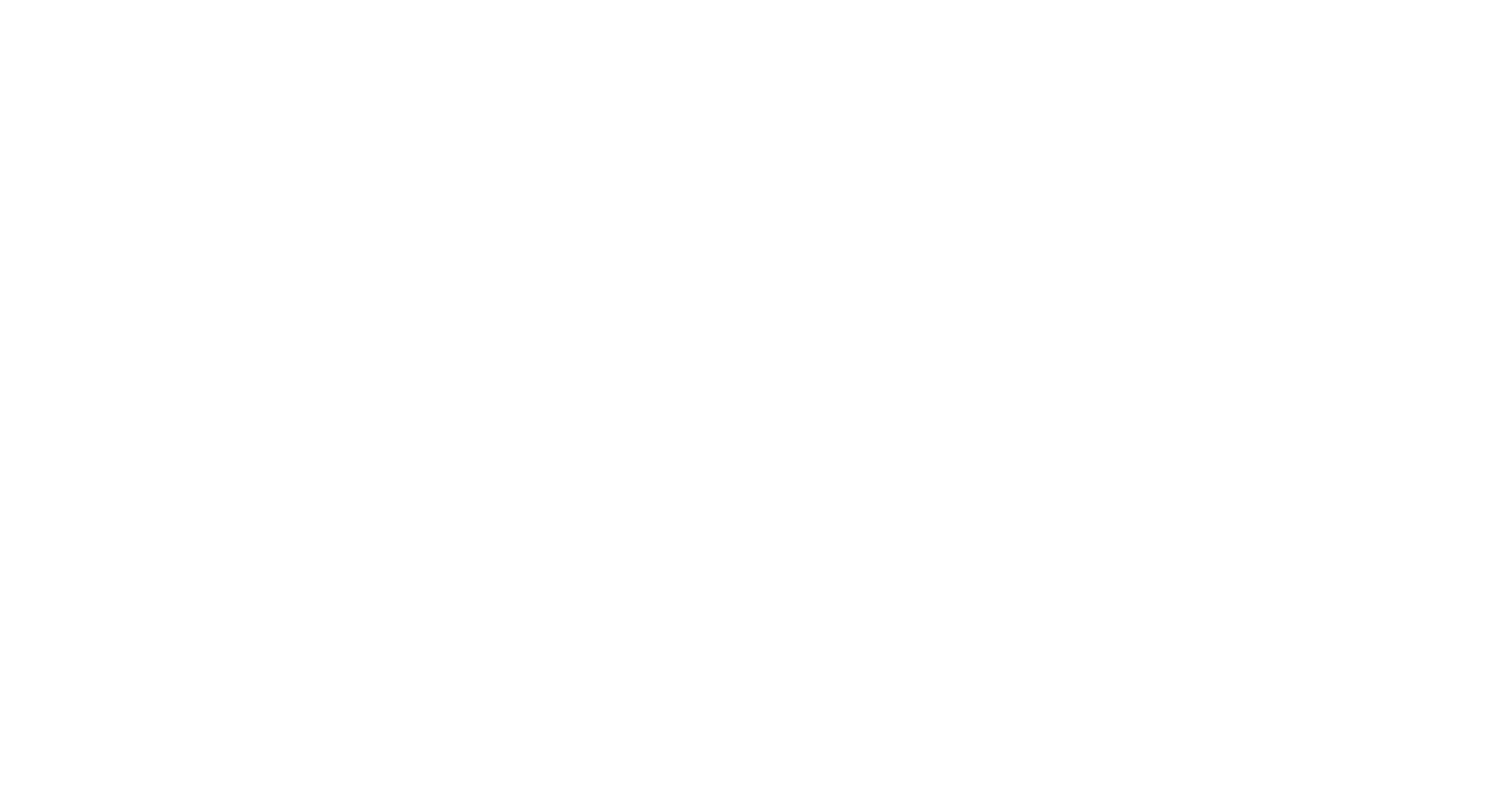 scroll, scrollTop: 0, scrollLeft: 0, axis: both 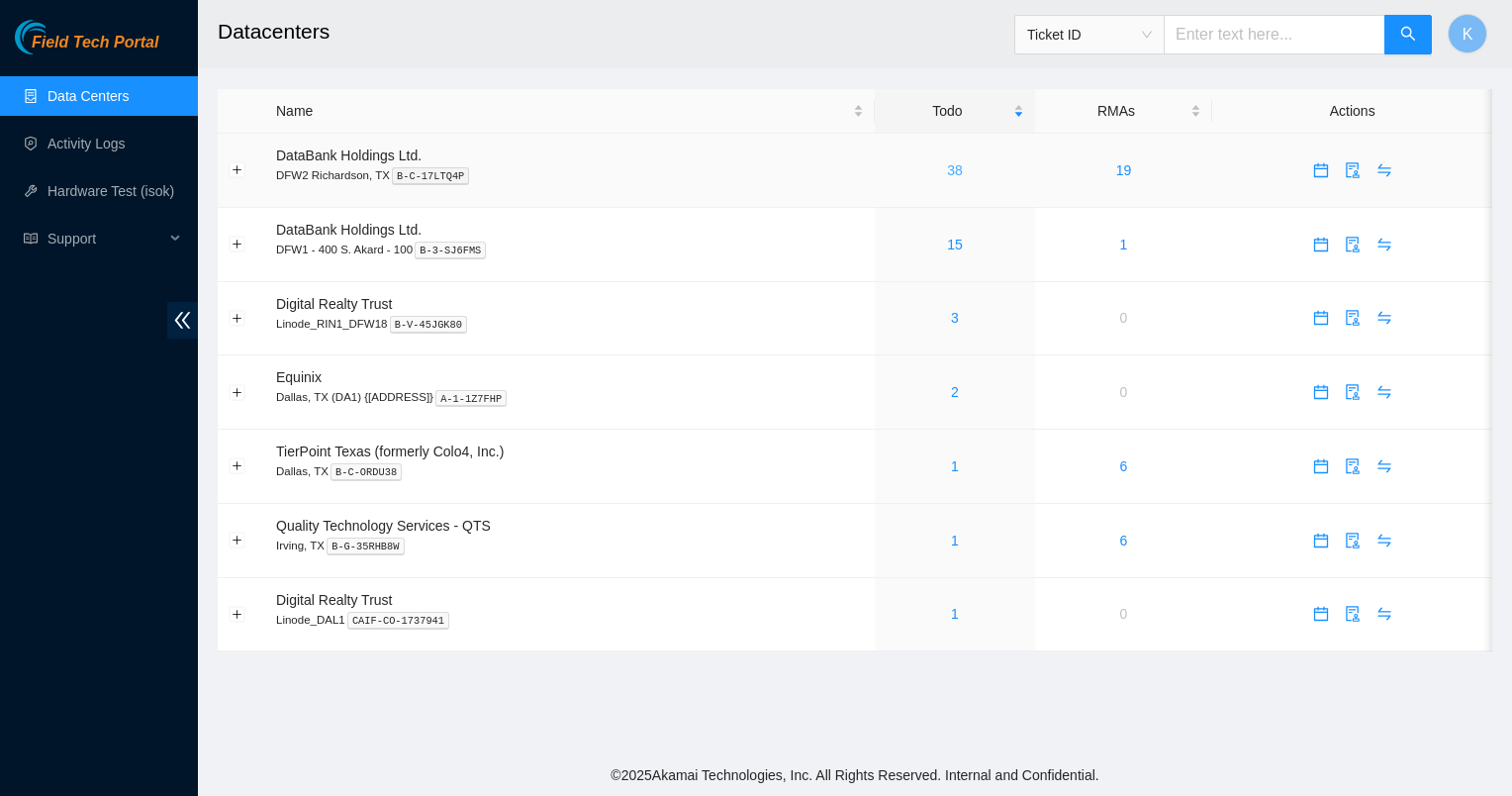 click on "38" at bounding box center [955, 170] 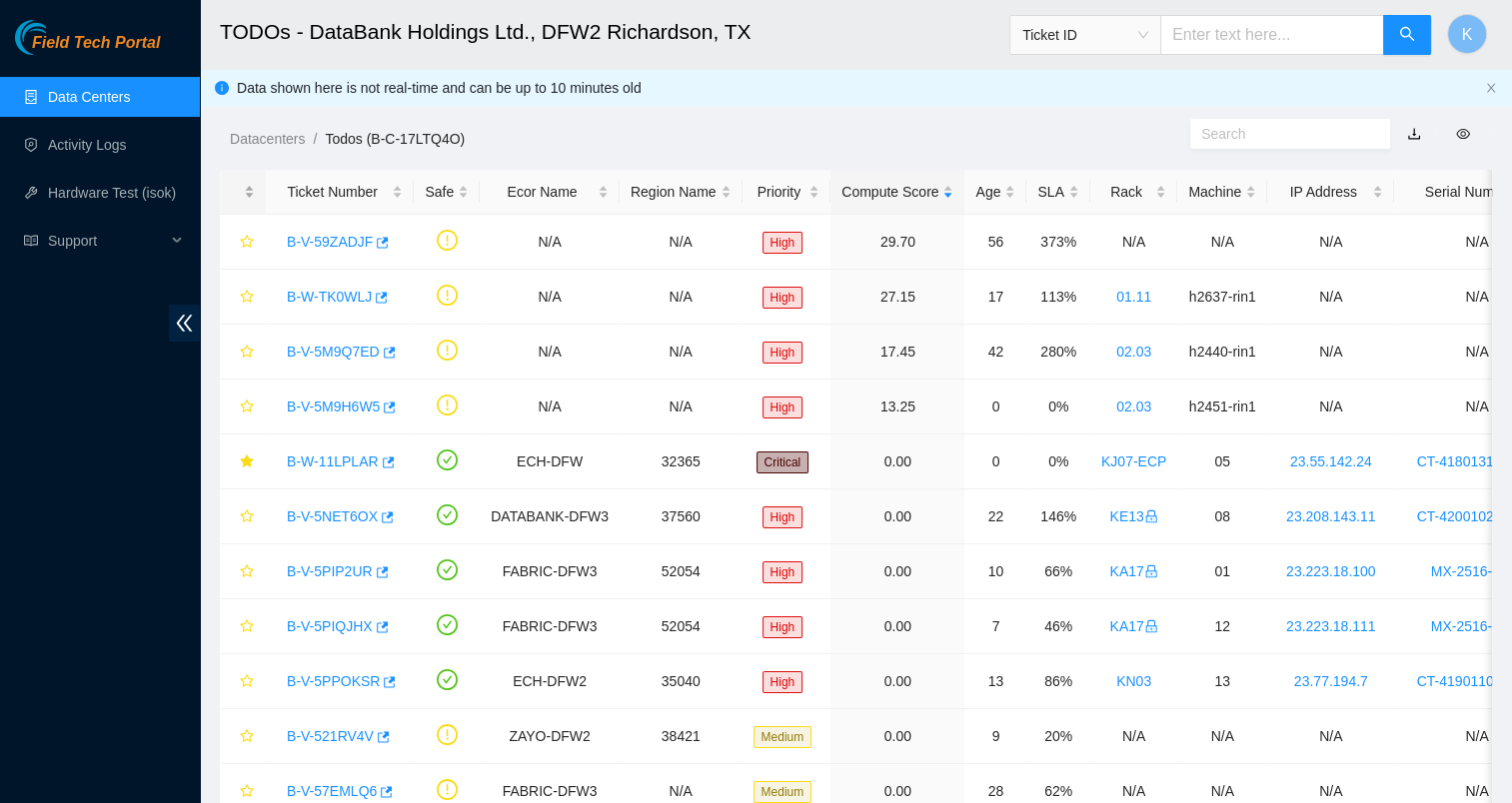 click at bounding box center [243, 192] 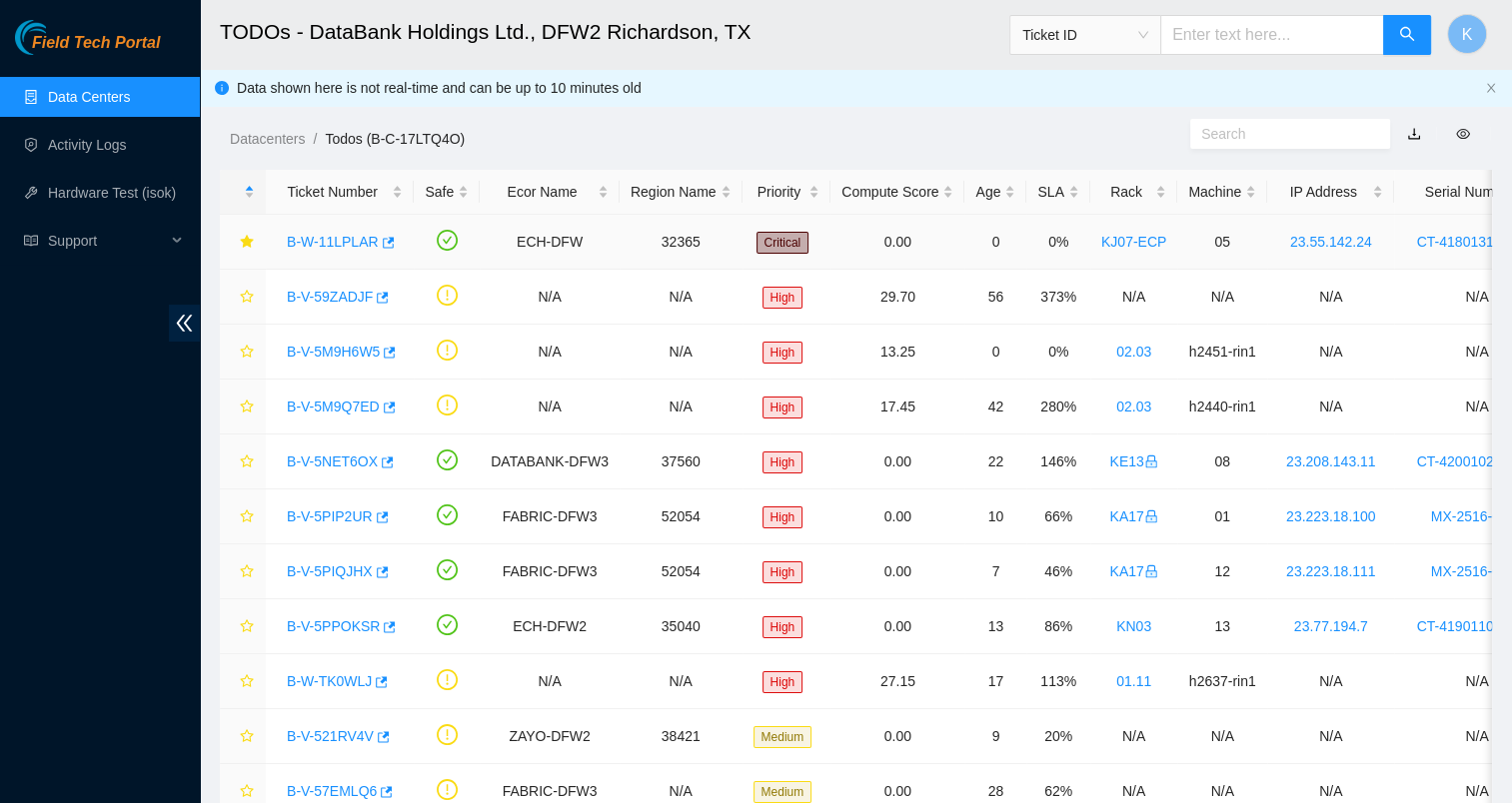 click on "B-W-11LPLAR" at bounding box center [333, 242] 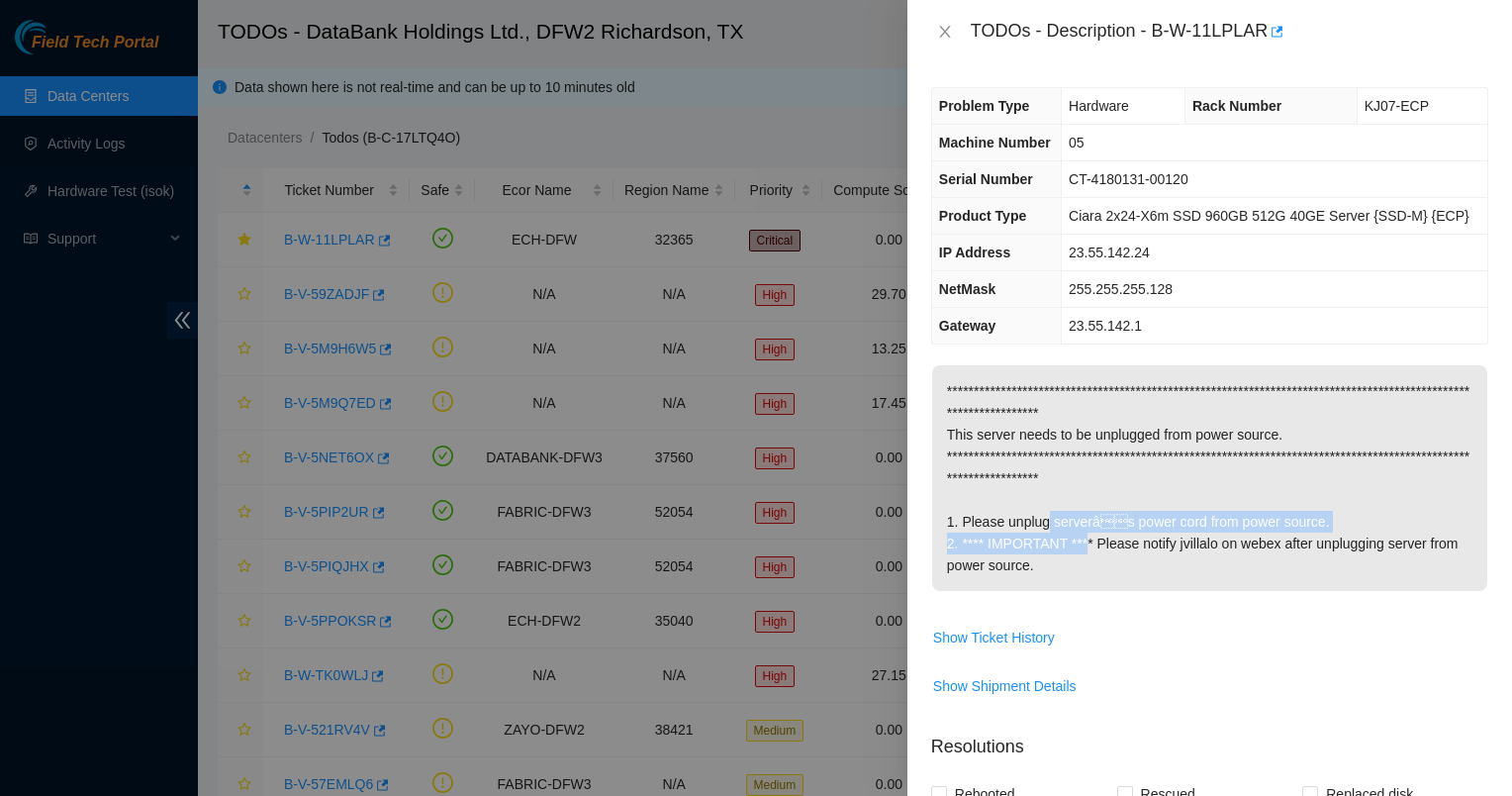 drag, startPoint x: 1038, startPoint y: 570, endPoint x: 1063, endPoint y: 590, distance: 32.01562 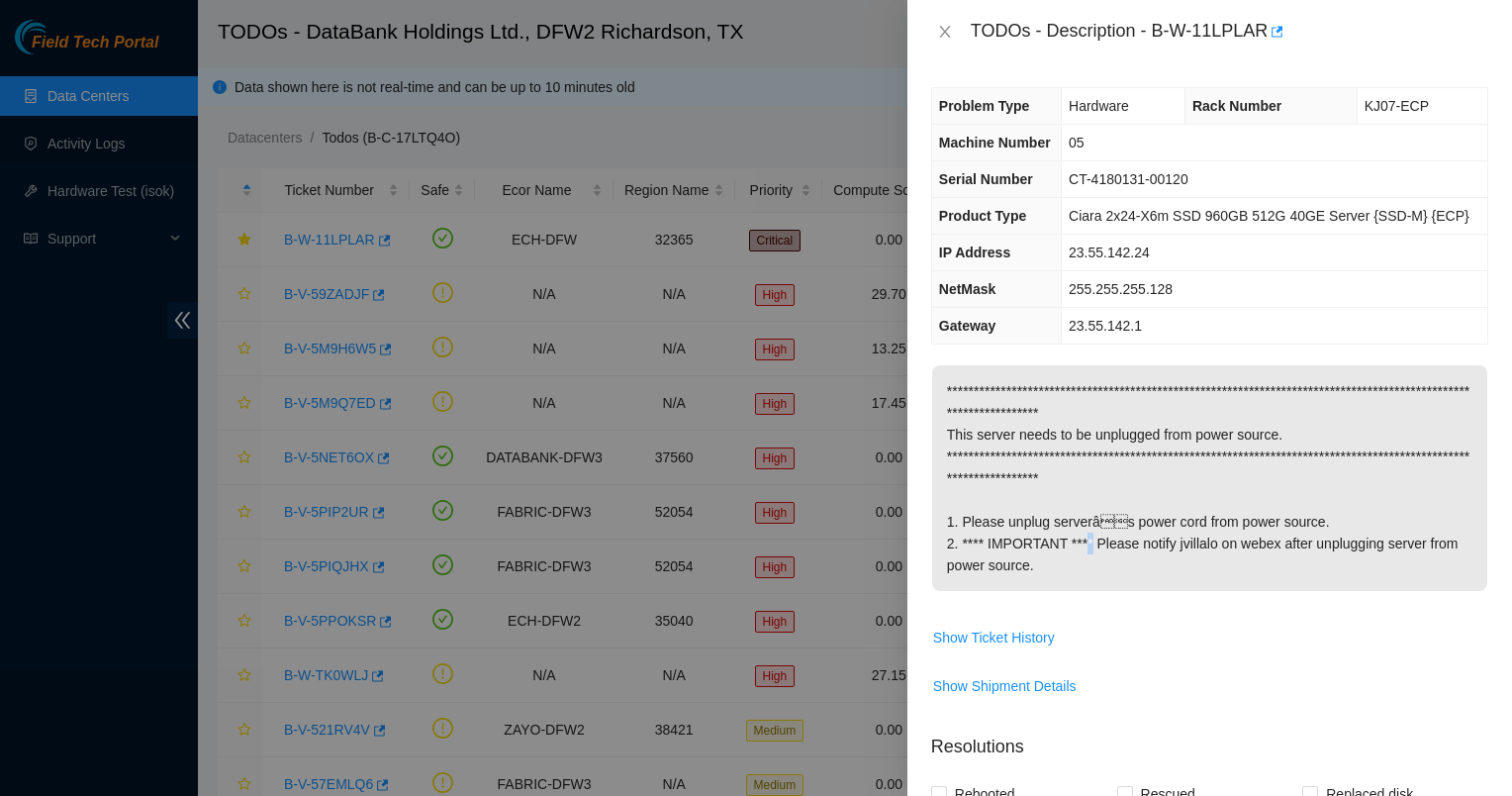 click on "**********" at bounding box center (1209, 478) 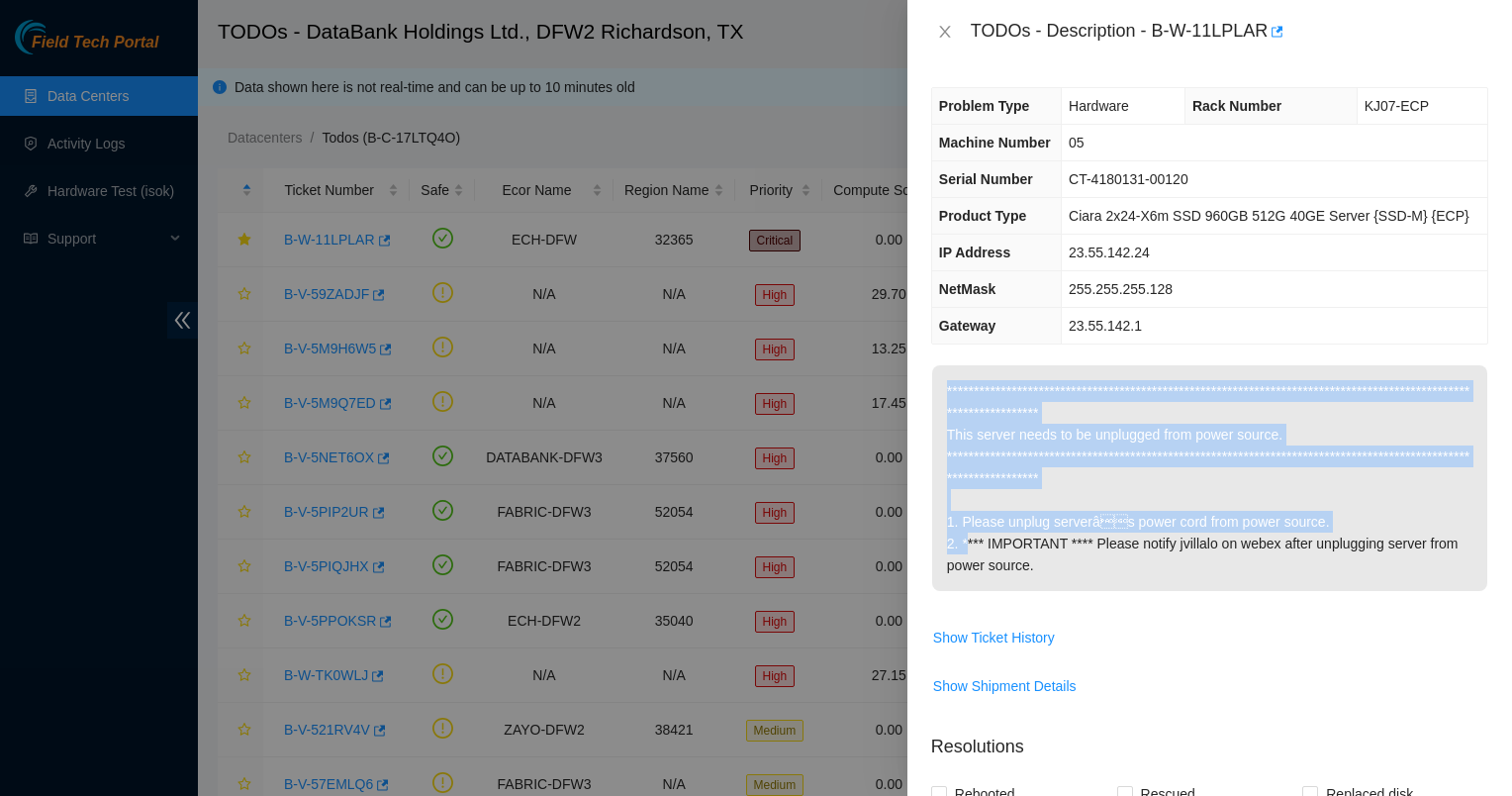 click on "**********" at bounding box center (1209, 478) 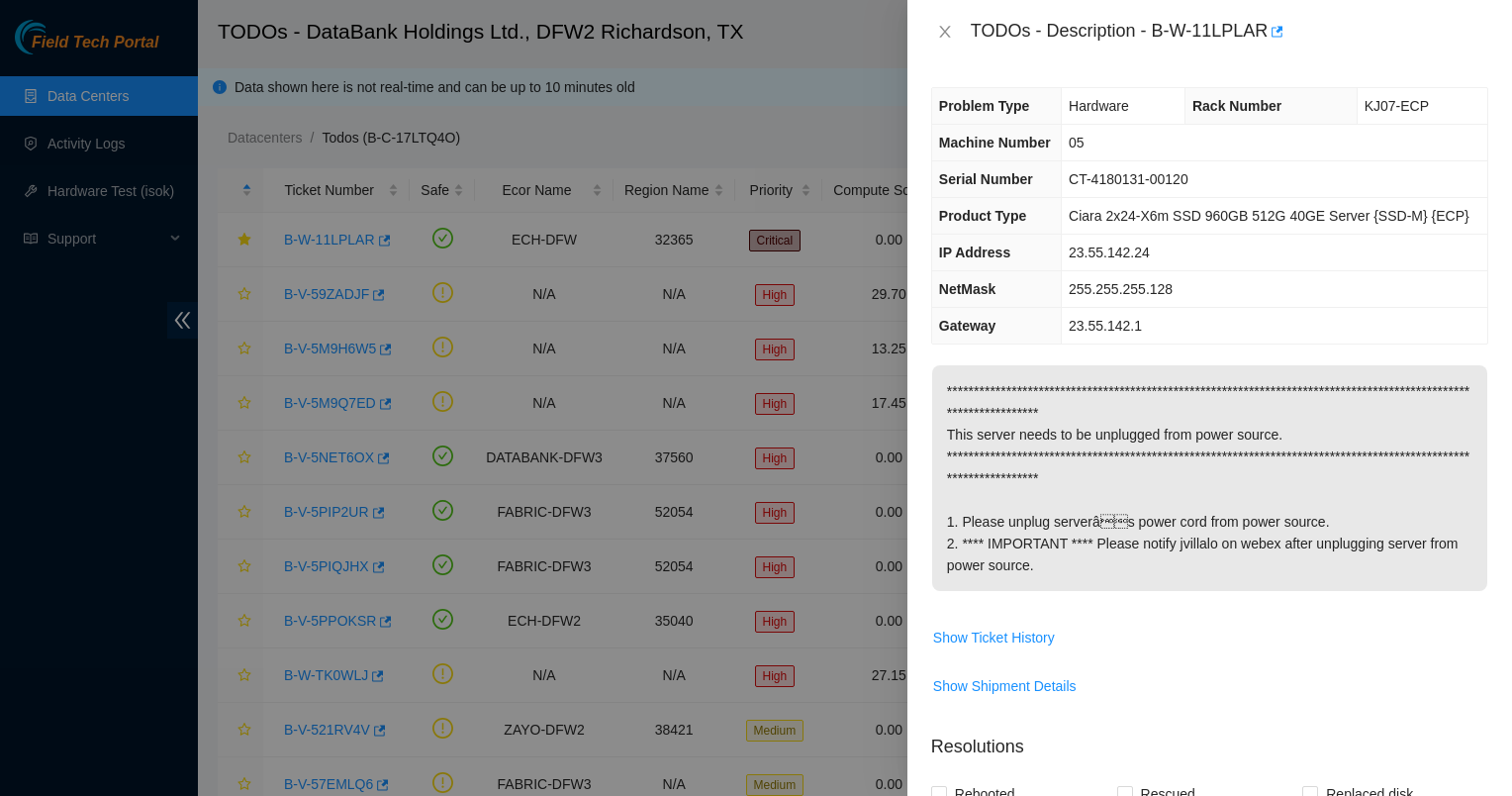 drag, startPoint x: 1251, startPoint y: 618, endPoint x: 1080, endPoint y: 529, distance: 192.77448 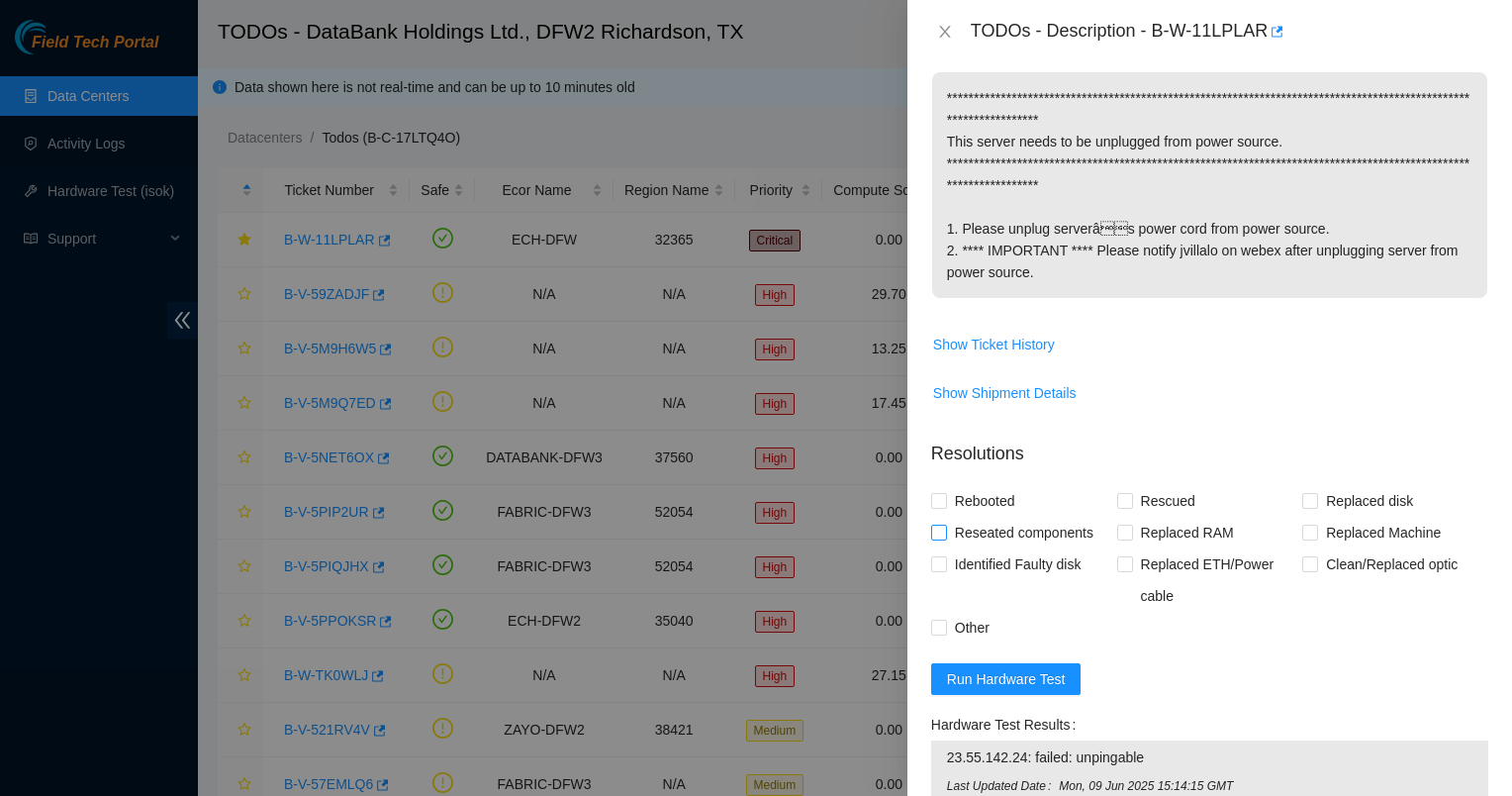 scroll, scrollTop: 0, scrollLeft: 0, axis: both 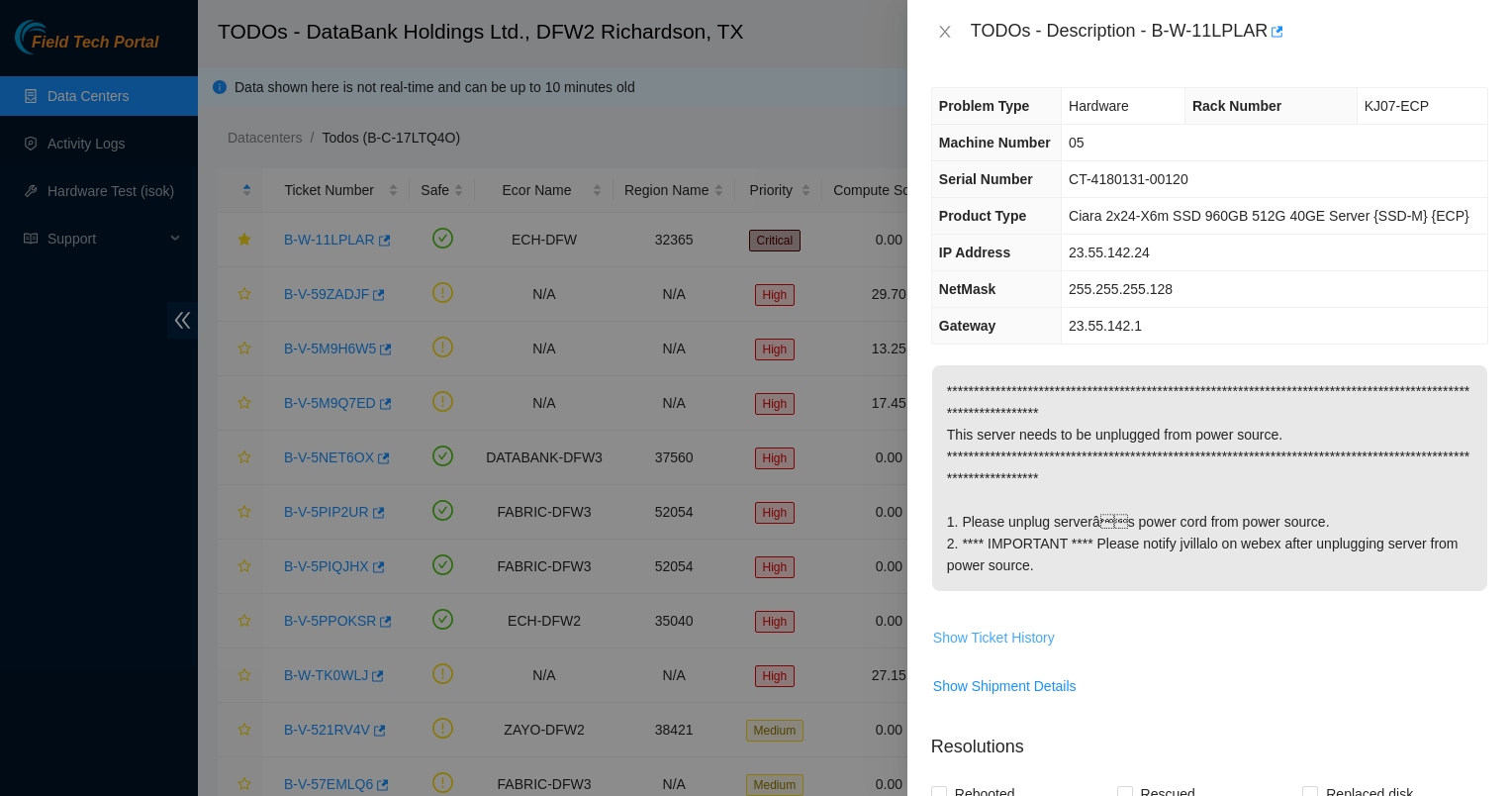 click on "Show Ticket History" at bounding box center [993, 638] 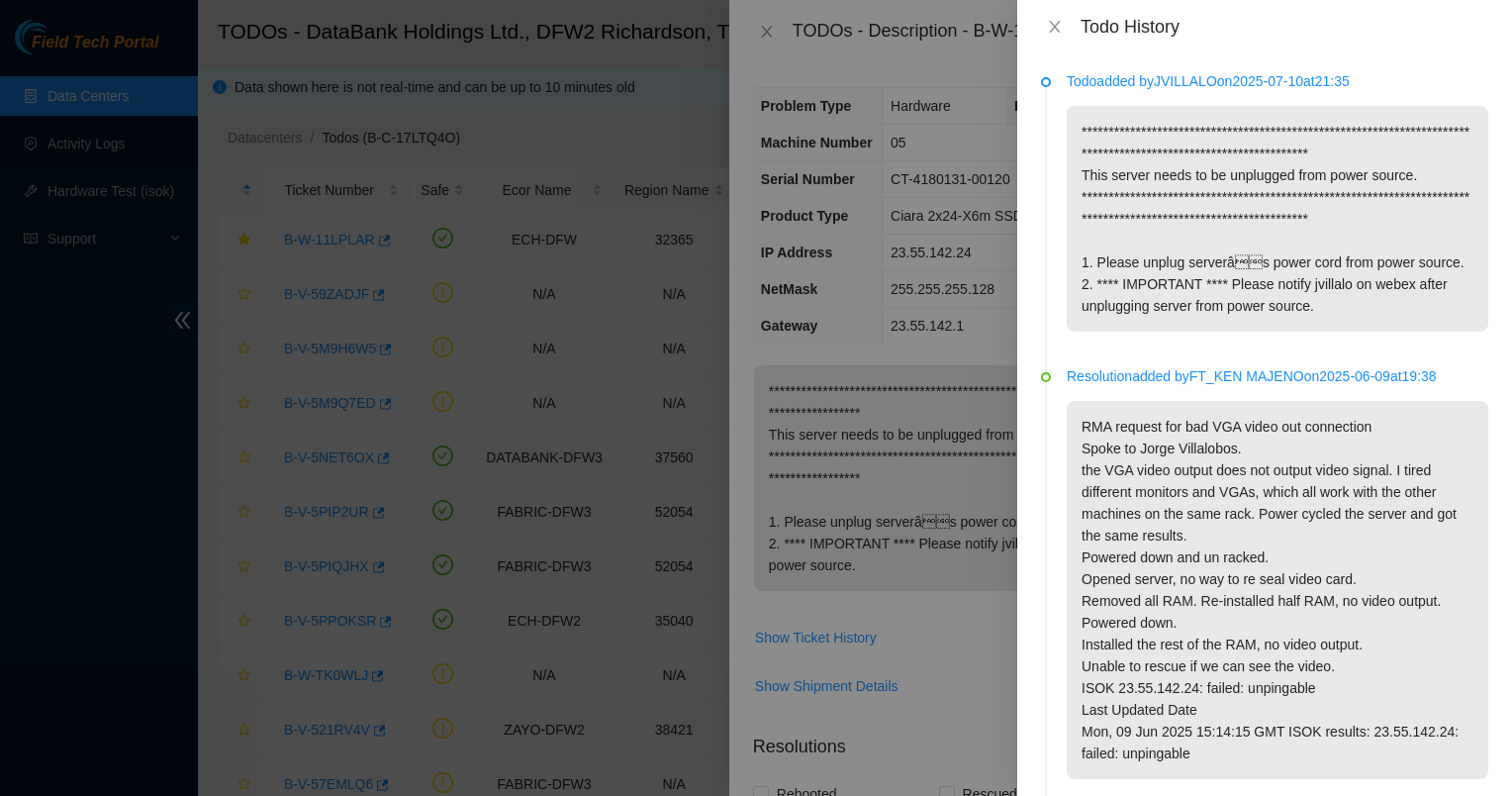 drag, startPoint x: 1254, startPoint y: 284, endPoint x: 1092, endPoint y: 178, distance: 193.59752 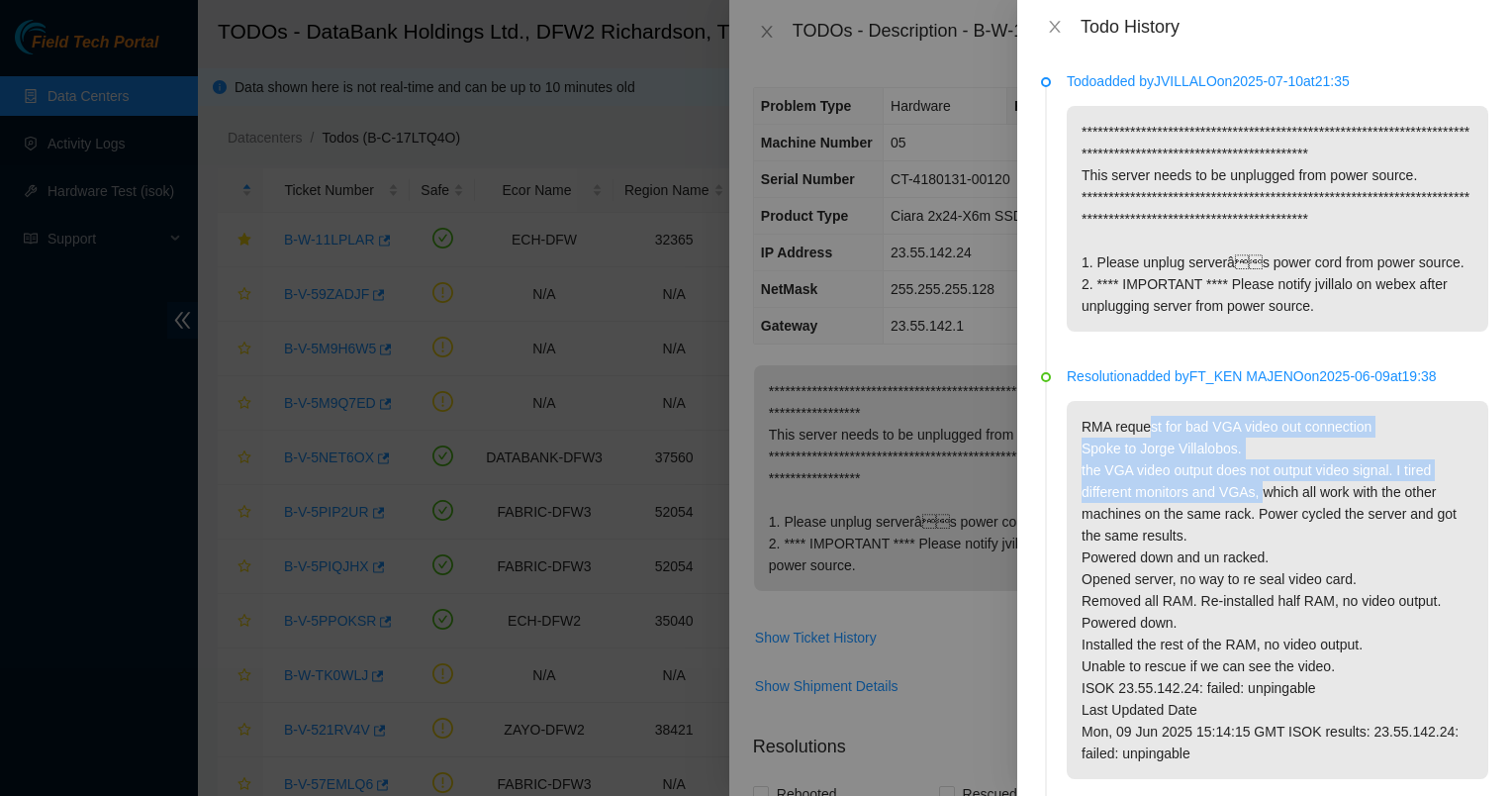 drag, startPoint x: 1162, startPoint y: 497, endPoint x: 1266, endPoint y: 547, distance: 115.394974 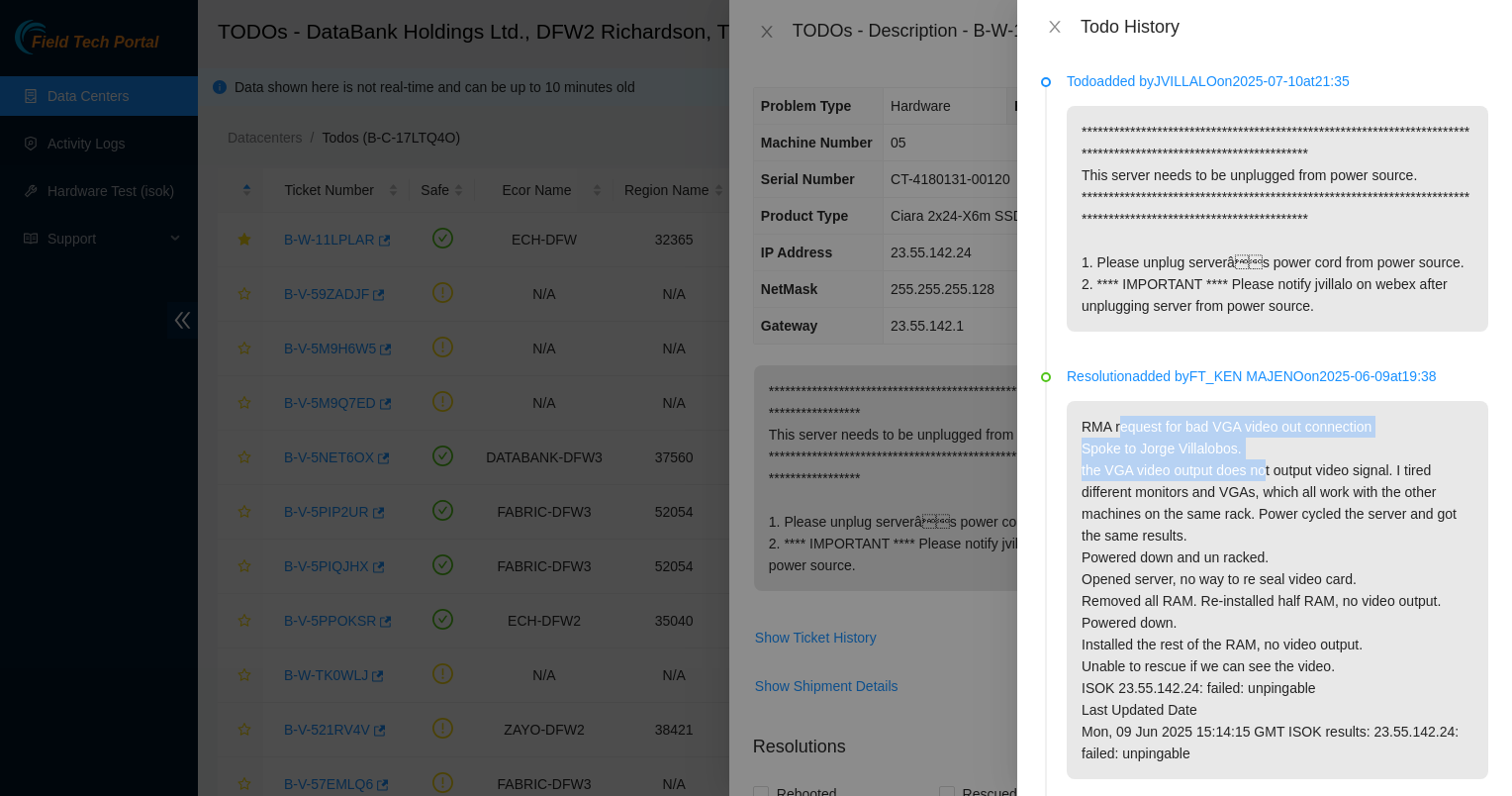 drag, startPoint x: 1258, startPoint y: 540, endPoint x: 1120, endPoint y: 497, distance: 144.54411 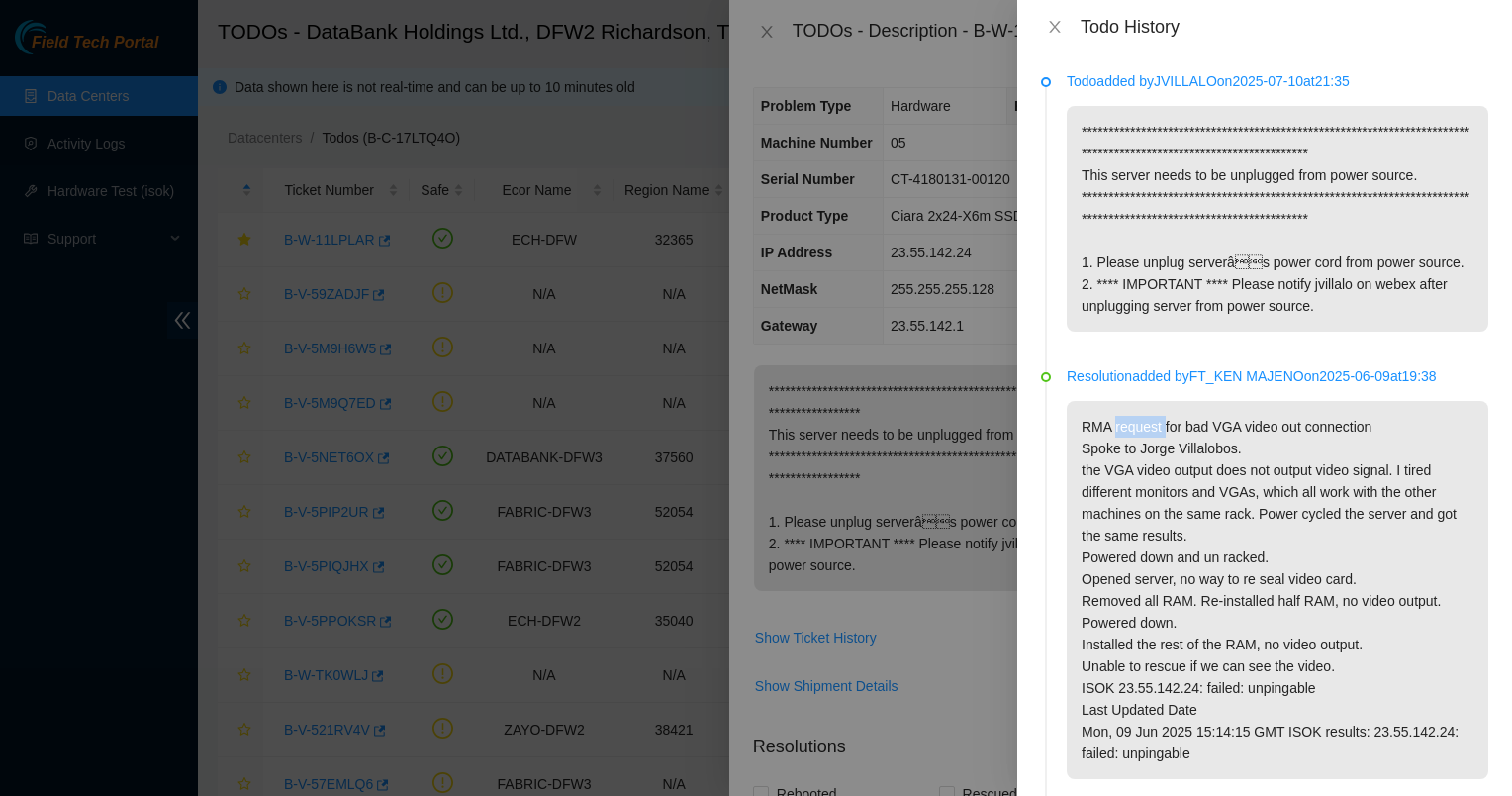 drag, startPoint x: 1118, startPoint y: 496, endPoint x: 1144, endPoint y: 500, distance: 26.305893 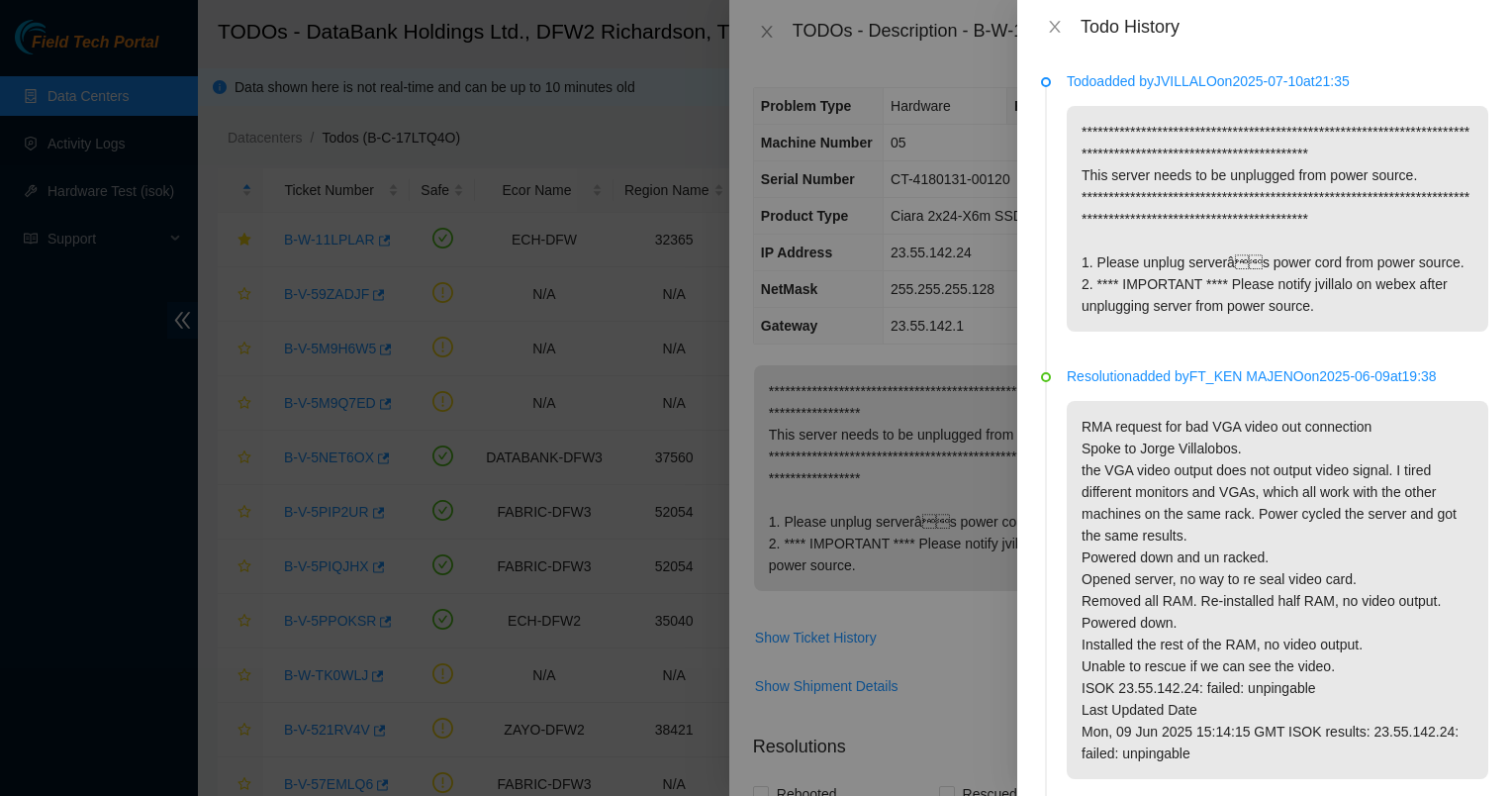 click on "RMA request for bad VGA video out connection
Spoke to Jorge Villalobos.
the VGA video output does not output video signal. I tired different monitors and VGAs, which all work with the other machines on the same rack. Power cycled the server and got the same results.
Powered down and un racked.
Opened server, no way to re seal video card.
Removed all RAM. Re-installed half RAM, no video output.
Powered down.
Installed the rest of the RAM, no video output.
Unable to rescue if we can see the video.
ISOK 23.55.142.24: failed: unpingable
Last Updated Date
Mon, 09 Jun 2025 15:14:15 GMT  ISOK results: 23.55.142.24: failed: unpingable" at bounding box center (1277, 590) 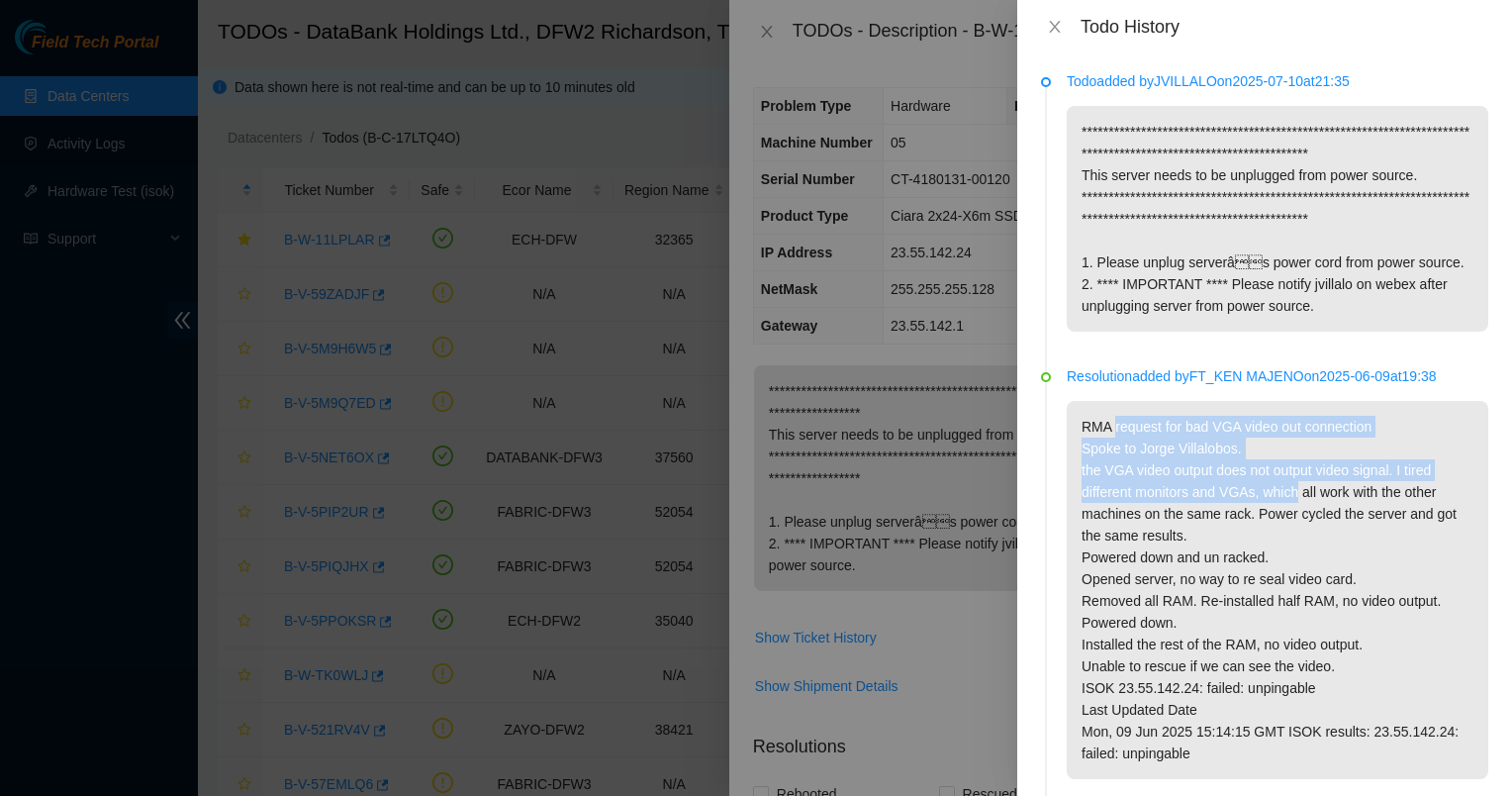 drag, startPoint x: 1278, startPoint y: 563, endPoint x: 1137, endPoint y: 478, distance: 164.639 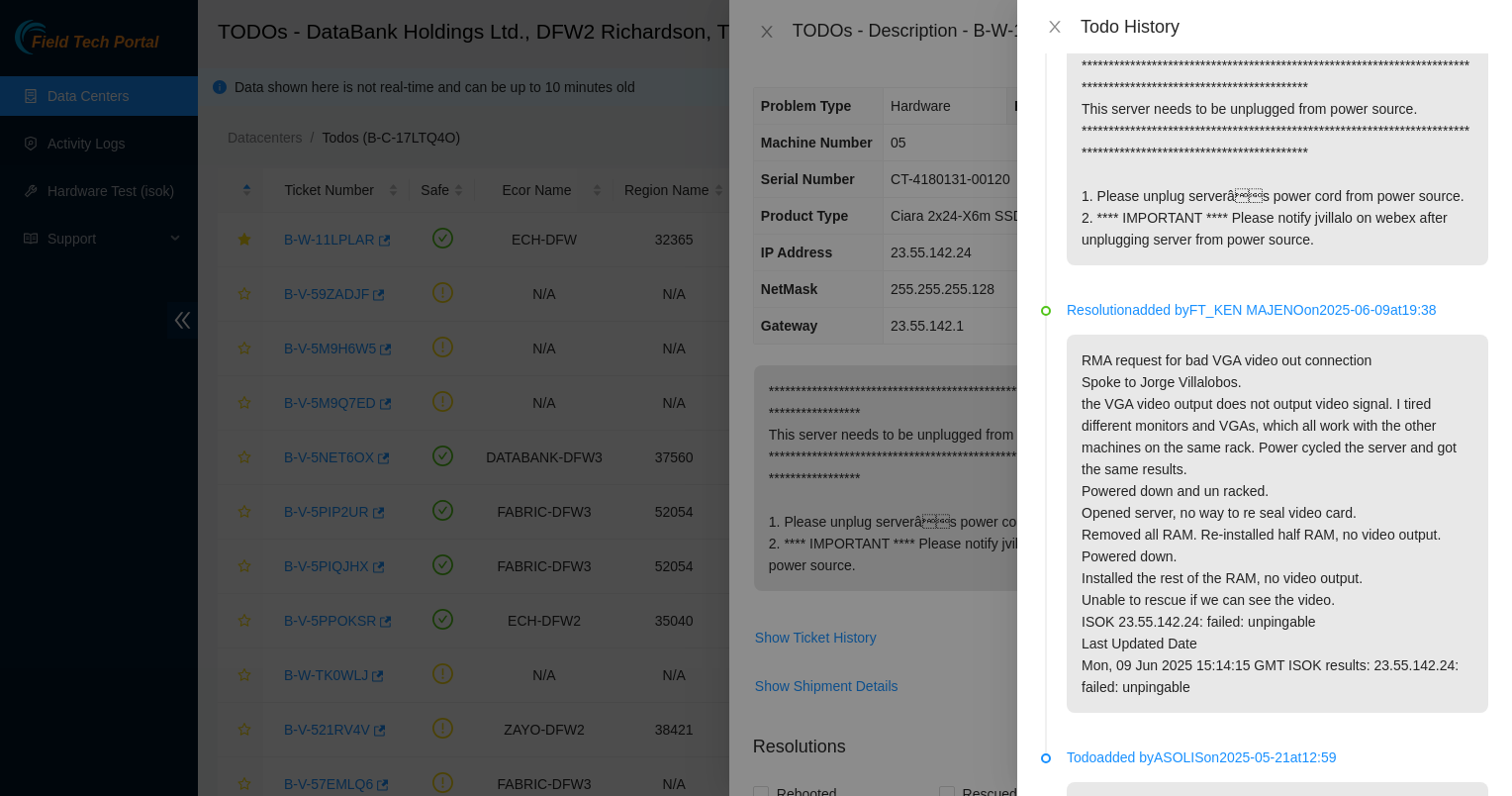 scroll, scrollTop: 99, scrollLeft: 0, axis: vertical 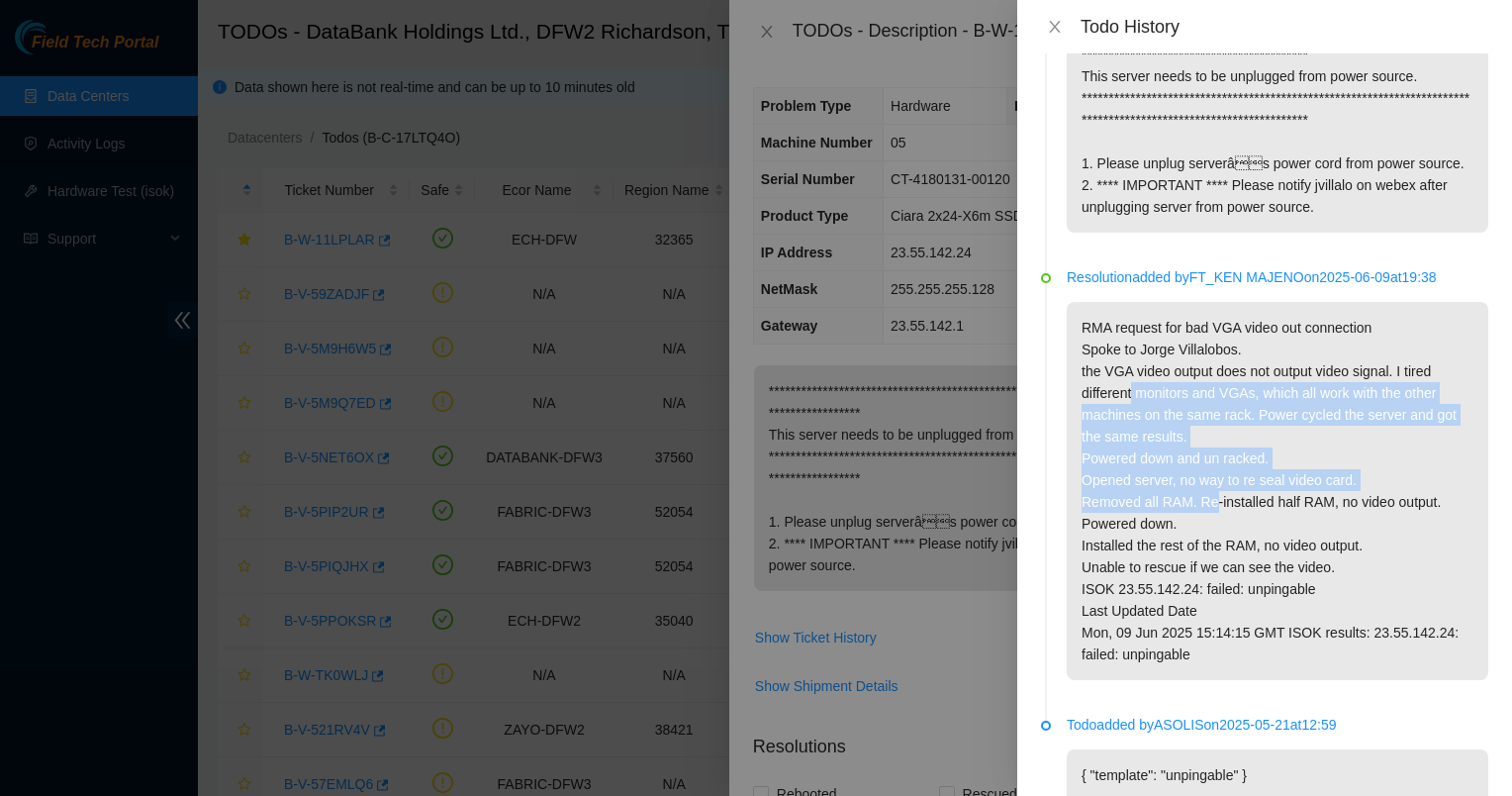 drag, startPoint x: 1132, startPoint y: 458, endPoint x: 1210, endPoint y: 562, distance: 130 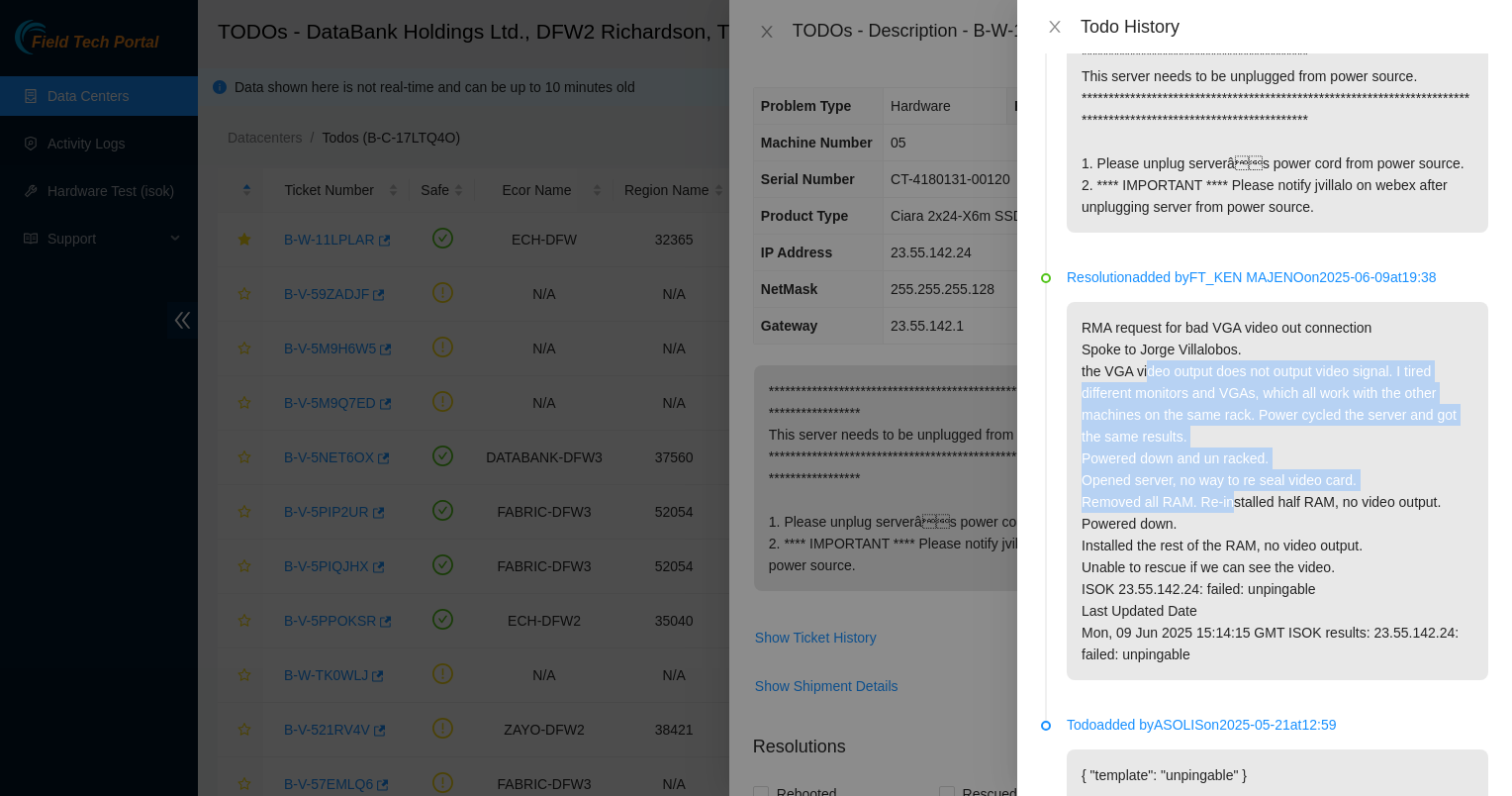 drag, startPoint x: 1220, startPoint y: 535, endPoint x: 1144, endPoint y: 427, distance: 132.06059 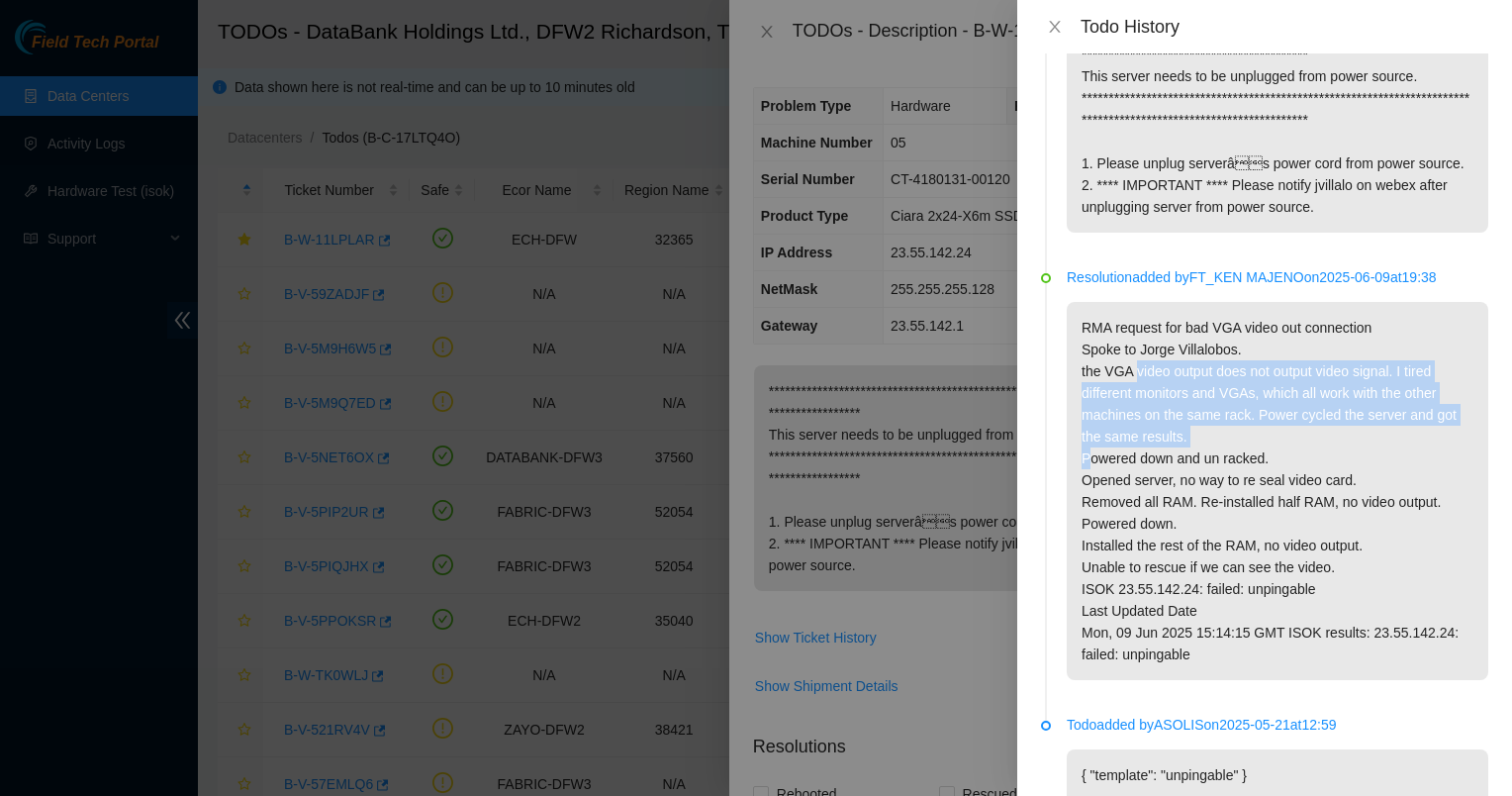 drag, startPoint x: 1144, startPoint y: 427, endPoint x: 1258, endPoint y: 511, distance: 141.6051 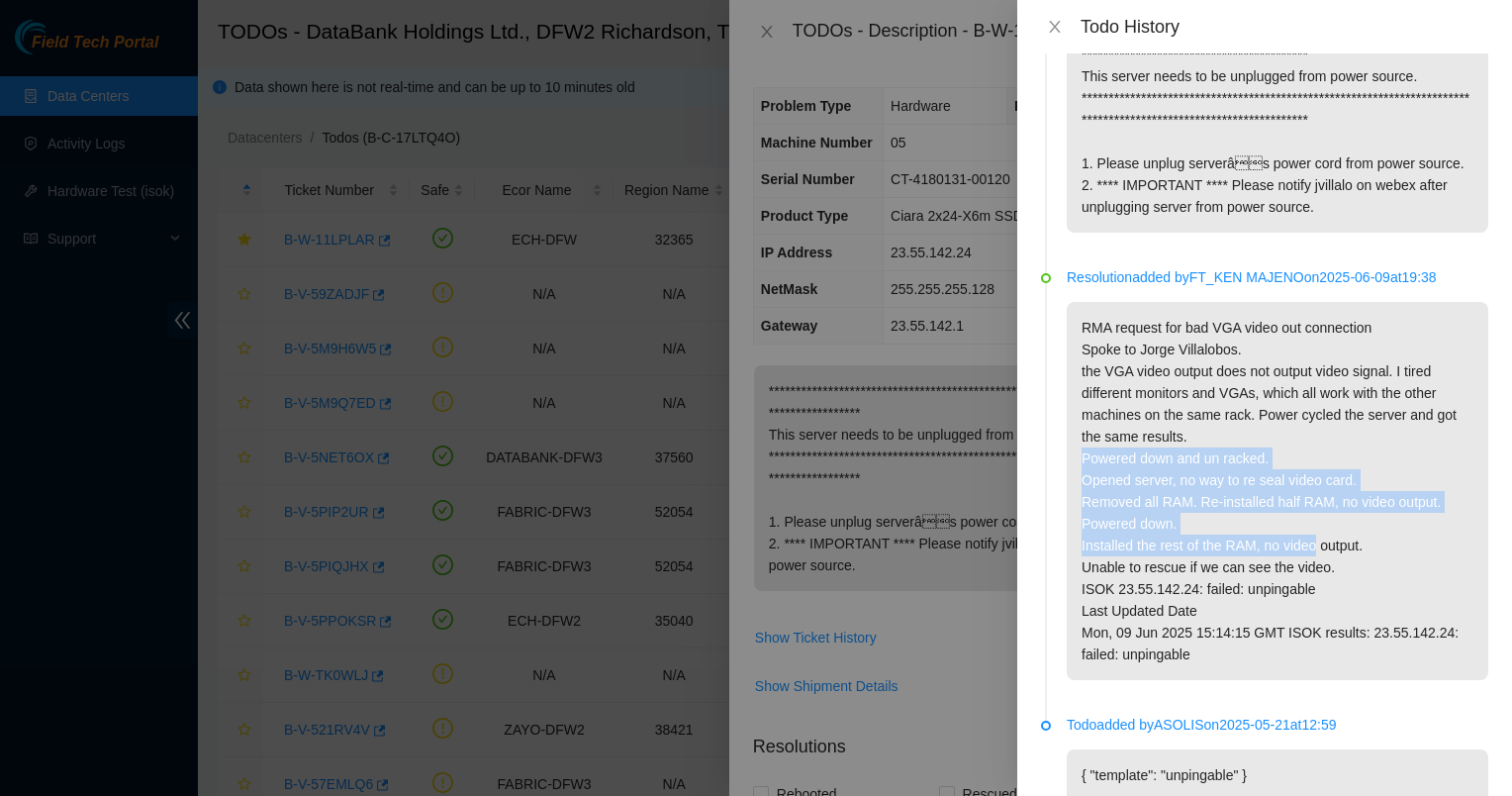 drag, startPoint x: 1258, startPoint y: 511, endPoint x: 1296, endPoint y: 618, distance: 113.54735 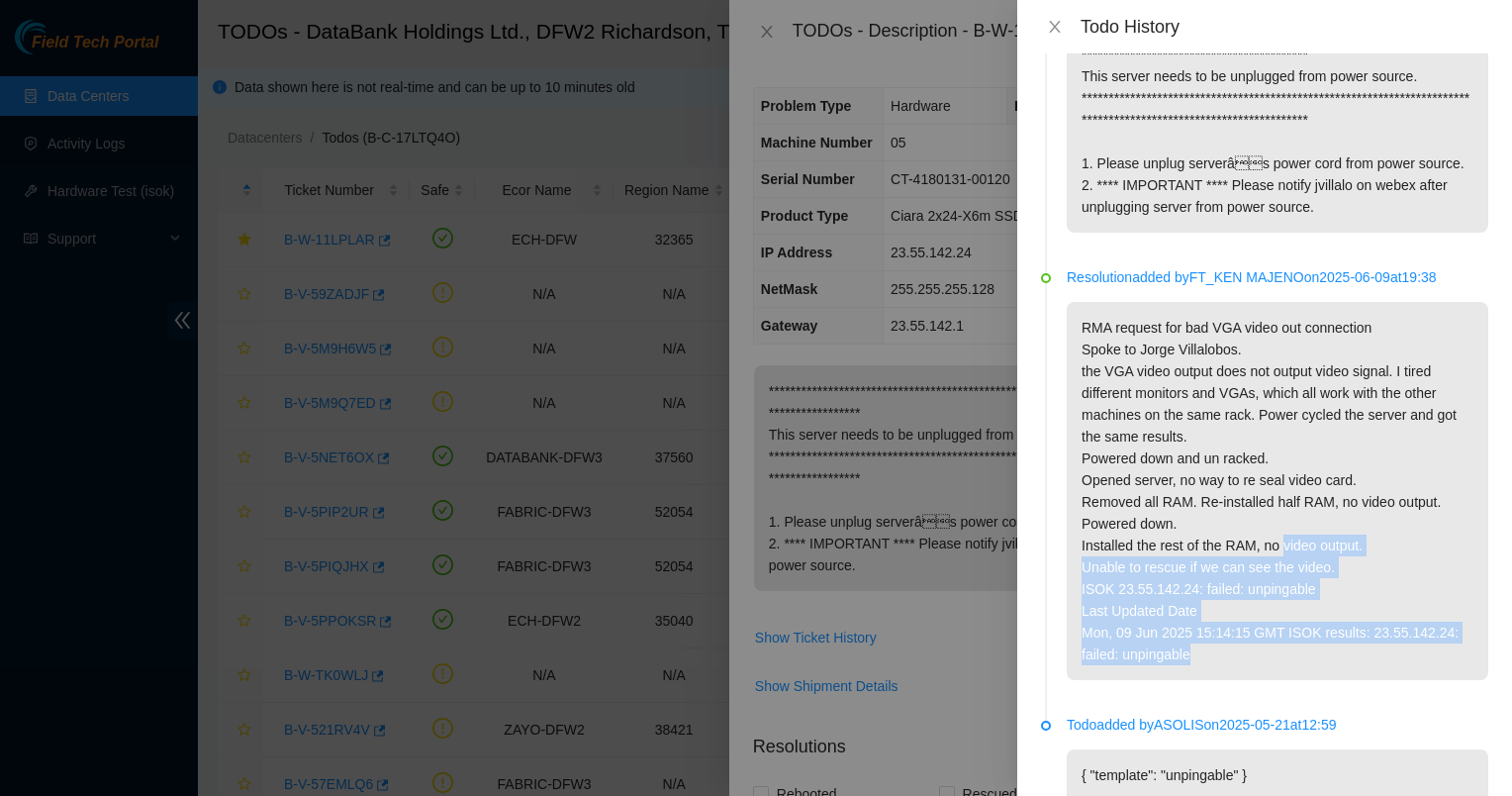 drag, startPoint x: 1310, startPoint y: 680, endPoint x: 1317, endPoint y: 724, distance: 44.553339 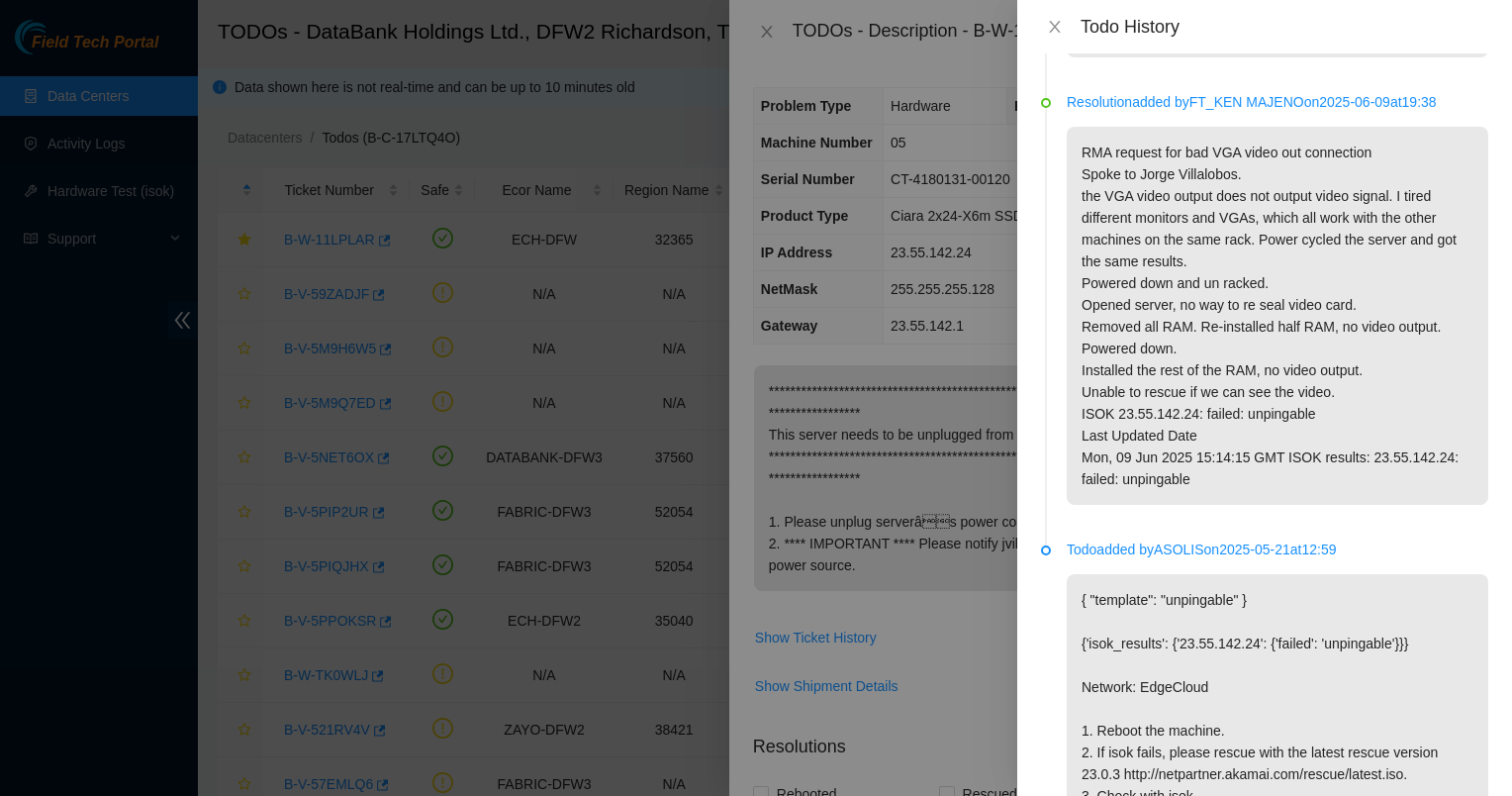 scroll, scrollTop: 396, scrollLeft: 0, axis: vertical 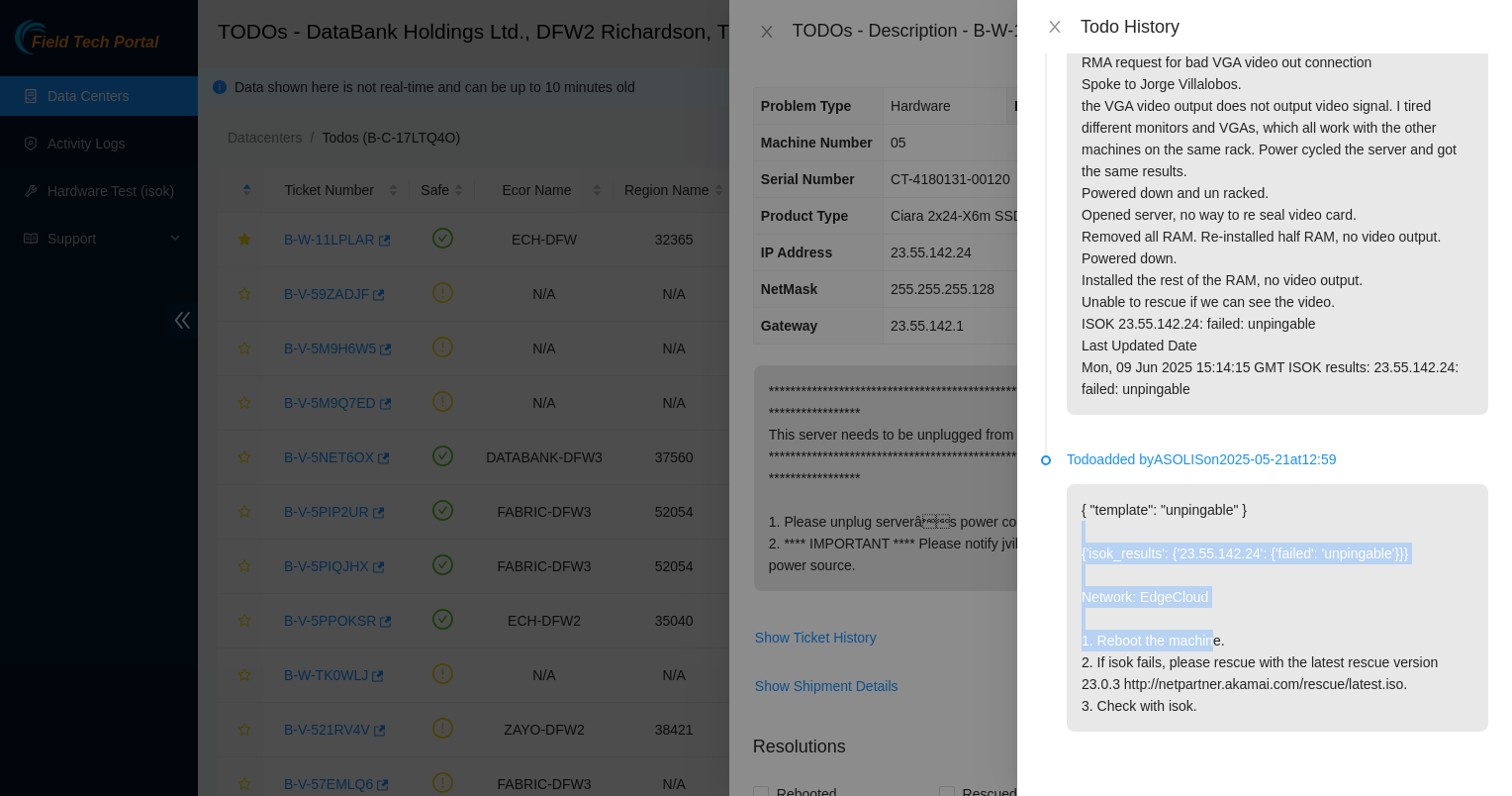 drag, startPoint x: 1233, startPoint y: 637, endPoint x: 1262, endPoint y: 672, distance: 45.453273 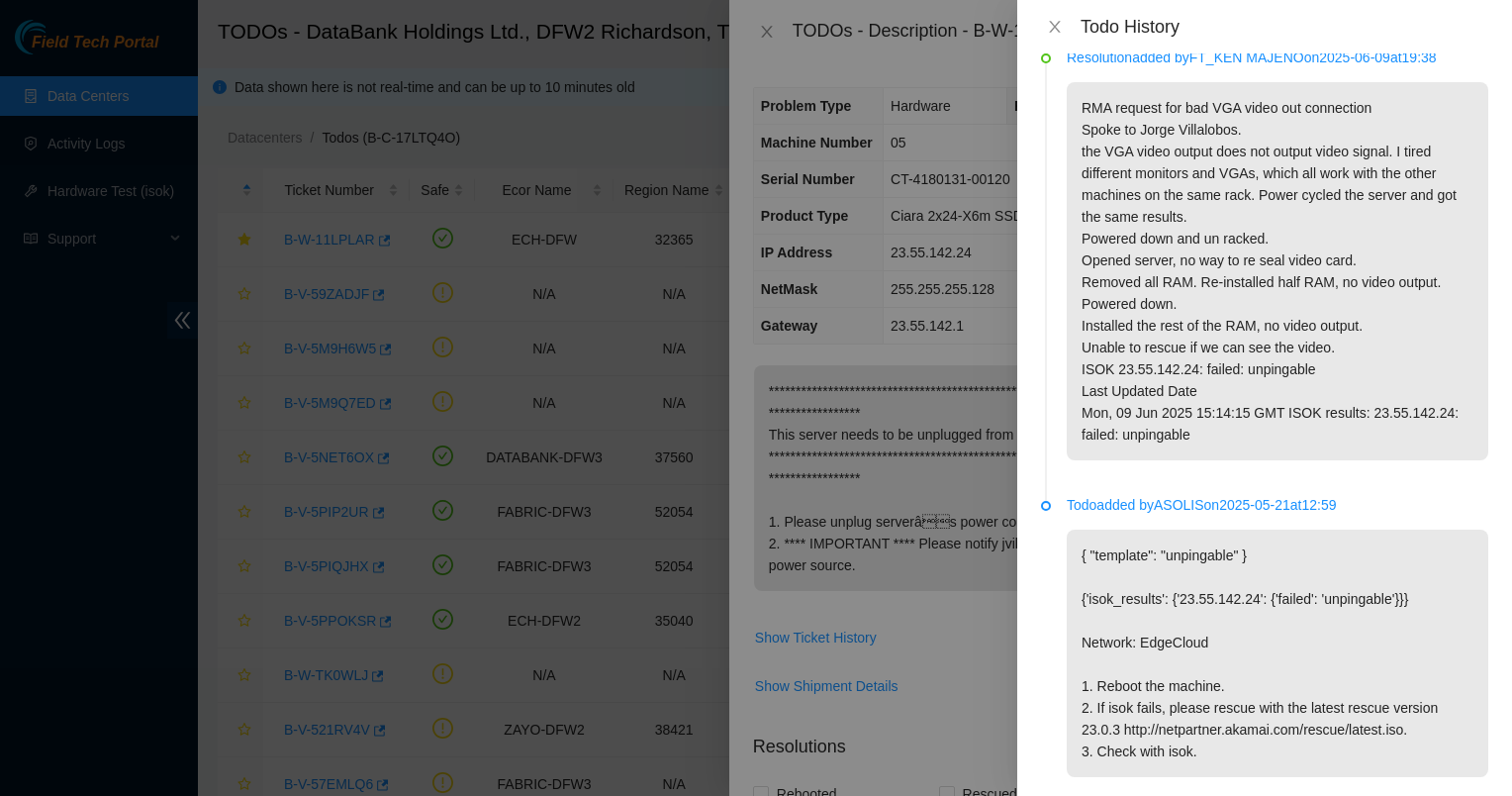 scroll, scrollTop: 0, scrollLeft: 0, axis: both 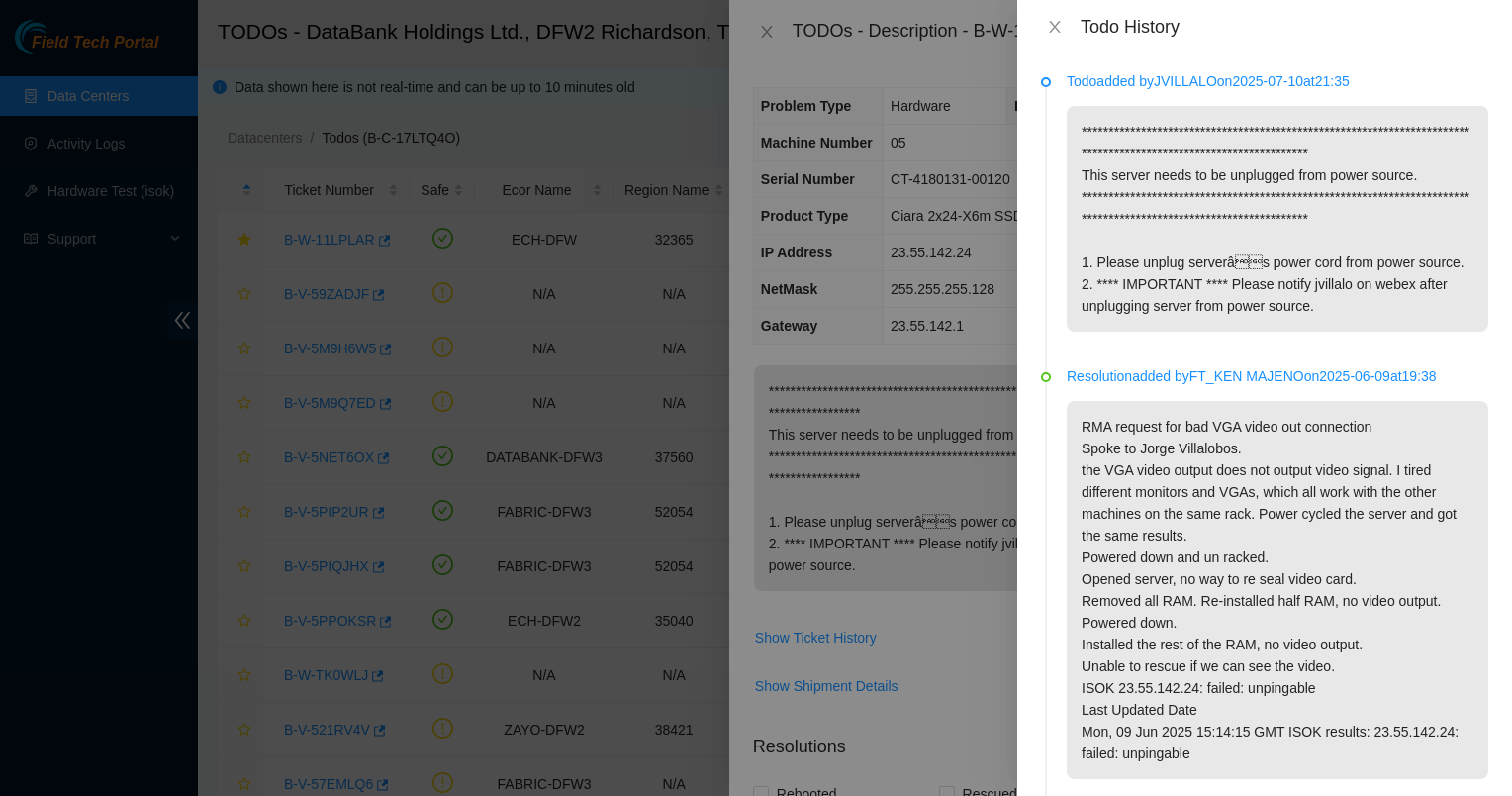 drag, startPoint x: 1173, startPoint y: 300, endPoint x: 1320, endPoint y: 354, distance: 156.6046 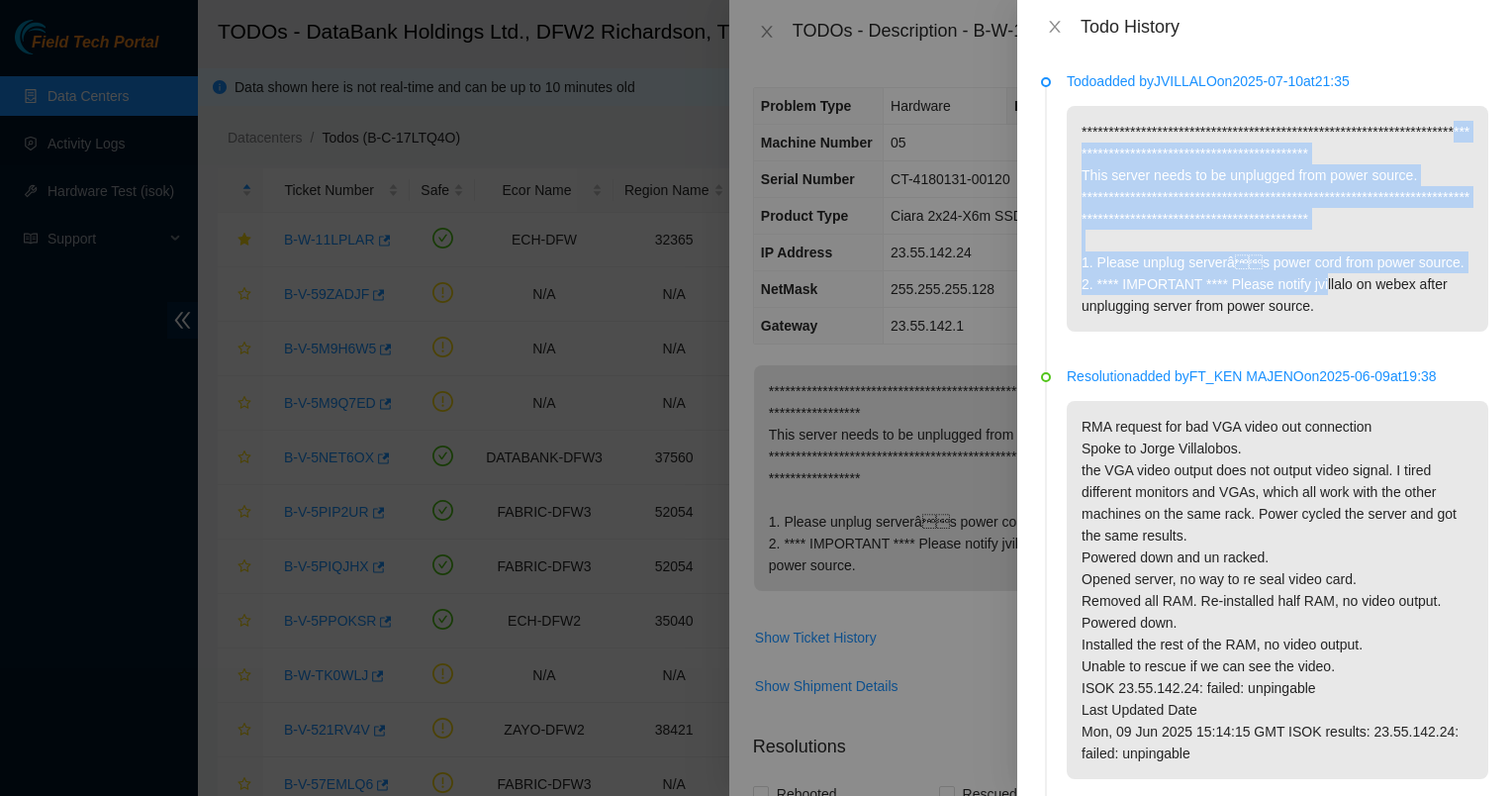 drag, startPoint x: 1305, startPoint y: 338, endPoint x: 1067, endPoint y: 179, distance: 286.22544 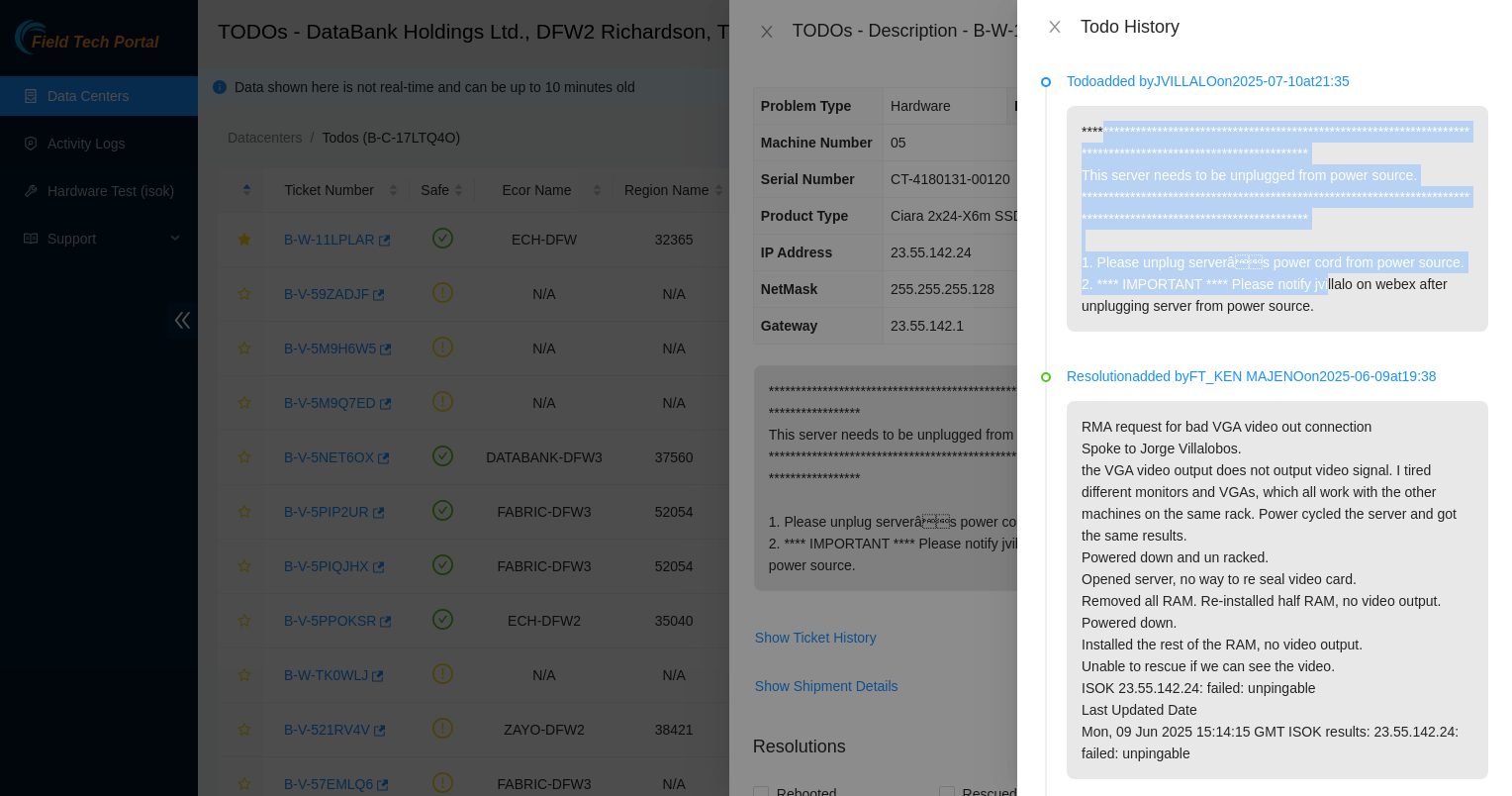 click on "**********" at bounding box center (1277, 219) 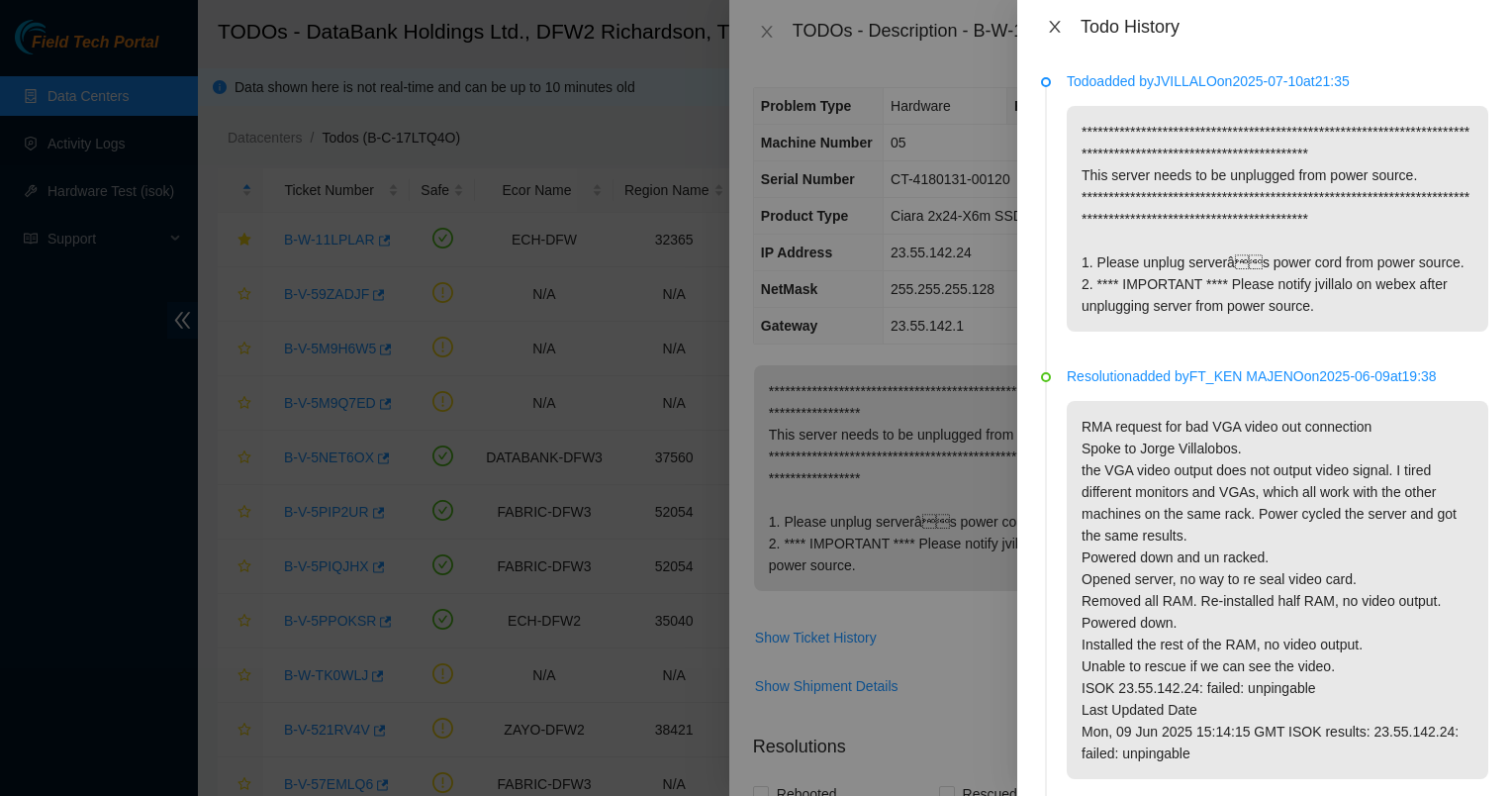 click at bounding box center [1055, 27] 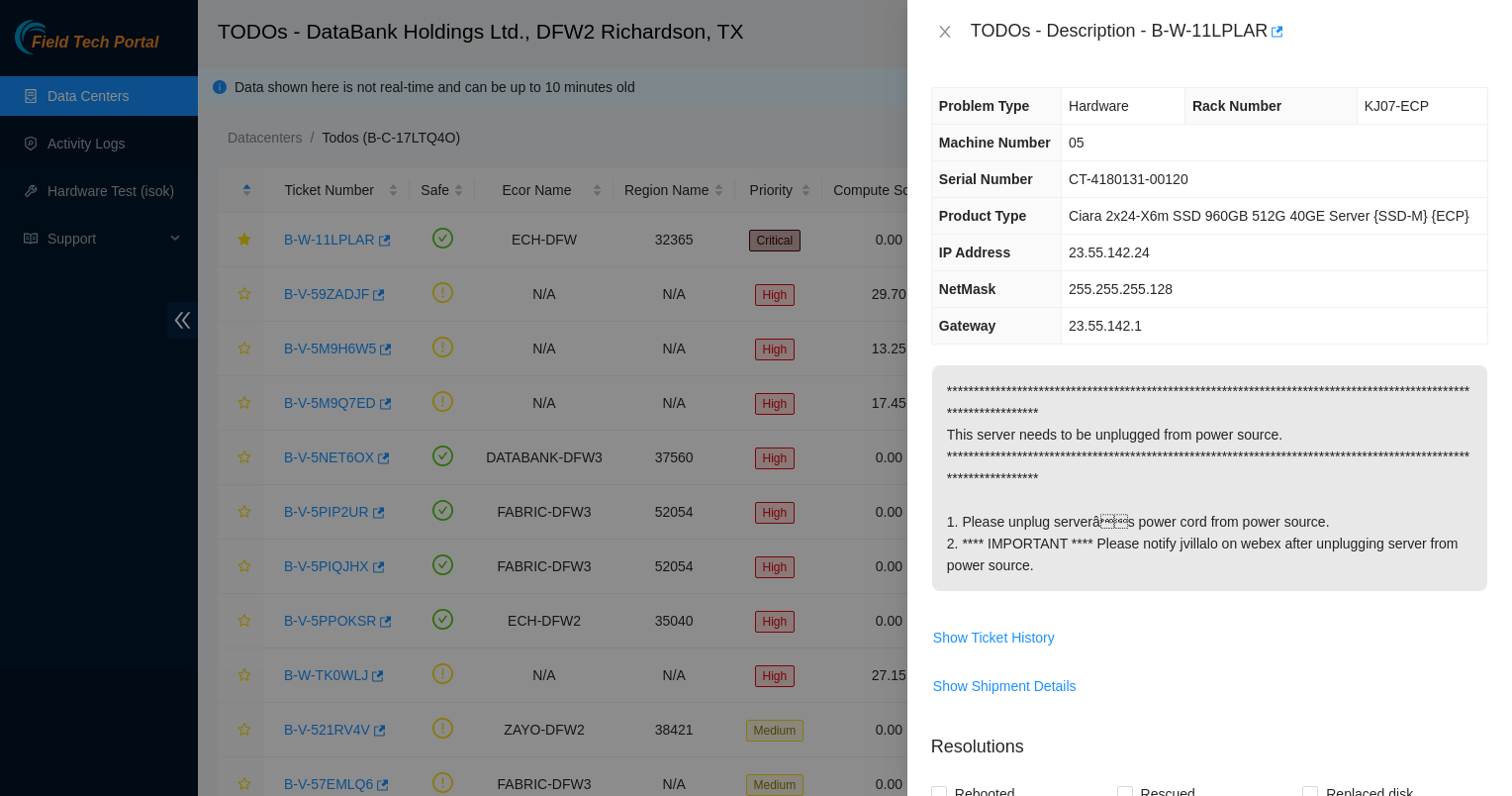 click on "05" at bounding box center [1275, 143] 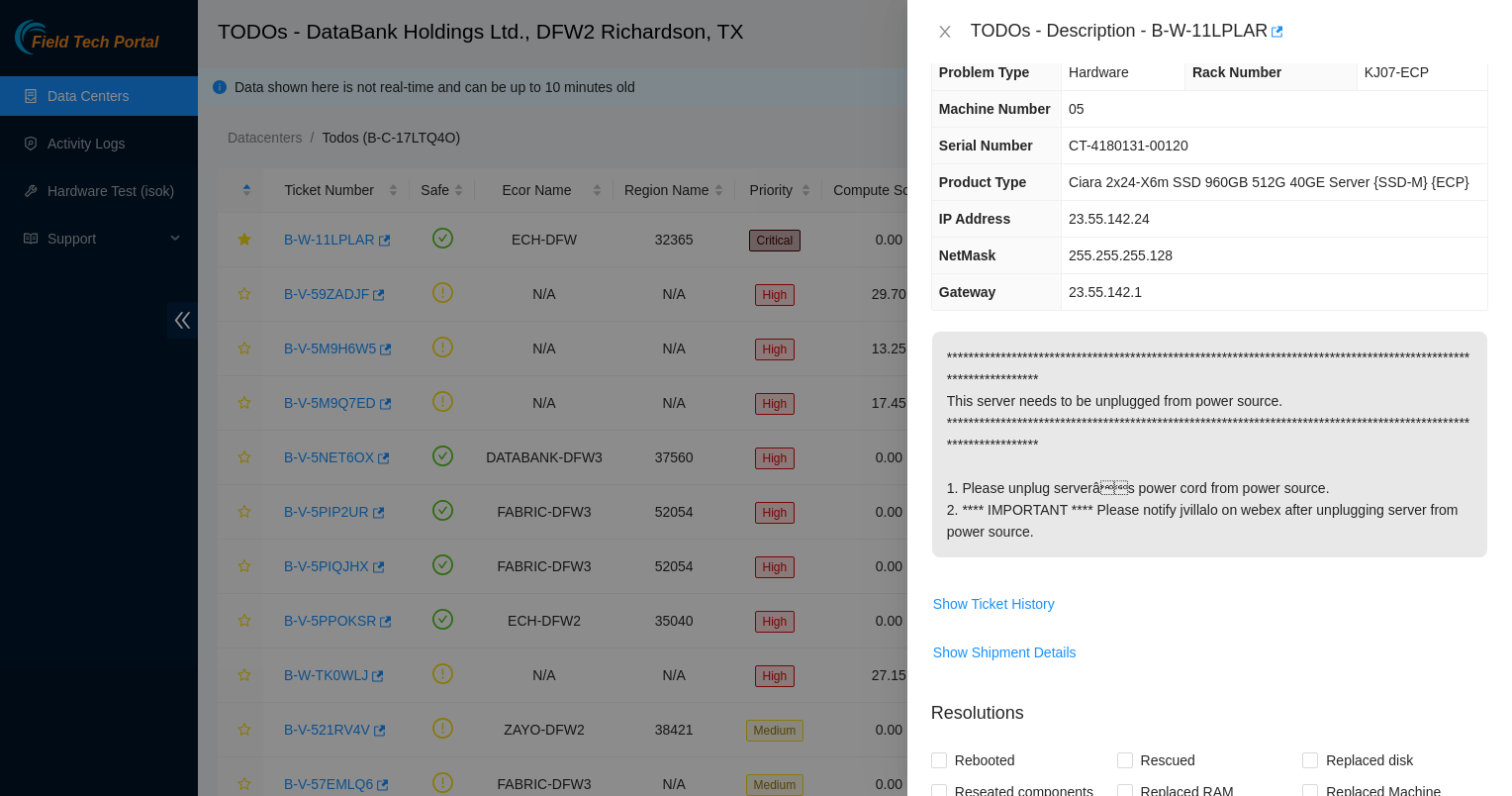 scroll, scrollTop: 0, scrollLeft: 0, axis: both 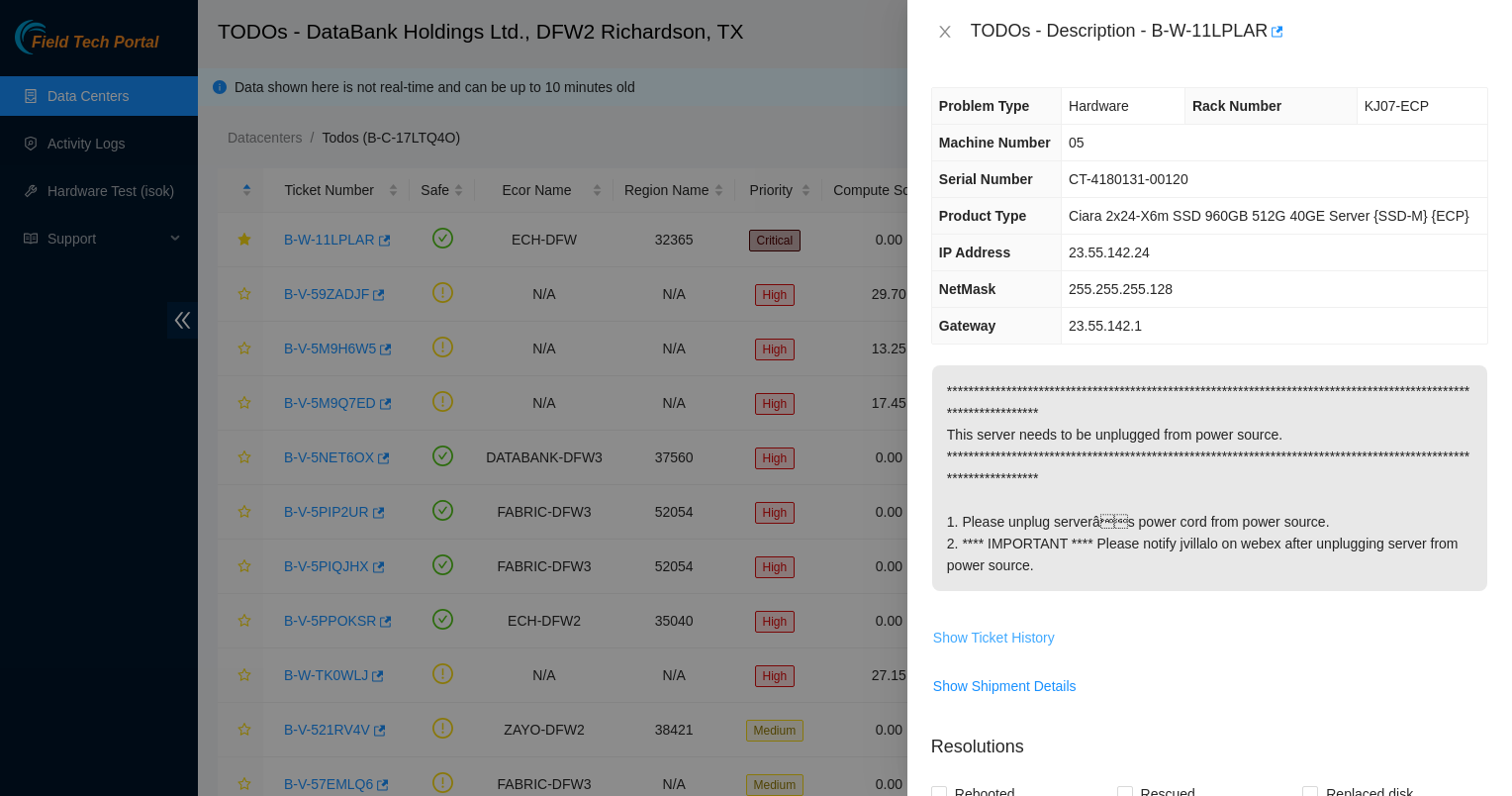 click on "Show Ticket History" at bounding box center (993, 638) 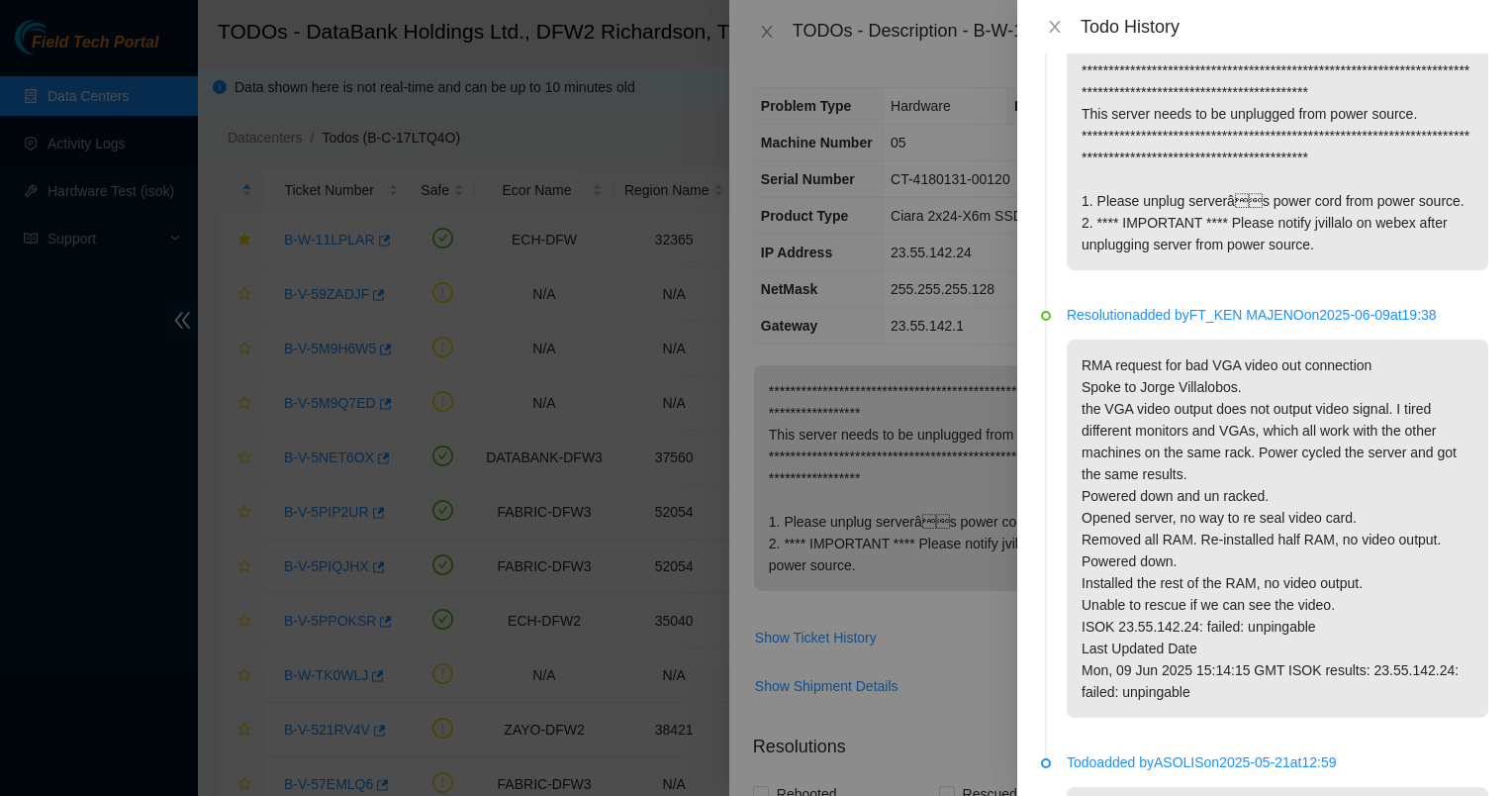 scroll, scrollTop: 0, scrollLeft: 0, axis: both 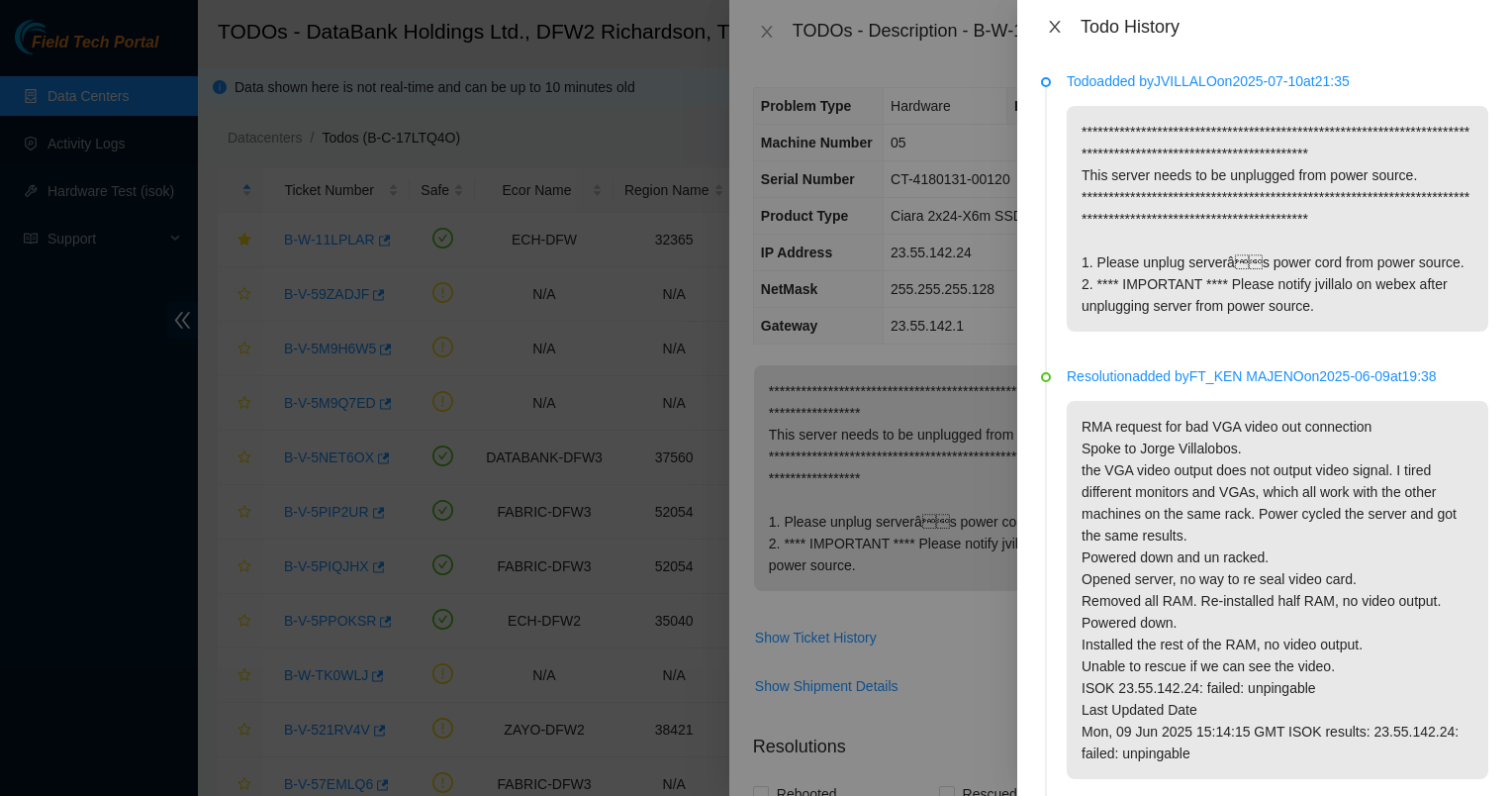 click 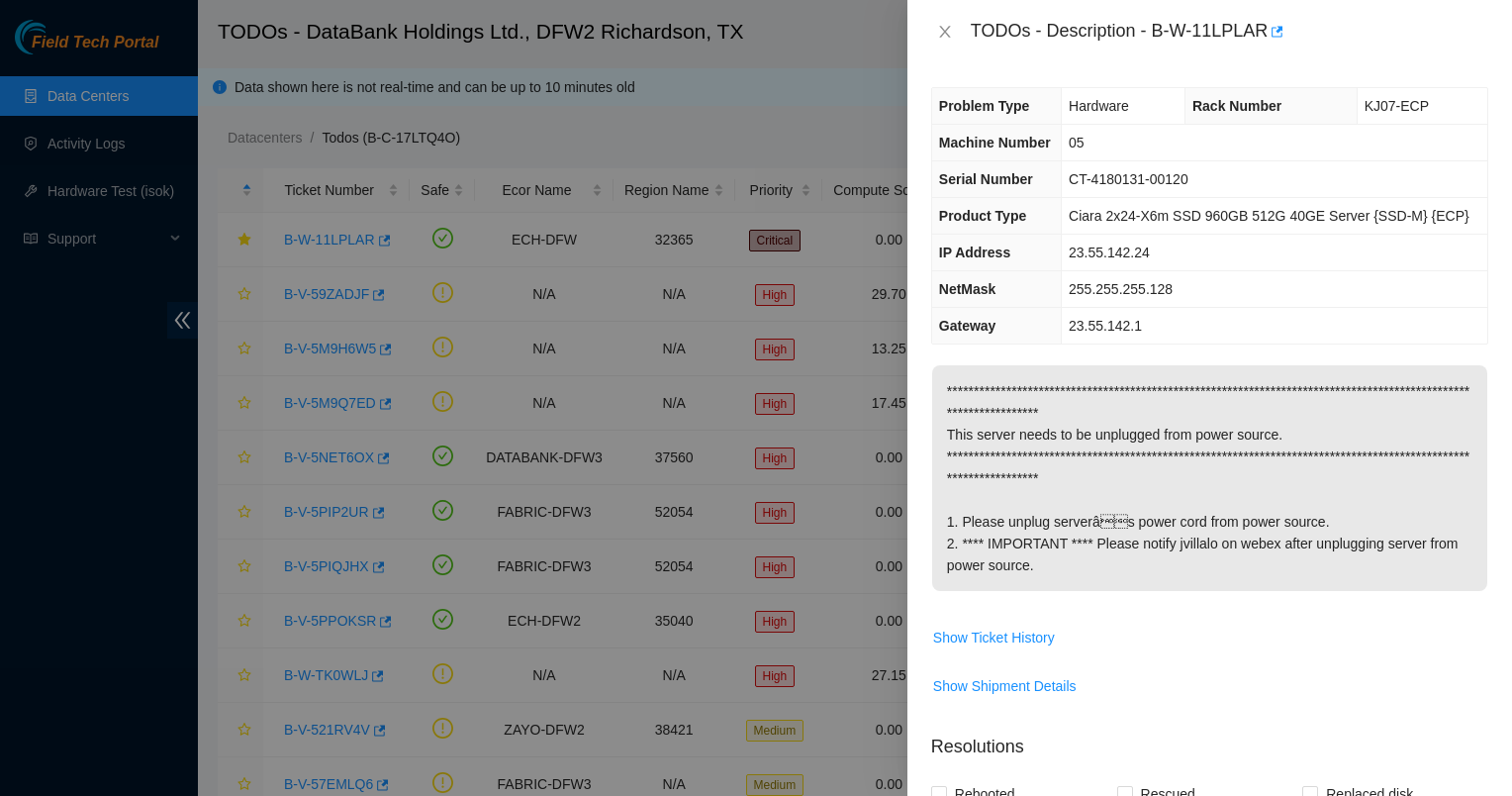 click on "IP Address" at bounding box center [996, 252] 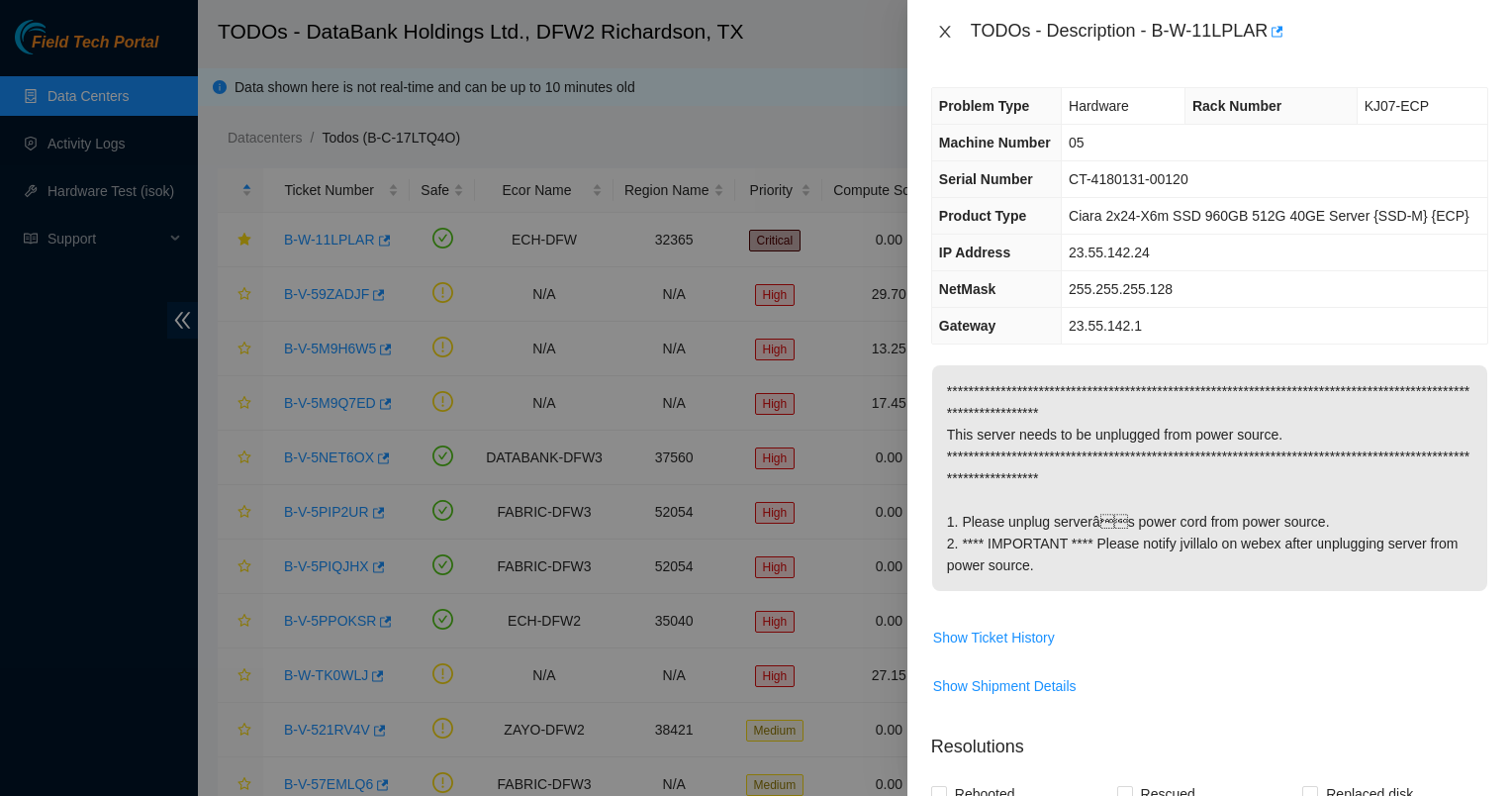 click 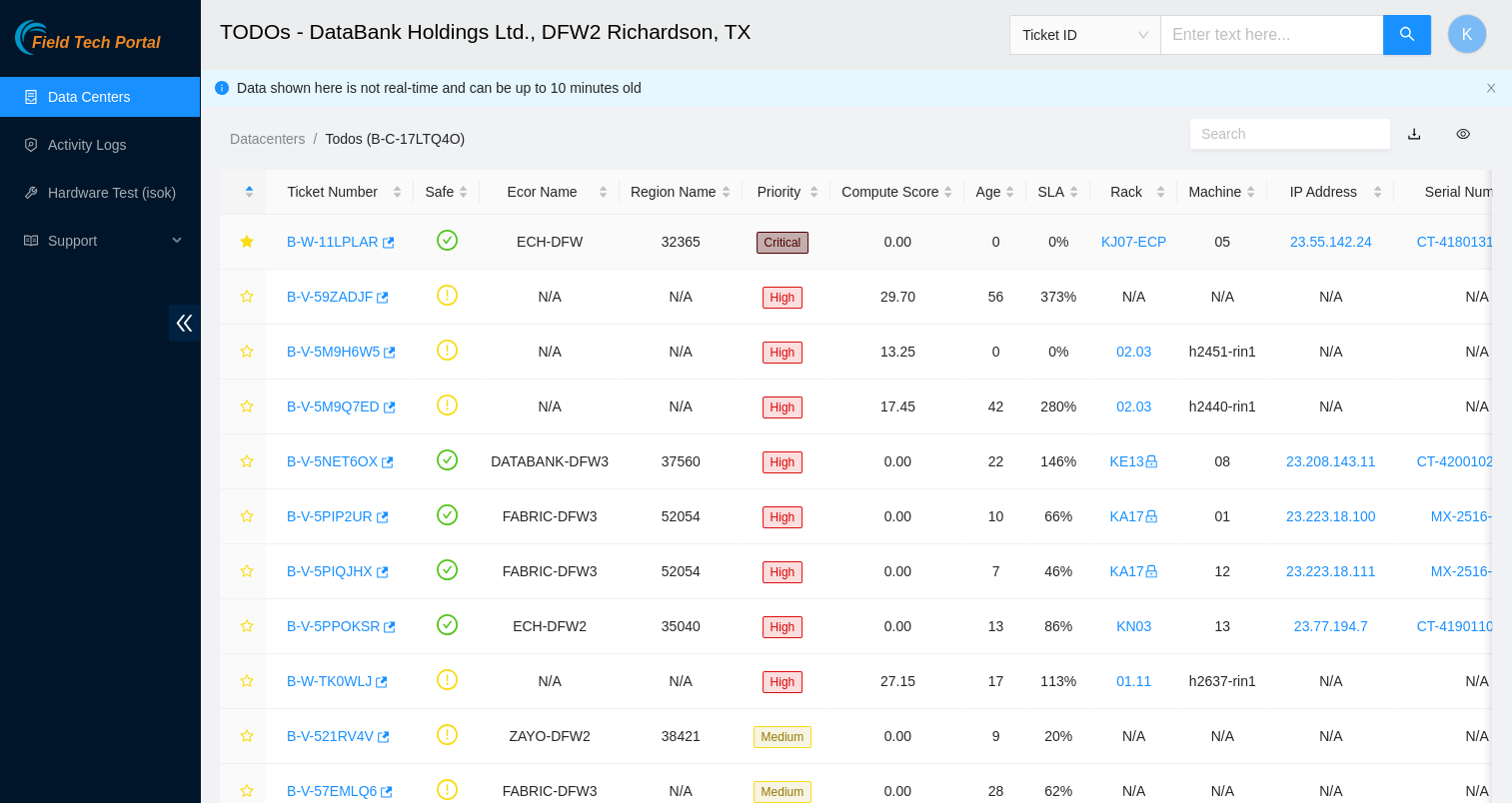 click on "B-W-11LPLAR" at bounding box center [333, 242] 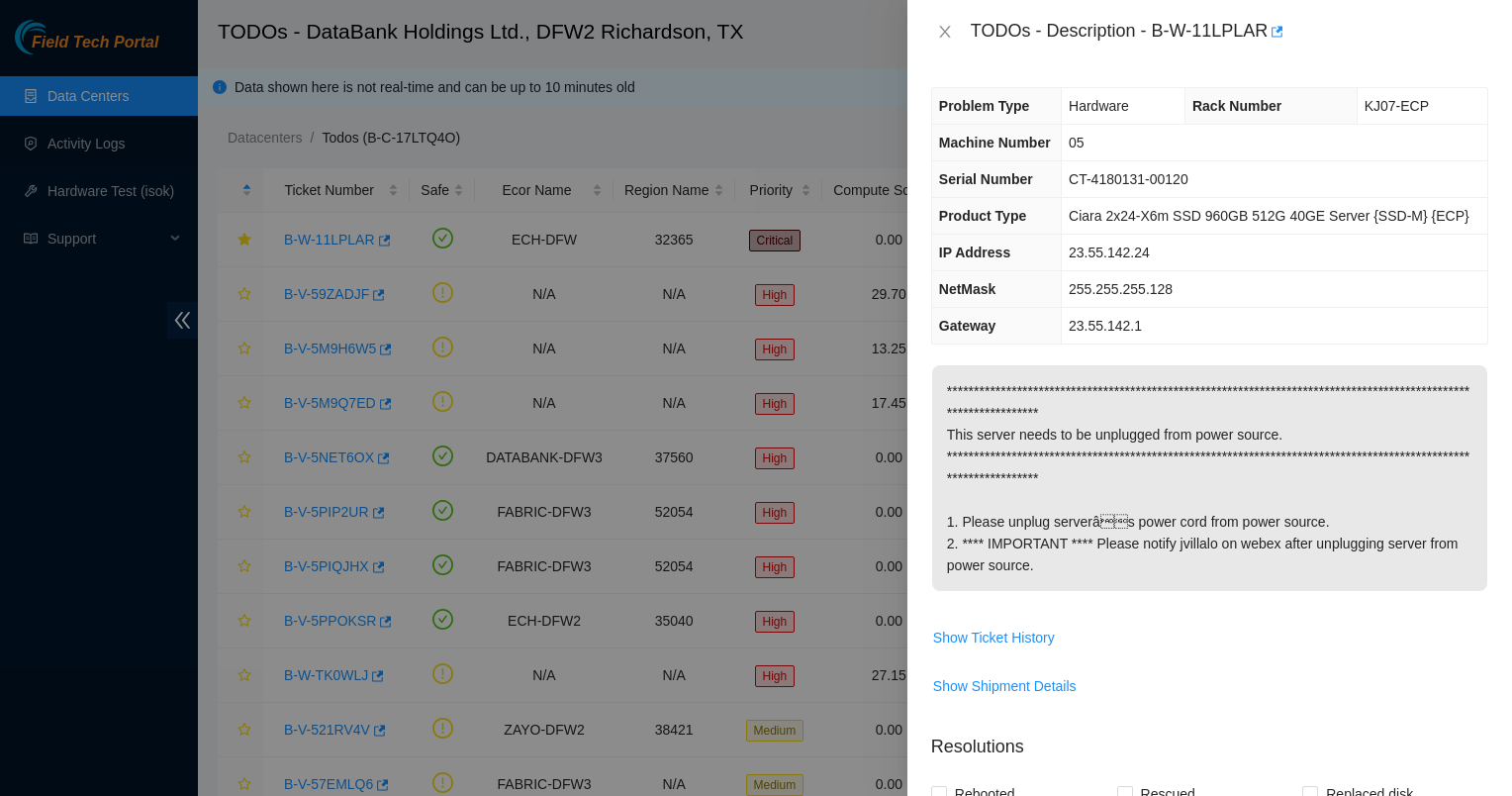 drag, startPoint x: 1413, startPoint y: 166, endPoint x: 1342, endPoint y: 217, distance: 87.41853 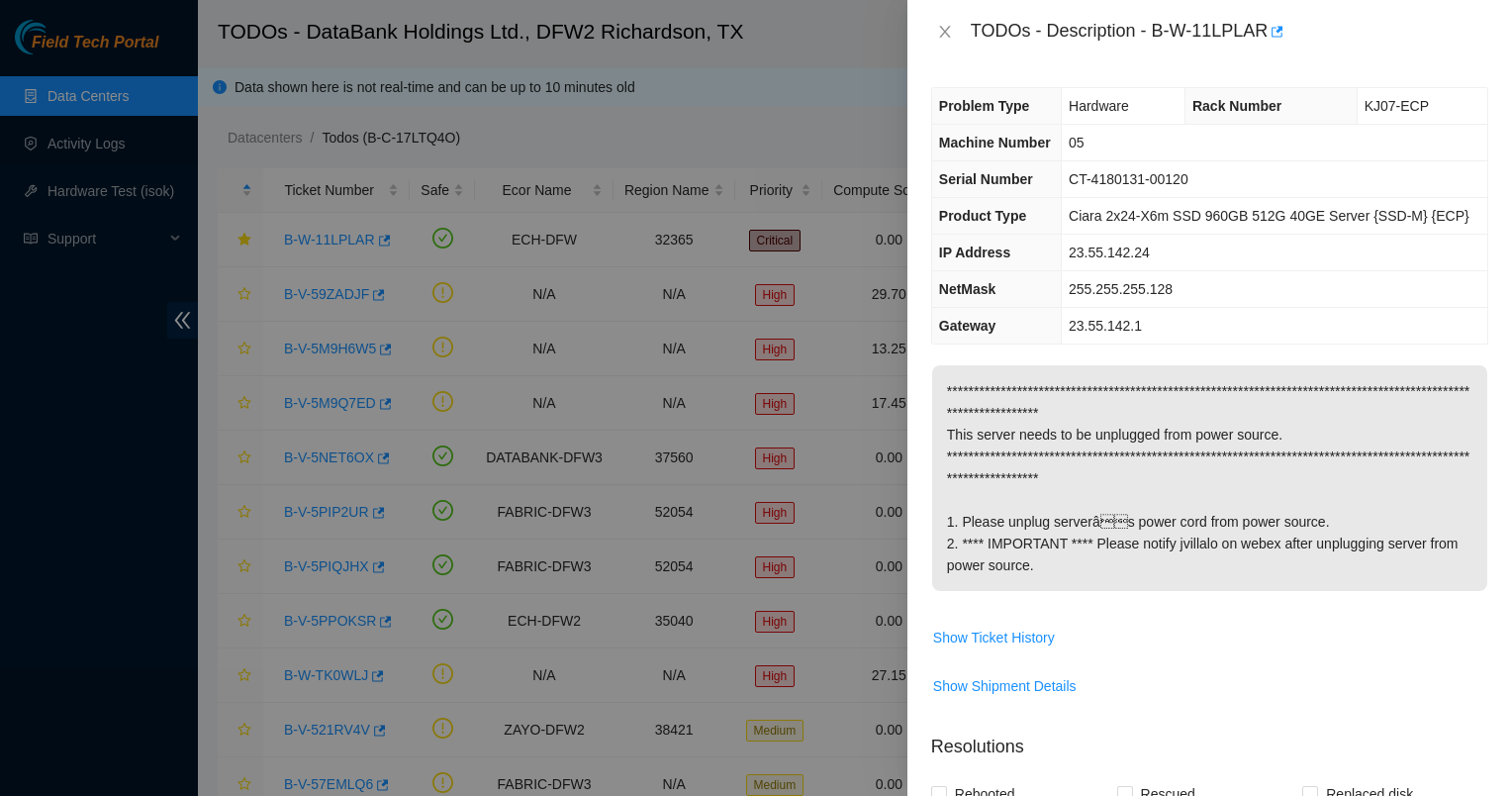 click on "**********" at bounding box center [1209, 478] 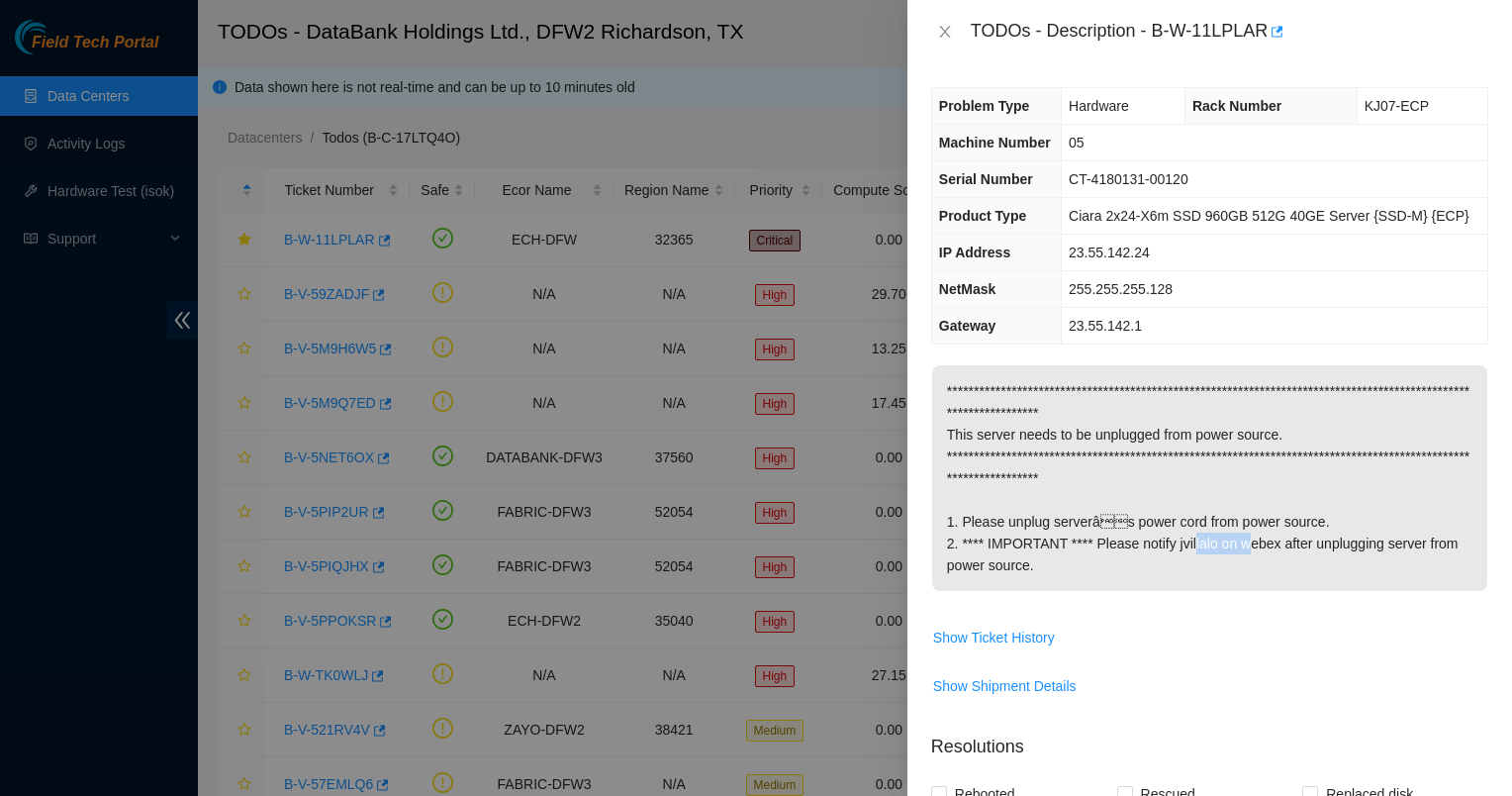 click on "**********" at bounding box center [1209, 478] 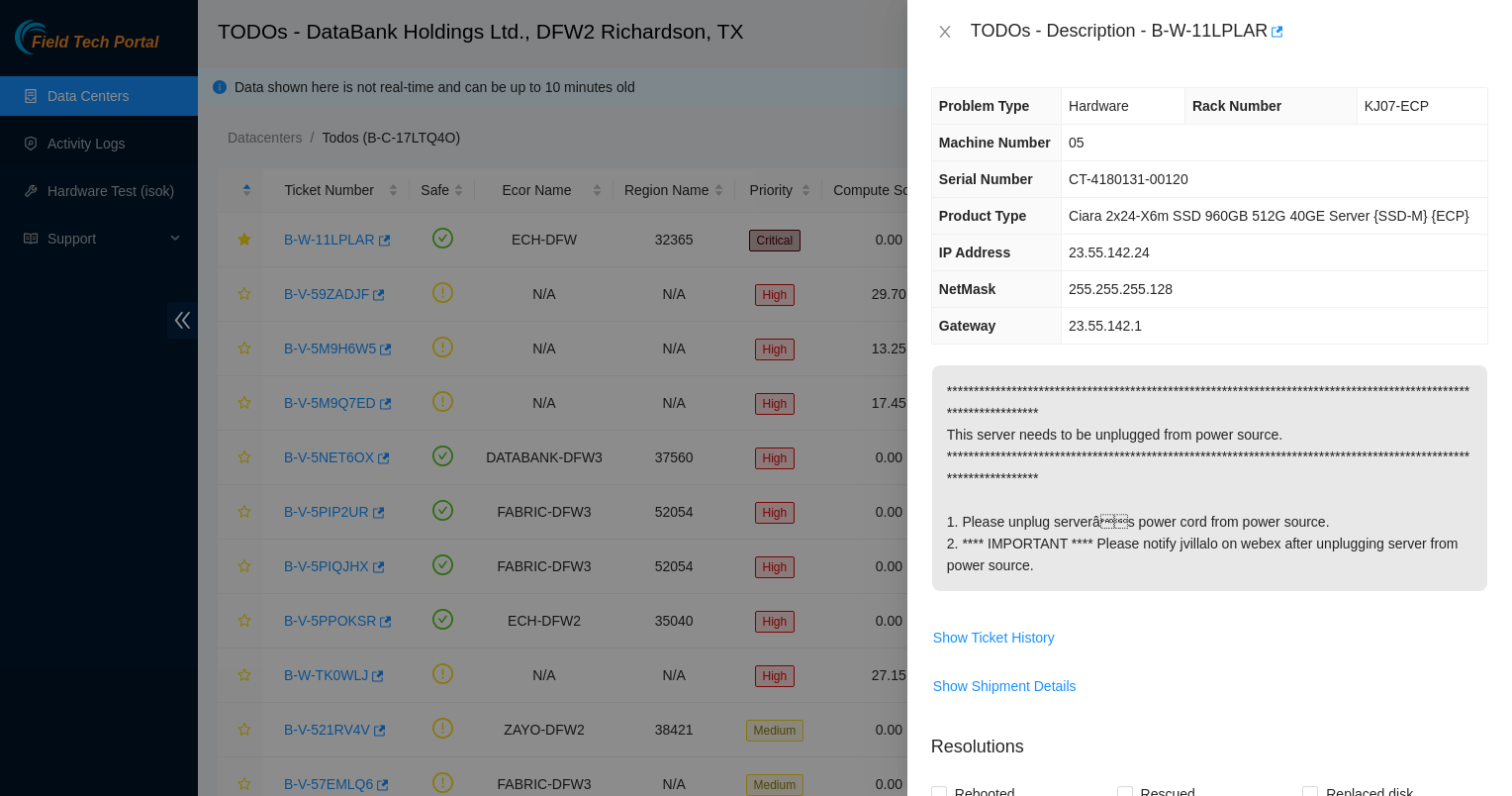 drag, startPoint x: 1187, startPoint y: 27, endPoint x: 1144, endPoint y: 33, distance: 43.416587 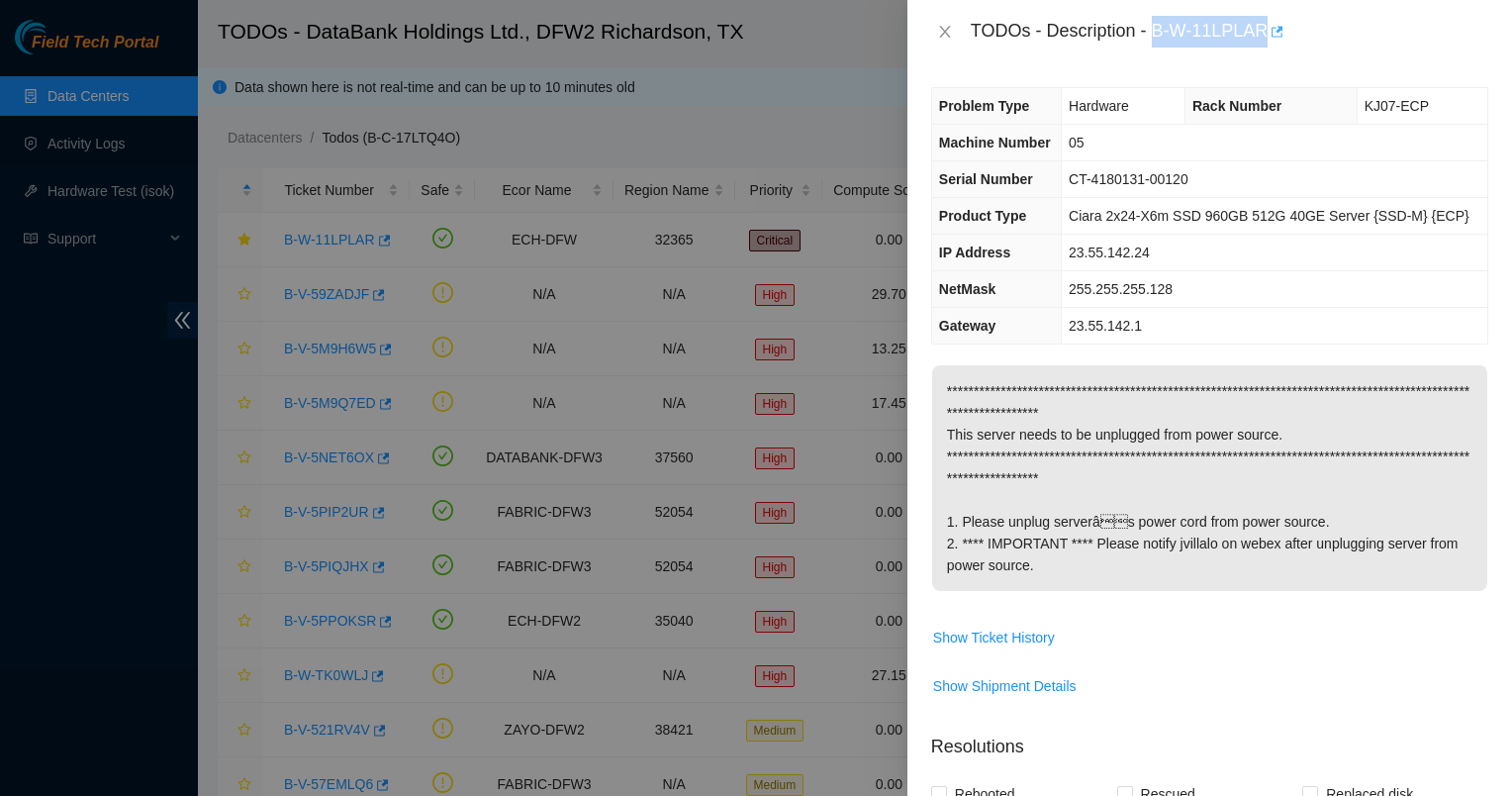 drag, startPoint x: 1153, startPoint y: 33, endPoint x: 1267, endPoint y: 44, distance: 114.52947 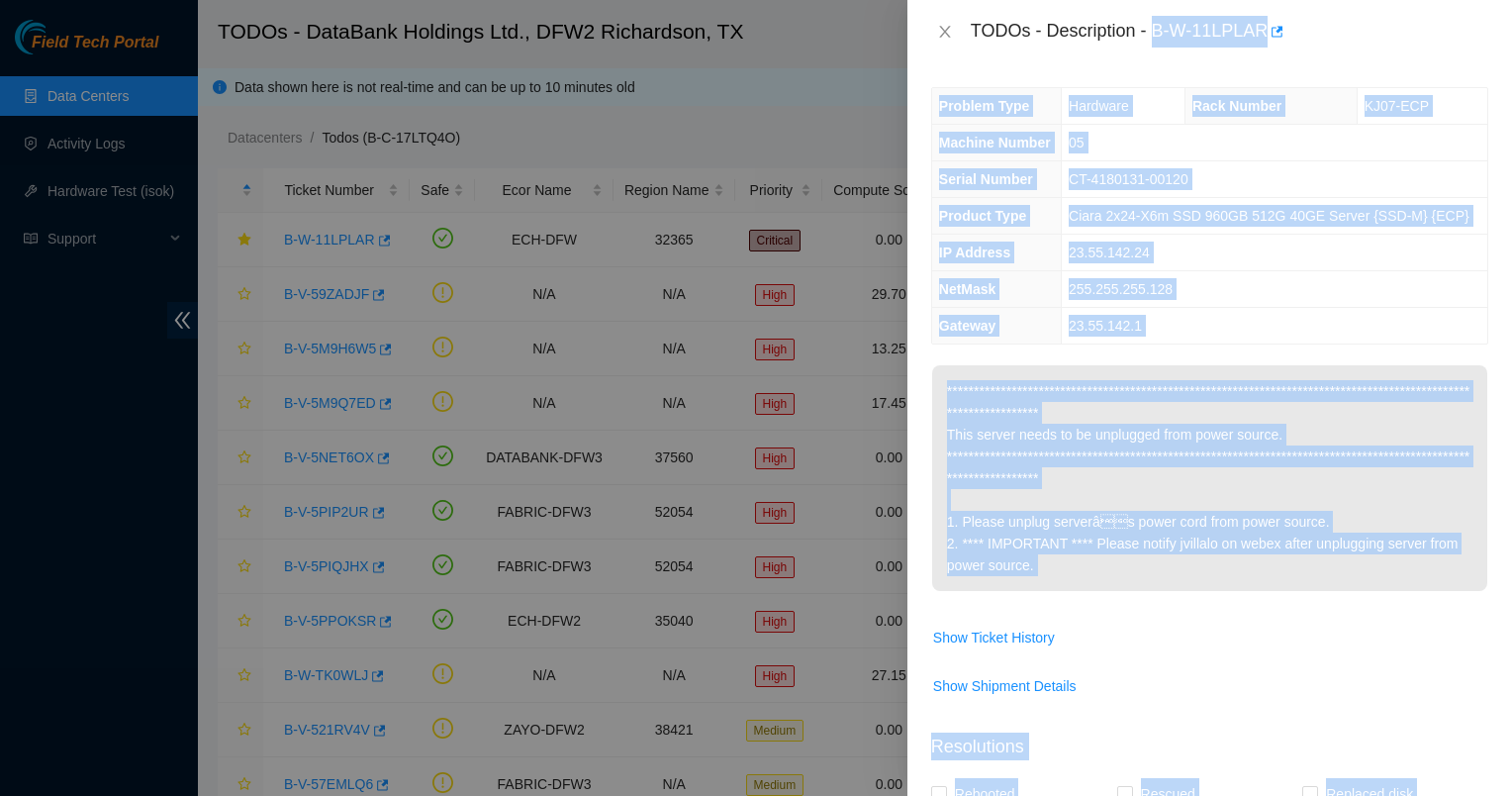 copy on "**********" 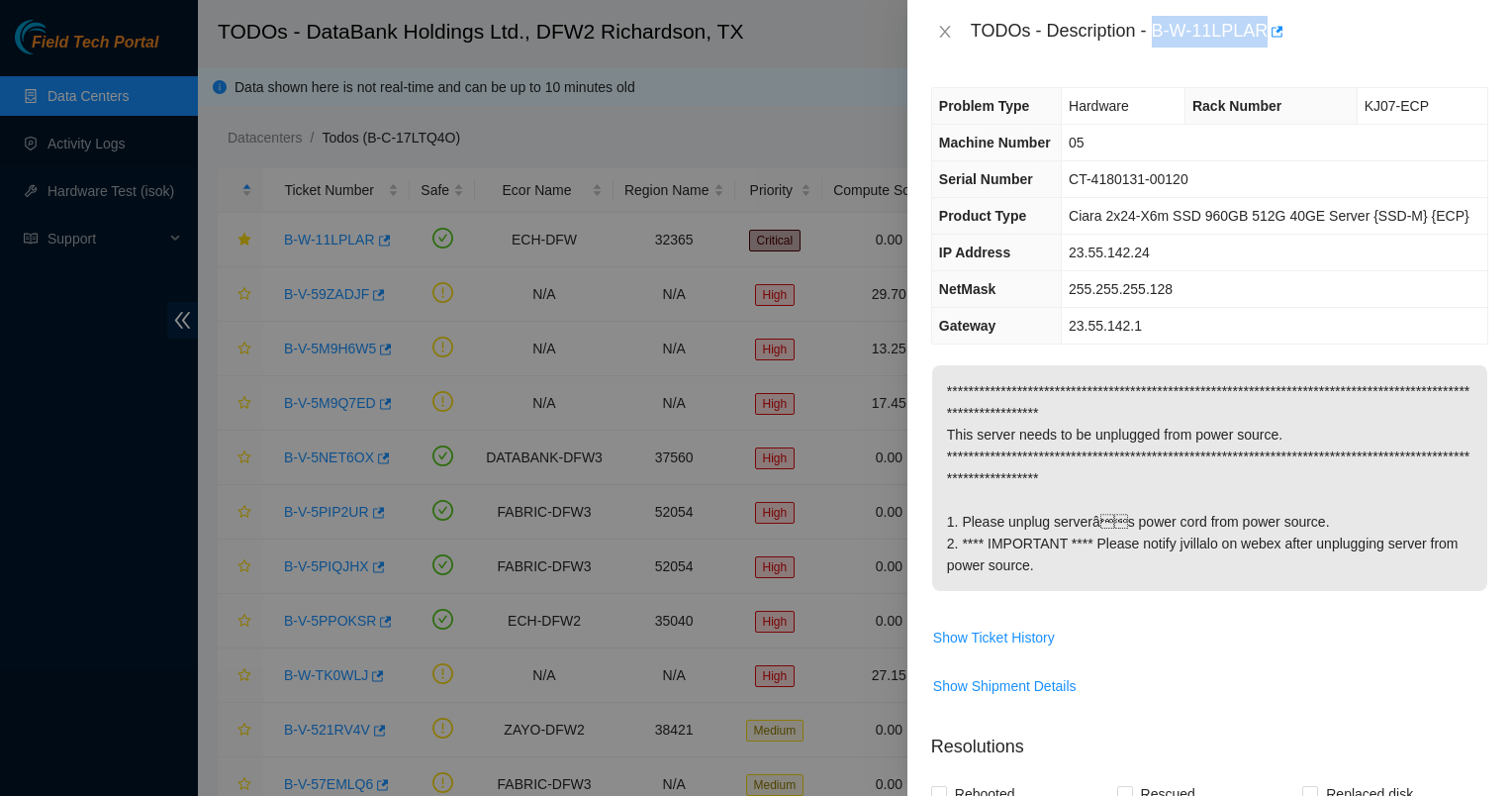 drag, startPoint x: 1152, startPoint y: 33, endPoint x: 1263, endPoint y: 47, distance: 111.879399 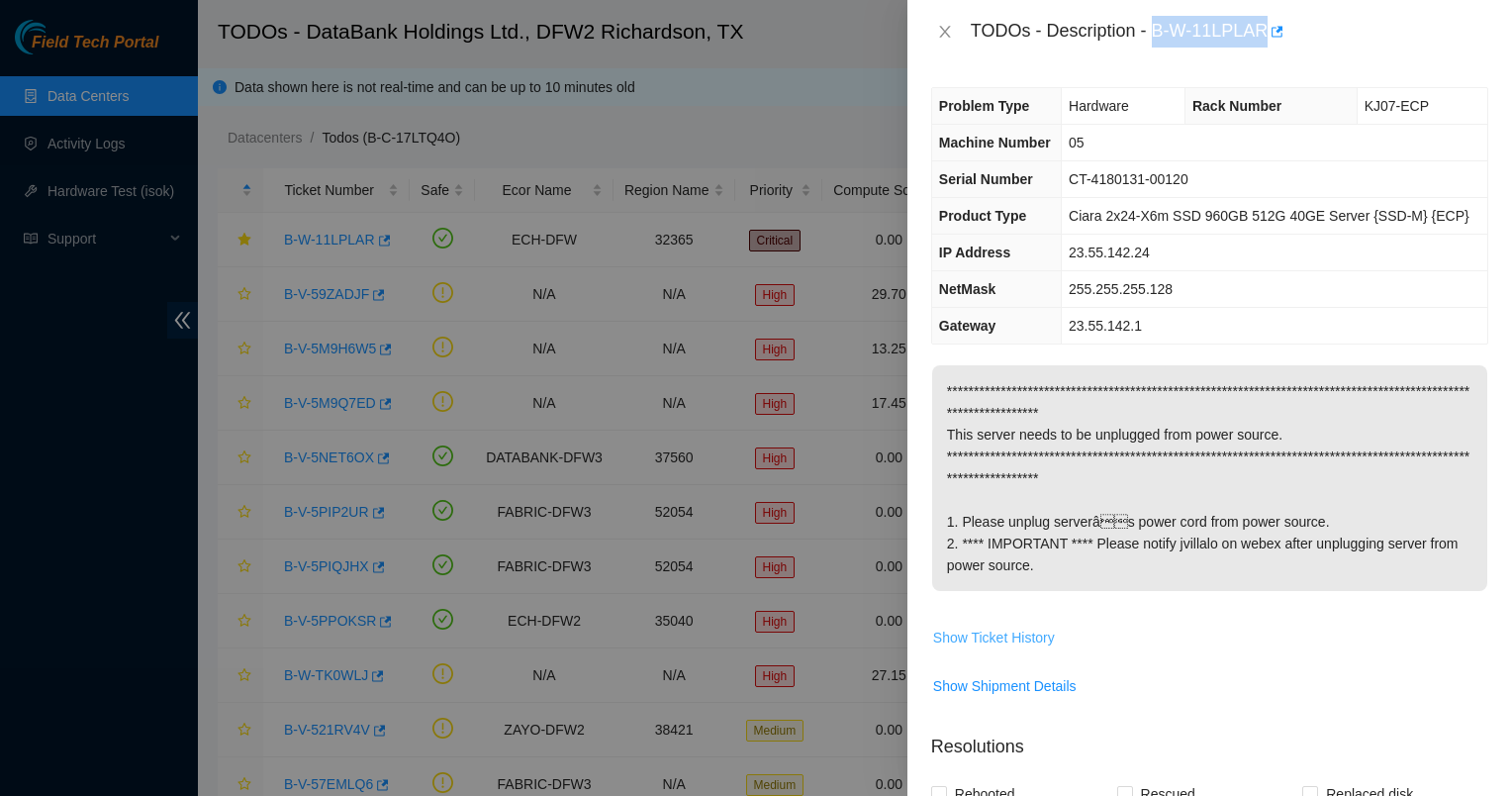 click on "Show Ticket History" at bounding box center (993, 638) 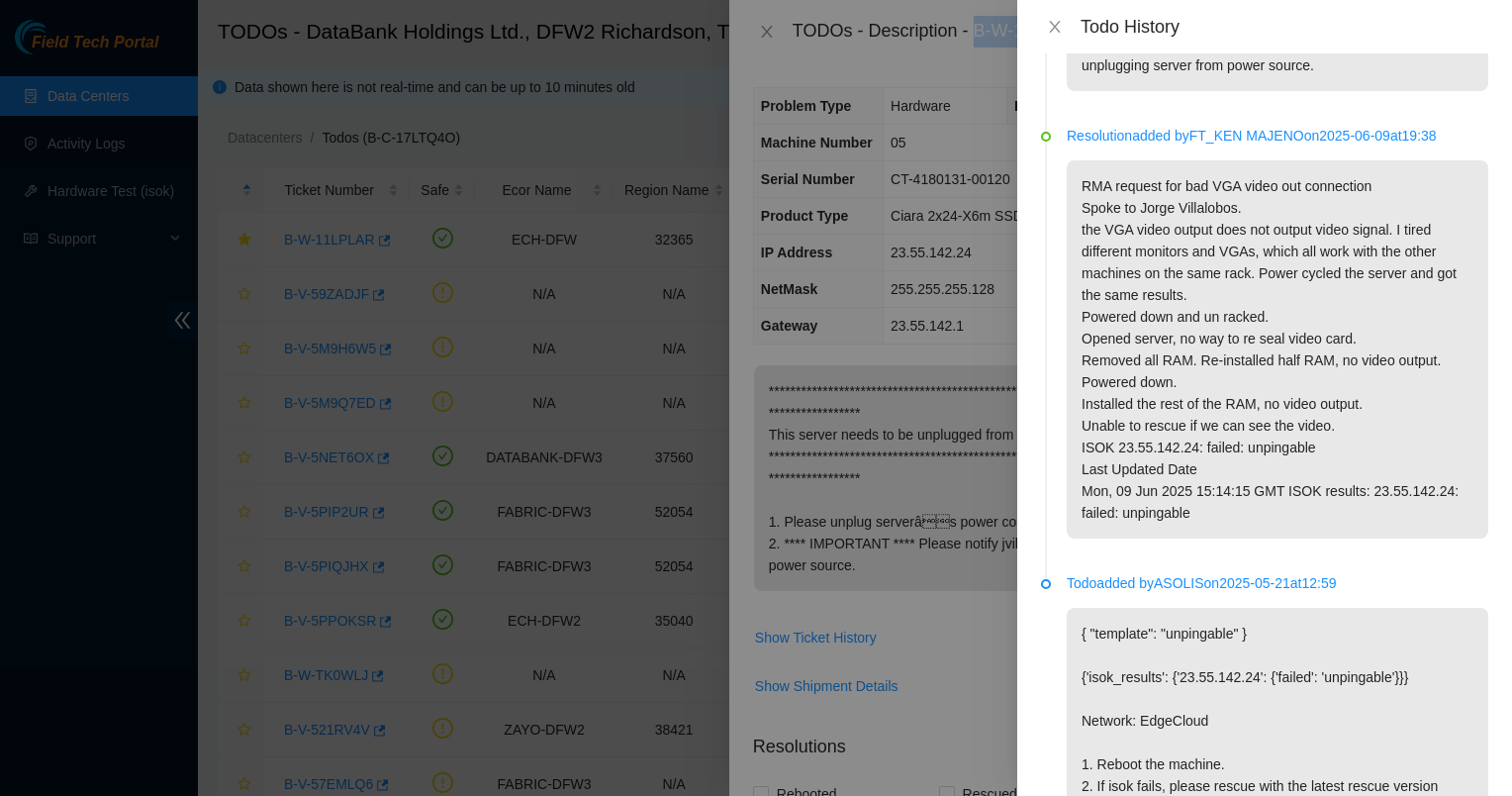 scroll, scrollTop: 0, scrollLeft: 0, axis: both 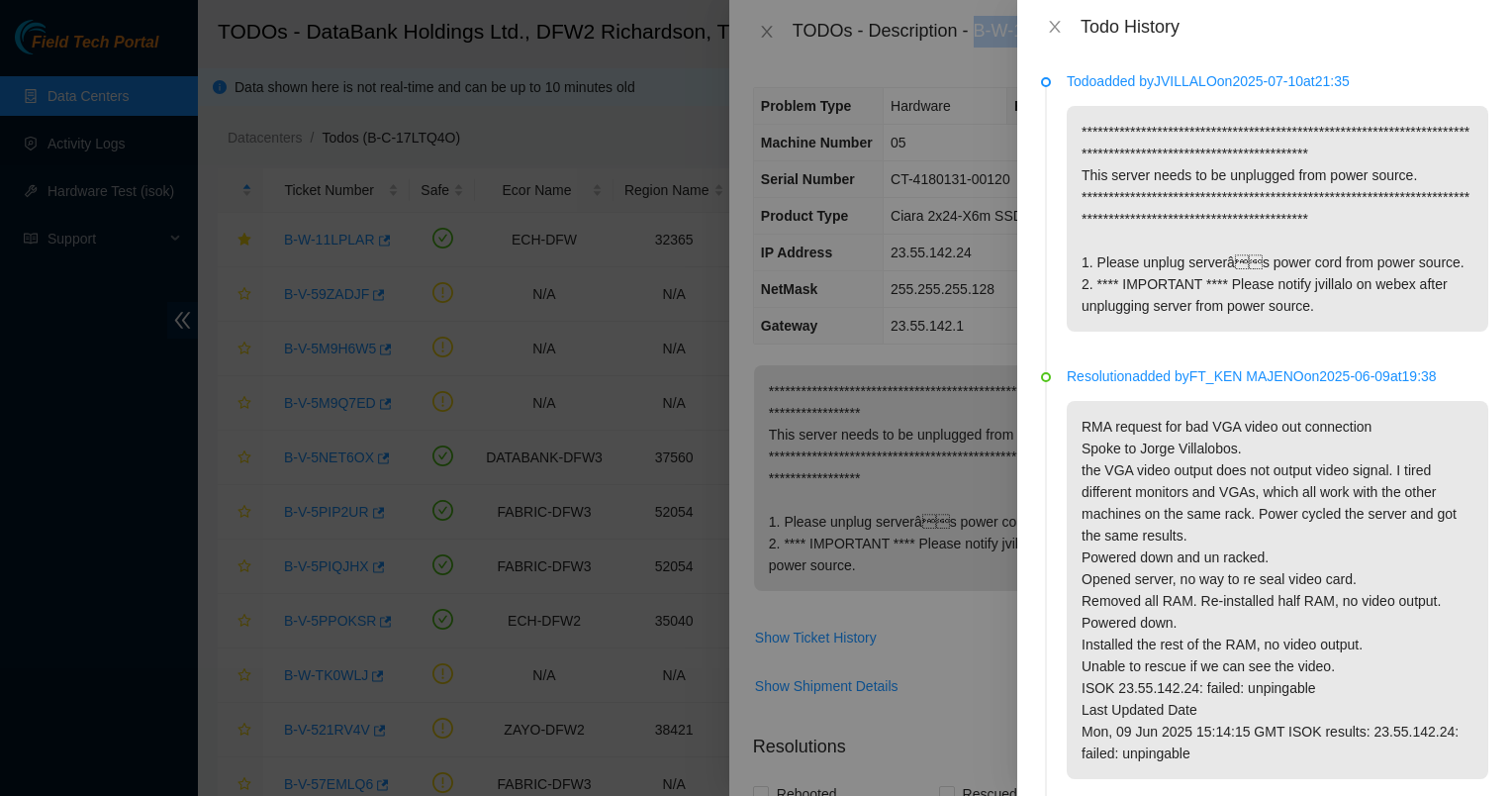 drag, startPoint x: 1186, startPoint y: 311, endPoint x: 1369, endPoint y: 357, distance: 188.69287 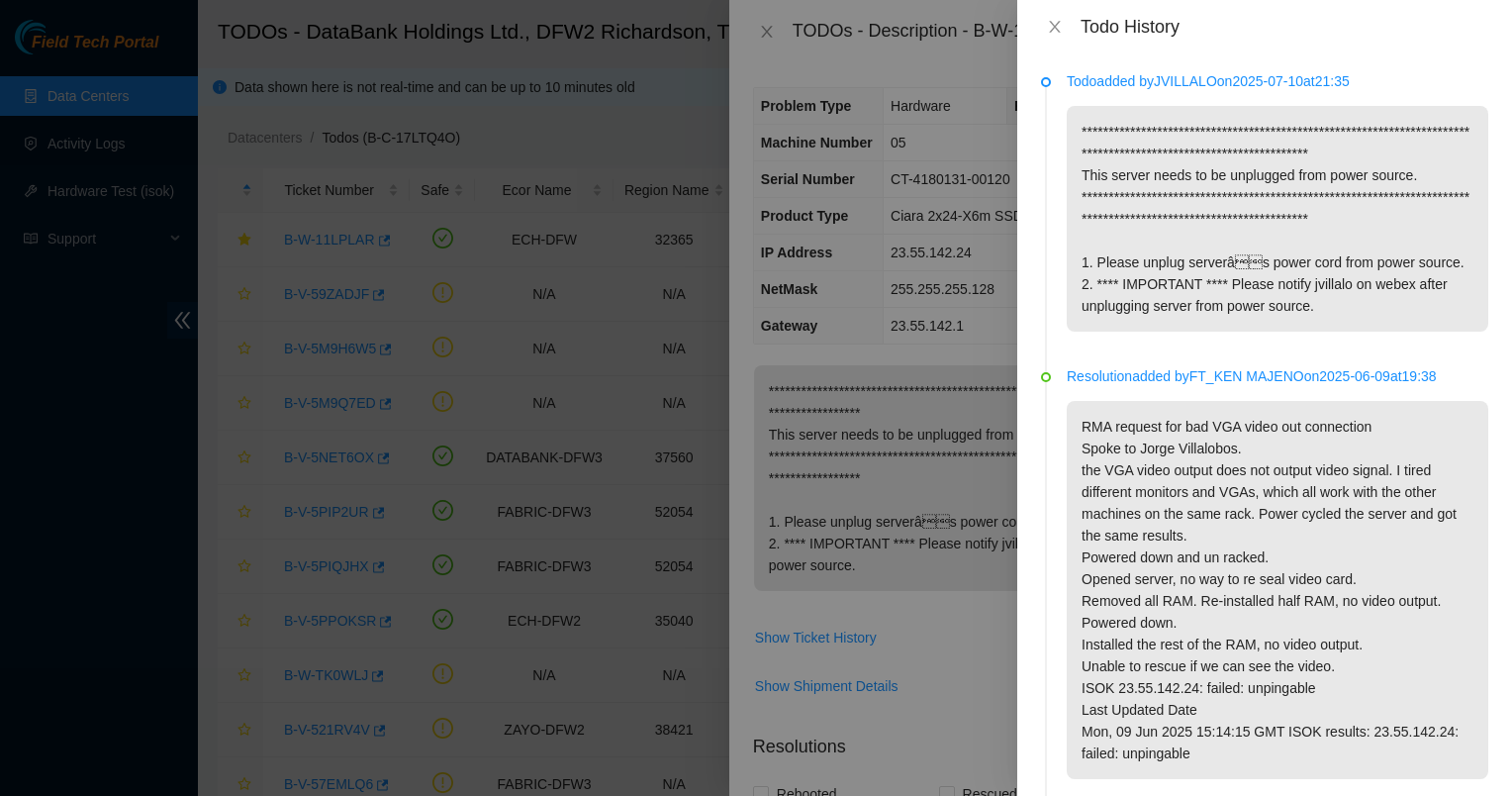 drag, startPoint x: 1354, startPoint y: 352, endPoint x: 1084, endPoint y: 152, distance: 336.00595 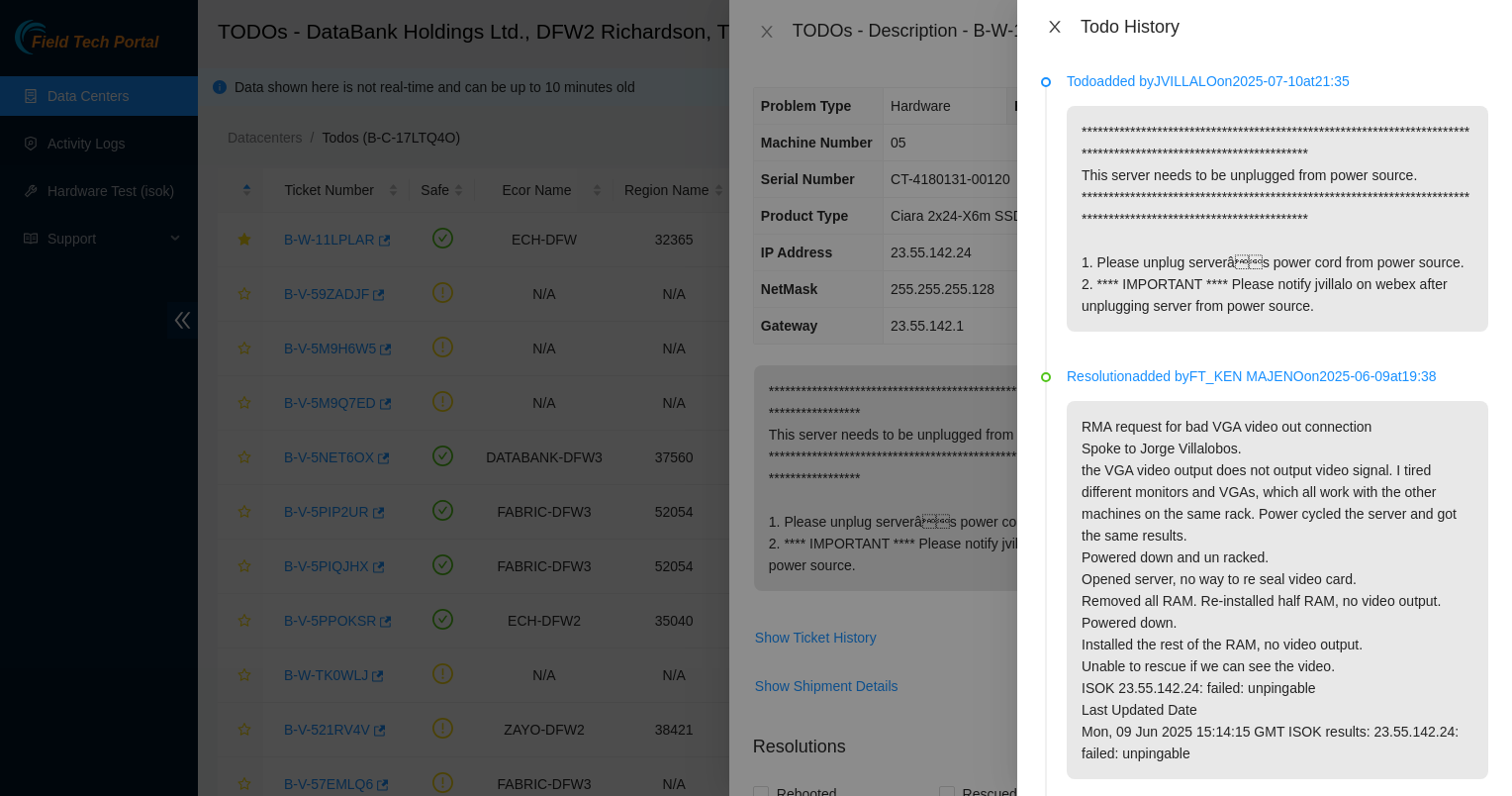 click at bounding box center [1055, 27] 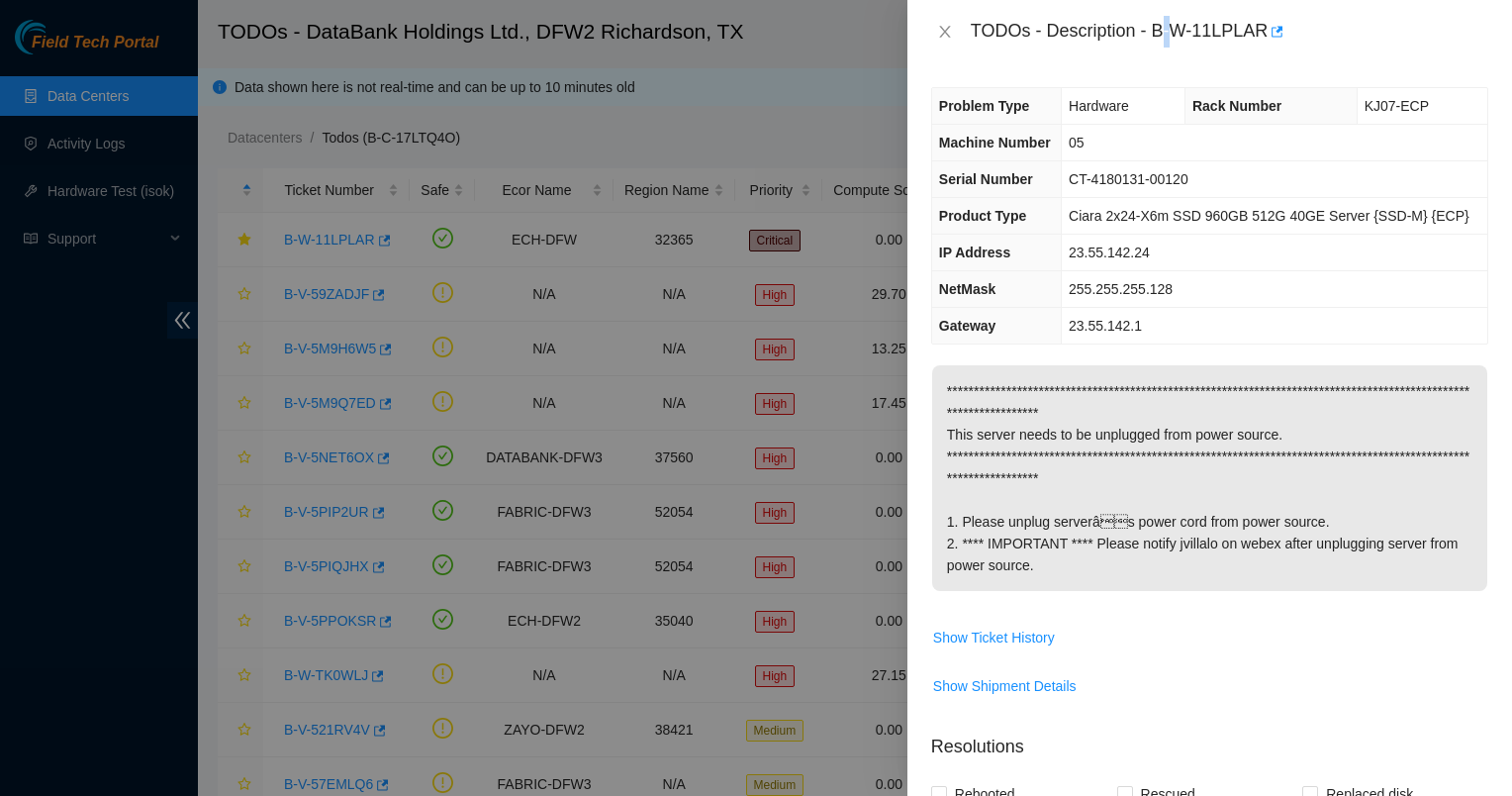 click on "TODOs - Description - B-W-11LPLAR" at bounding box center (1229, 32) 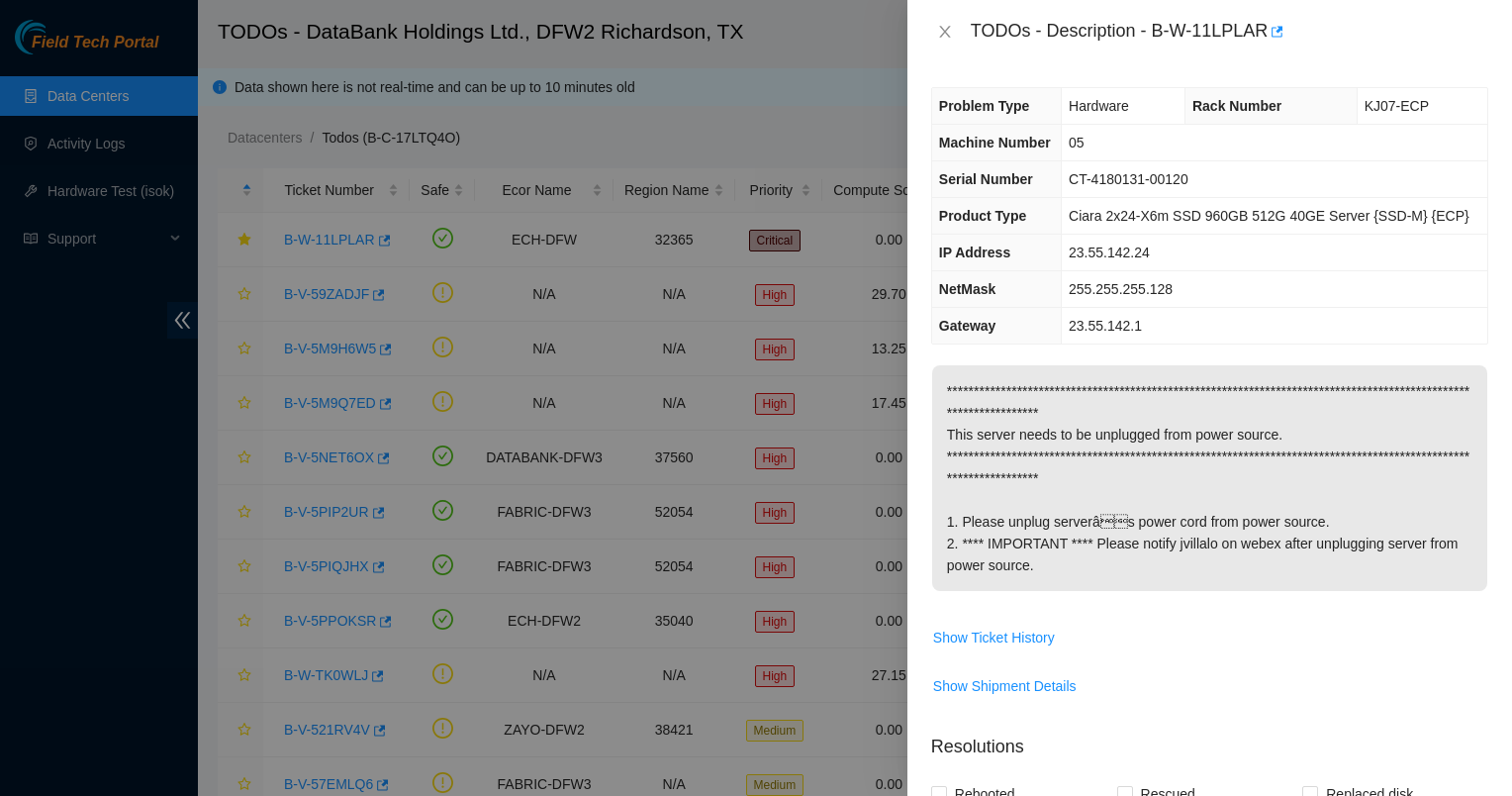 click on "CT-4180131-00120" at bounding box center [1275, 179] 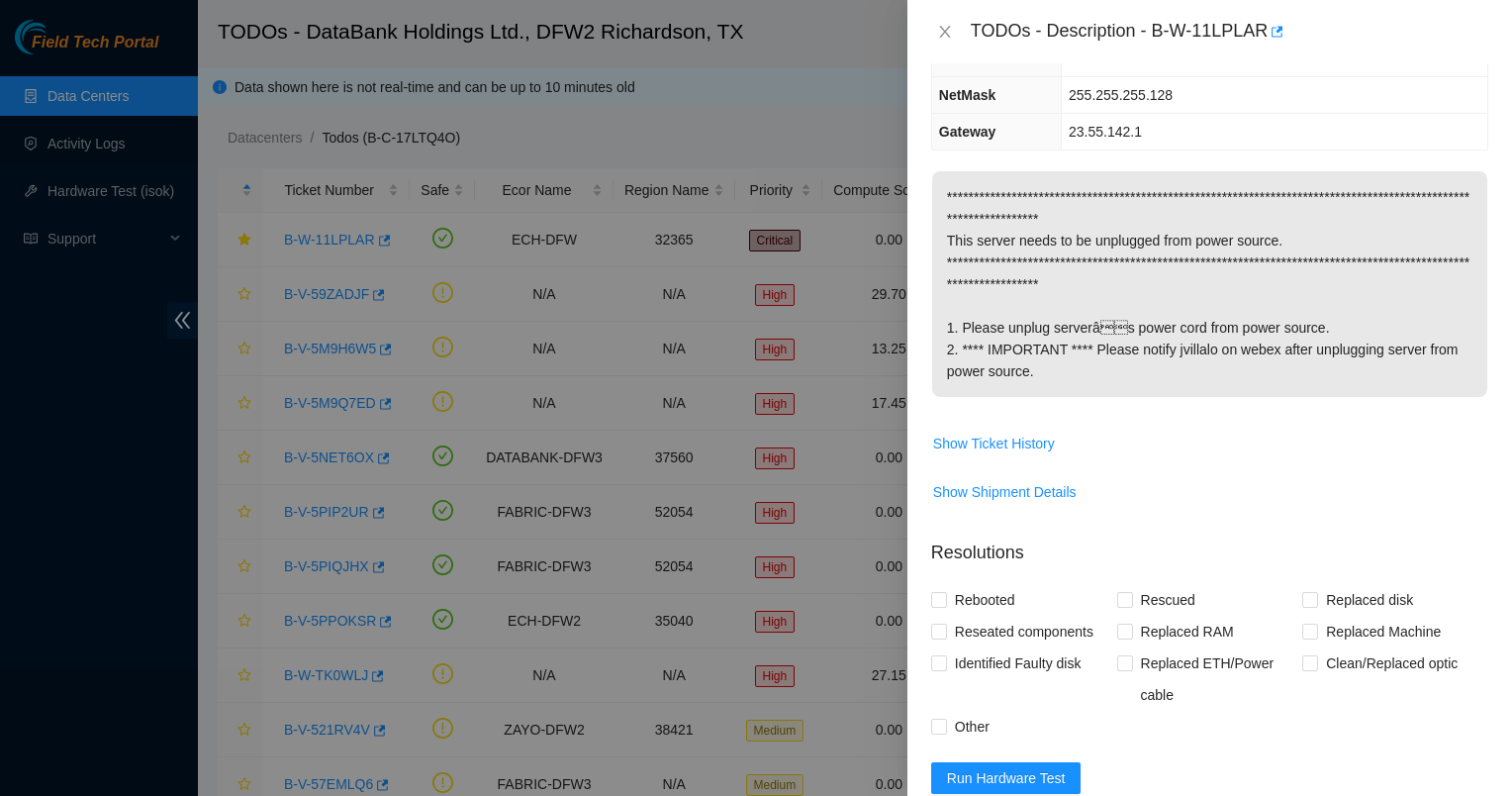 scroll, scrollTop: 0, scrollLeft: 0, axis: both 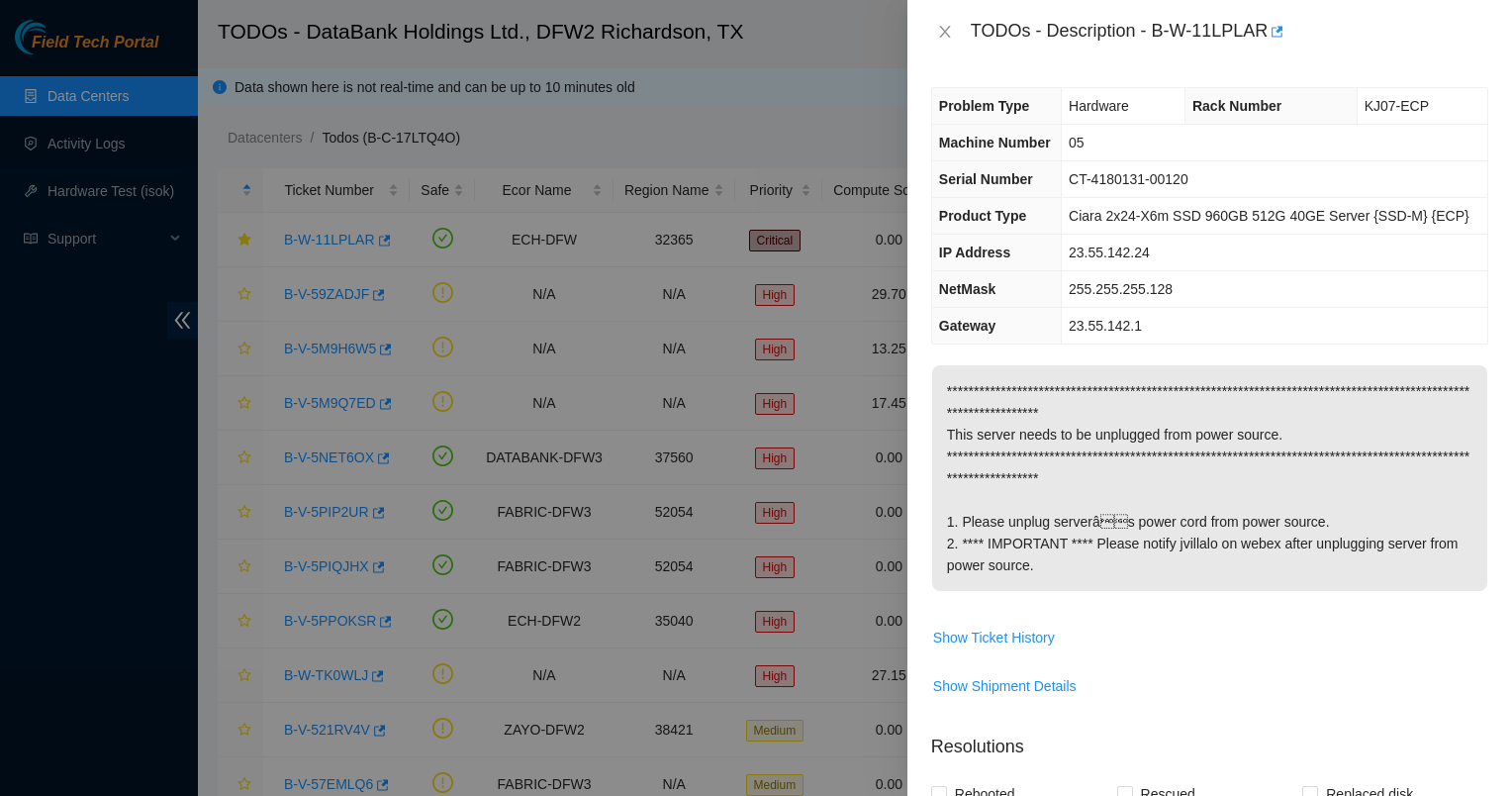 click on "23.55.142.1" at bounding box center (1275, 326) 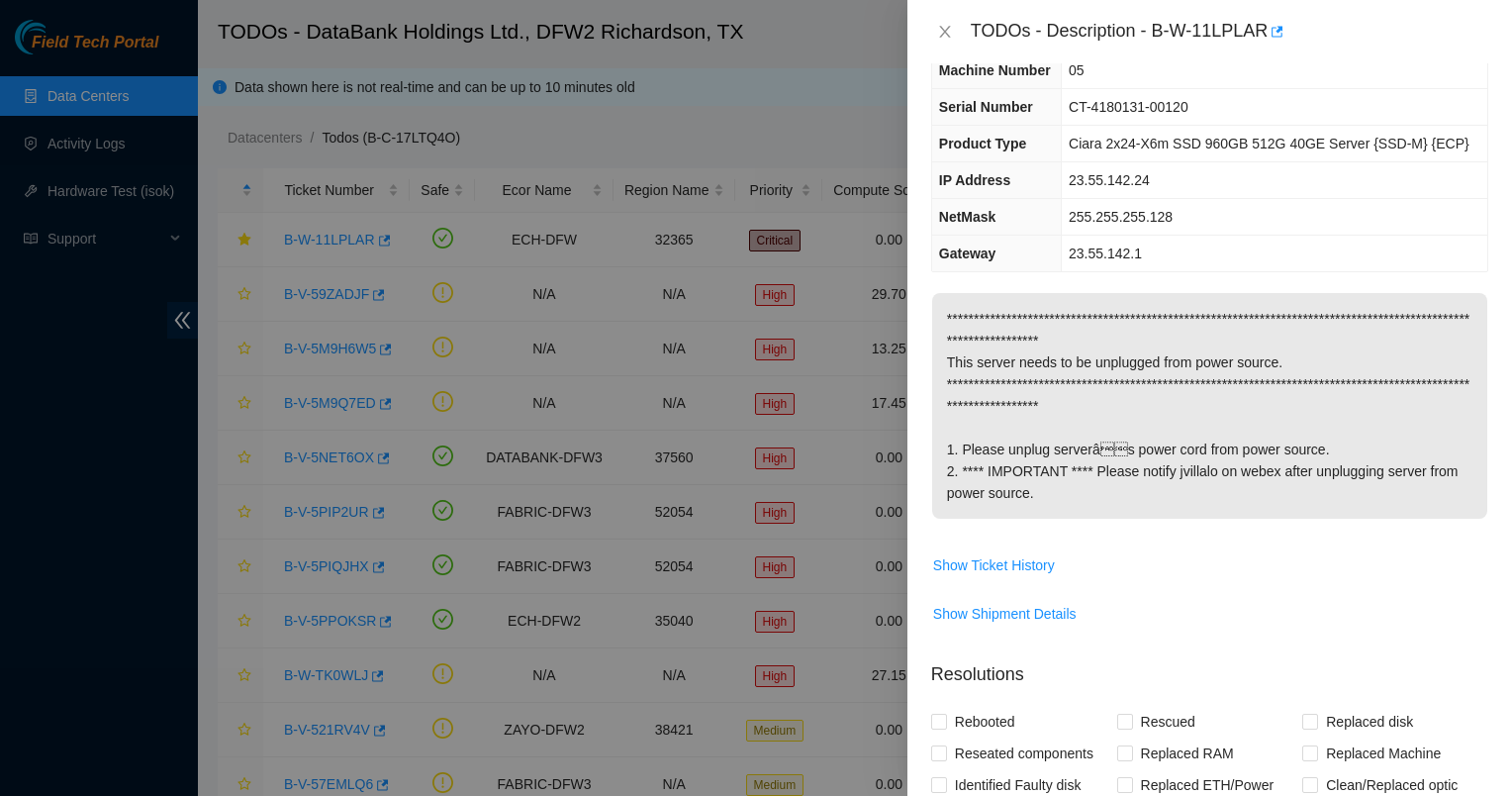 scroll, scrollTop: 0, scrollLeft: 0, axis: both 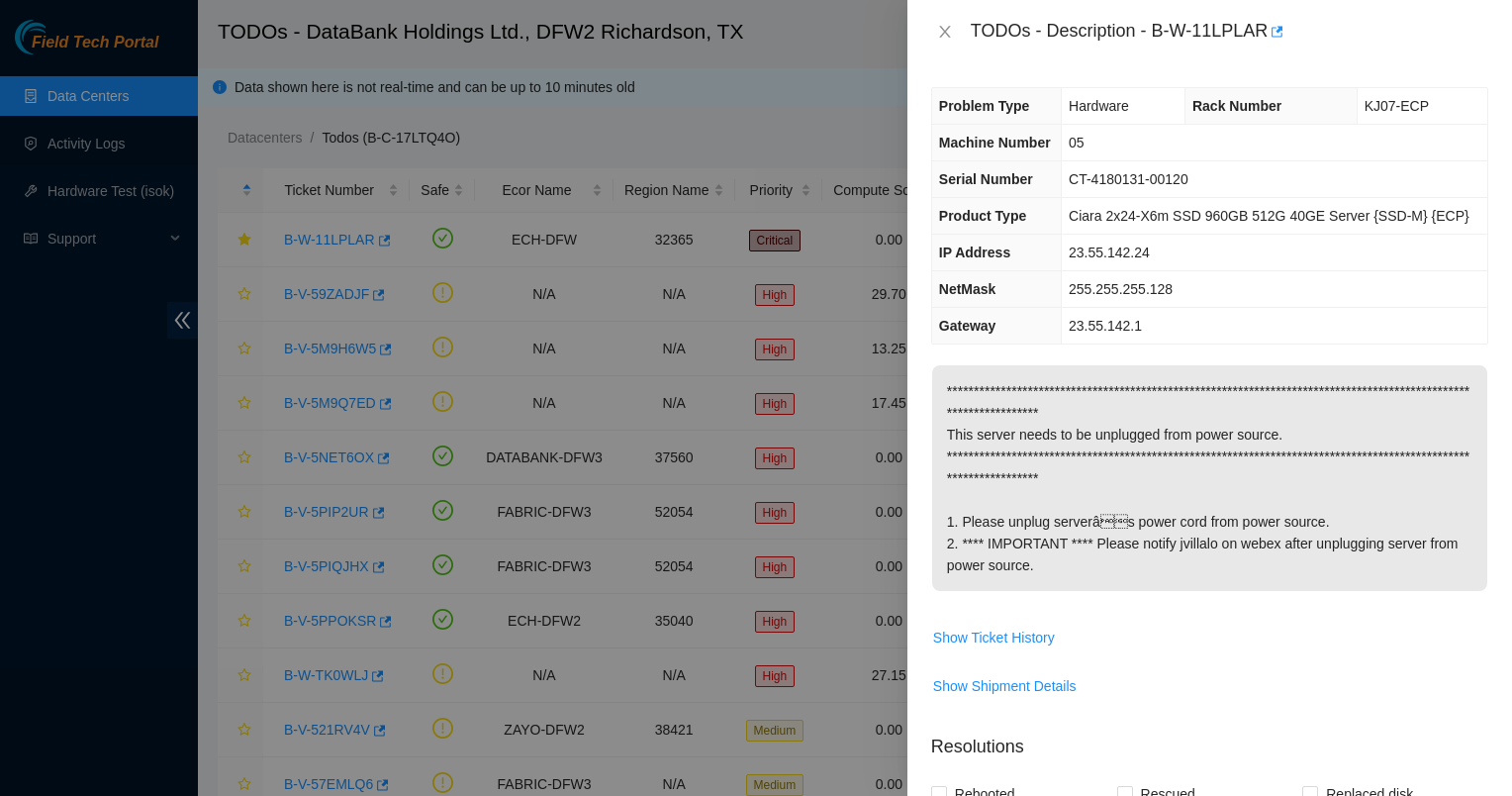 drag, startPoint x: 1099, startPoint y: 615, endPoint x: 952, endPoint y: 389, distance: 269.60156 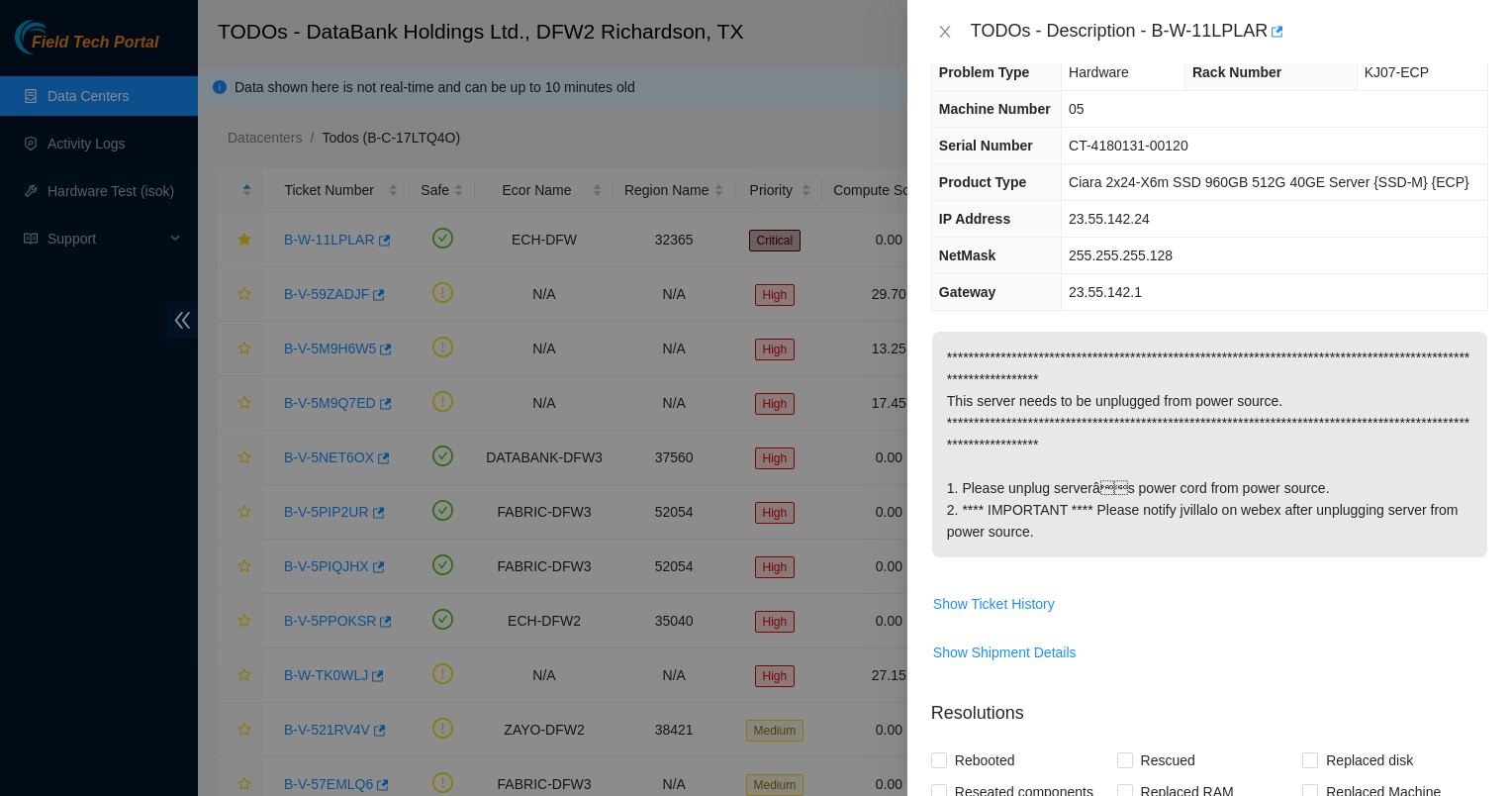 scroll, scrollTop: 0, scrollLeft: 0, axis: both 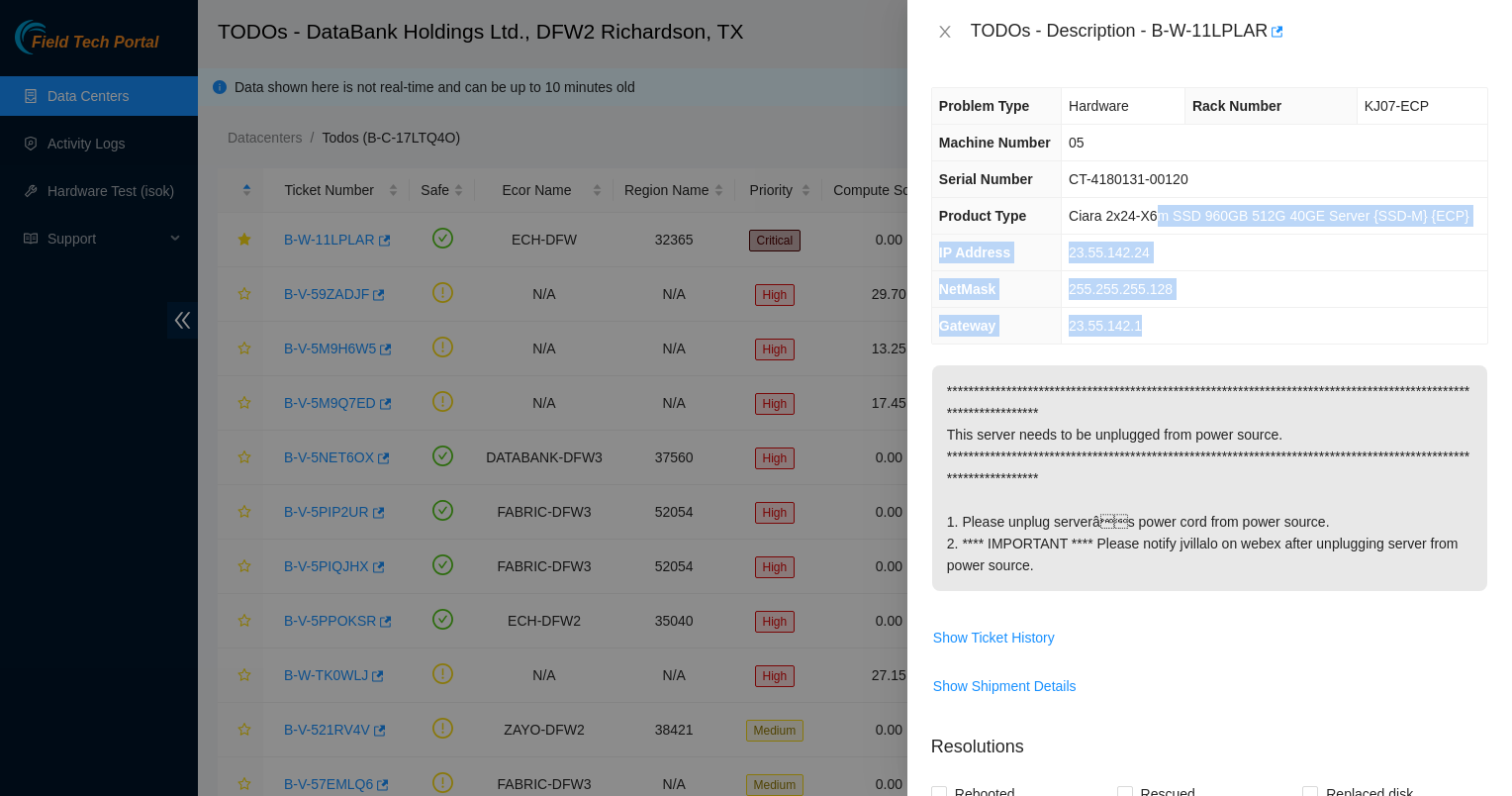 drag, startPoint x: 1155, startPoint y: 225, endPoint x: 1190, endPoint y: 318, distance: 99.368 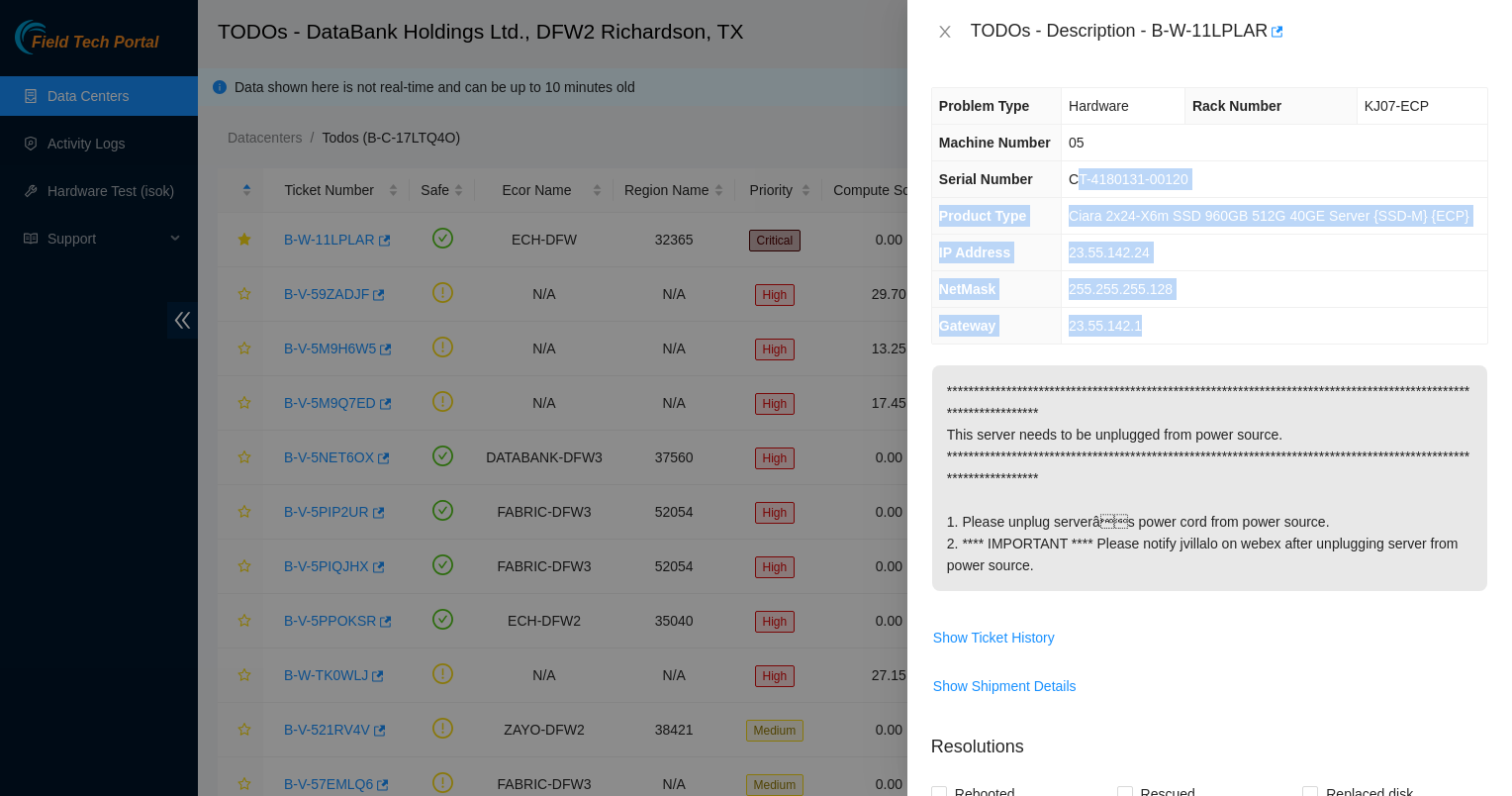drag, startPoint x: 1150, startPoint y: 291, endPoint x: 1077, endPoint y: 184, distance: 129.52992 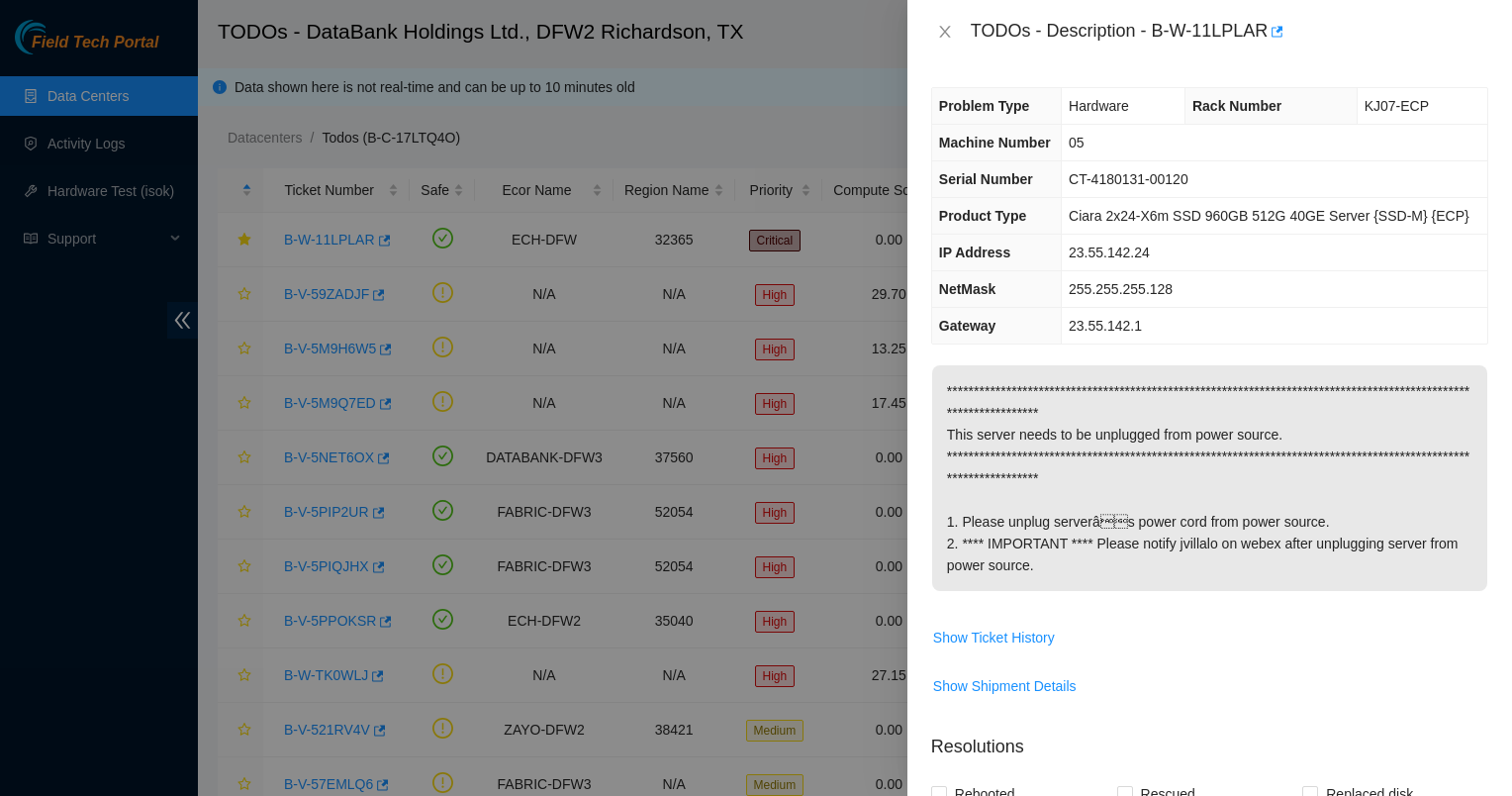 click on "CT-4180131-00120" at bounding box center [1128, 179] 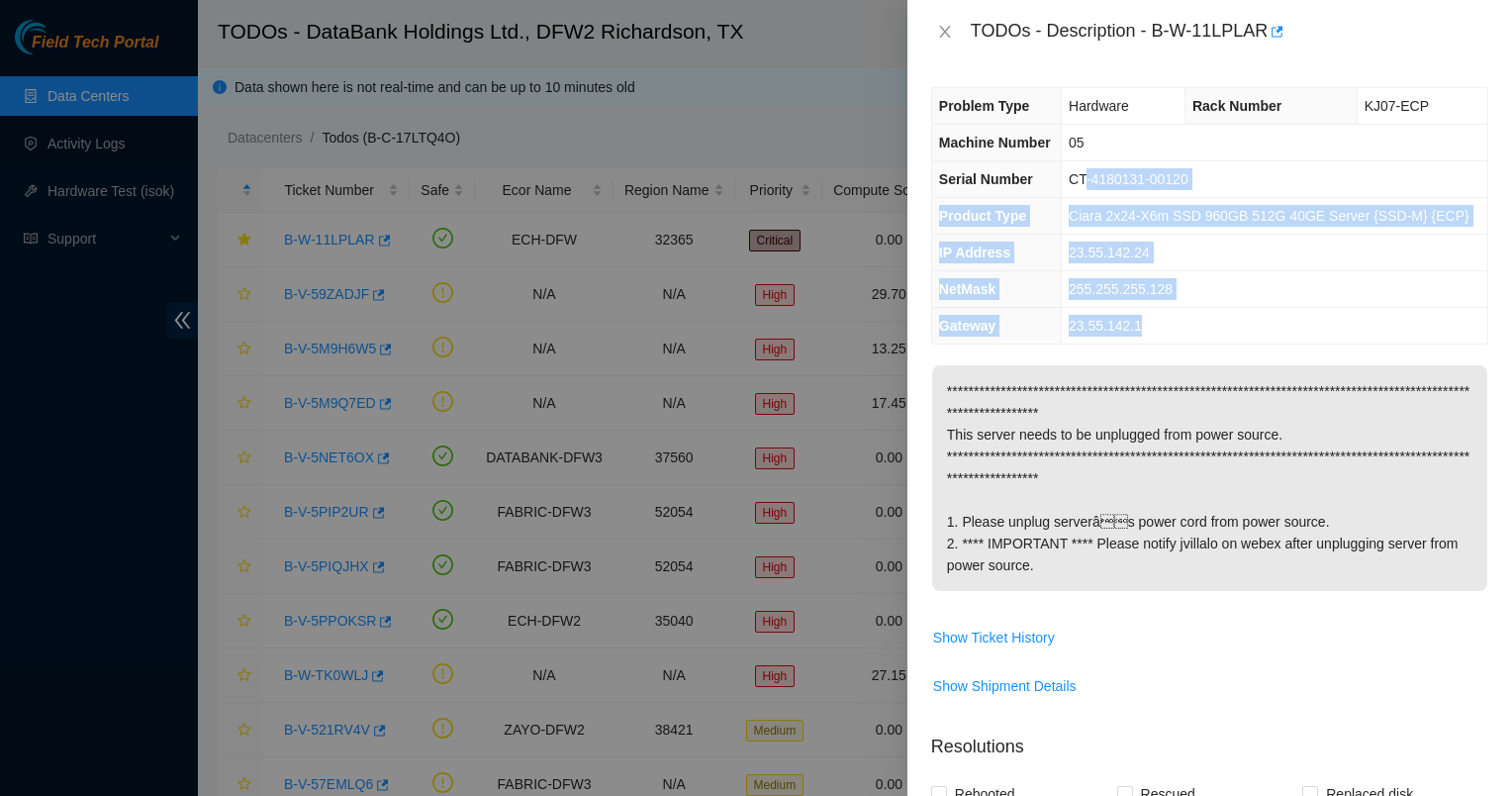 drag, startPoint x: 1144, startPoint y: 289, endPoint x: 1159, endPoint y: 322, distance: 36.249138 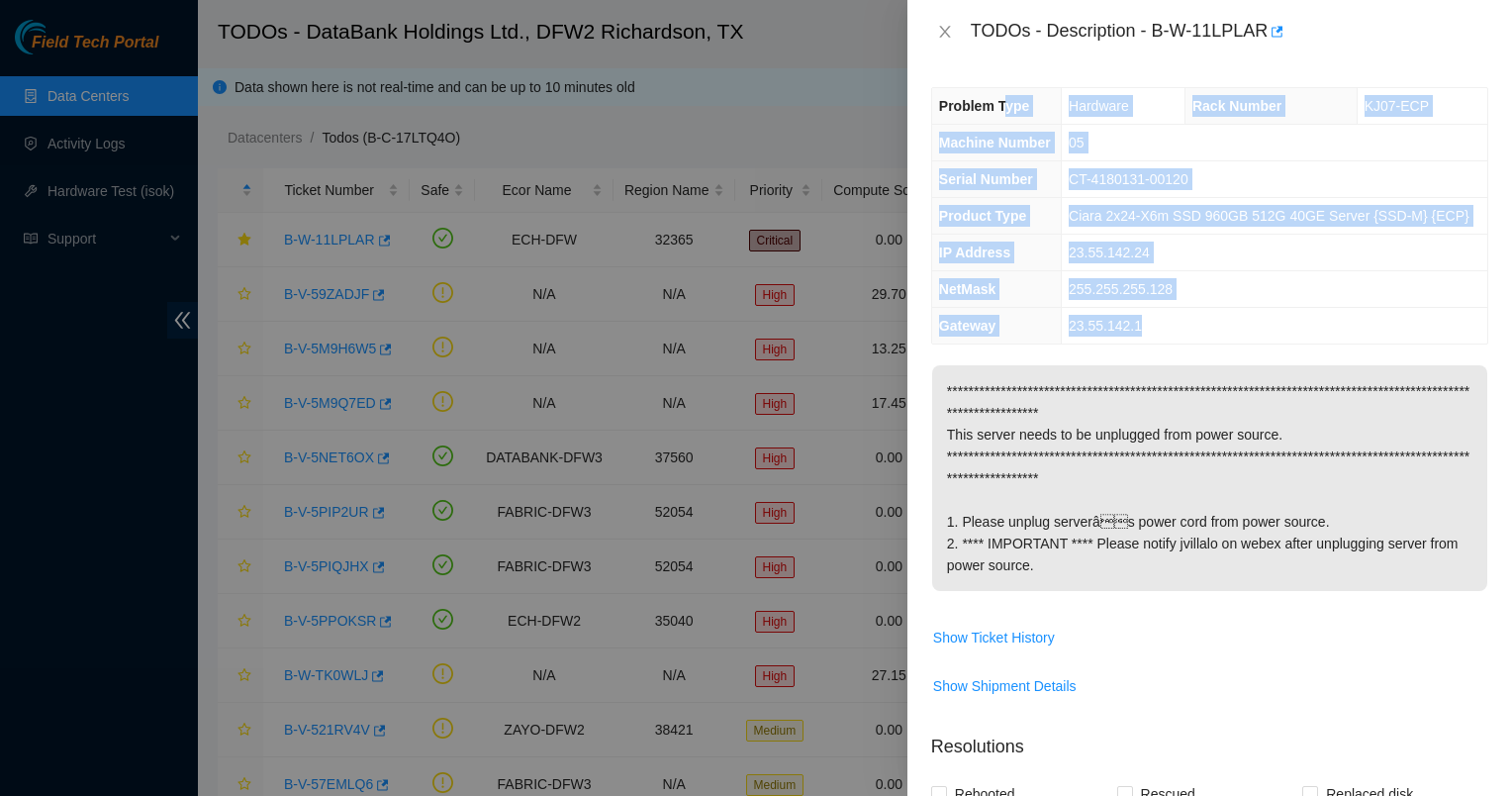 drag, startPoint x: 1166, startPoint y: 339, endPoint x: 997, endPoint y: 95, distance: 296.8114 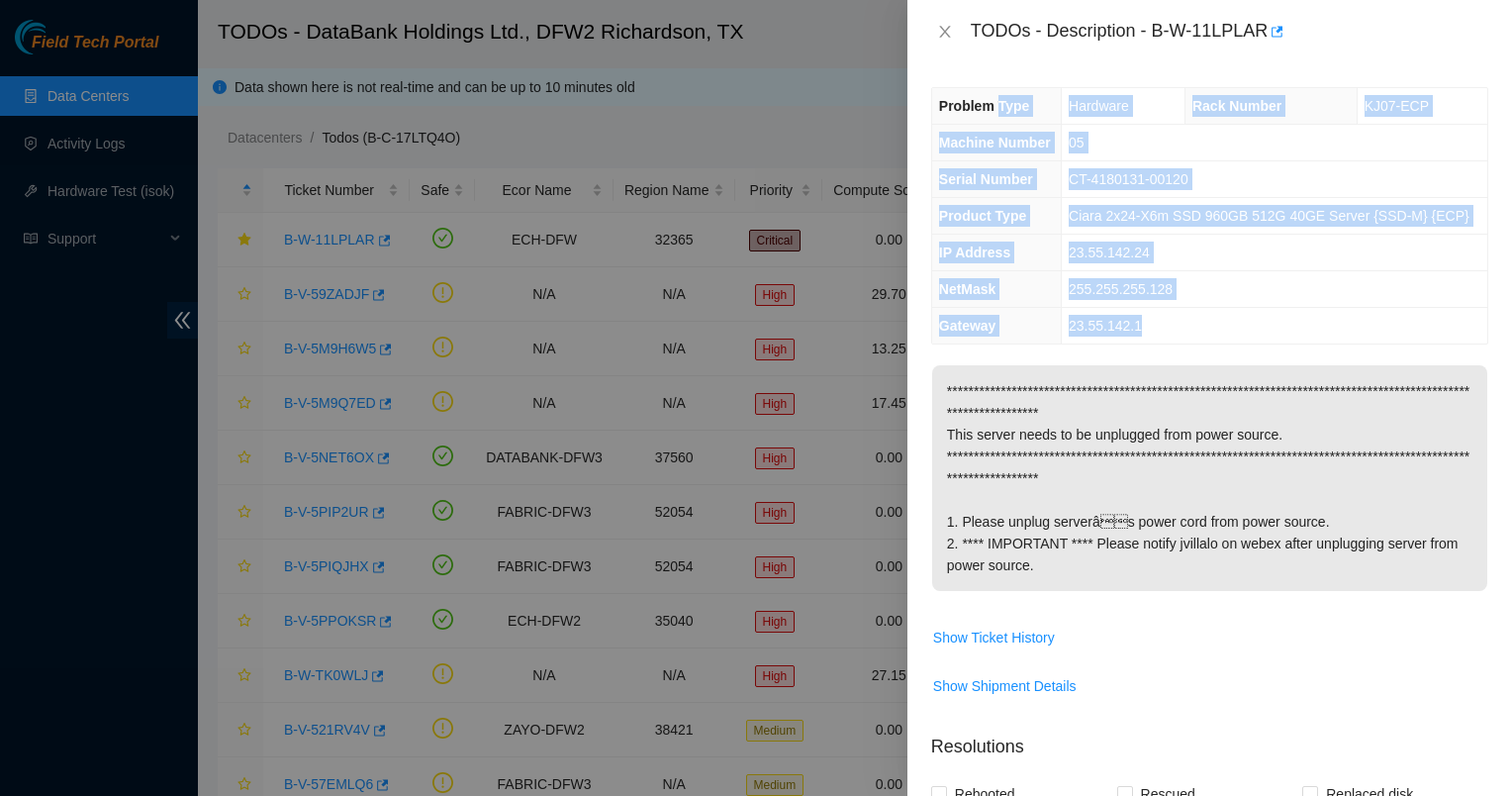 click on "Problem Type" at bounding box center [996, 106] 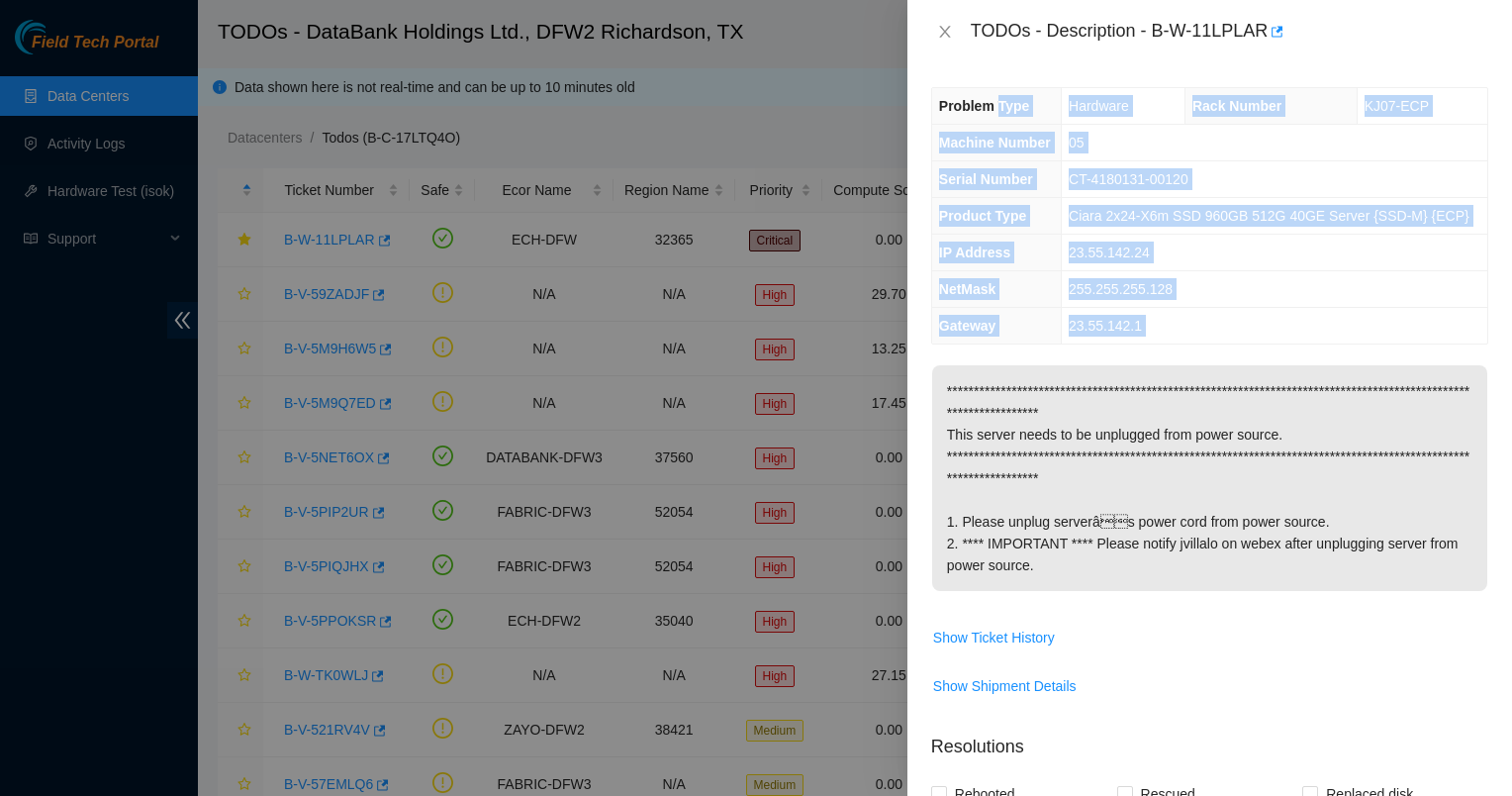 drag, startPoint x: 996, startPoint y: 94, endPoint x: 1191, endPoint y: 372, distance: 339.57179 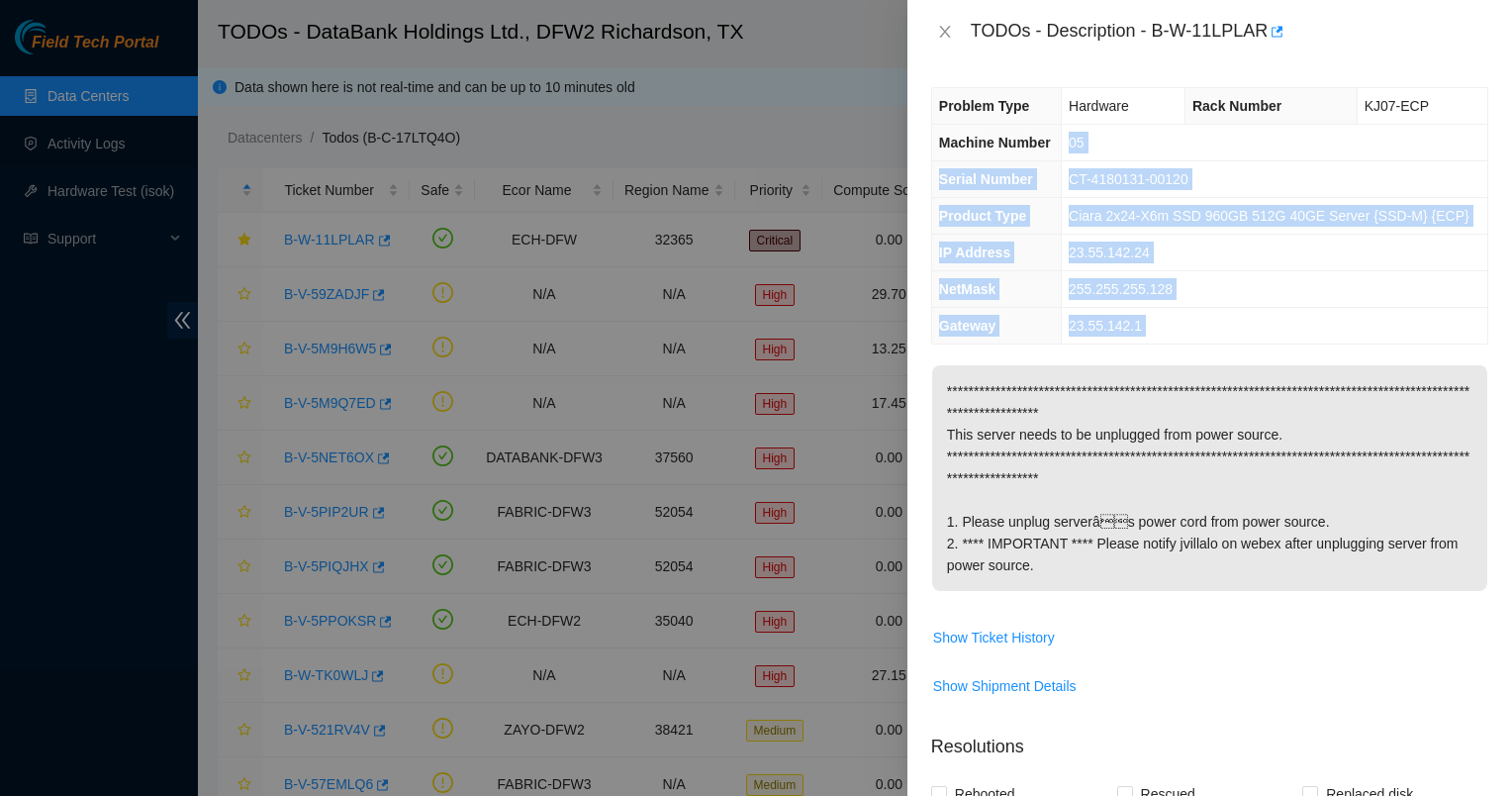 drag, startPoint x: 1191, startPoint y: 372, endPoint x: 1052, endPoint y: 123, distance: 285.17012 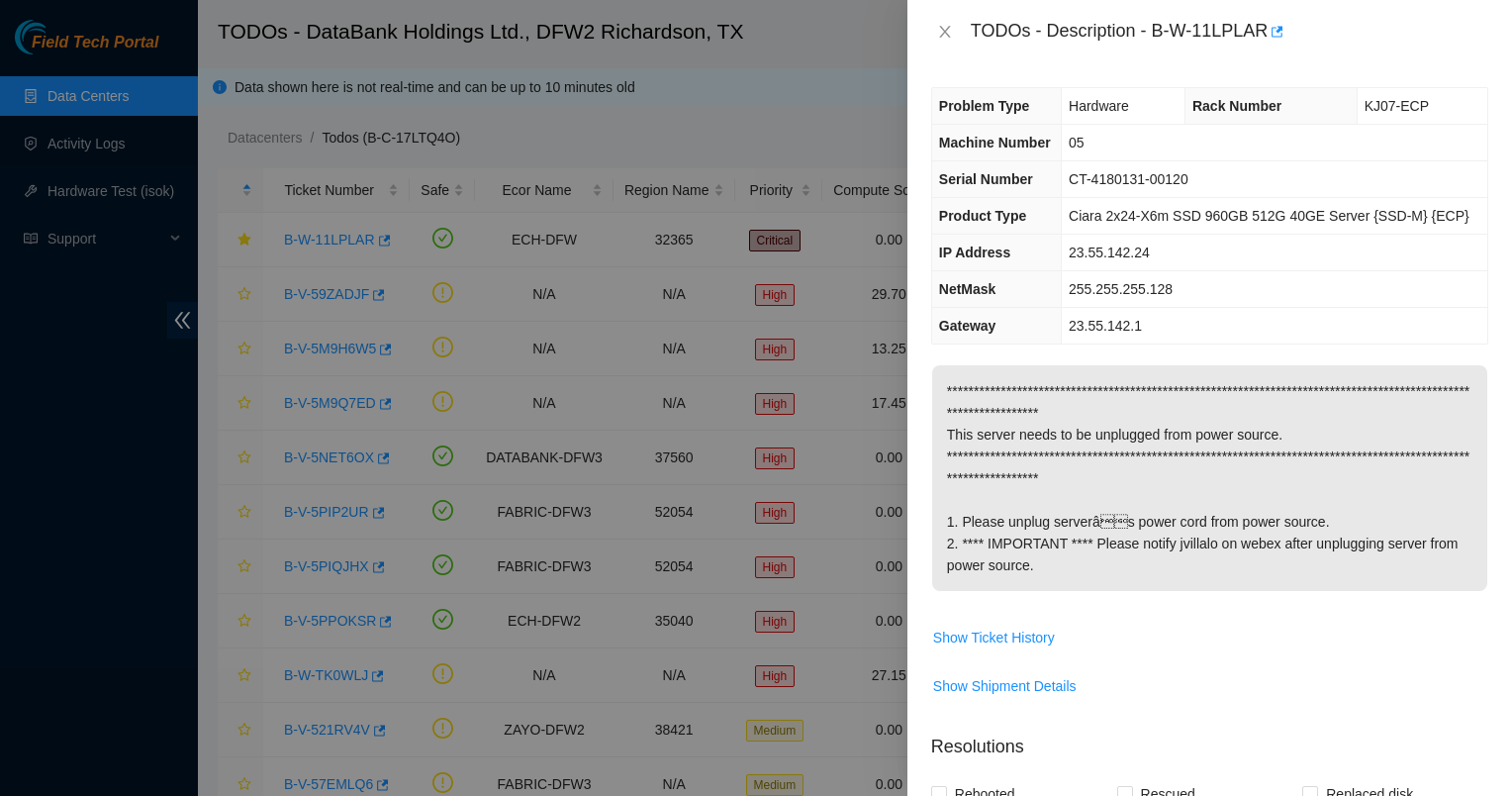 click on "Problem Type" at bounding box center (996, 106) 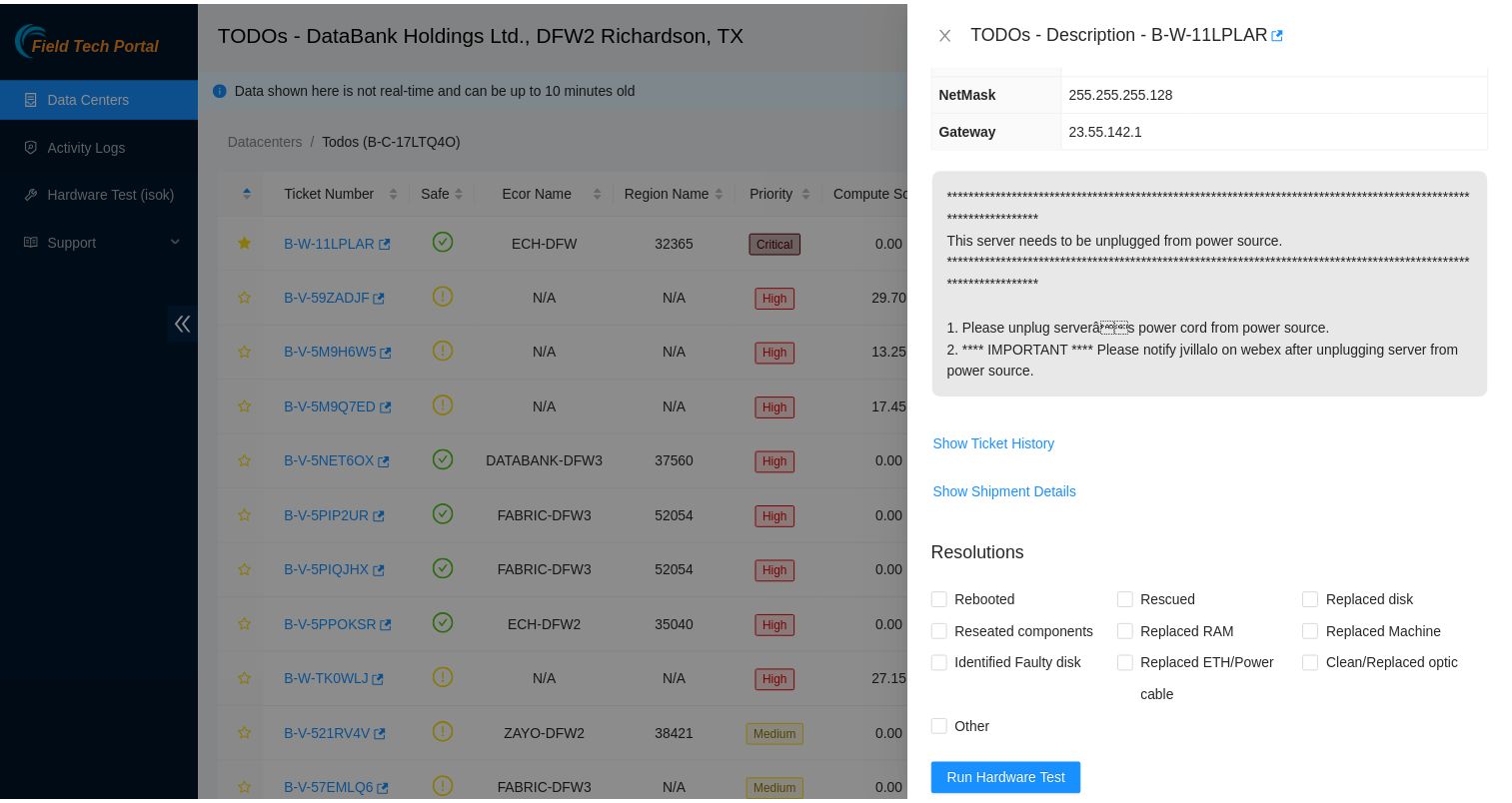 scroll, scrollTop: 0, scrollLeft: 0, axis: both 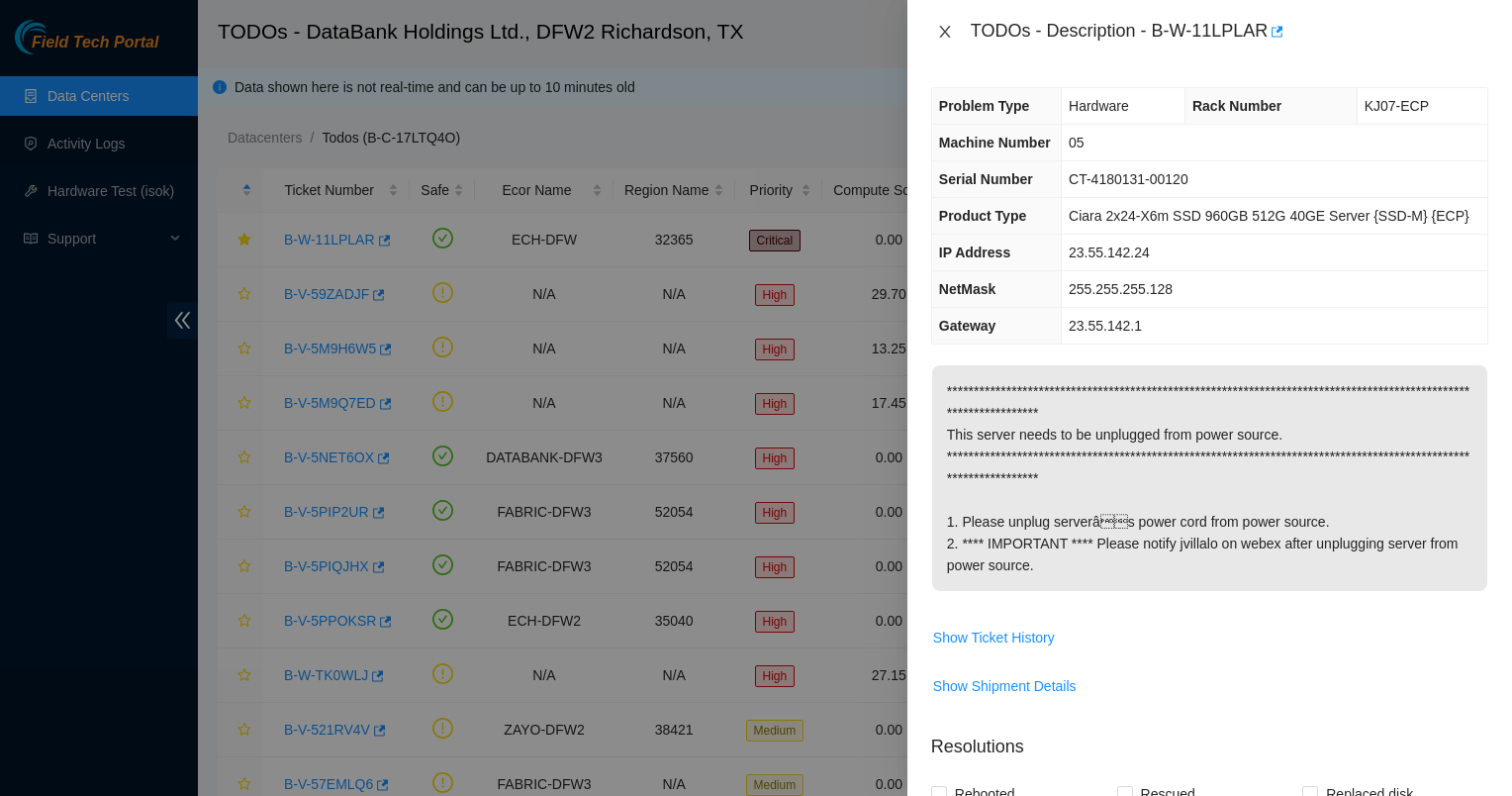 click 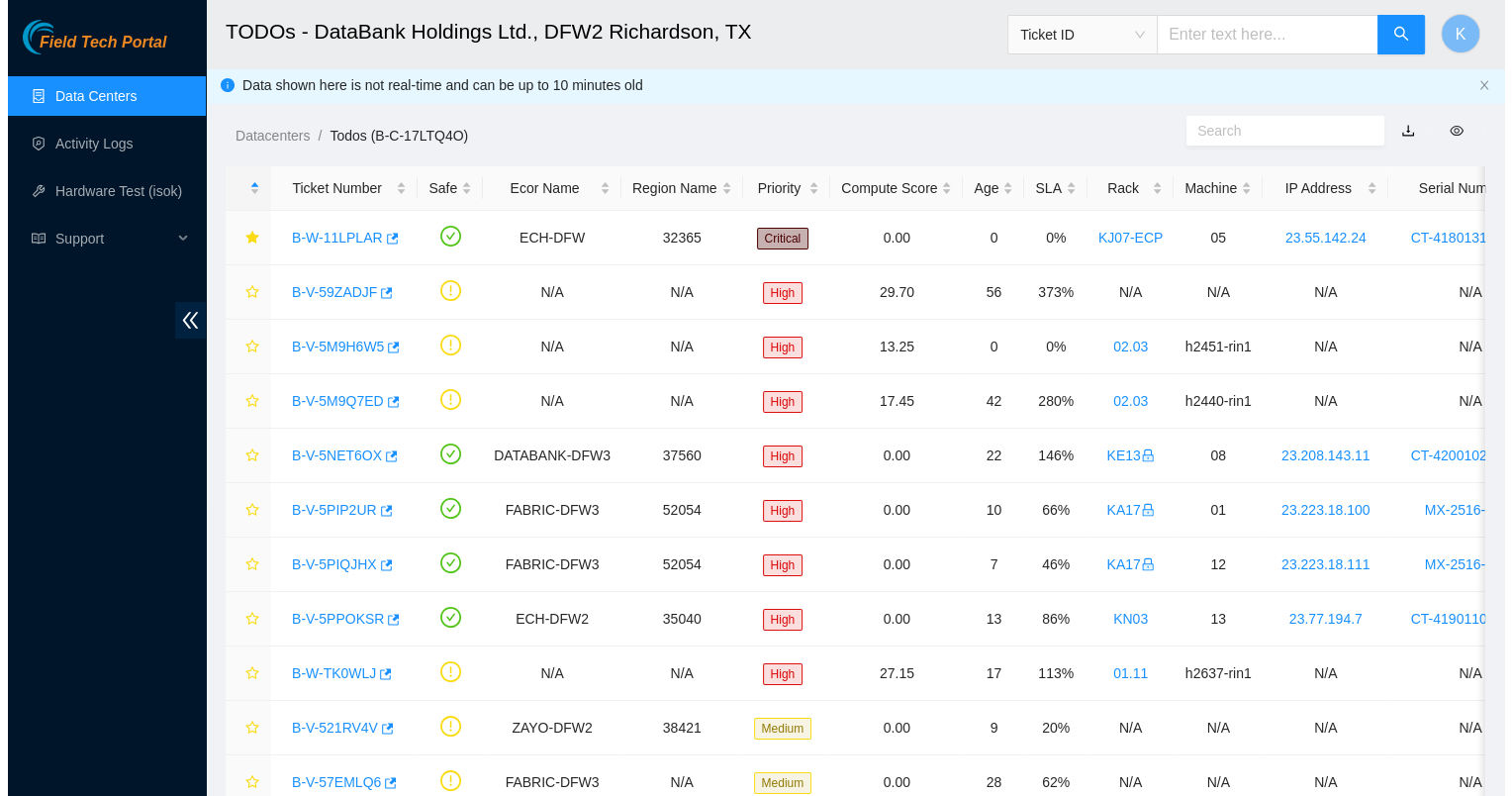 scroll, scrollTop: 0, scrollLeft: 0, axis: both 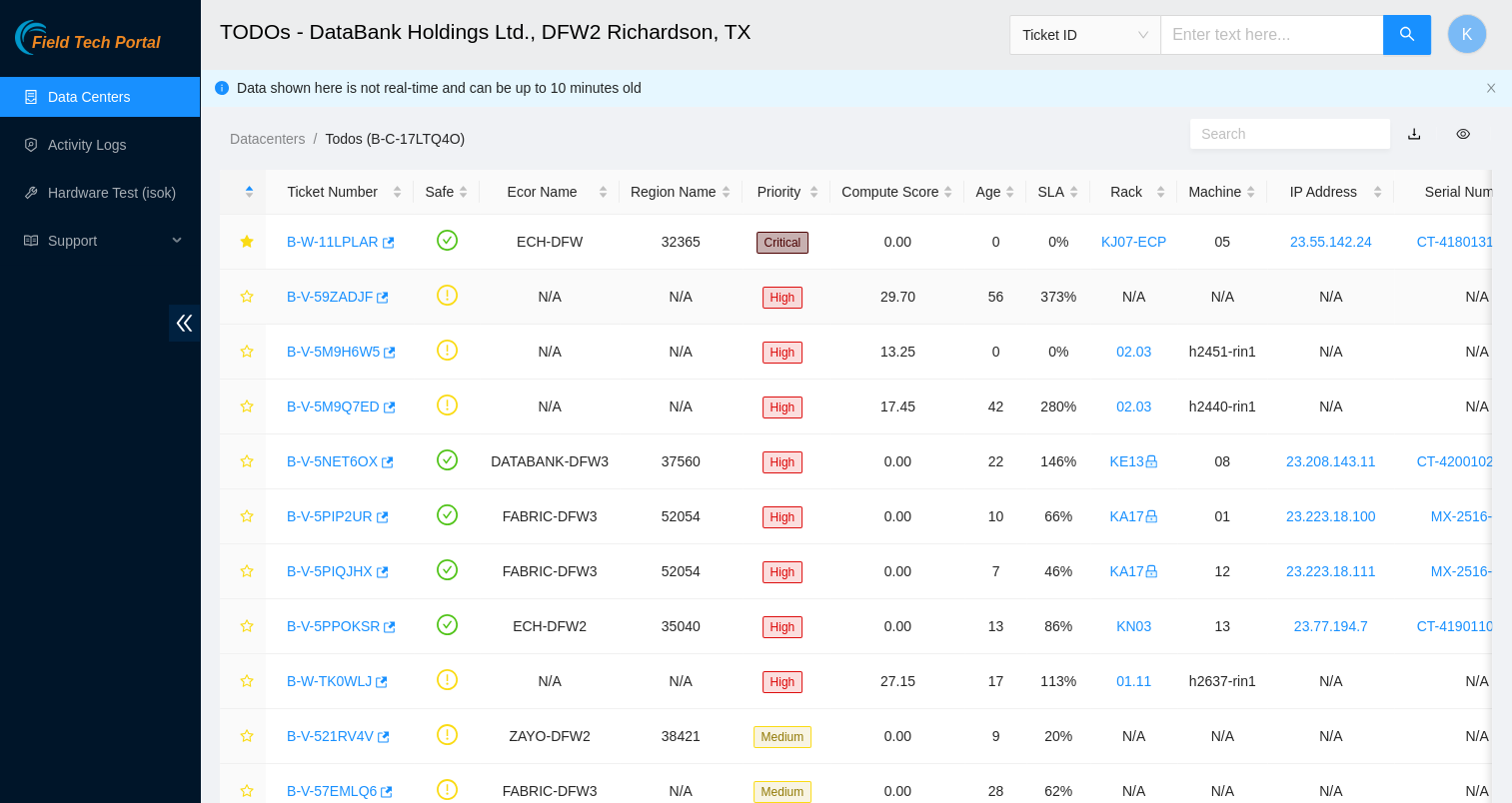 click on "B-V-59ZADJF" at bounding box center (330, 297) 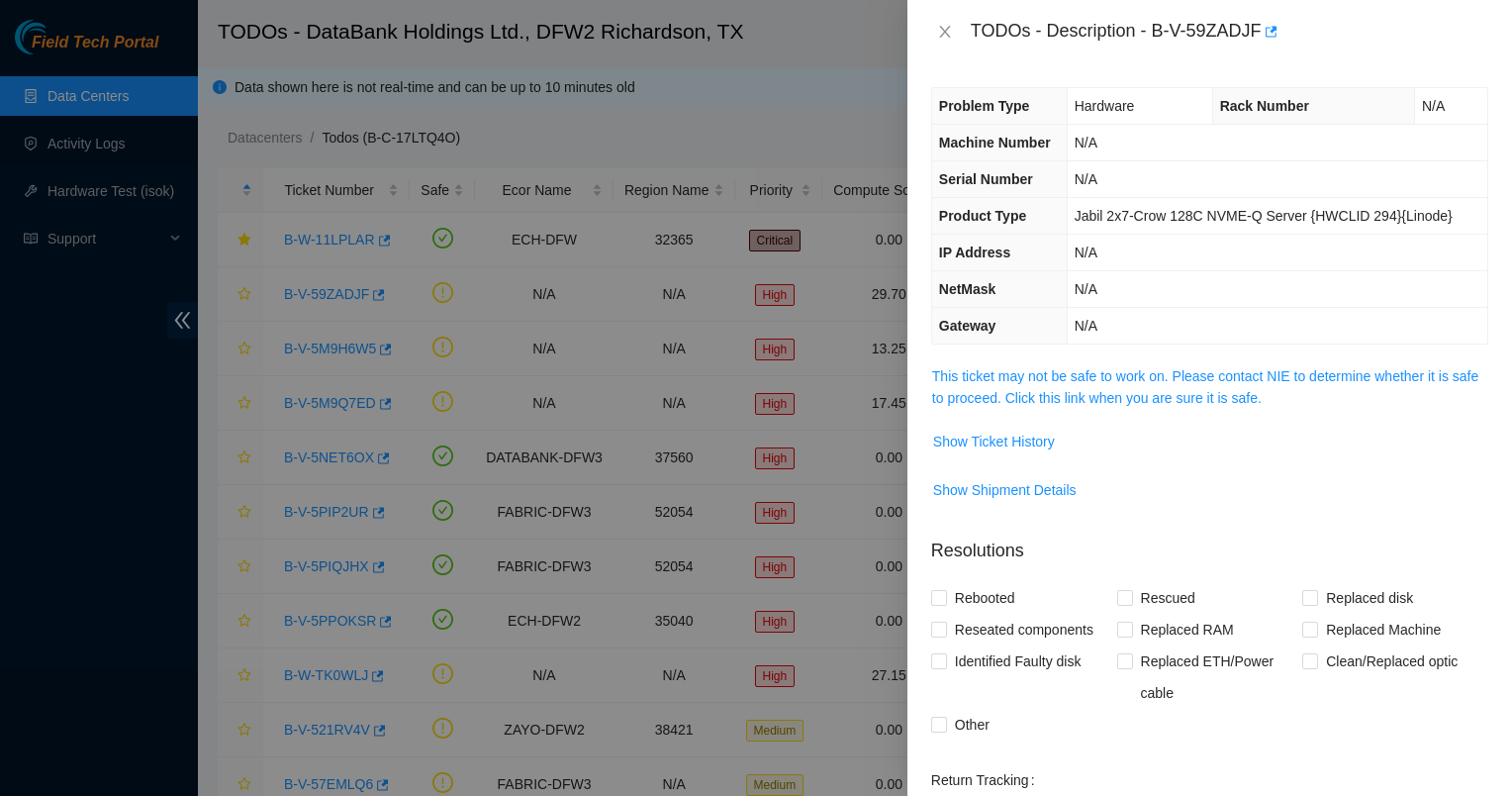 drag, startPoint x: 1029, startPoint y: 337, endPoint x: 1026, endPoint y: 349, distance: 12.369317 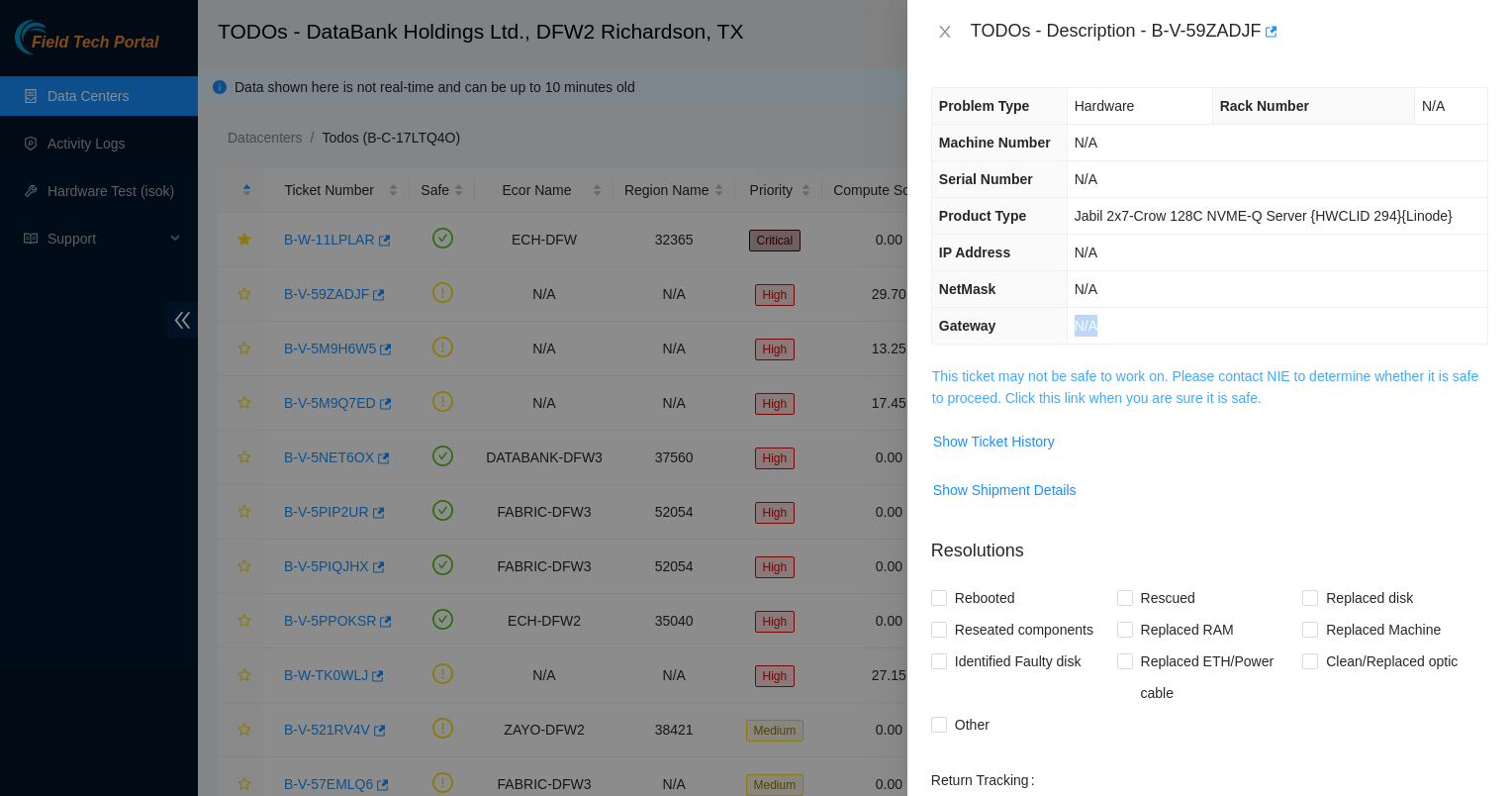 click on "This ticket may not be safe to work on. Please contact NIE to determine whether it is safe to proceed. Click this link when you are sure it is safe." at bounding box center (1205, 387) 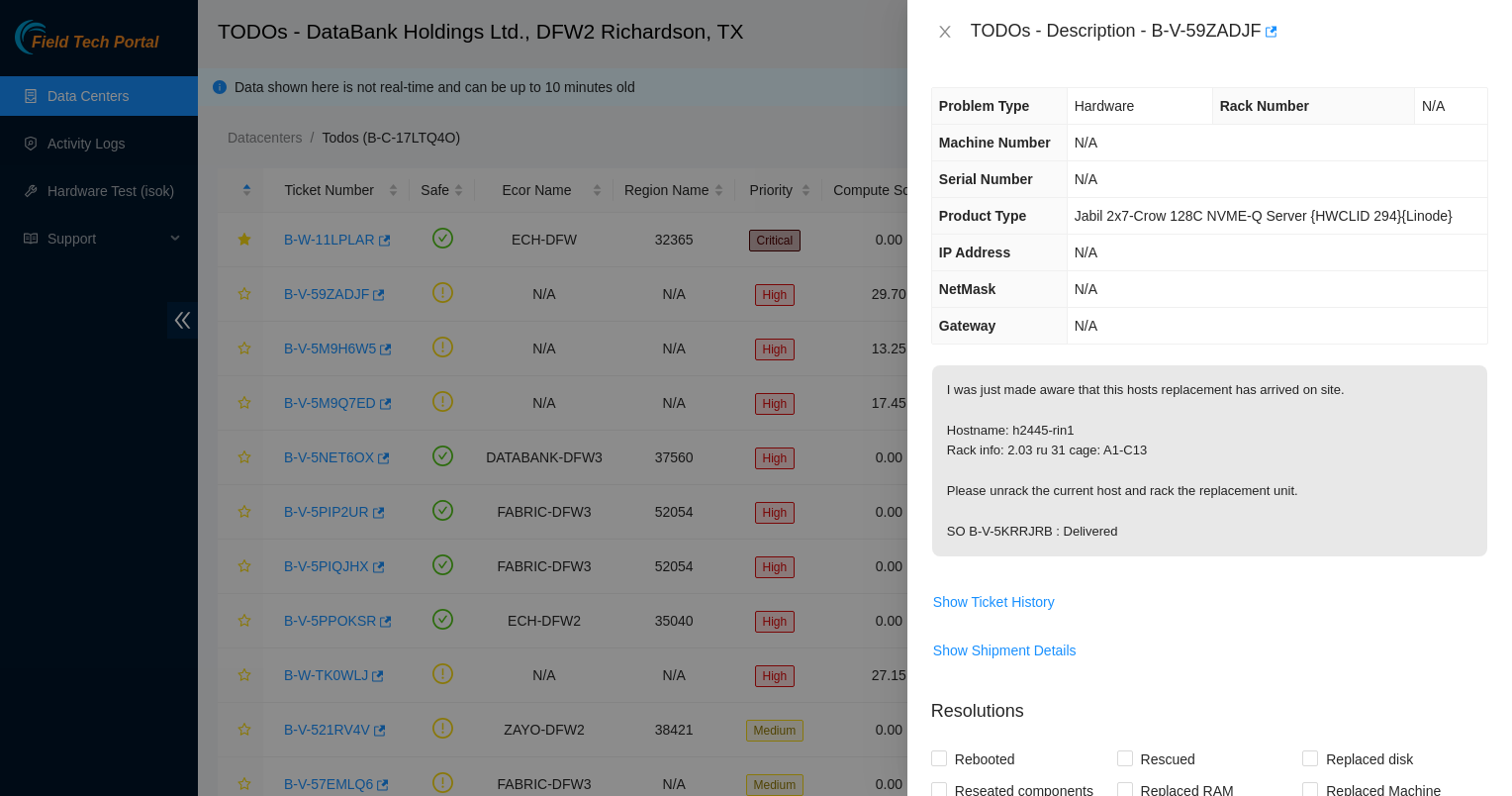 click on "I was just made aware that this hosts replacement has arrived on site.
Hostname: h2445-rin1
Rack info: 2.03 ru 31 cage: A1-C13
Please unrack the current host and rack the replacement unit.
SO B-V-5KRRJRB : Delivered" at bounding box center [1209, 460] 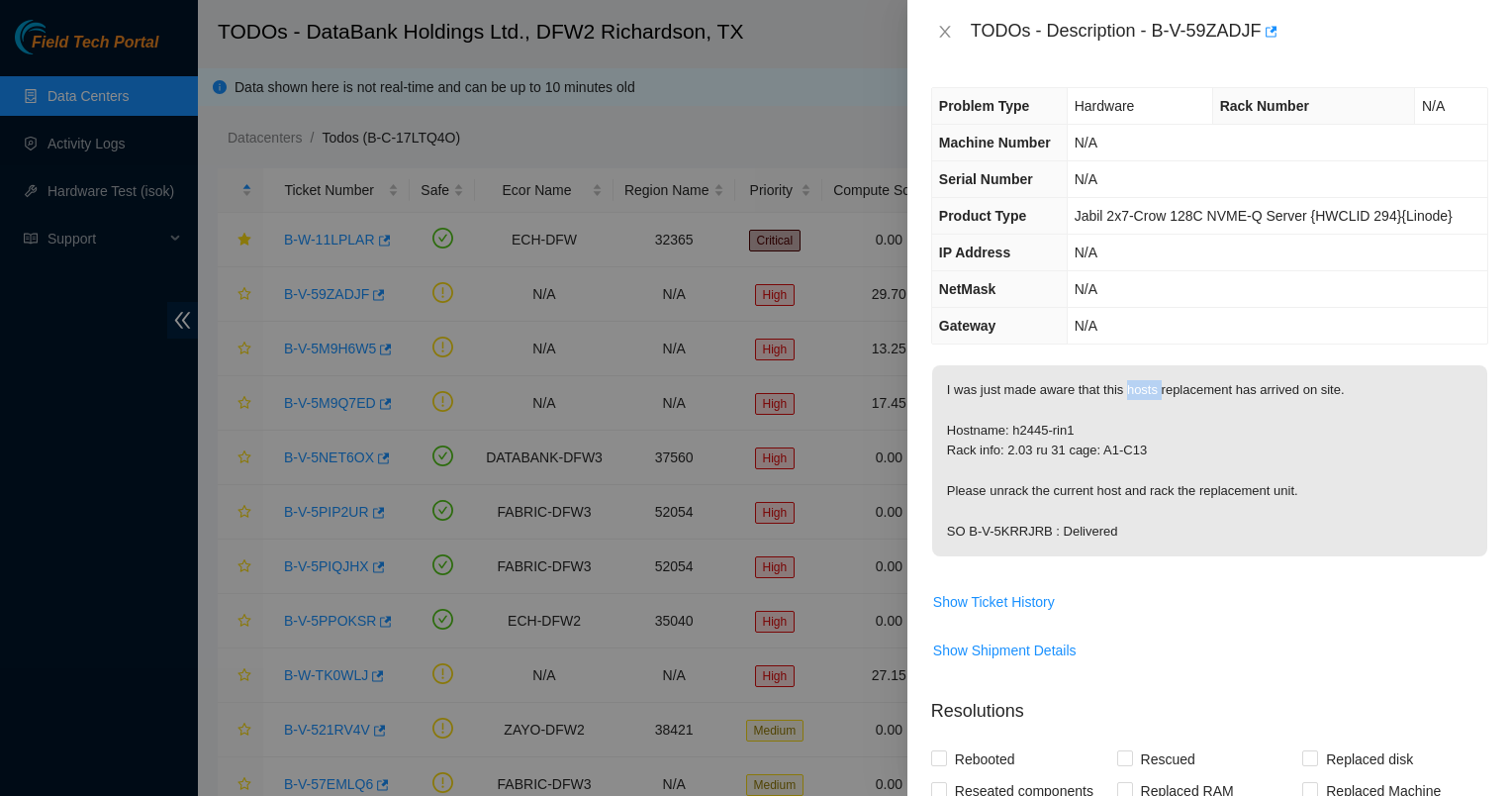 click on "I was just made aware that this hosts replacement has arrived on site.
Hostname: h2445-rin1
Rack info: 2.03 ru 31 cage: A1-C13
Please unrack the current host and rack the replacement unit.
SO B-V-5KRRJRB : Delivered" at bounding box center (1209, 460) 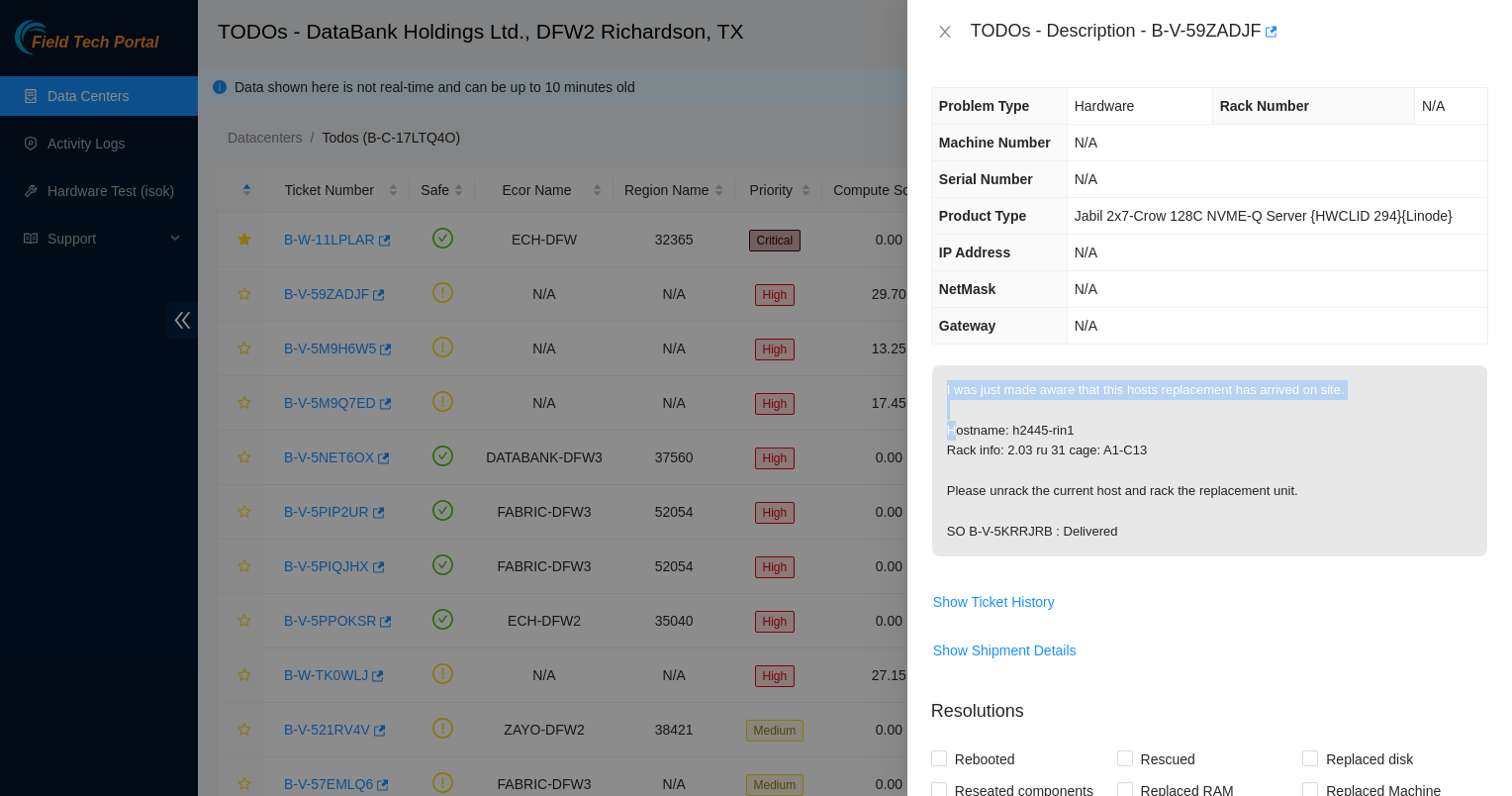 click on "I was just made aware that this hosts replacement has arrived on site.
Hostname: h2445-rin1
Rack info: 2.03 ru 31 cage: A1-C13
Please unrack the current host and rack the replacement unit.
SO B-V-5KRRJRB : Delivered" at bounding box center (1209, 460) 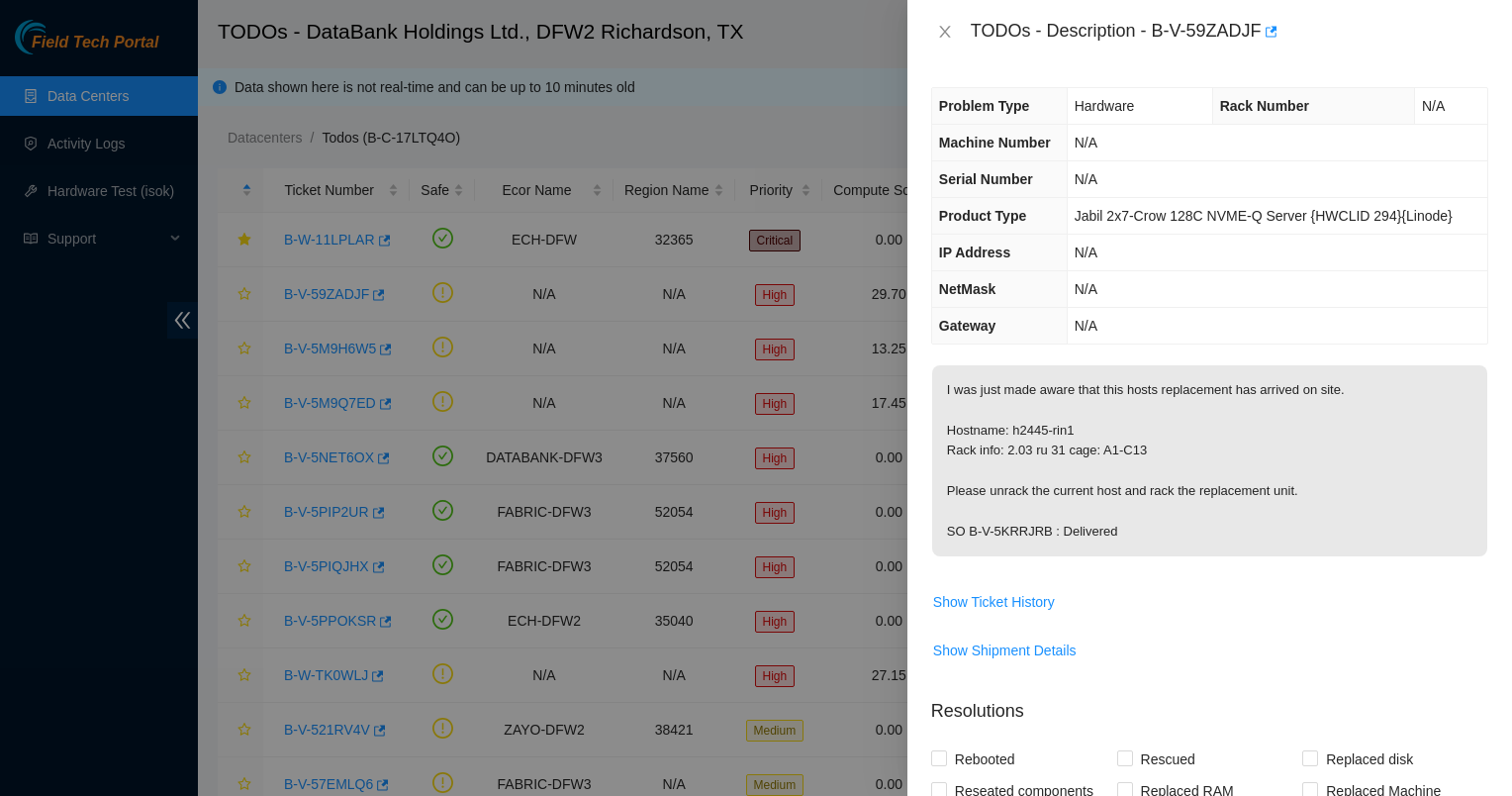 click on "I was just made aware that this hosts replacement has arrived on site.
Hostname: h2445-rin1
Rack info: 2.03 ru 31 cage: A1-C13
Please unrack the current host and rack the replacement unit.
SO B-V-5KRRJRB : Delivered" at bounding box center (1209, 460) 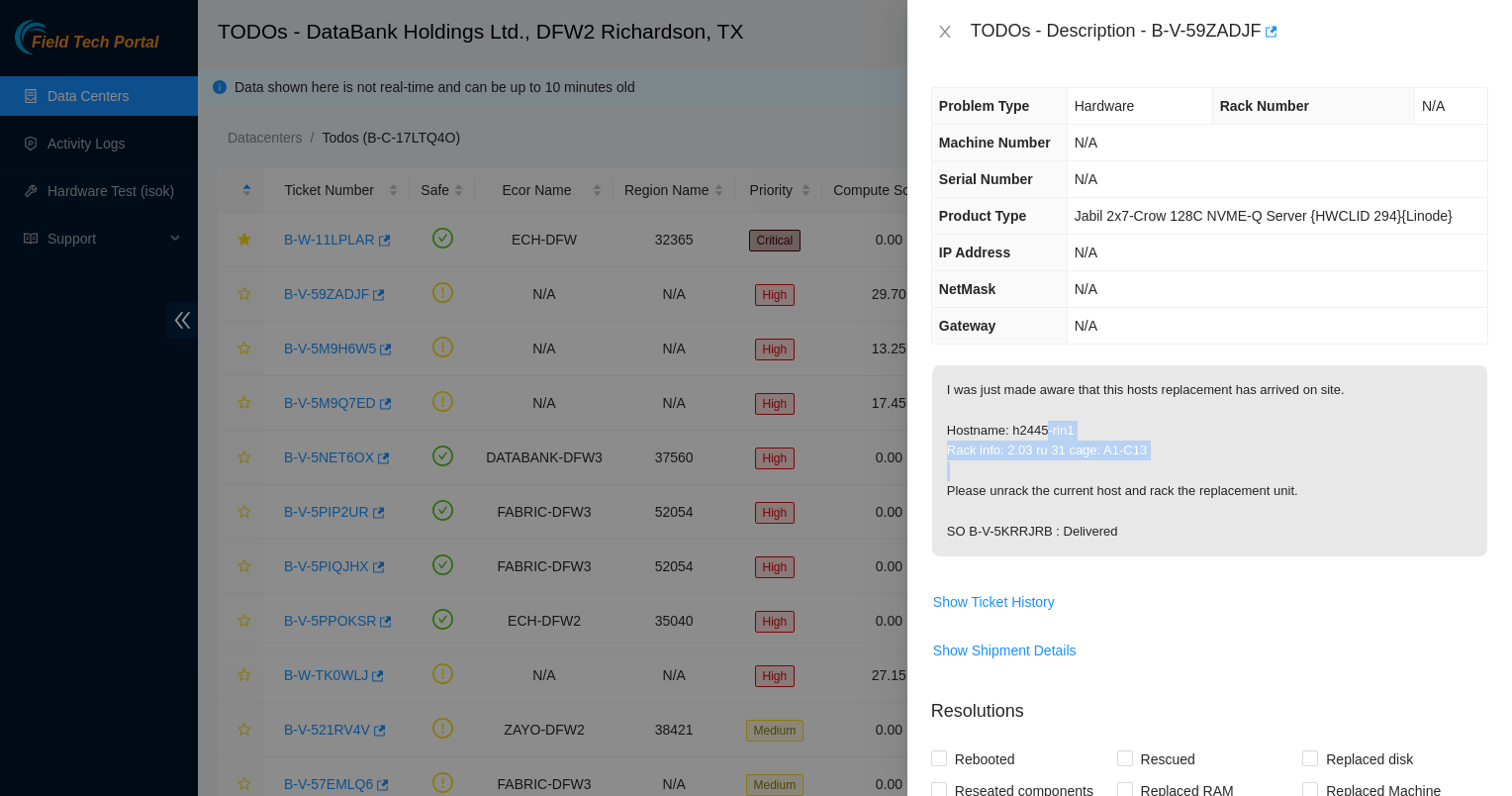click on "I was just made aware that this hosts replacement has arrived on site.
Hostname: h2445-rin1
Rack info: 2.03 ru 31 cage: A1-C13
Please unrack the current host and rack the replacement unit.
SO B-V-5KRRJRB : Delivered" at bounding box center (1209, 460) 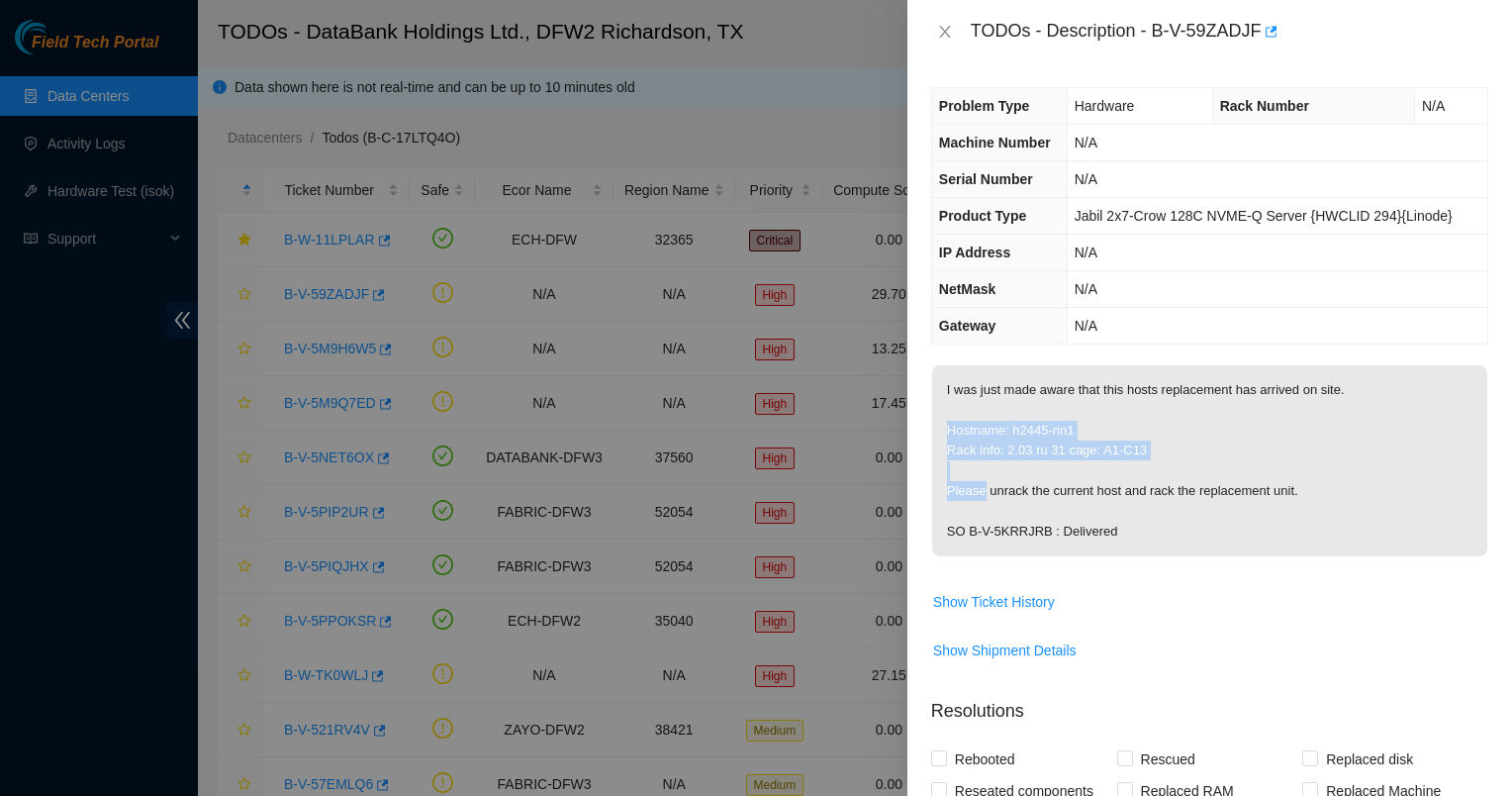 drag, startPoint x: 1144, startPoint y: 468, endPoint x: 972, endPoint y: 420, distance: 178.5721 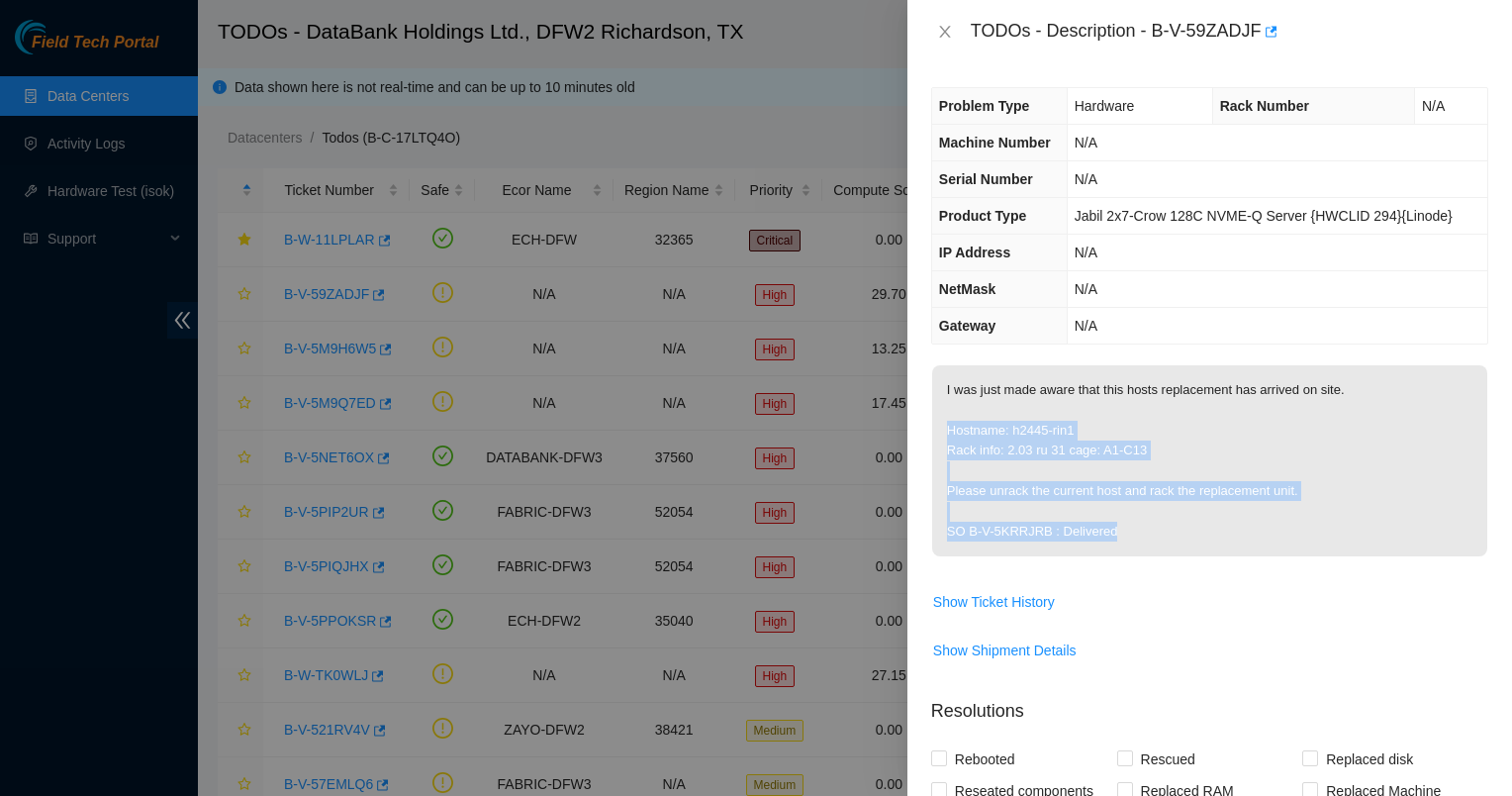 drag, startPoint x: 1041, startPoint y: 464, endPoint x: 1156, endPoint y: 531, distance: 133.09395 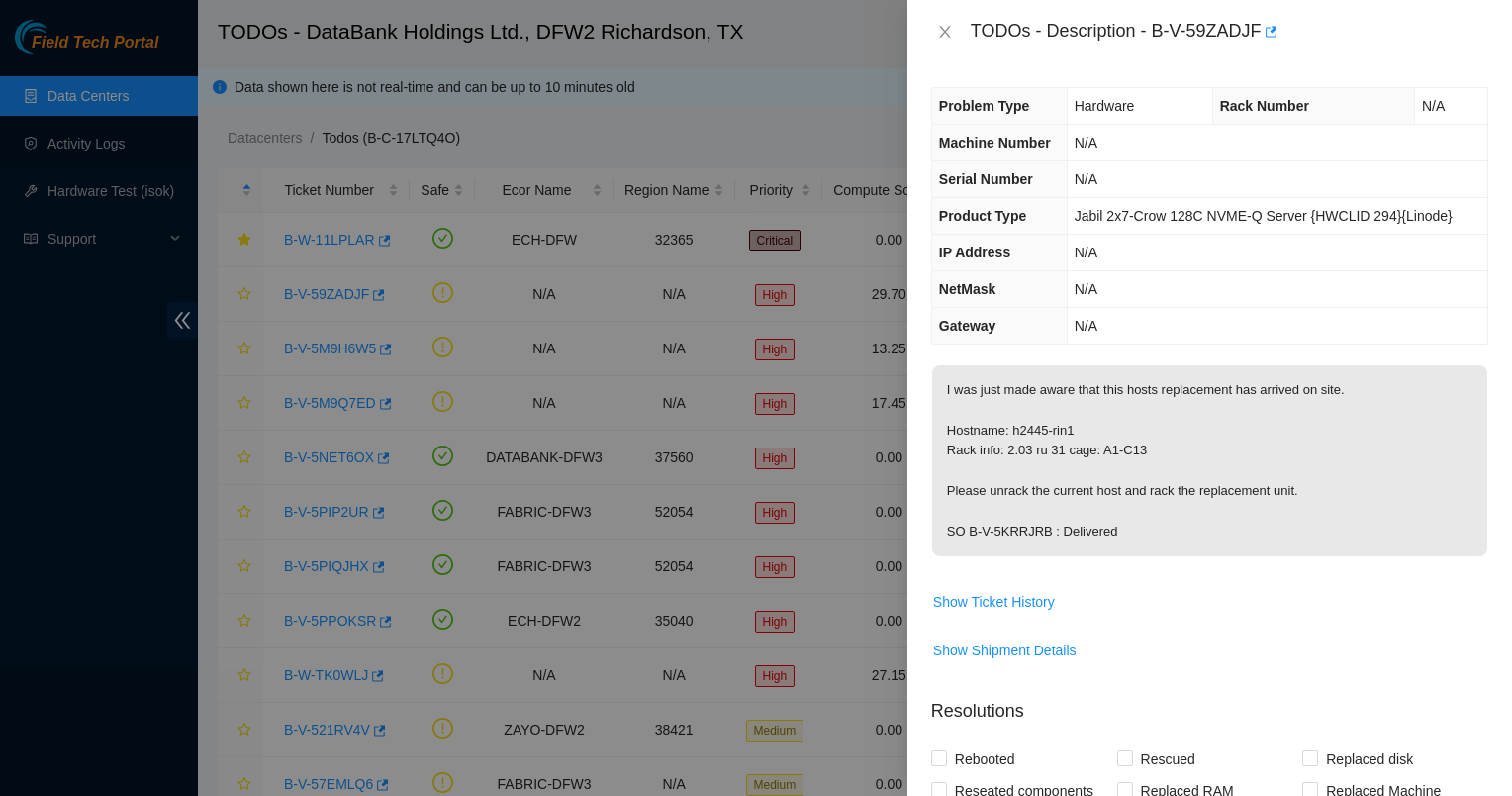 click on "I was just made aware that this hosts replacement has arrived on site.
Hostname: h2445-rin1
Rack info: 2.03 ru 31 cage: A1-C13
Please unrack the current host and rack the replacement unit.
SO B-V-5KRRJRB : Delivered" at bounding box center (1209, 460) 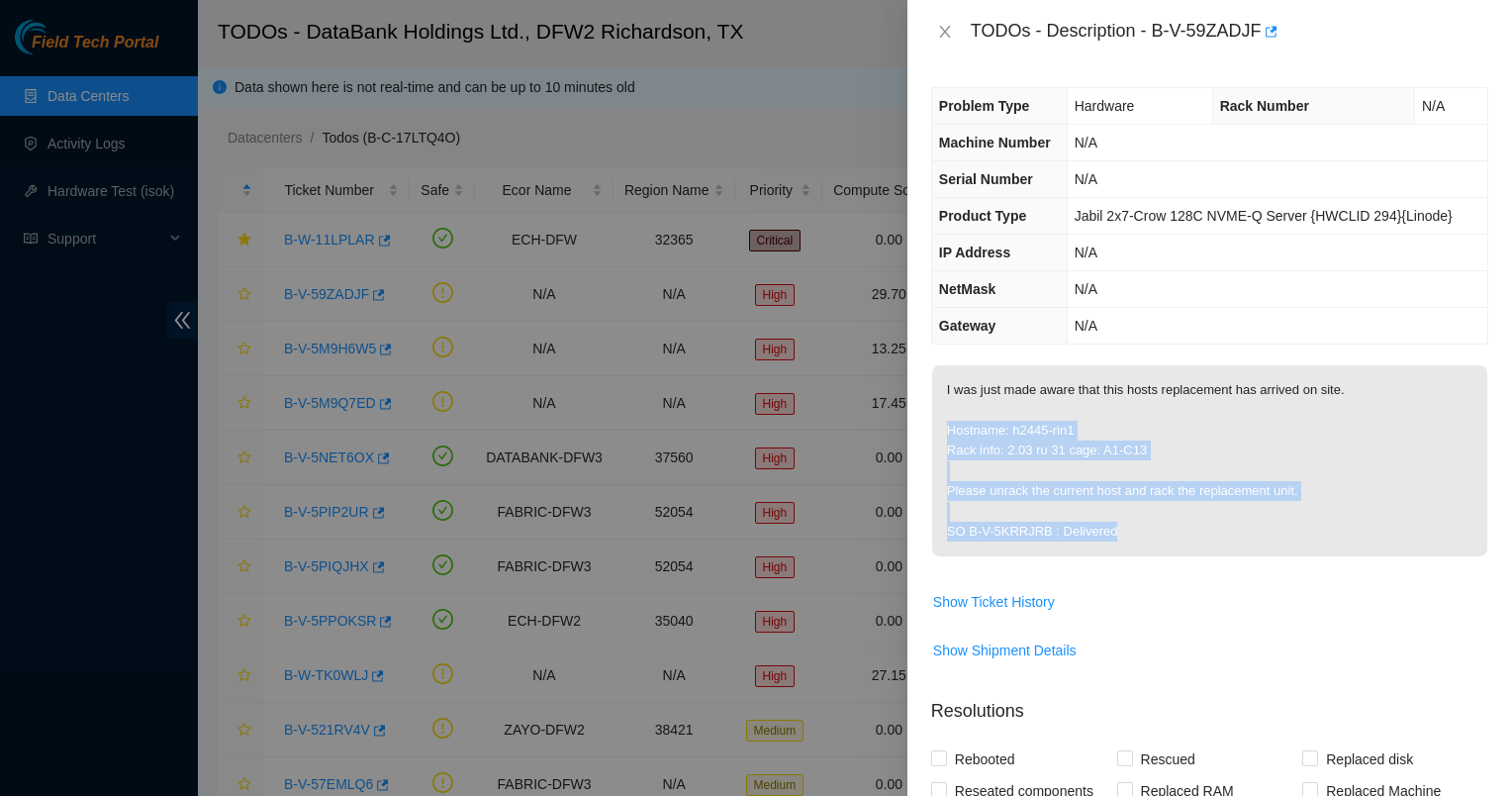 drag, startPoint x: 994, startPoint y: 408, endPoint x: 1185, endPoint y: 536, distance: 229.9239 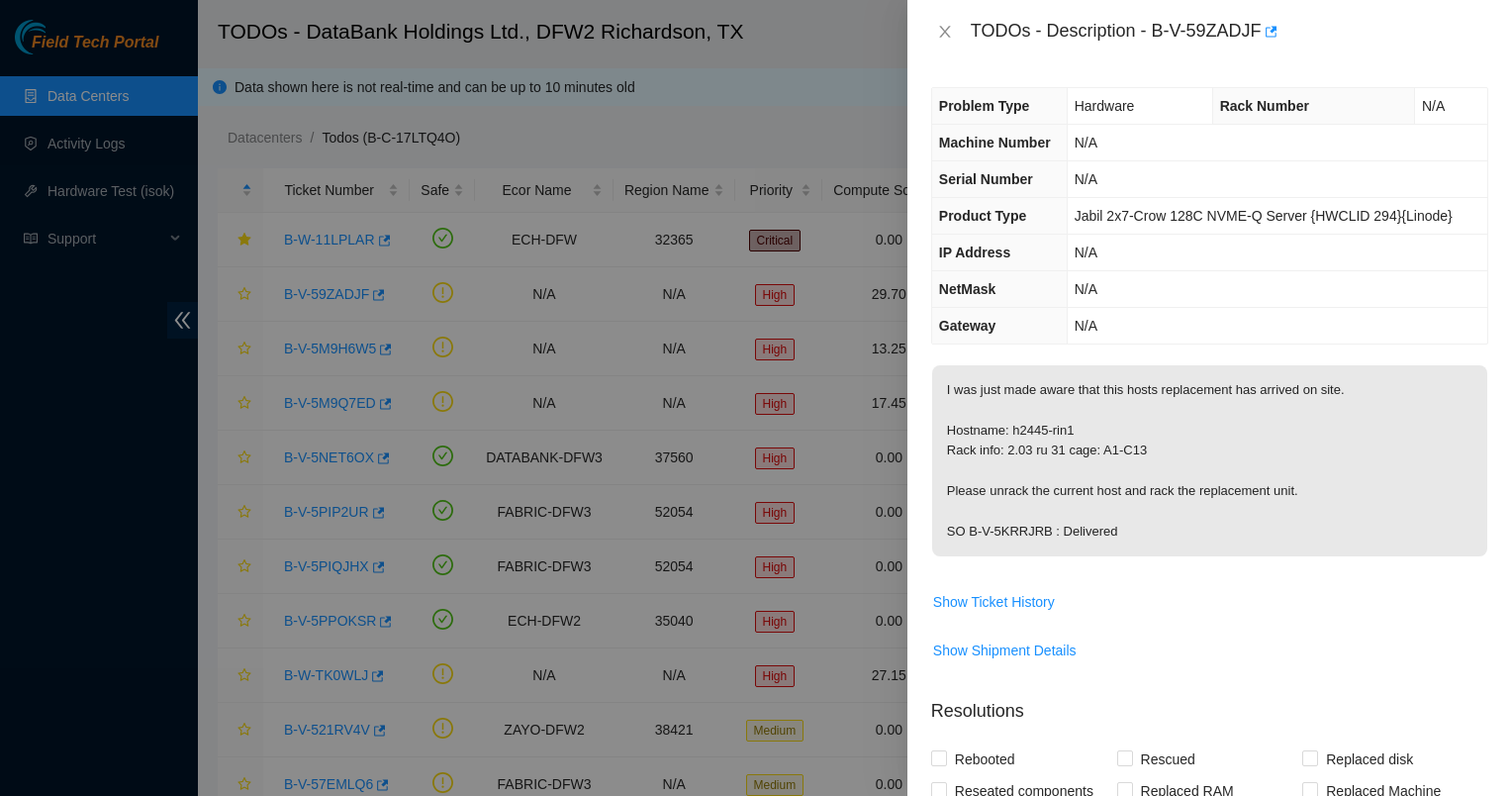 click on "I was just made aware that this hosts replacement has arrived on site.
Hostname: h2445-rin1
Rack info: 2.03 ru 31 cage: A1-C13
Please unrack the current host and rack the replacement unit.
SO B-V-5KRRJRB : Delivered" at bounding box center [1209, 460] 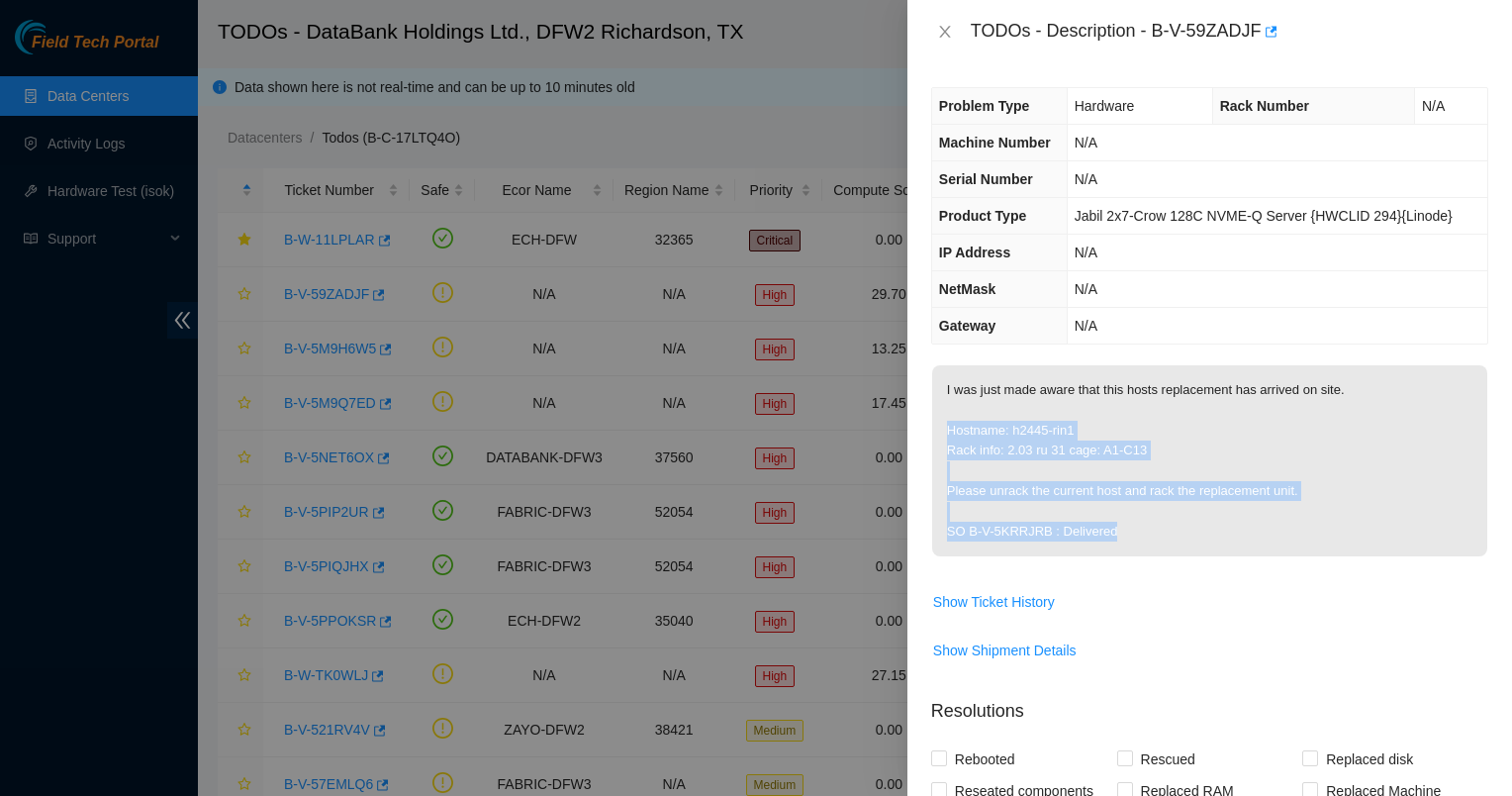 drag, startPoint x: 1128, startPoint y: 510, endPoint x: 1165, endPoint y: 547, distance: 52.3259 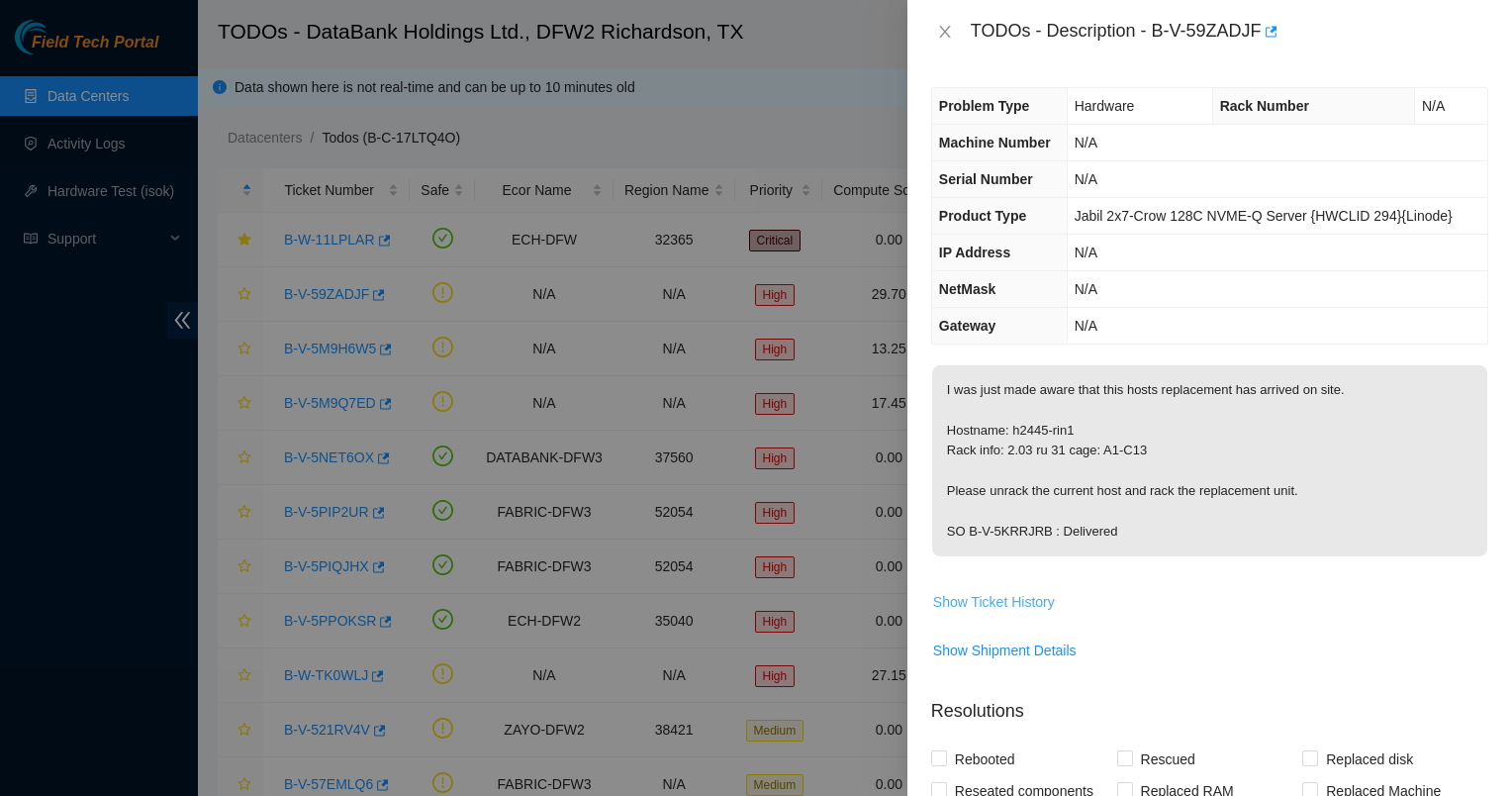 click on "Show Ticket History" at bounding box center (993, 602) 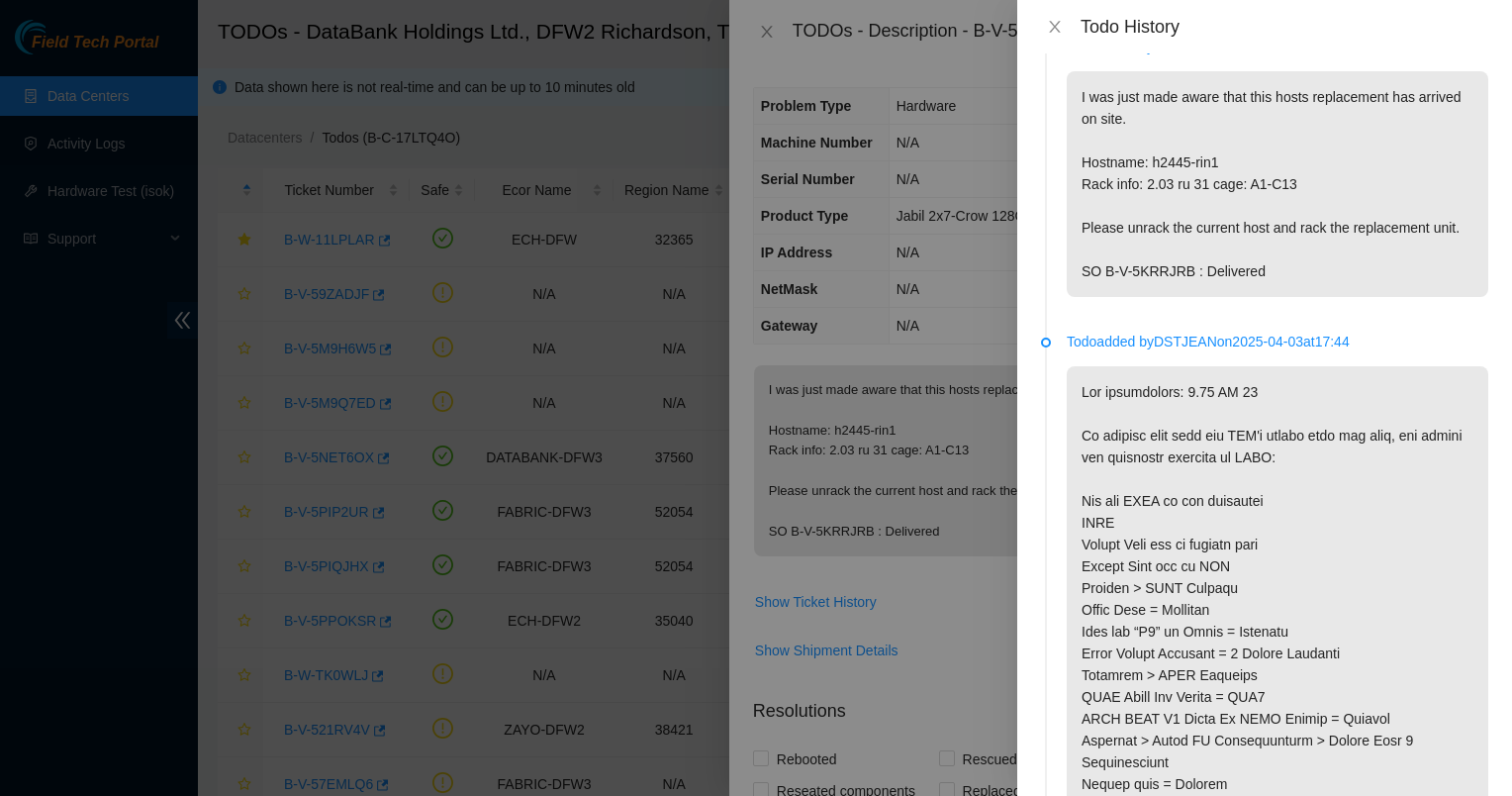 scroll, scrollTop: 0, scrollLeft: 0, axis: both 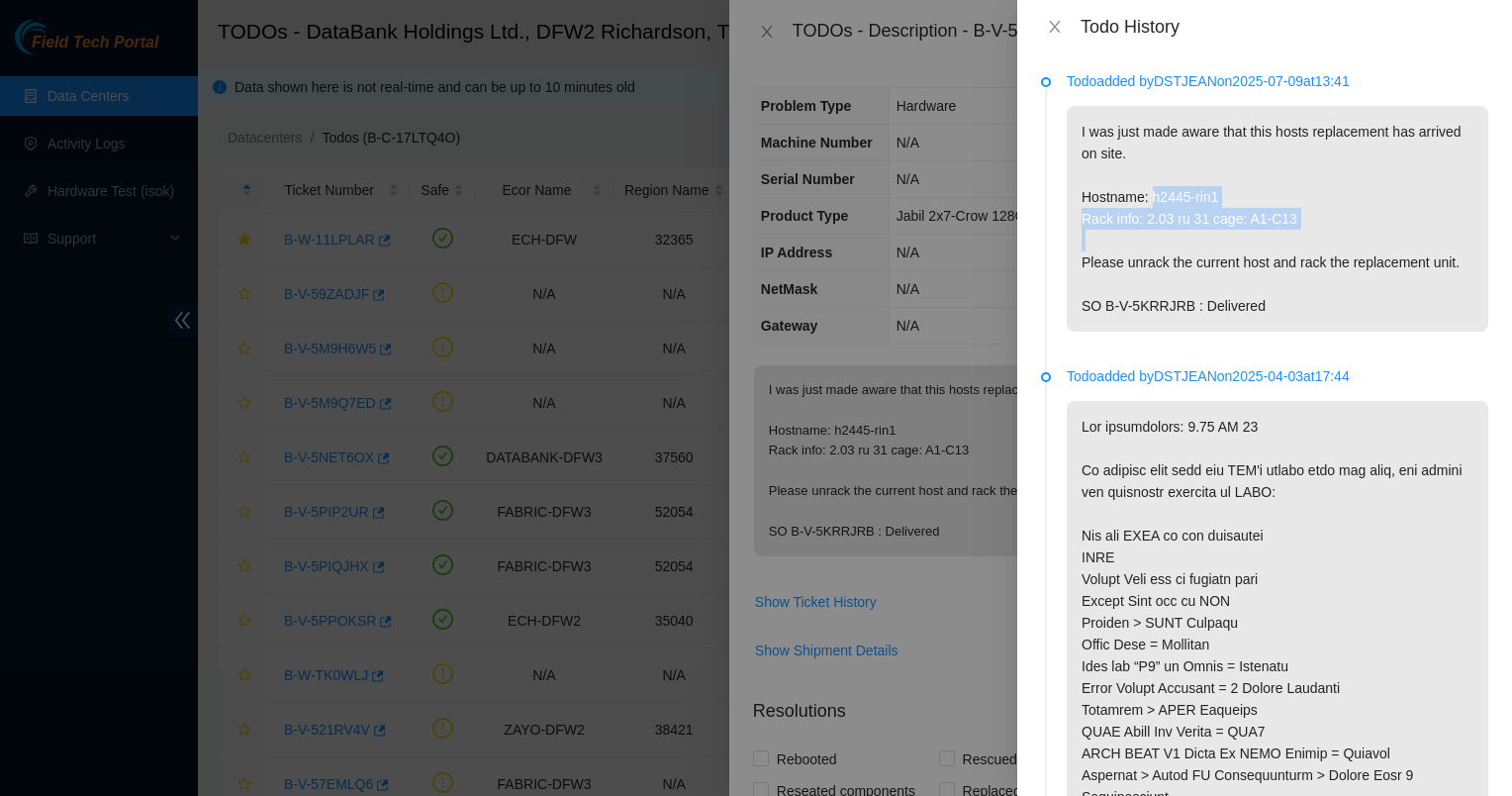 drag, startPoint x: 1151, startPoint y: 202, endPoint x: 1293, endPoint y: 249, distance: 149.57607 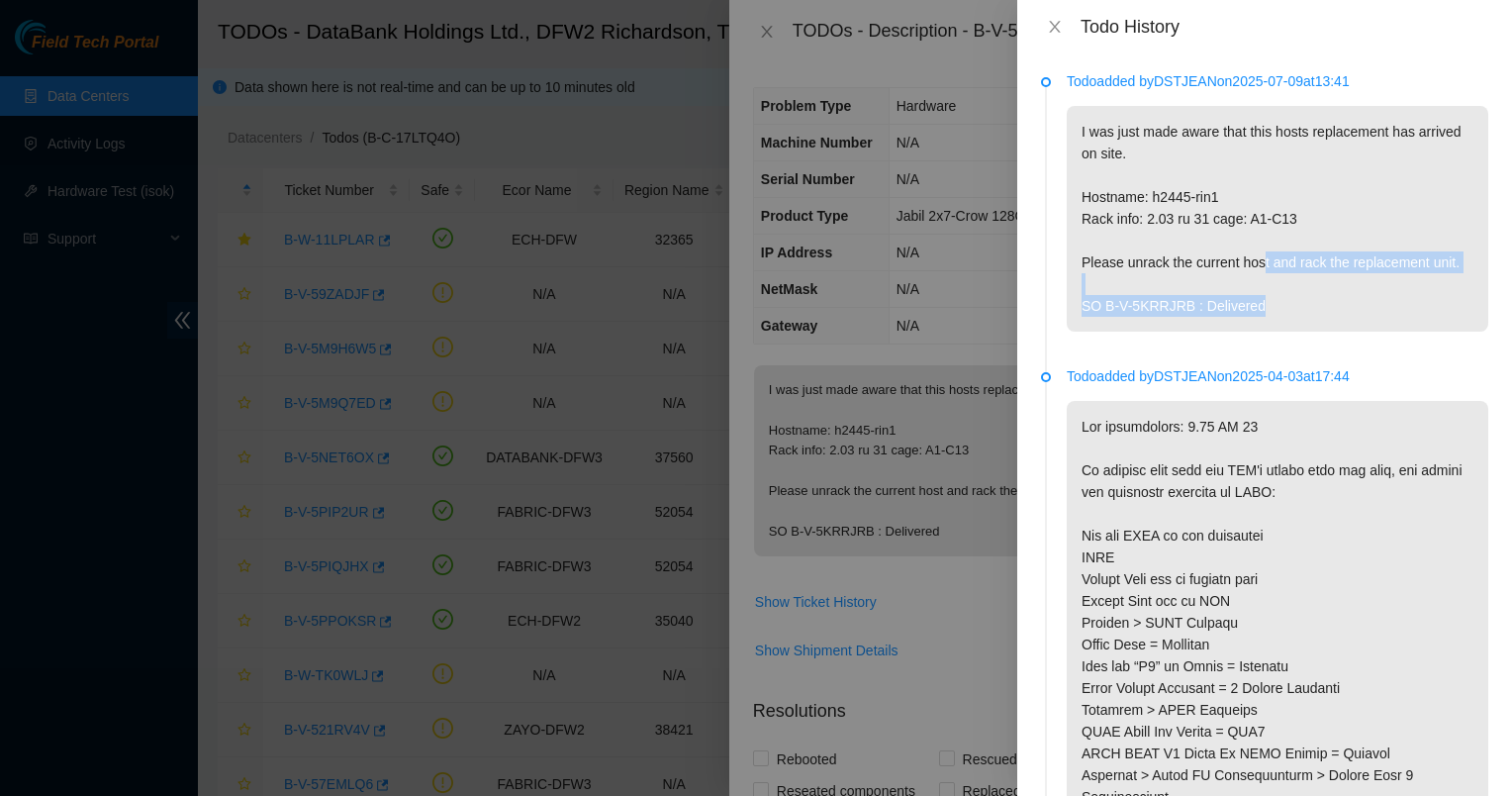 drag, startPoint x: 1259, startPoint y: 255, endPoint x: 1279, endPoint y: 323, distance: 70.880181 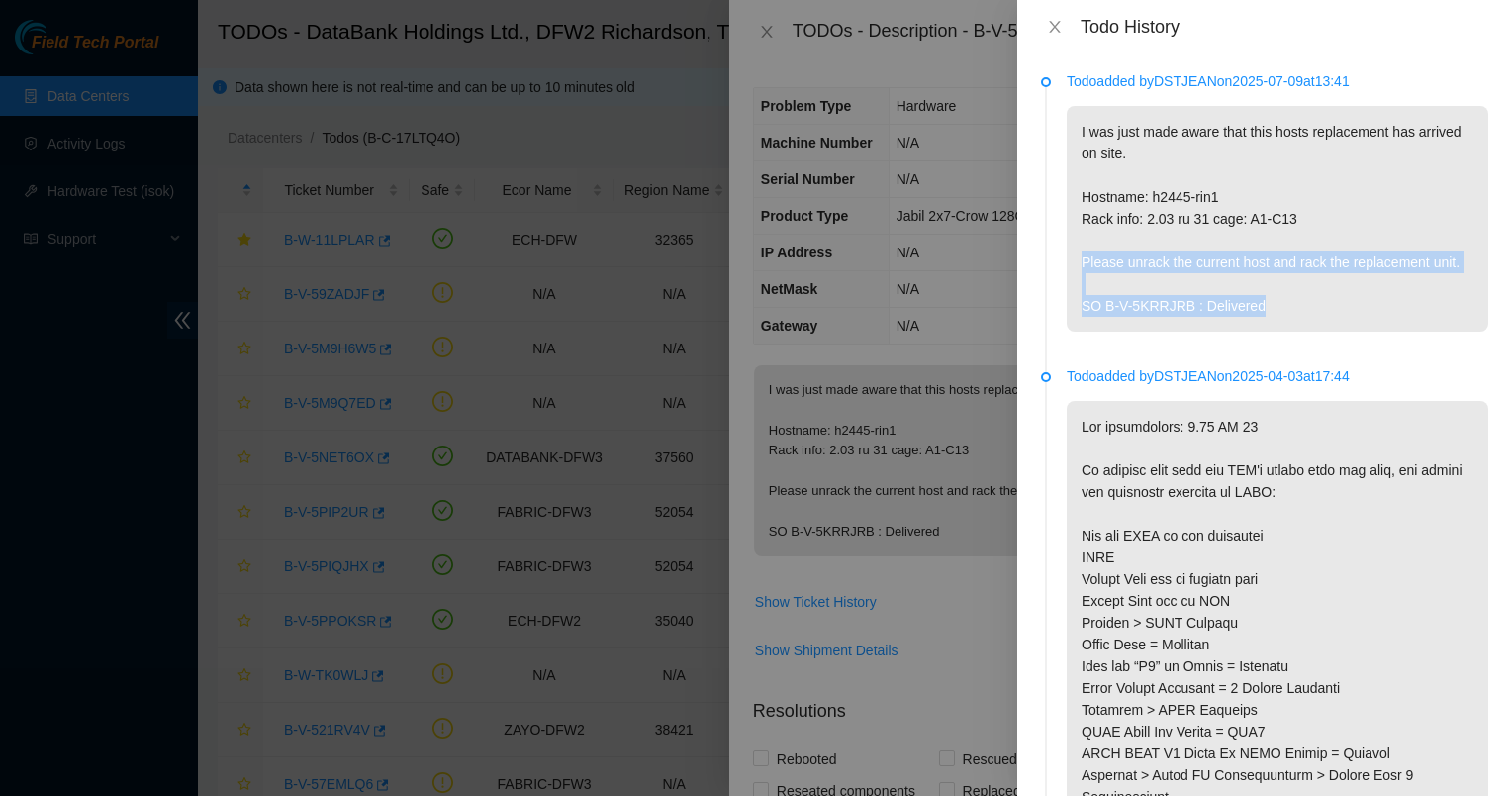 drag, startPoint x: 1262, startPoint y: 310, endPoint x: 1174, endPoint y: 240, distance: 112.44554 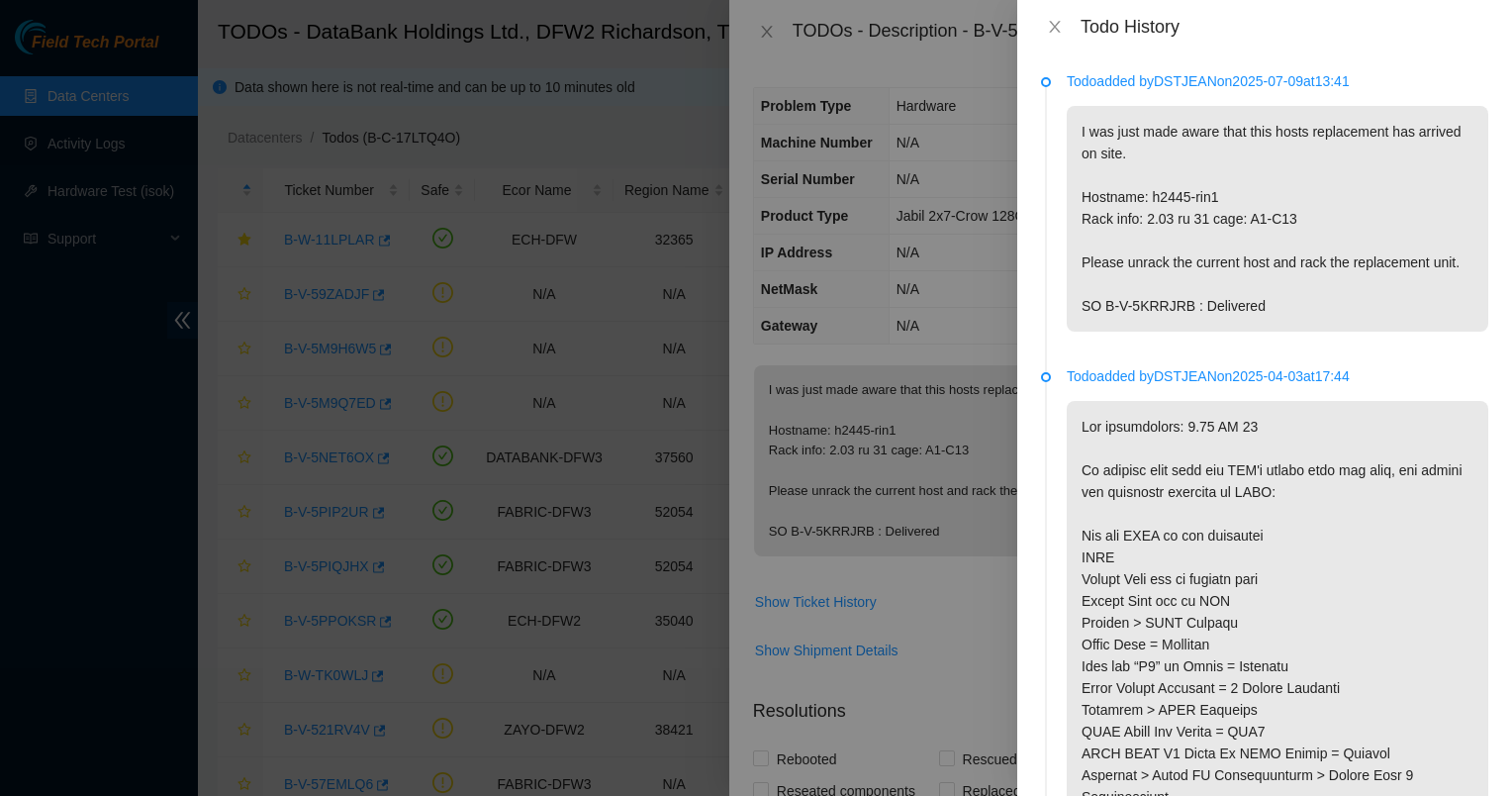 drag, startPoint x: 1174, startPoint y: 240, endPoint x: 1186, endPoint y: 230, distance: 15.6205 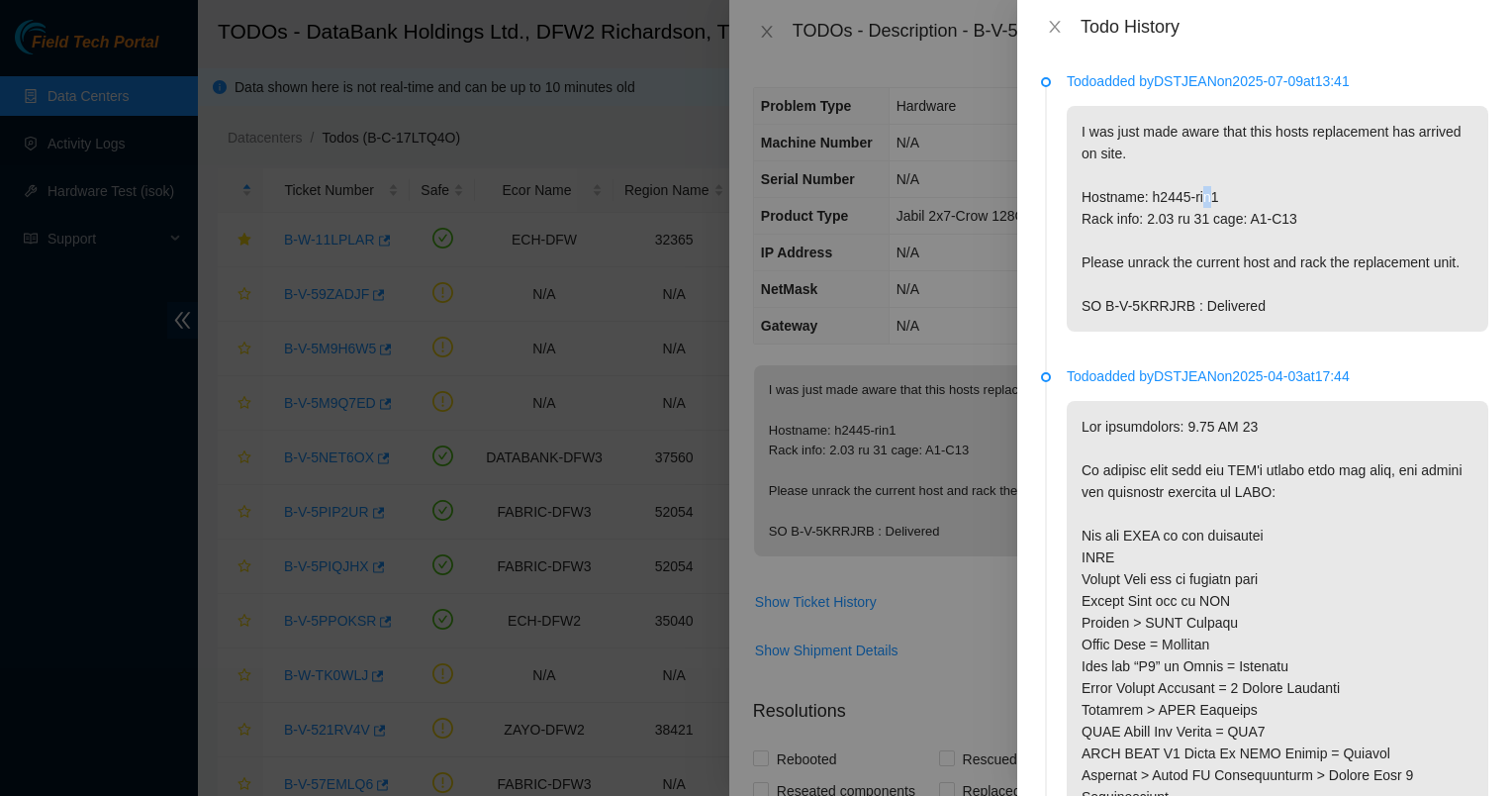 click on "I was just made aware that this hosts replacement has arrived on site.
Hostname: h2445-rin1
Rack info: 2.03 ru 31 cage: A1-C13
Please unrack the current host and rack the replacement unit.
SO B-V-5KRRJRB : Delivered" at bounding box center [1277, 219] 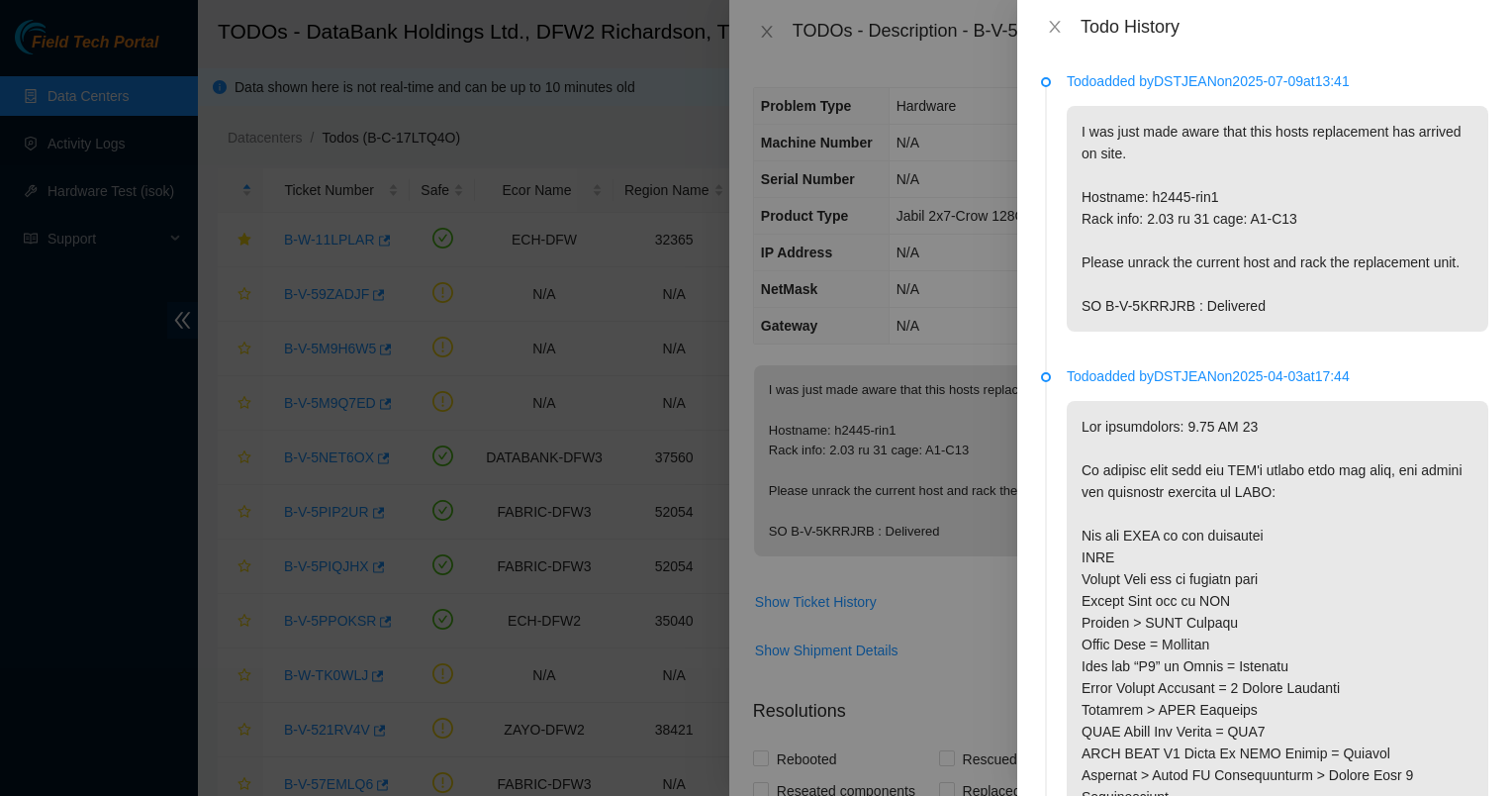 click on "I was just made aware that this hosts replacement has arrived on site.
Hostname: h2445-rin1
Rack info: 2.03 ru 31 cage: A1-C13
Please unrack the current host and rack the replacement unit.
SO B-V-5KRRJRB : Delivered" at bounding box center [1277, 219] 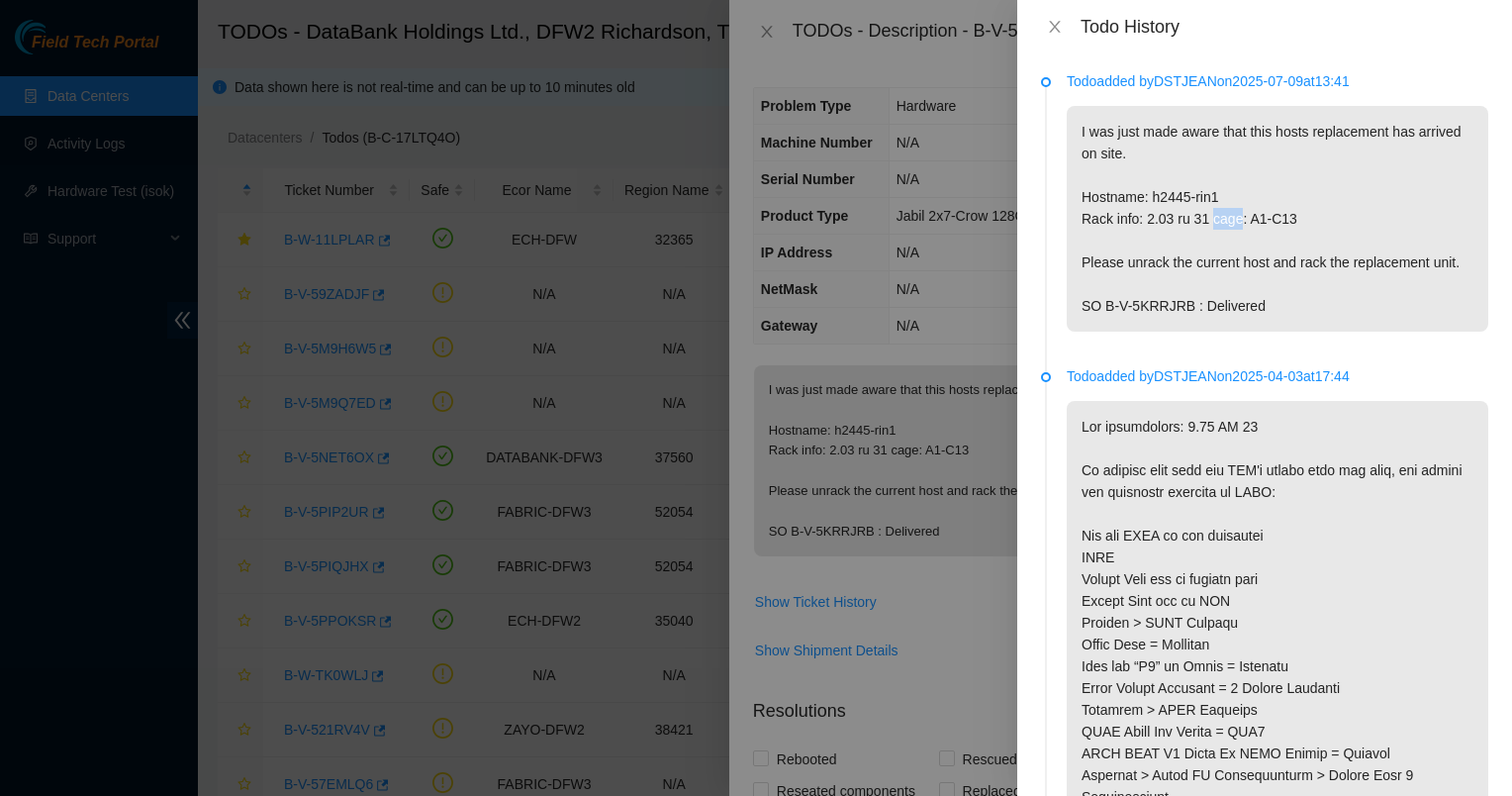 click on "I was just made aware that this hosts replacement has arrived on site.
Hostname: h2445-rin1
Rack info: 2.03 ru 31 cage: A1-C13
Please unrack the current host and rack the replacement unit.
SO B-V-5KRRJRB : Delivered" at bounding box center (1277, 219) 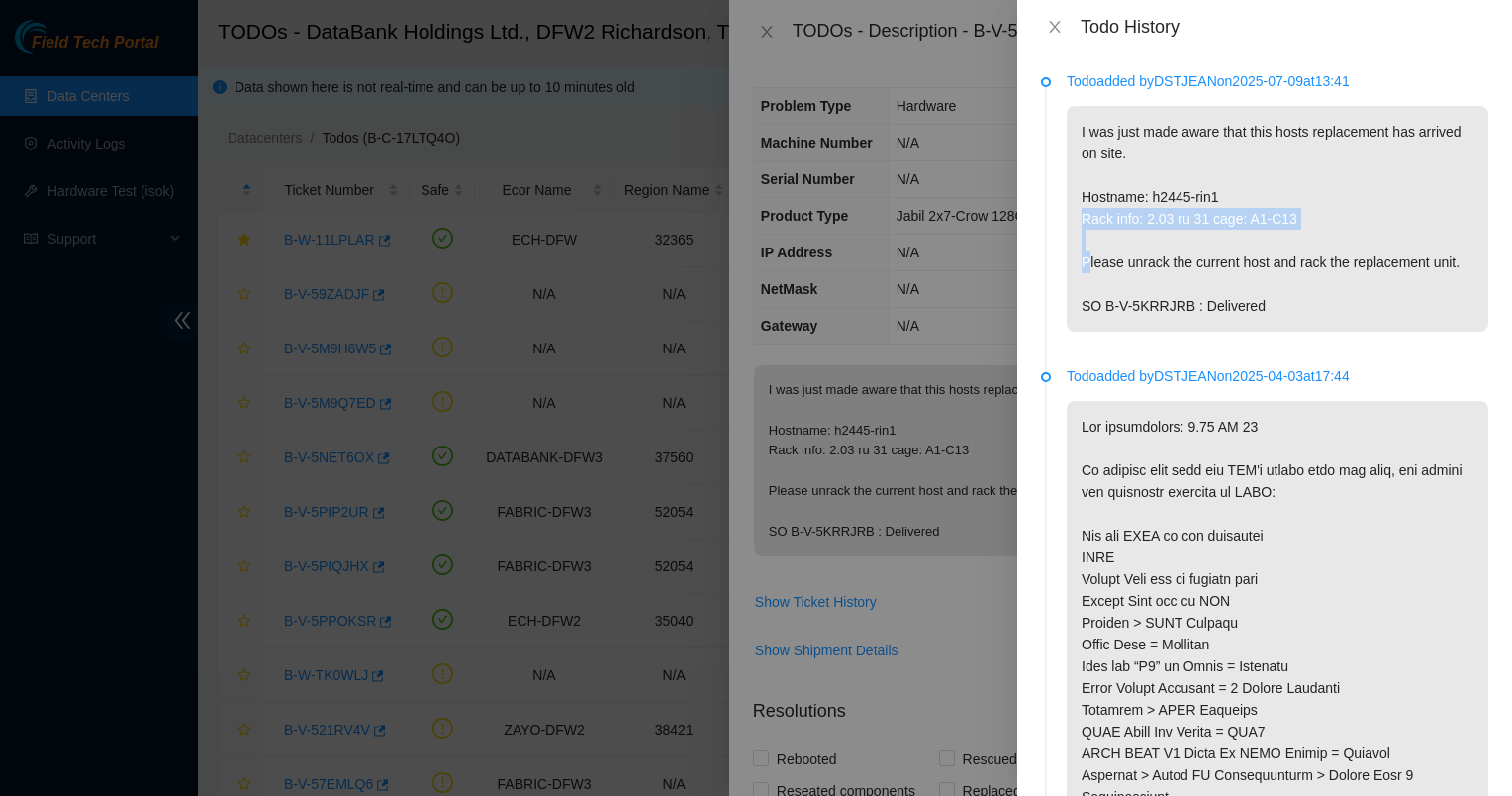 drag, startPoint x: 1232, startPoint y: 228, endPoint x: 1271, endPoint y: 237, distance: 40.024992 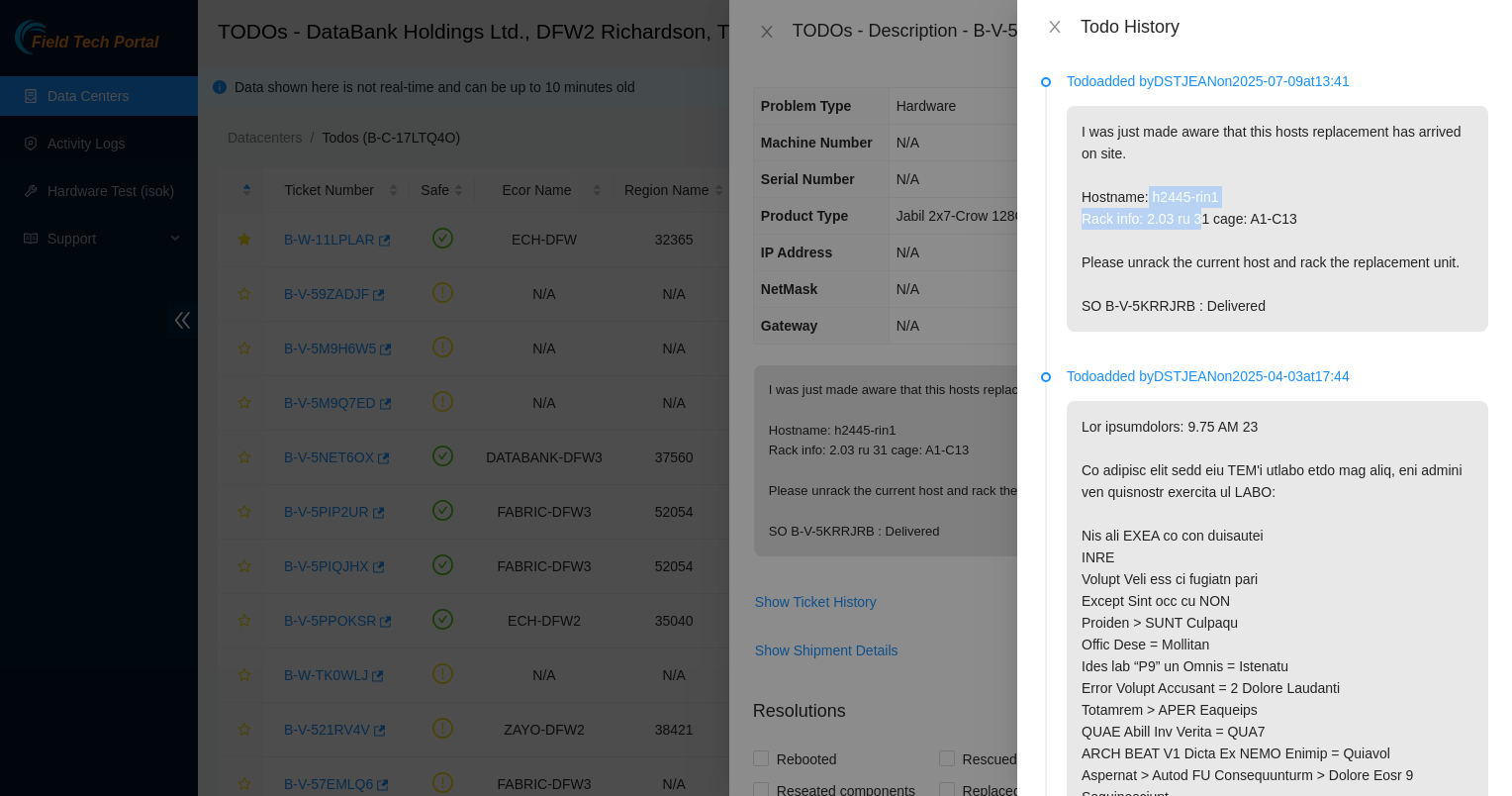 drag, startPoint x: 1148, startPoint y: 205, endPoint x: 1194, endPoint y: 210, distance: 46.27094 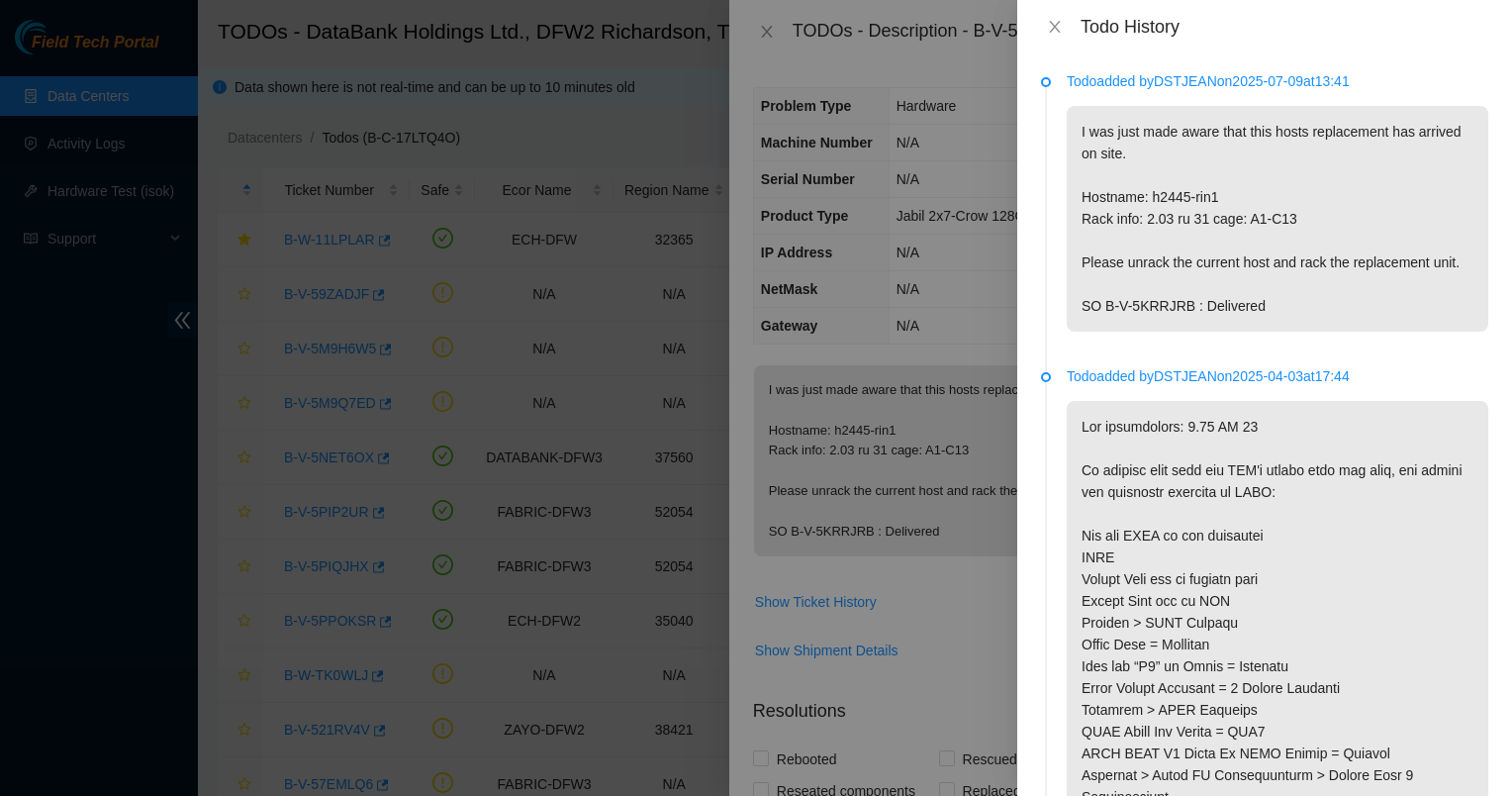 click on "I was just made aware that this hosts replacement has arrived on site.
Hostname: h2445-rin1
Rack info: 2.03 ru 31 cage: A1-C13
Please unrack the current host and rack the replacement unit.
SO B-V-5KRRJRB : Delivered" at bounding box center (1277, 219) 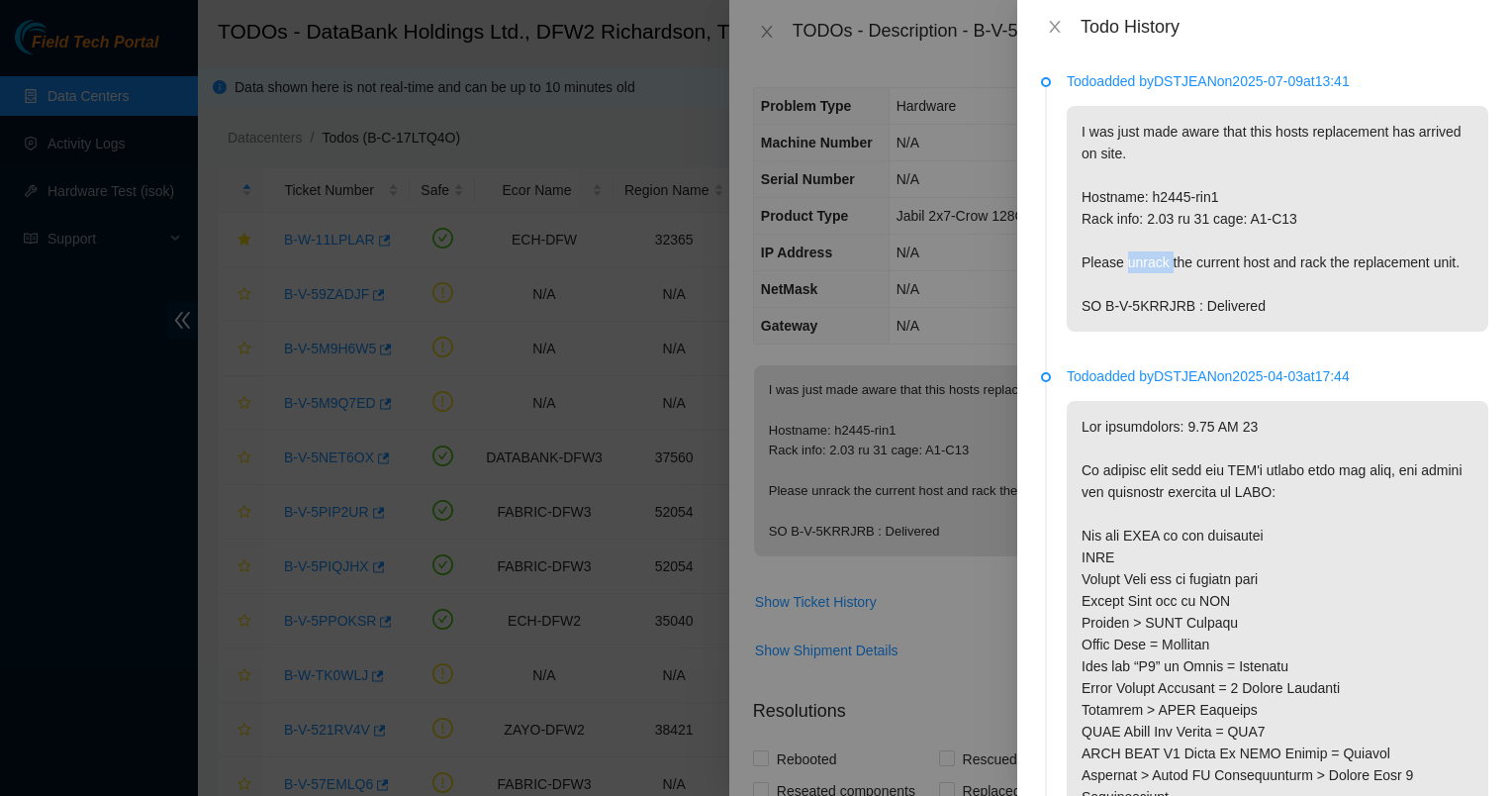 click on "I was just made aware that this hosts replacement has arrived on site.
Hostname: h2445-rin1
Rack info: 2.03 ru 31 cage: A1-C13
Please unrack the current host and rack the replacement unit.
SO B-V-5KRRJRB : Delivered" at bounding box center (1277, 219) 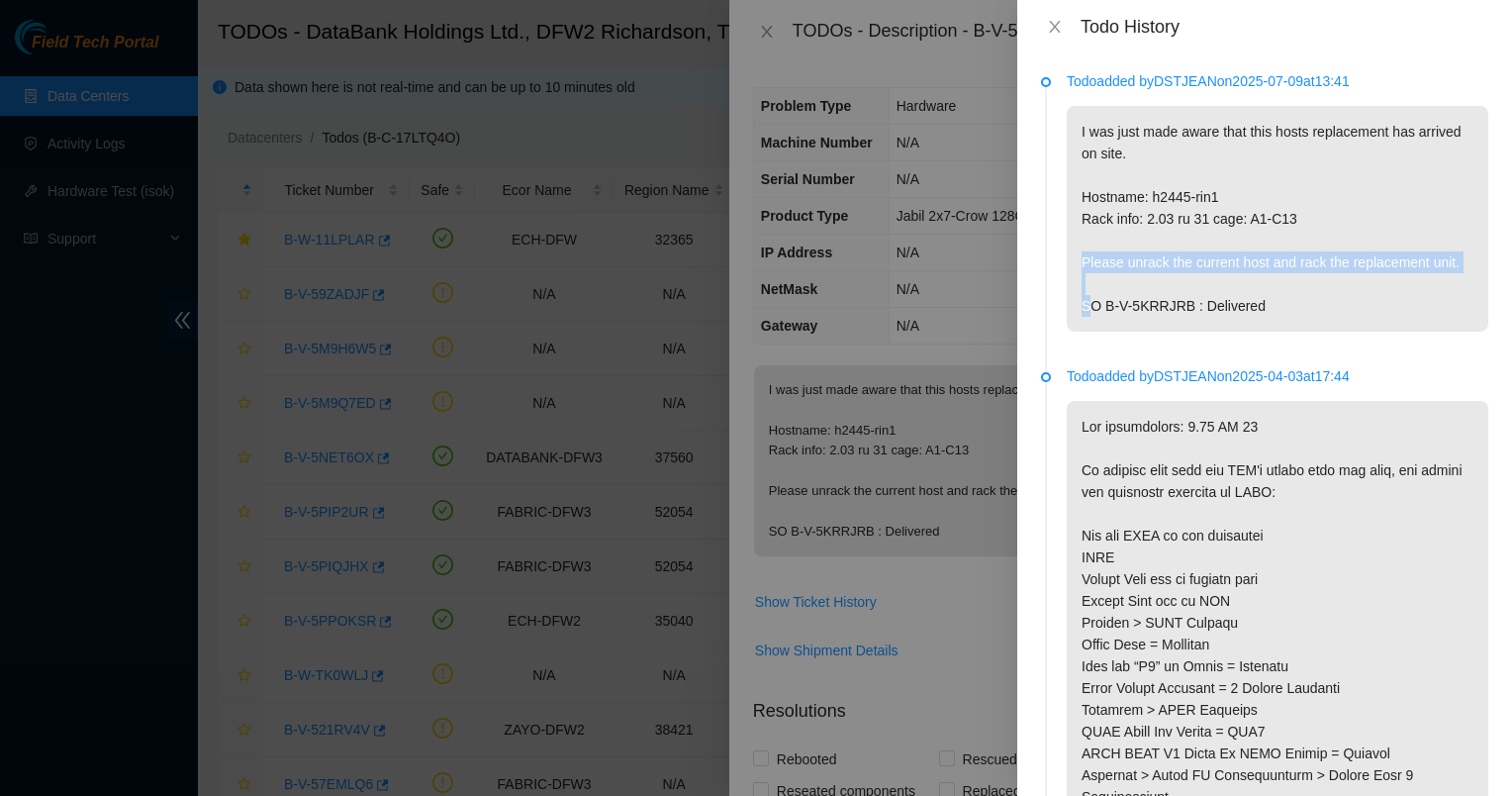 click on "I was just made aware that this hosts replacement has arrived on site.
Hostname: h2445-rin1
Rack info: 2.03 ru 31 cage: A1-C13
Please unrack the current host and rack the replacement unit.
SO B-V-5KRRJRB : Delivered" at bounding box center [1277, 219] 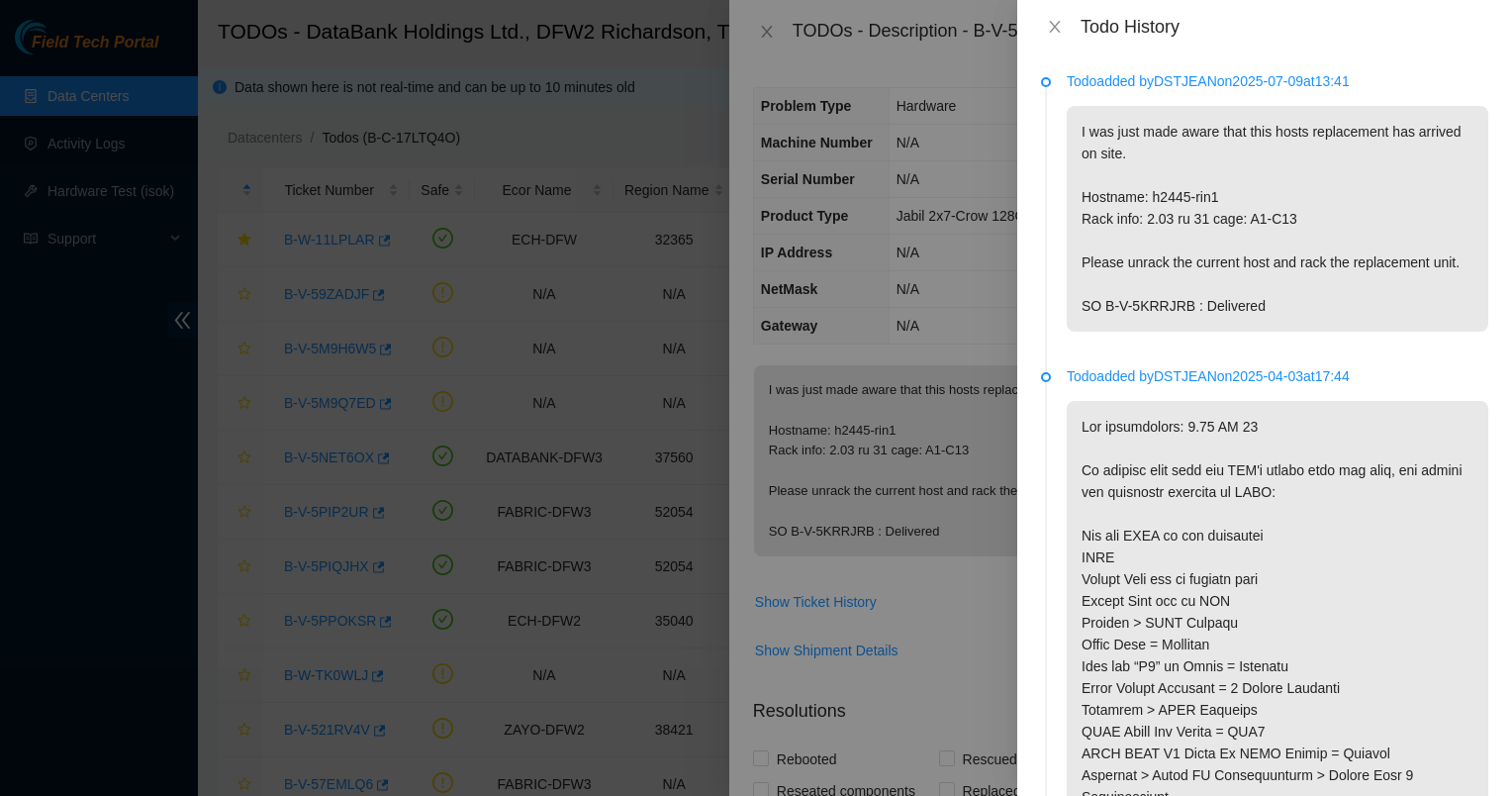click on "I was just made aware that this hosts replacement has arrived on site.
Hostname: h2445-rin1
Rack info: 2.03 ru 31 cage: A1-C13
Please unrack the current host and rack the replacement unit.
SO B-V-5KRRJRB : Delivered" at bounding box center (1277, 219) 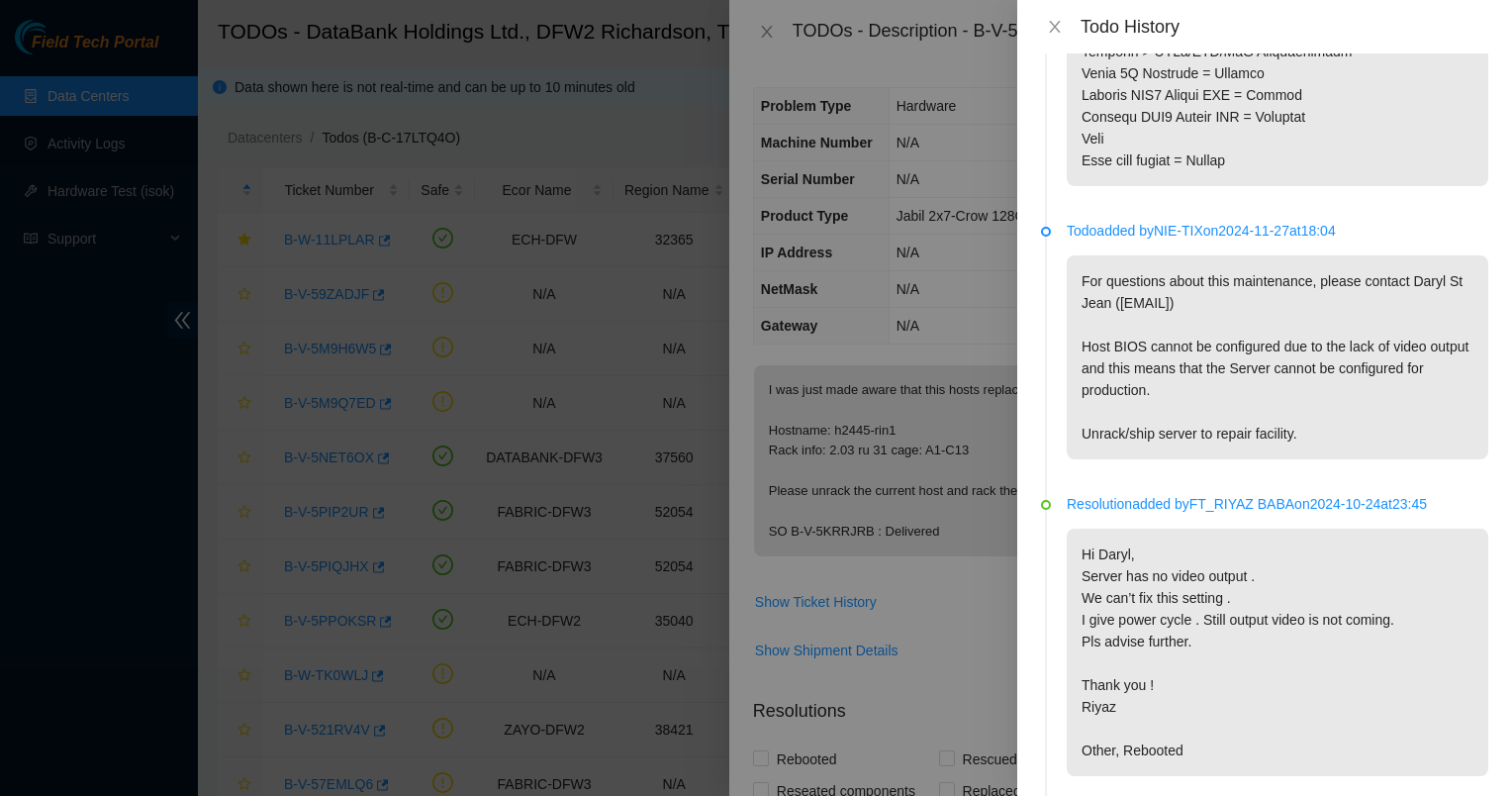 scroll, scrollTop: 1287, scrollLeft: 0, axis: vertical 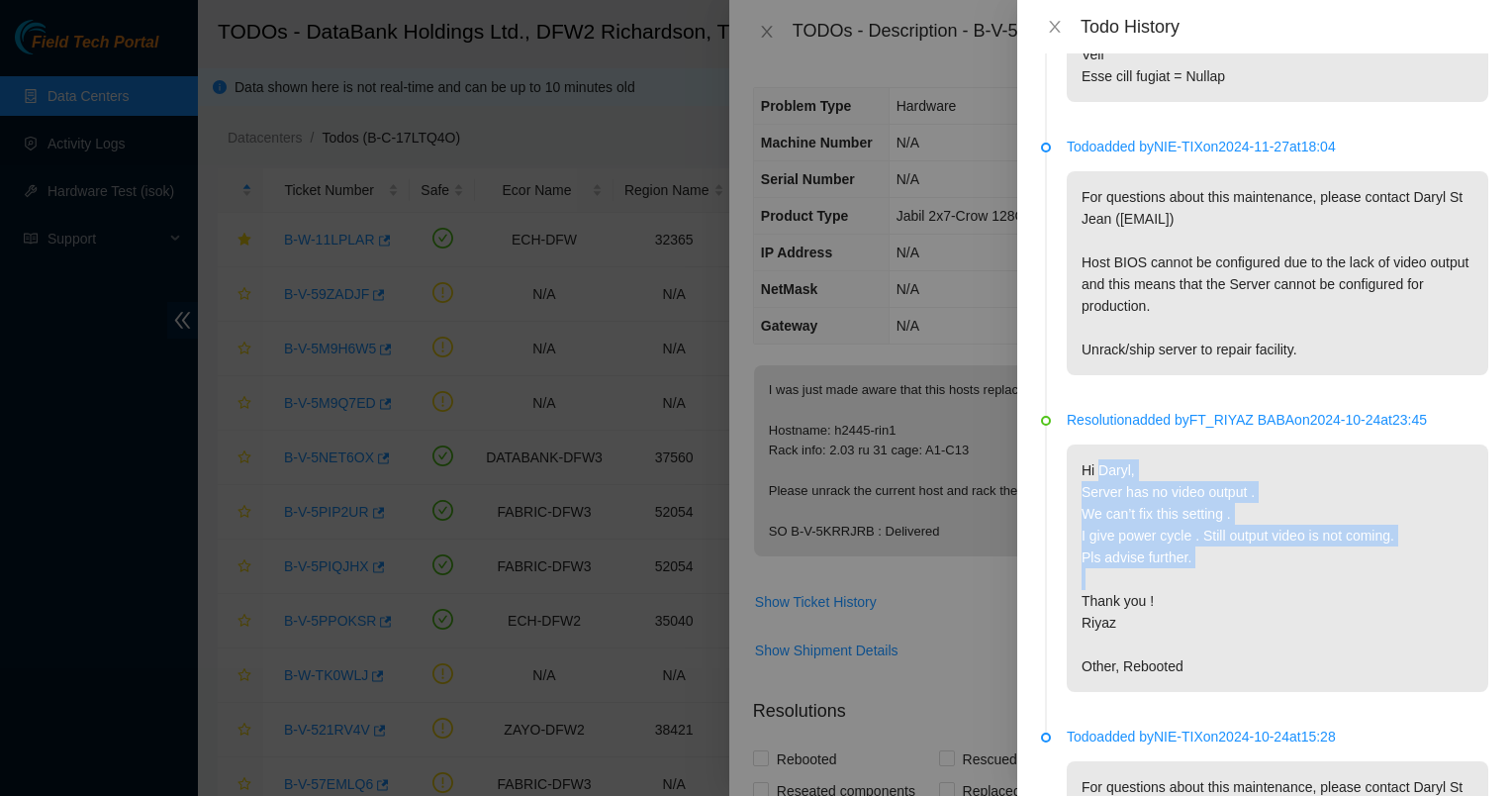 drag, startPoint x: 1102, startPoint y: 477, endPoint x: 1200, endPoint y: 587, distance: 147.32277 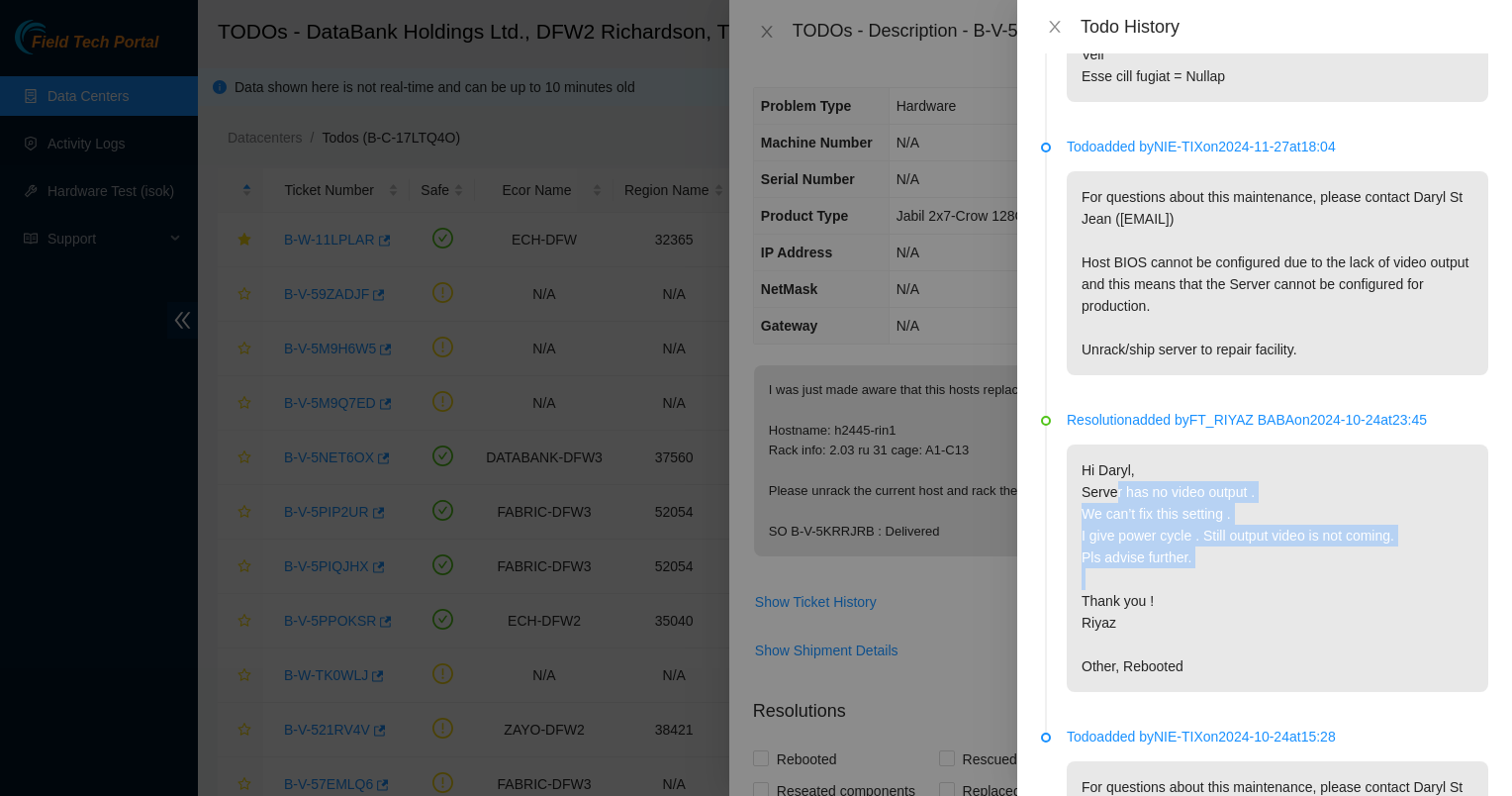 drag, startPoint x: 1176, startPoint y: 566, endPoint x: 1112, endPoint y: 493, distance: 97.0824 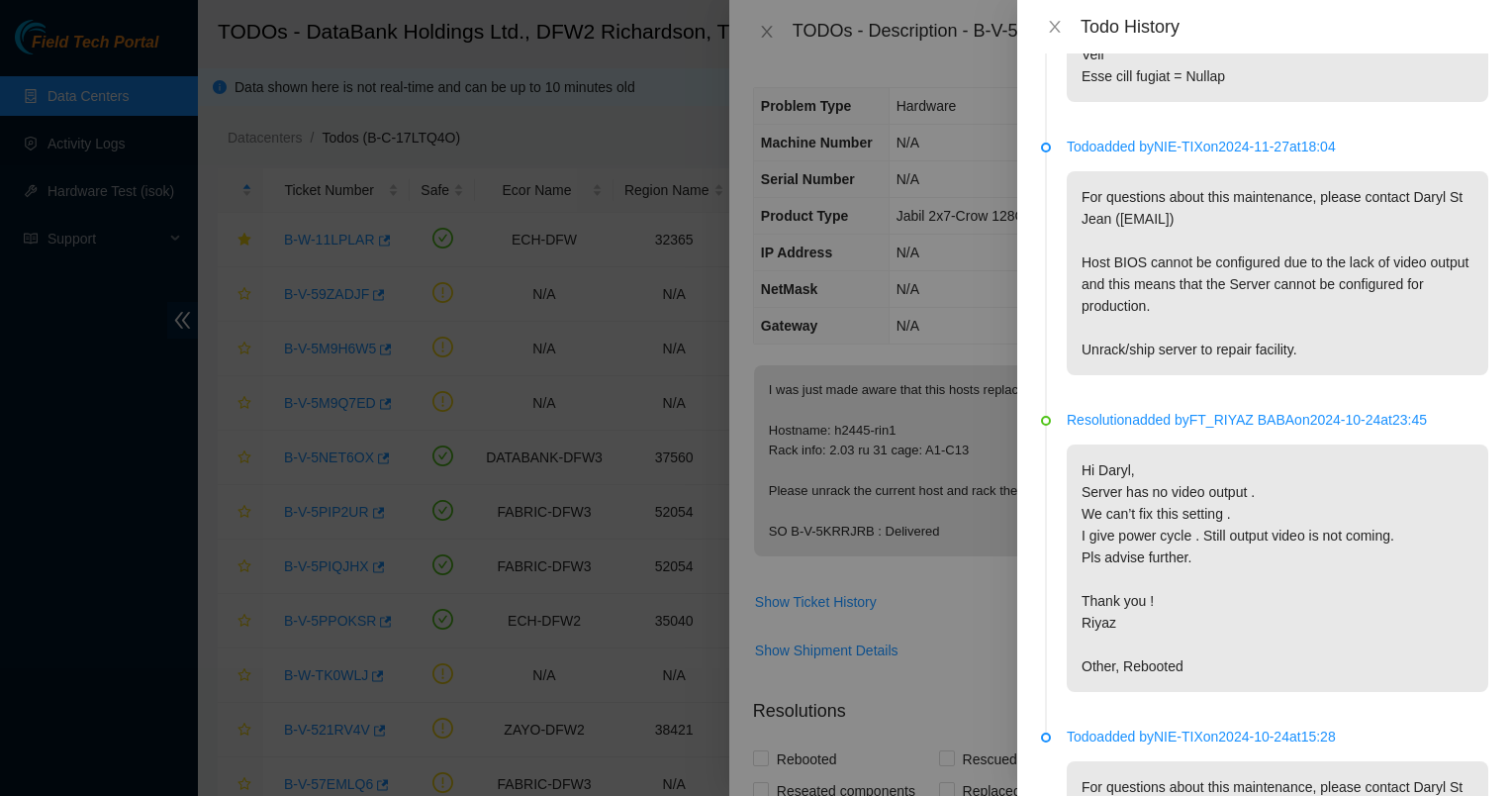 click on "Hi Daryl,
Server has no video output .
We can’t fix this setting .
I give power cycle . Still output video is not coming.
Pls advise further.
Thank you !
Riyaz
Other, Rebooted" at bounding box center (1277, 568) 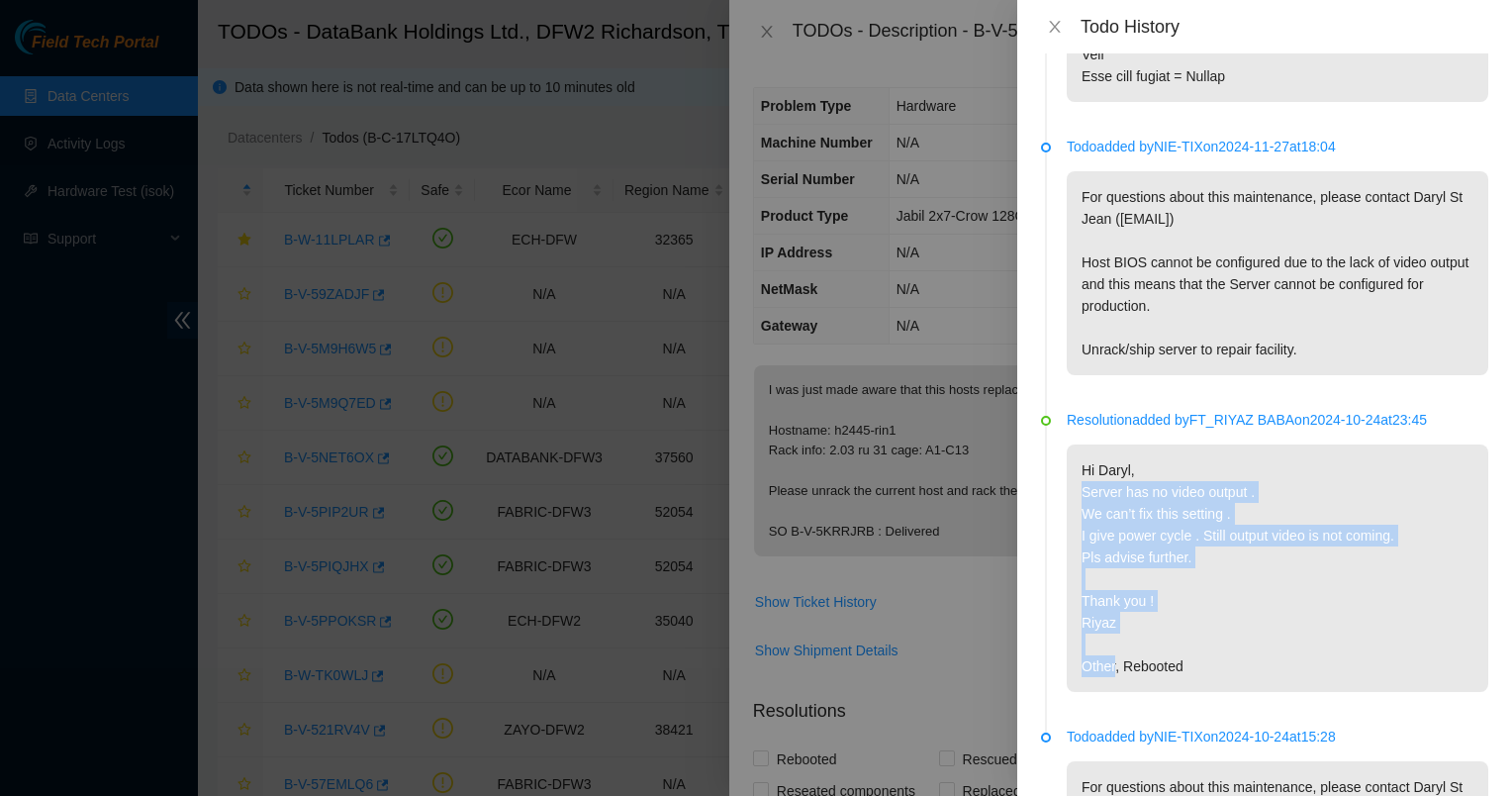 drag, startPoint x: 1108, startPoint y: 490, endPoint x: 1236, endPoint y: 654, distance: 208.03846 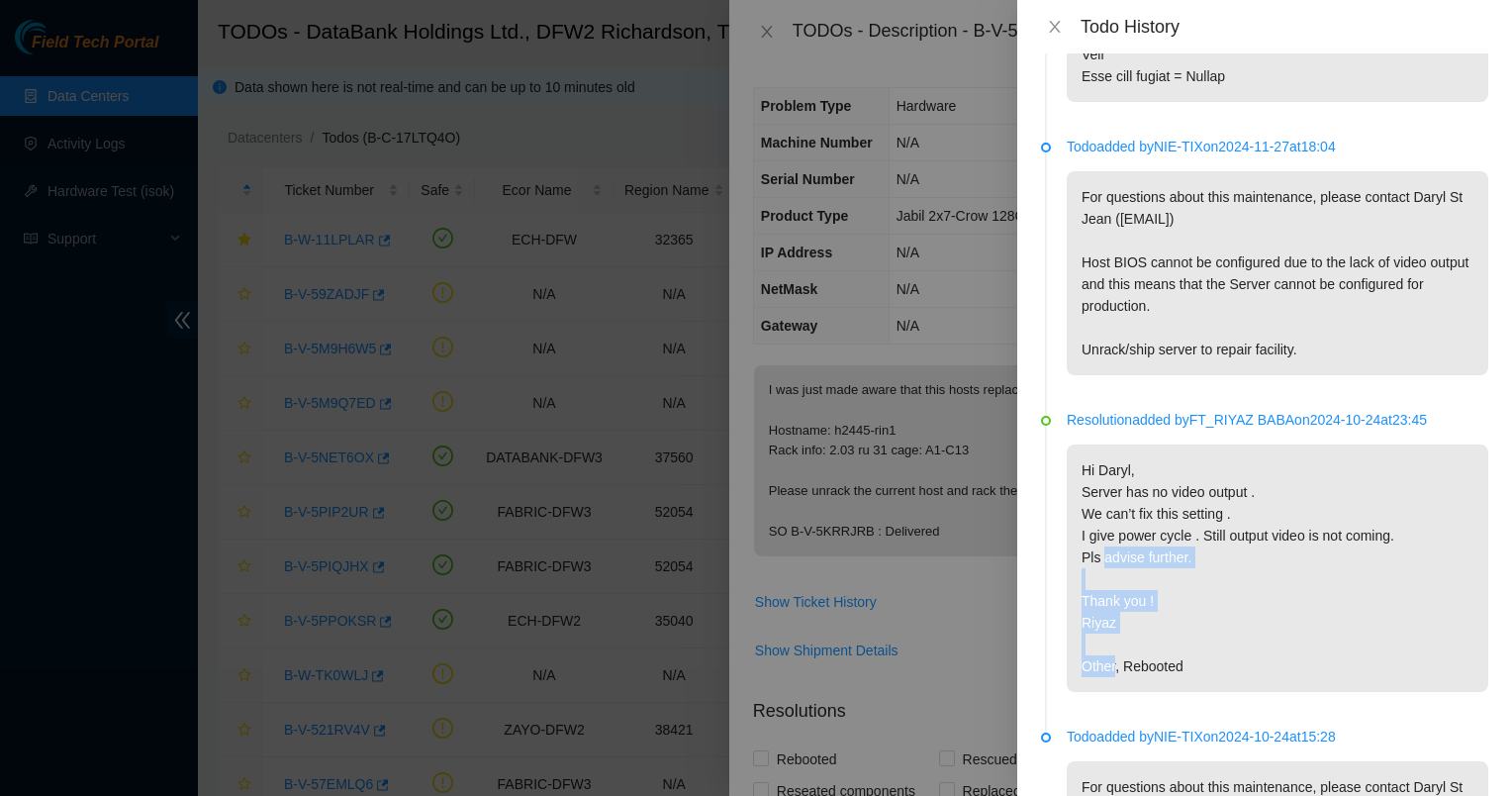 drag, startPoint x: 1237, startPoint y: 654, endPoint x: 1133, endPoint y: 549, distance: 147.787 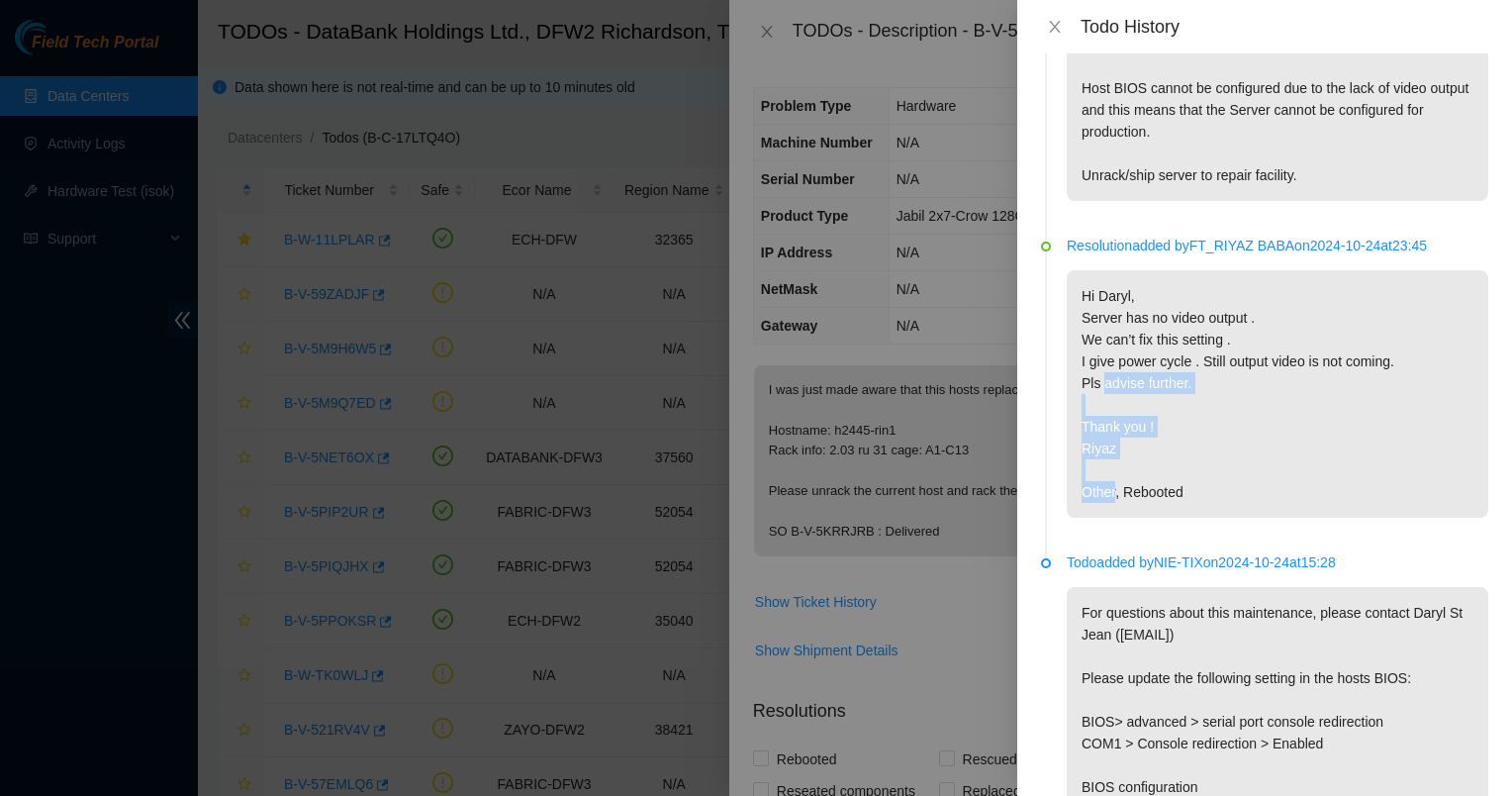 scroll, scrollTop: 1542, scrollLeft: 0, axis: vertical 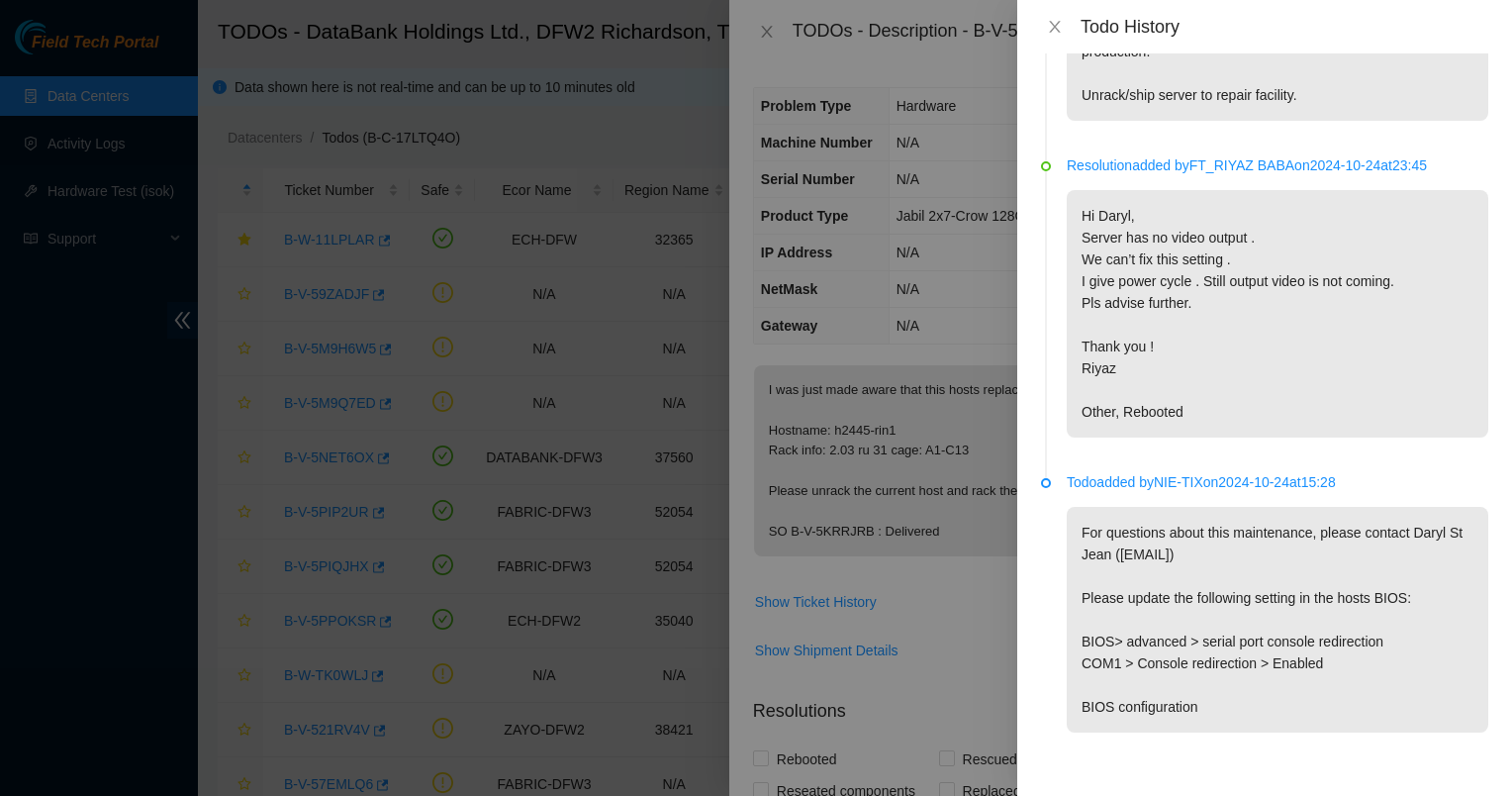 click on "For questions about this maintenance, please contact Daryl St Jean ([EMAIL])
Please update the following setting in the hosts BIOS:
BIOS> advanced > serial port console redirection
COM1 > Console redirection > Enabled
BIOS configuration" at bounding box center (1277, 620) 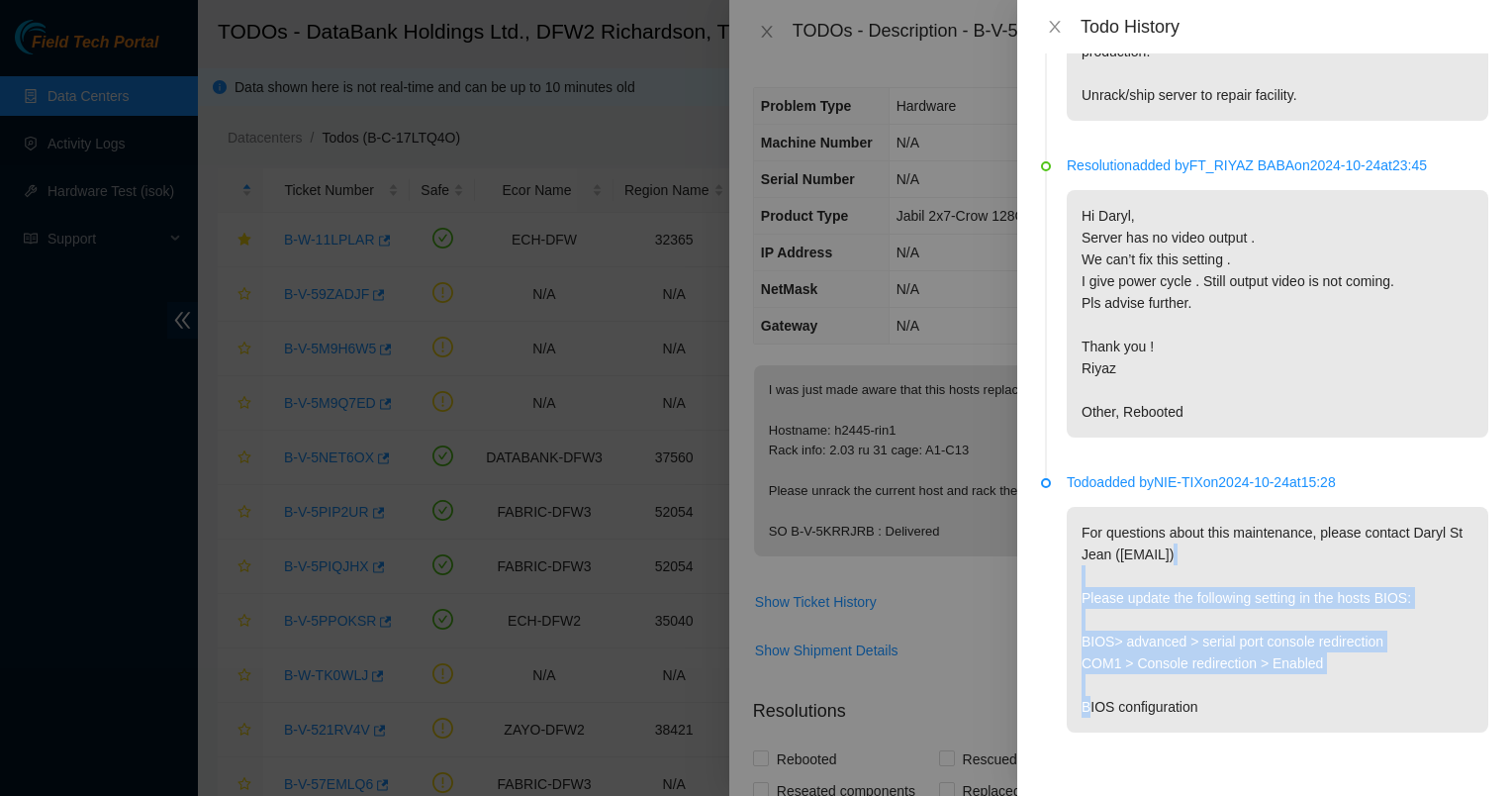 drag, startPoint x: 1172, startPoint y: 544, endPoint x: 1283, endPoint y: 668, distance: 166.42416 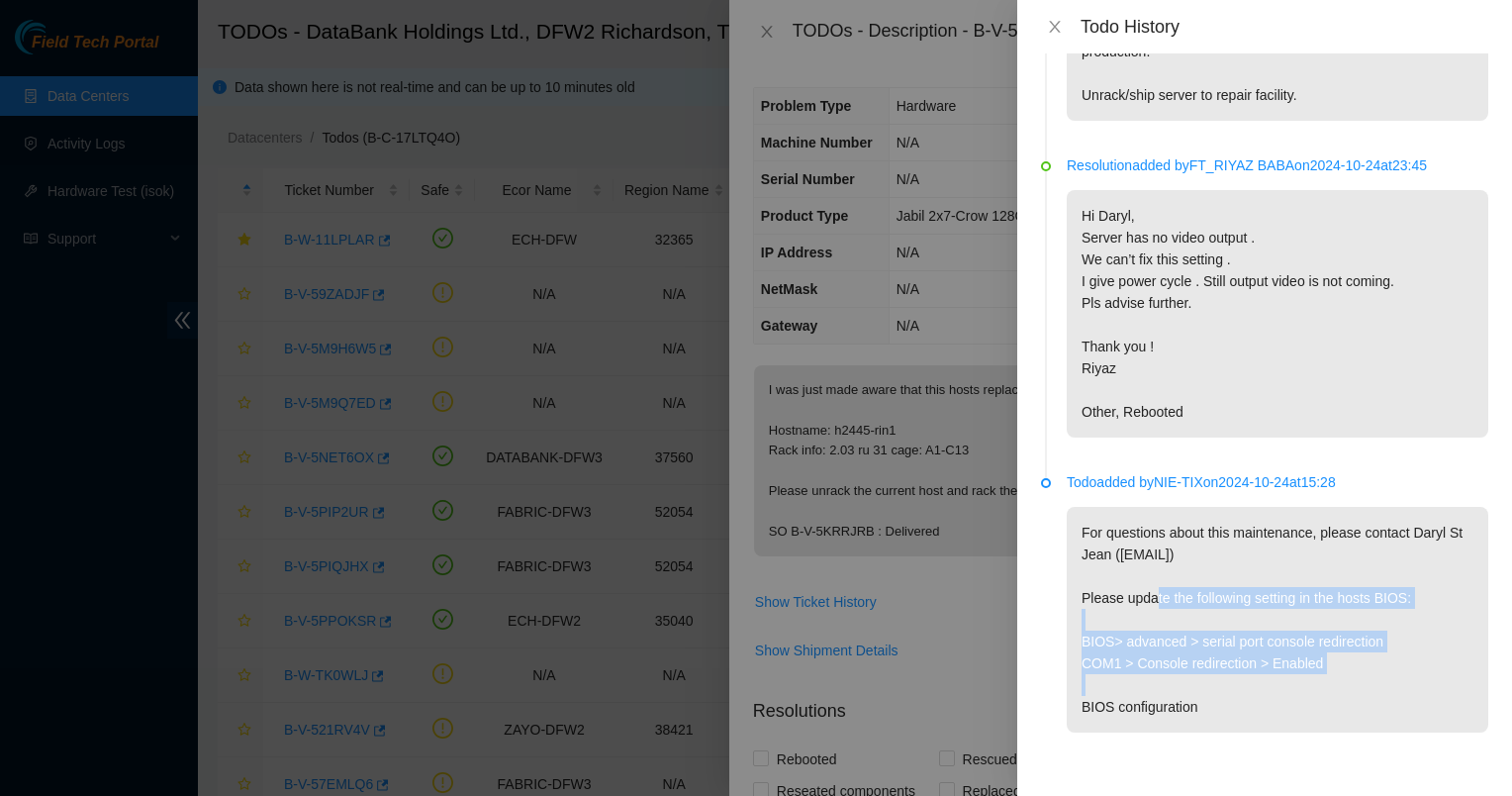 drag, startPoint x: 1249, startPoint y: 642, endPoint x: 1148, endPoint y: 561, distance: 129.46814 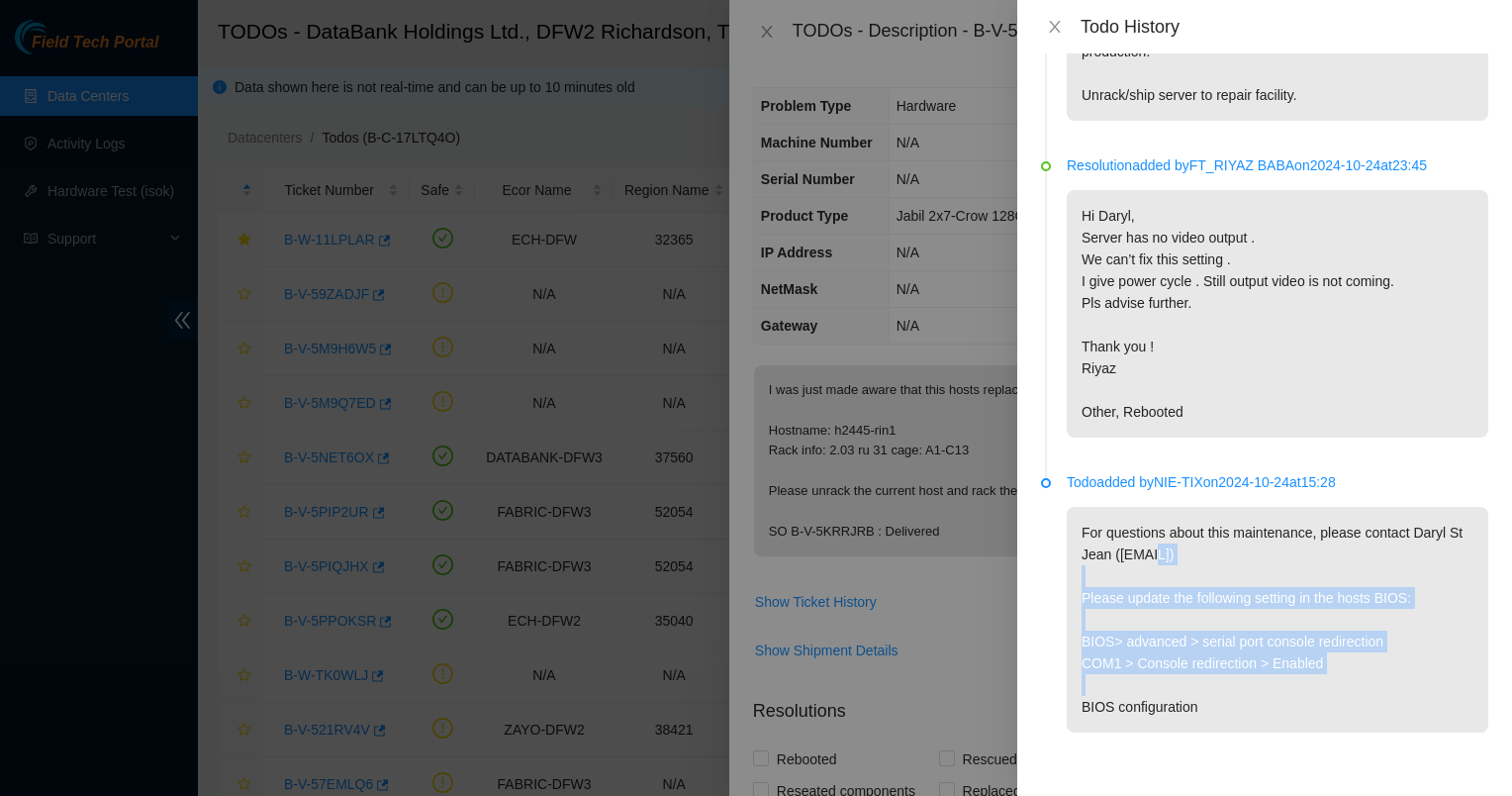 click on "For questions about this maintenance, please contact Daryl St Jean ([EMAIL])
Please update the following setting in the hosts BIOS:
BIOS> advanced > serial port console redirection
COM1 > Console redirection > Enabled
BIOS configuration" at bounding box center [1277, 620] 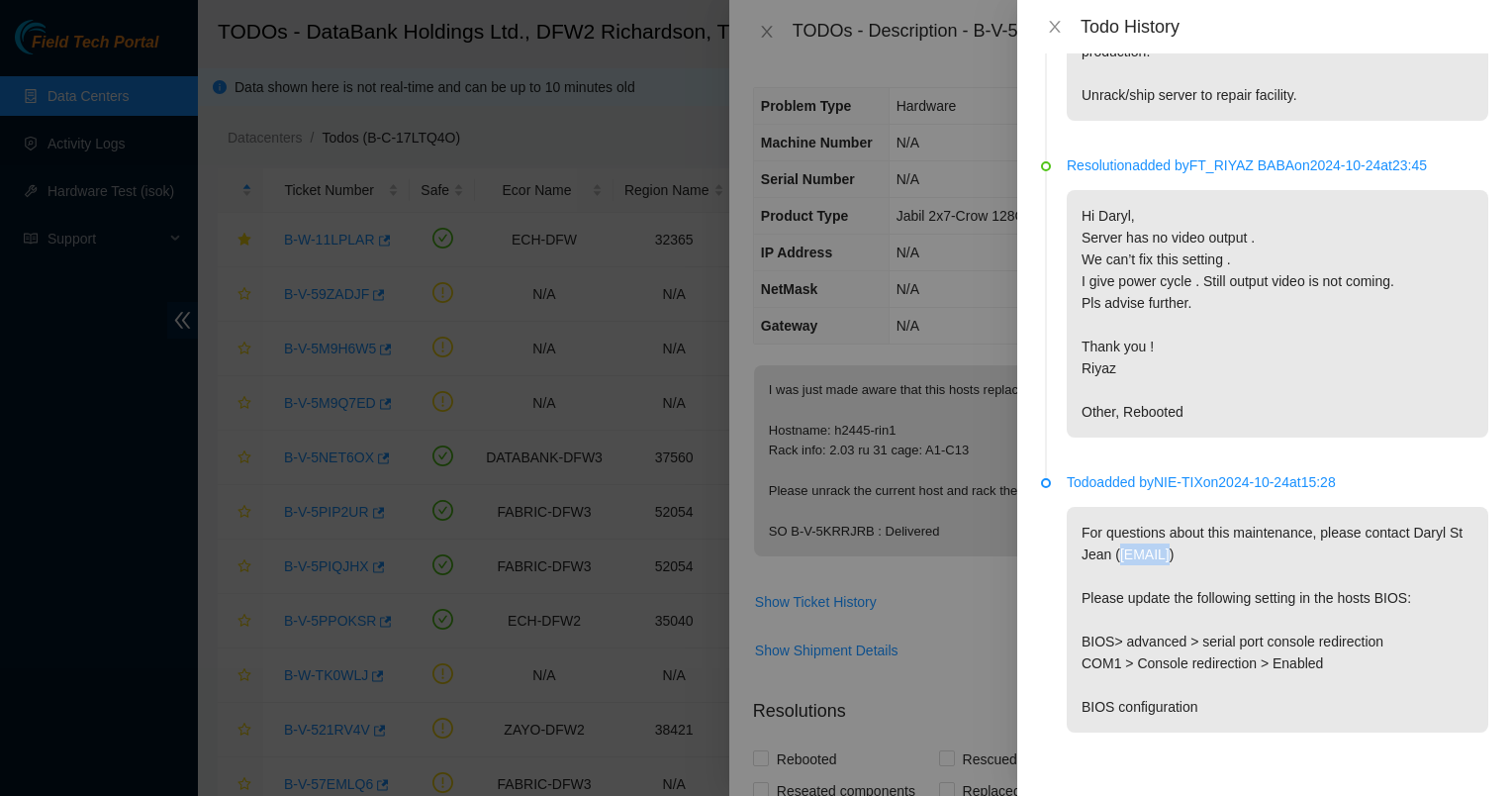 click on "For questions about this maintenance, please contact Daryl St Jean ([EMAIL])
Please update the following setting in the hosts BIOS:
BIOS> advanced > serial port console redirection
COM1 > Console redirection > Enabled
BIOS configuration" at bounding box center [1277, 620] 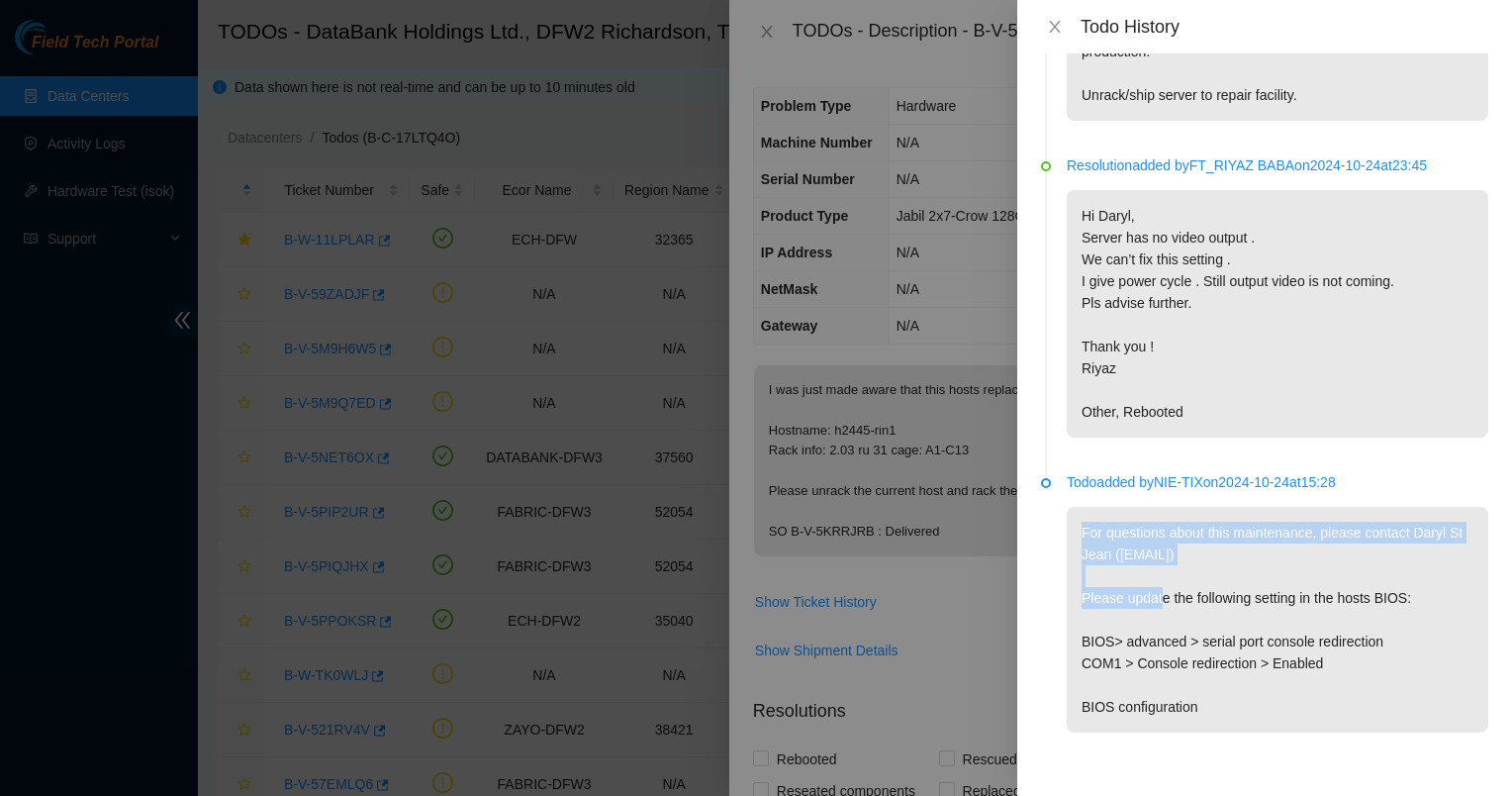 click on "For questions about this maintenance, please contact Daryl St Jean ([EMAIL])
Please update the following setting in the hosts BIOS:
BIOS> advanced > serial port console redirection
COM1 > Console redirection > Enabled
BIOS configuration" at bounding box center (1277, 620) 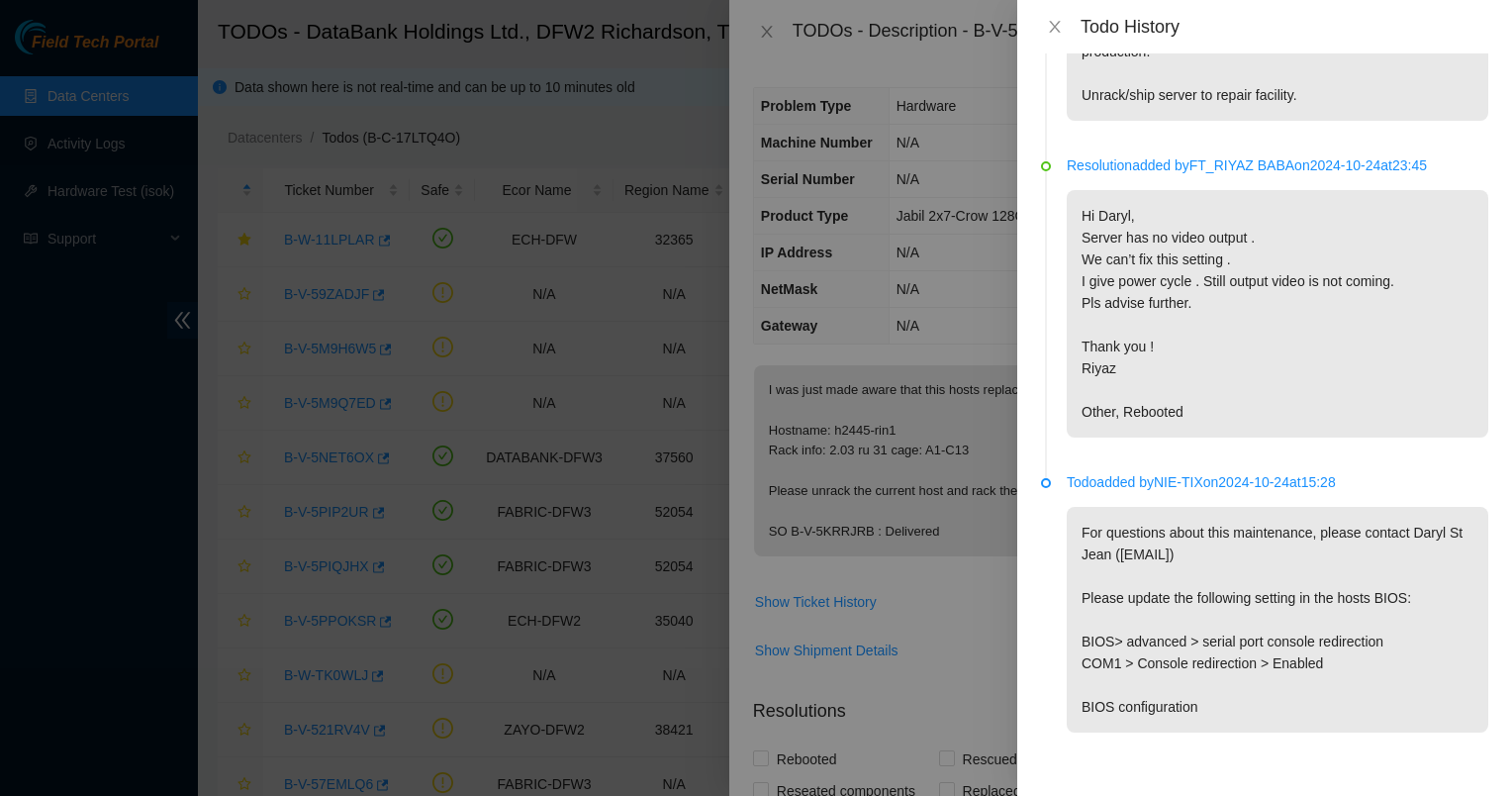 click on "For questions about this maintenance, please contact Daryl St Jean ([EMAIL])
Please update the following setting in the hosts BIOS:
BIOS> advanced > serial port console redirection
COM1 > Console redirection > Enabled
BIOS configuration" at bounding box center [1277, 620] 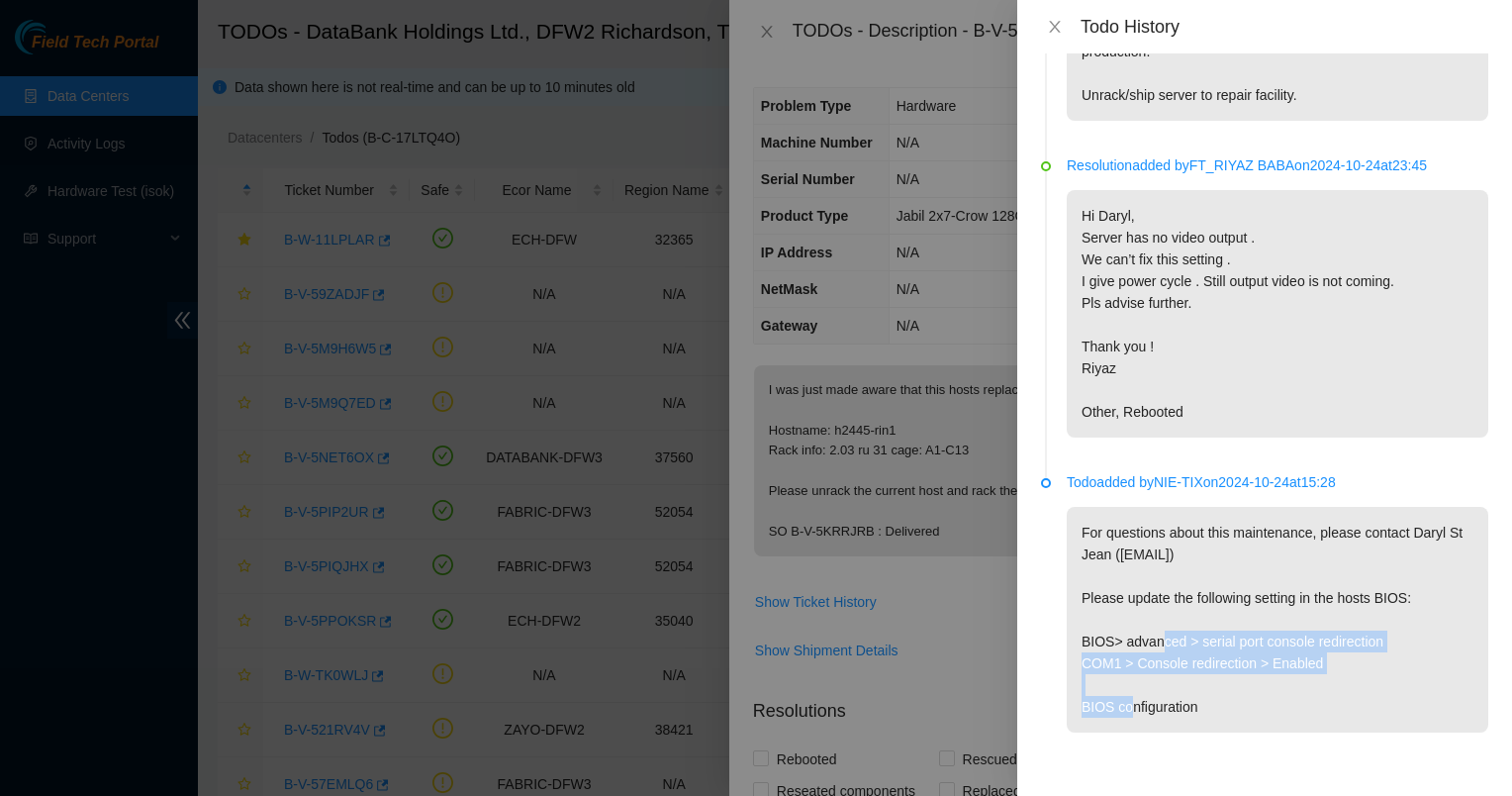 drag, startPoint x: 1227, startPoint y: 616, endPoint x: 1288, endPoint y: 674, distance: 84.17244 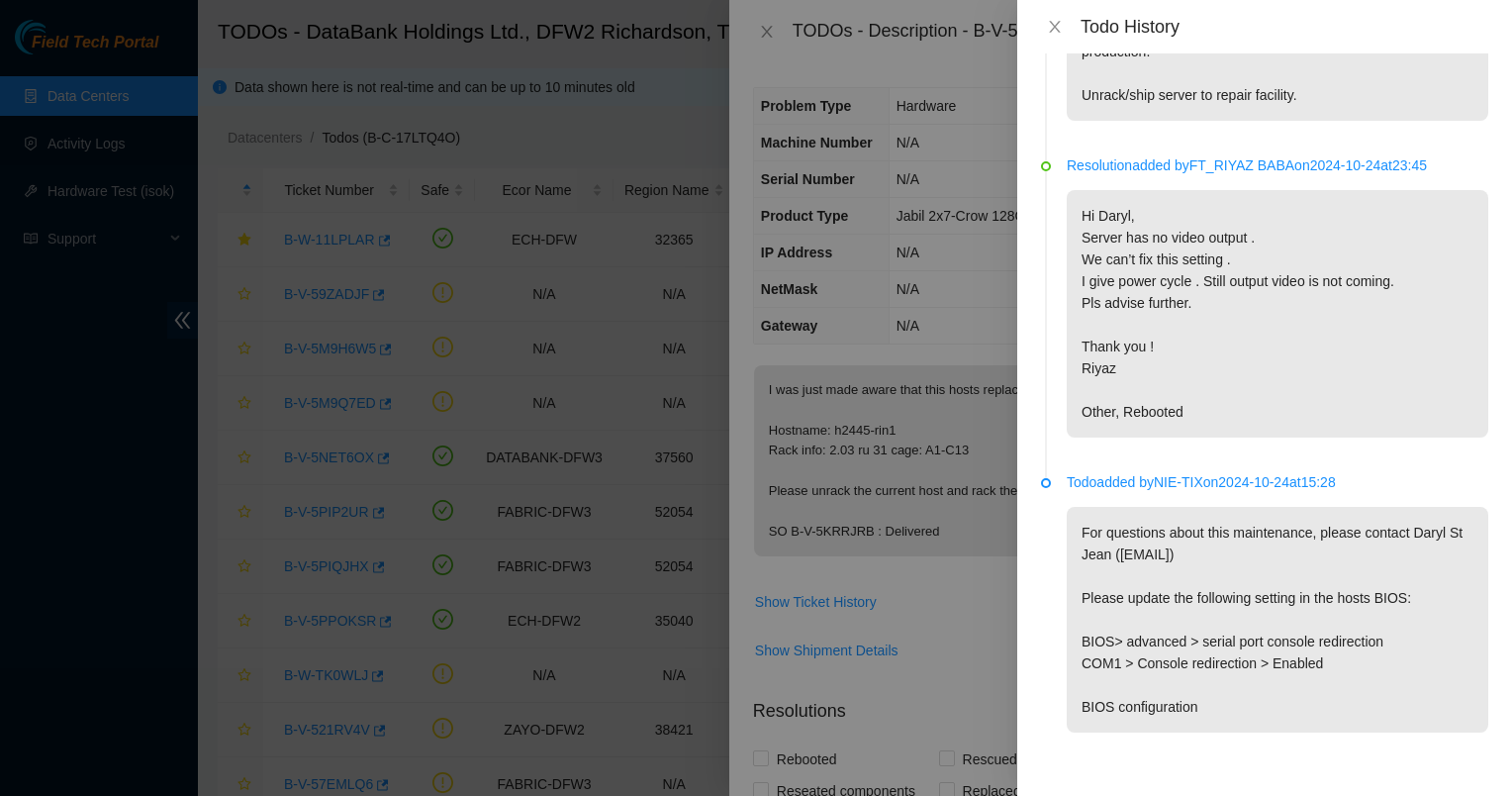 click on "For questions about this maintenance, please contact Daryl St Jean ([EMAIL])
Please update the following setting in the hosts BIOS:
BIOS> advanced > serial port console redirection
COM1 > Console redirection > Enabled
BIOS configuration" at bounding box center (1277, 620) 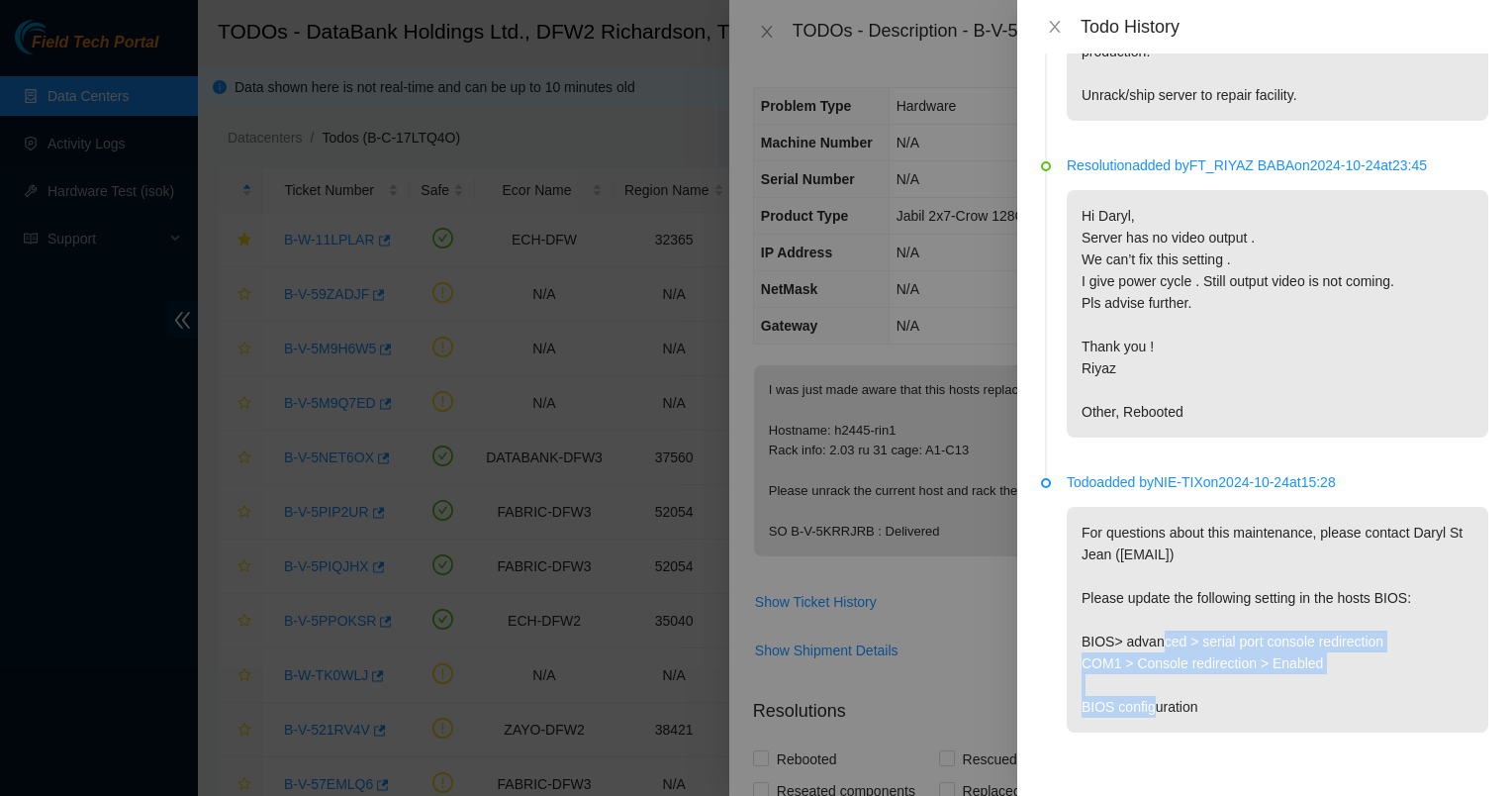 drag, startPoint x: 1233, startPoint y: 657, endPoint x: 1140, endPoint y: 624, distance: 98.68131 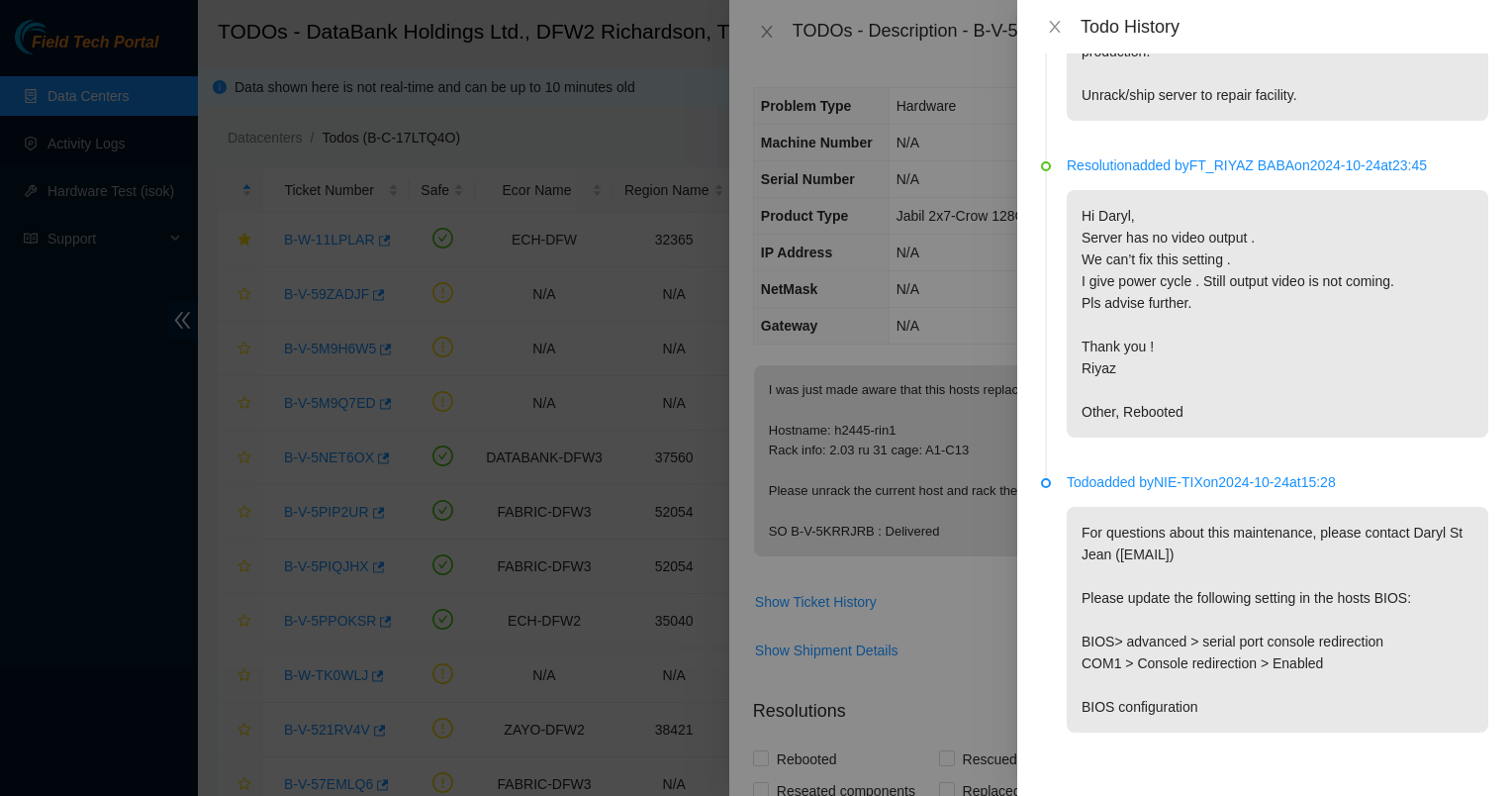 click on "For questions about this maintenance, please contact Daryl St Jean ([EMAIL])
Please update the following setting in the hosts BIOS:
BIOS> advanced > serial port console redirection
COM1 > Console redirection > Enabled
BIOS configuration" at bounding box center (1277, 620) 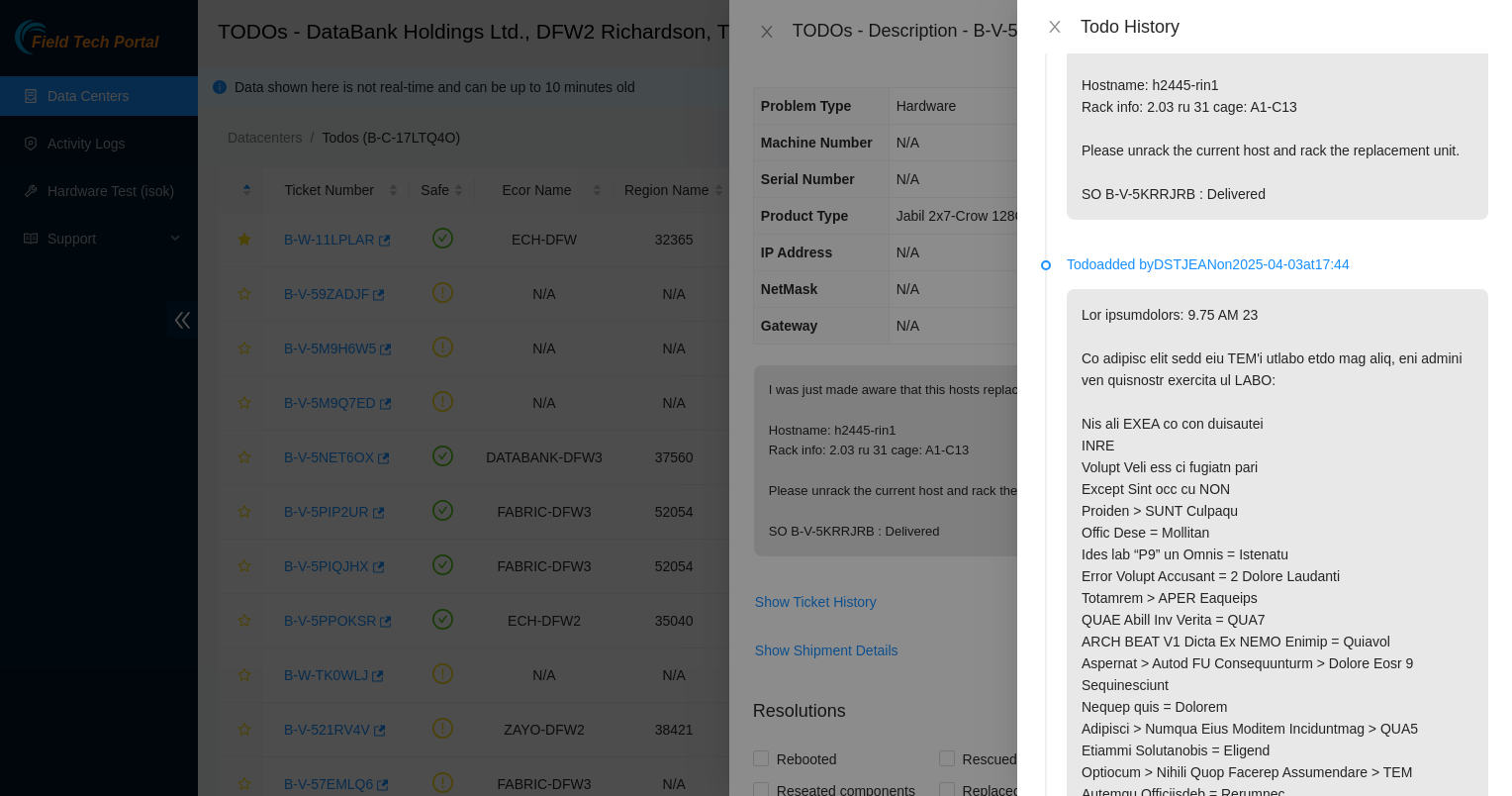 scroll, scrollTop: 0, scrollLeft: 0, axis: both 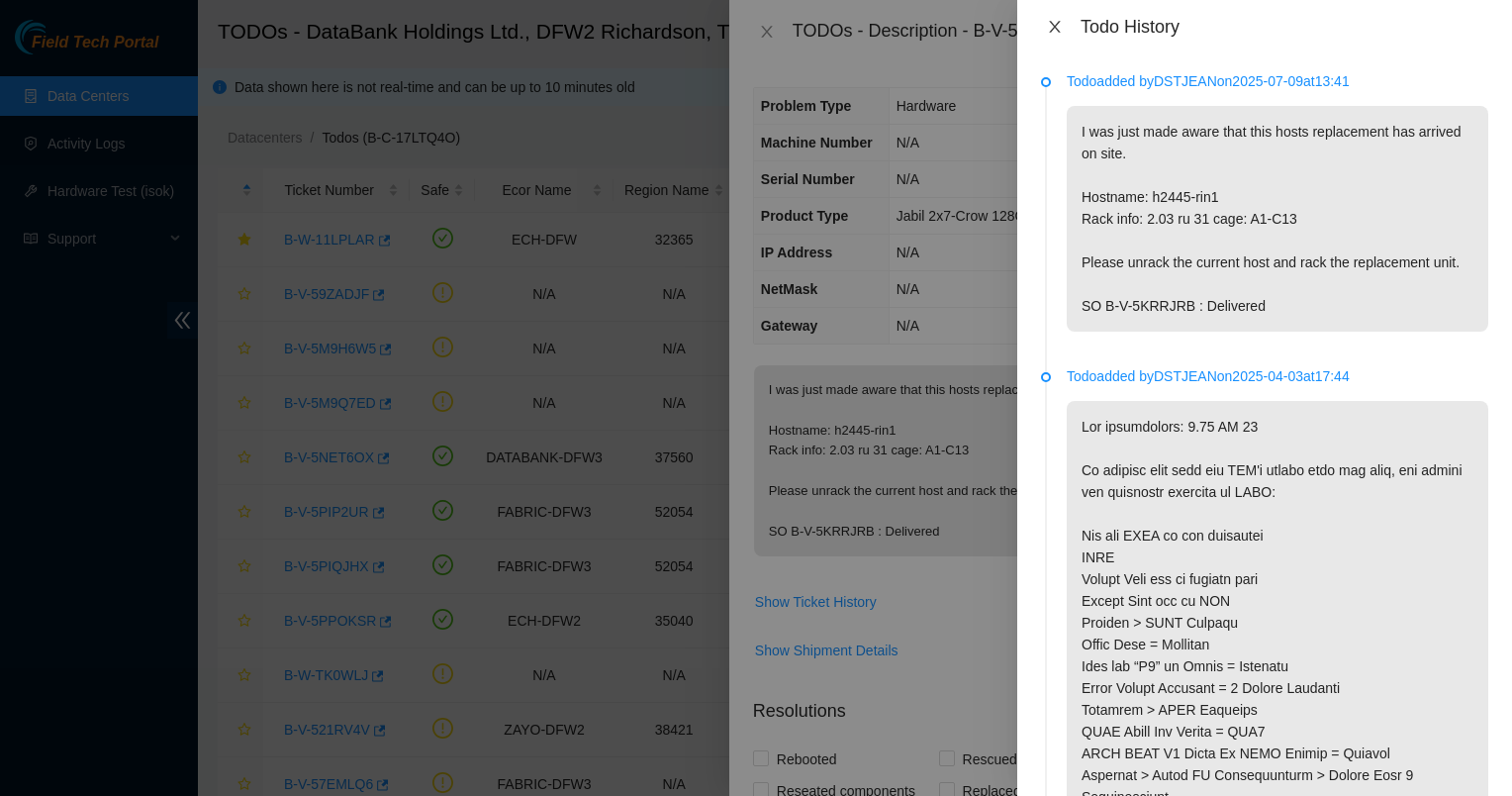 click 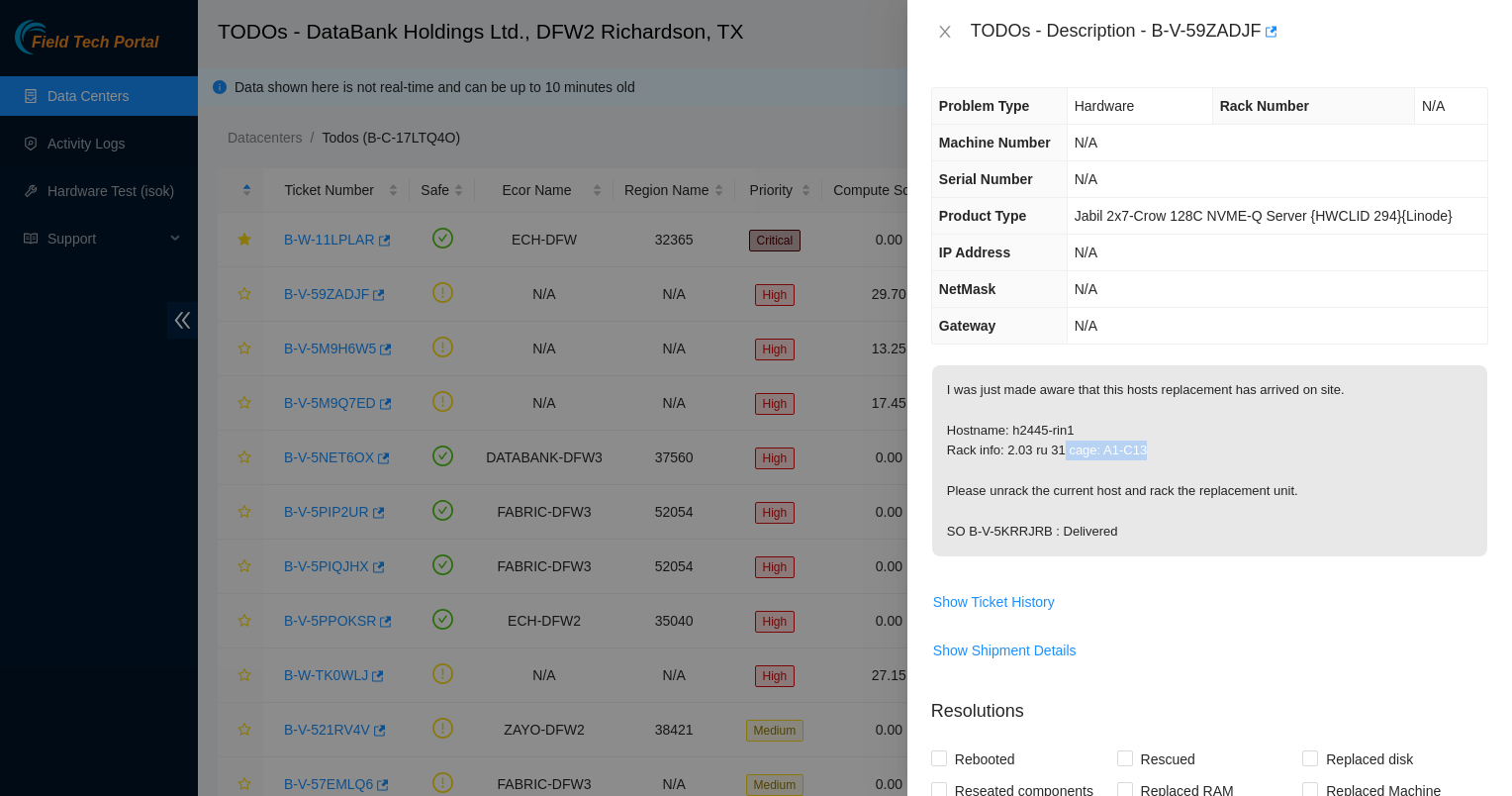 drag, startPoint x: 1145, startPoint y: 452, endPoint x: 1061, endPoint y: 445, distance: 84.29116 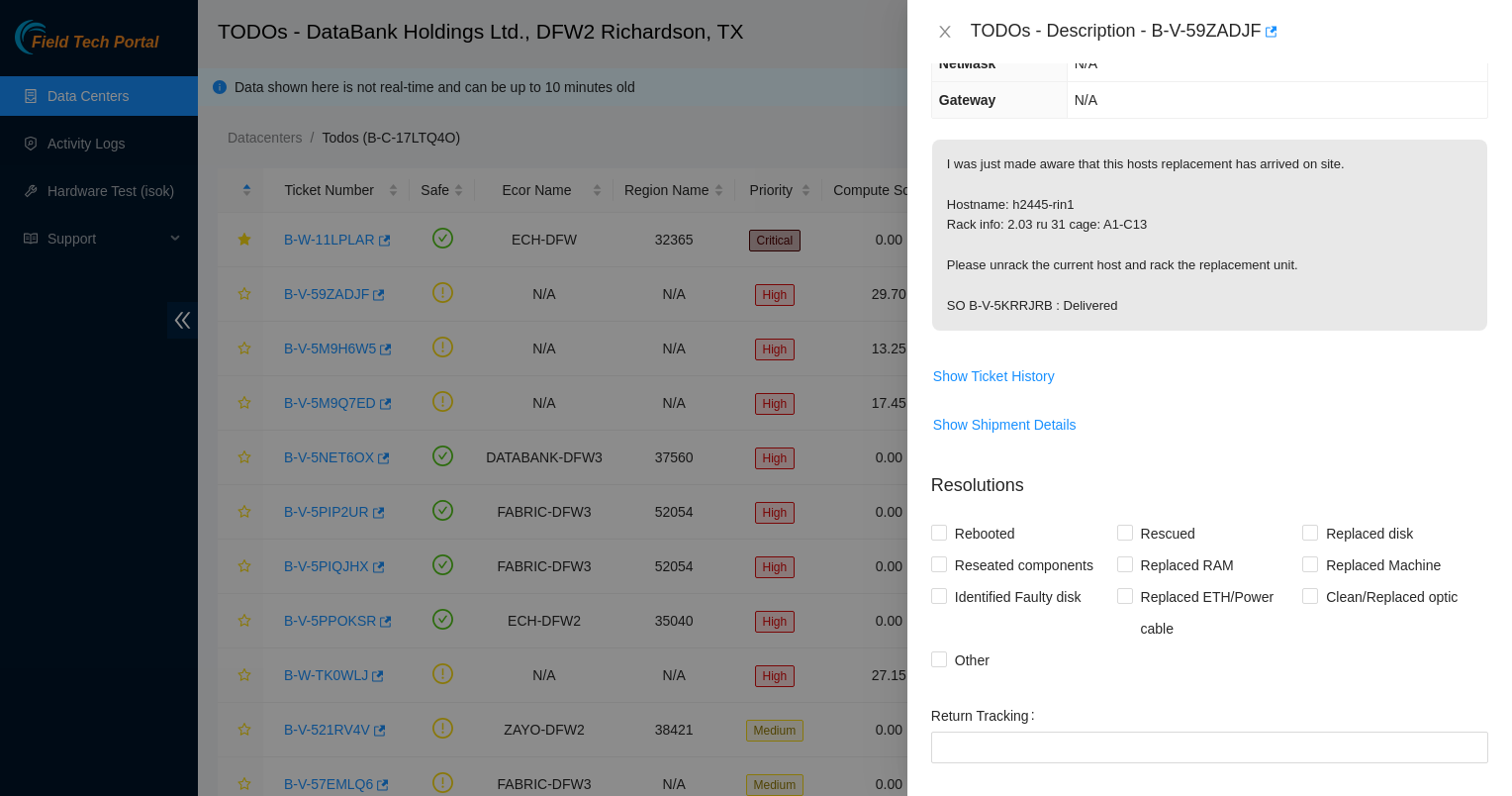scroll, scrollTop: 436, scrollLeft: 0, axis: vertical 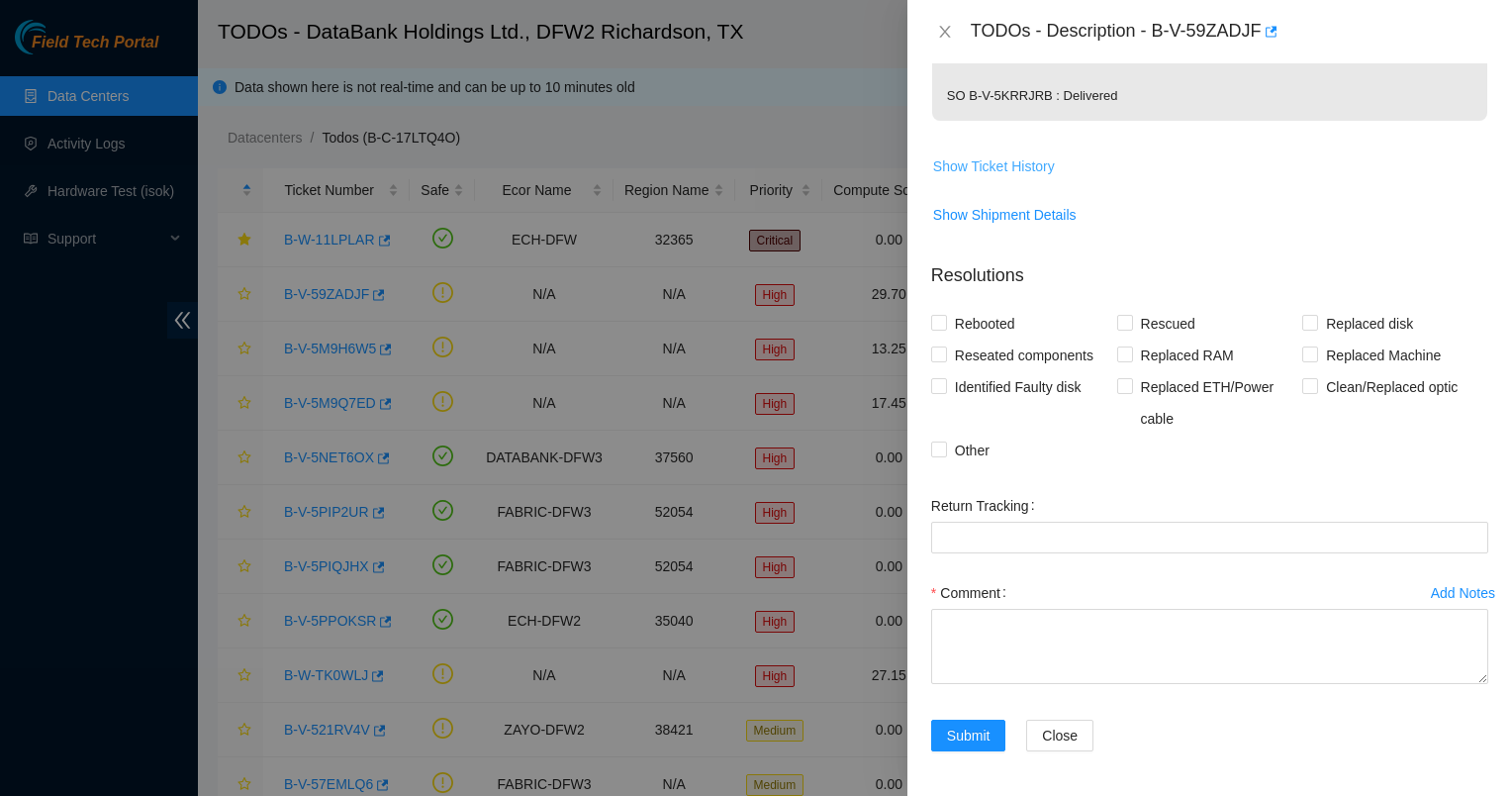 click on "Show Ticket History" at bounding box center [993, 166] 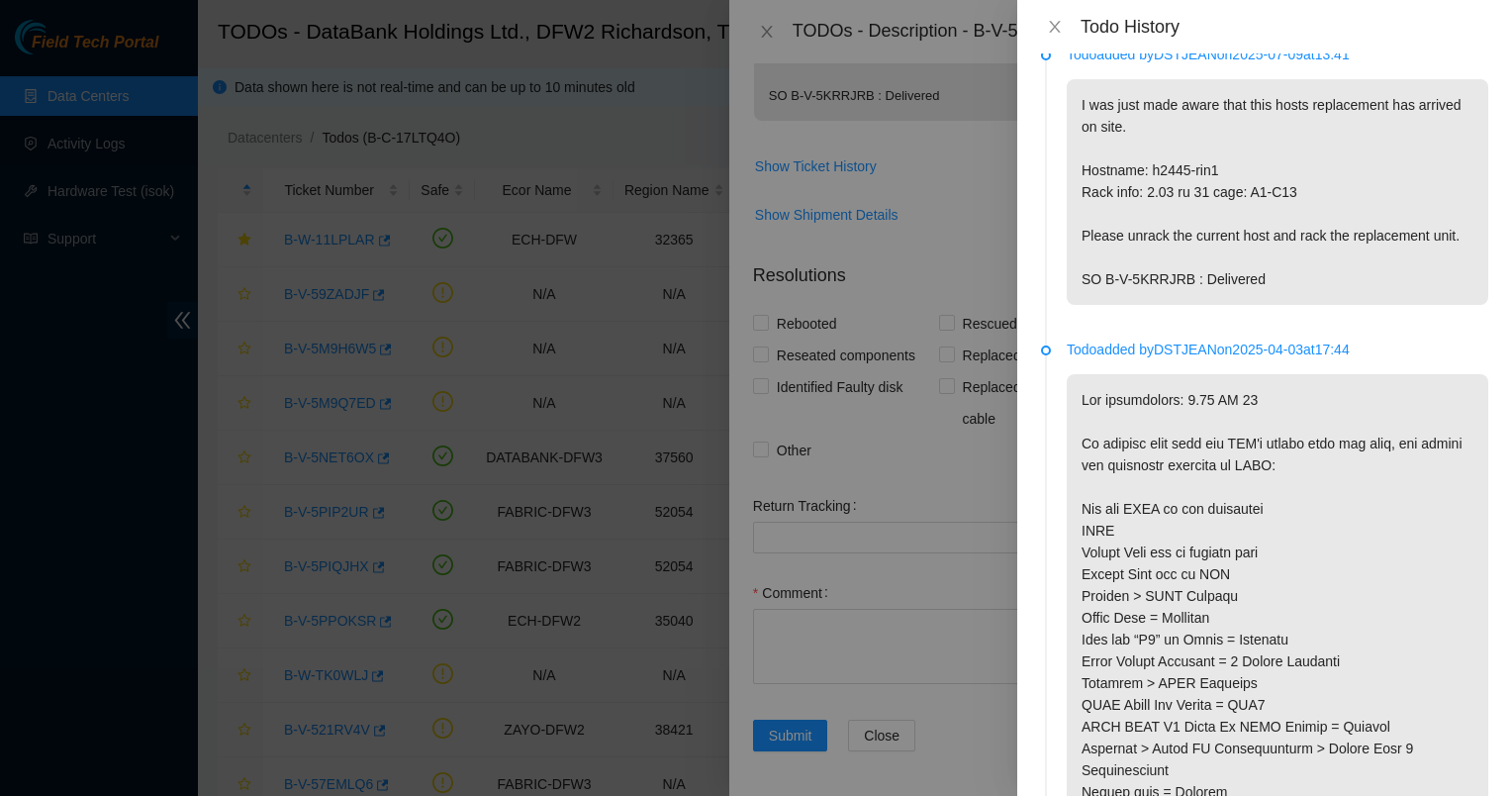 scroll, scrollTop: 0, scrollLeft: 0, axis: both 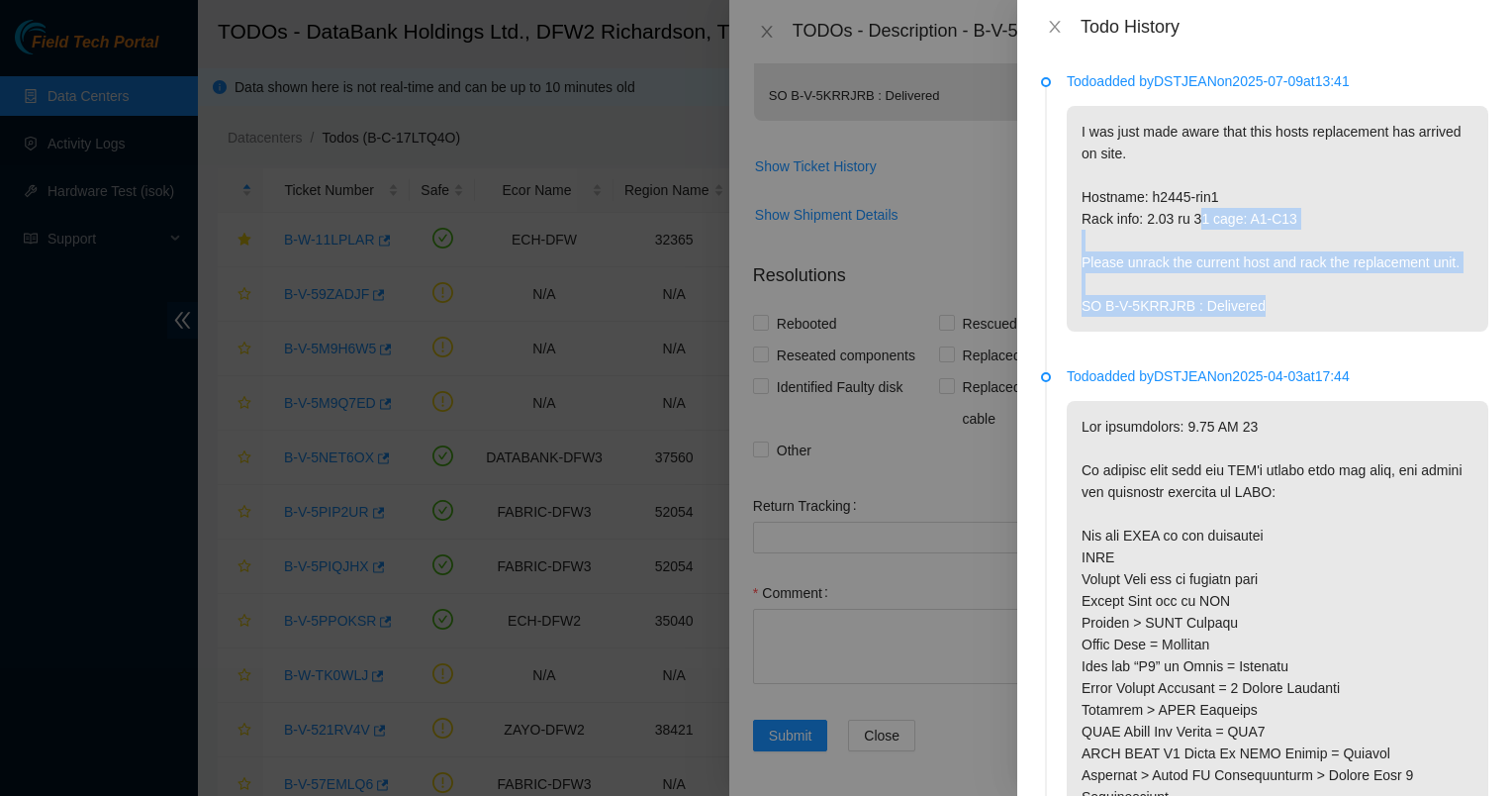 drag, startPoint x: 1195, startPoint y: 223, endPoint x: 1321, endPoint y: 309, distance: 152.55163 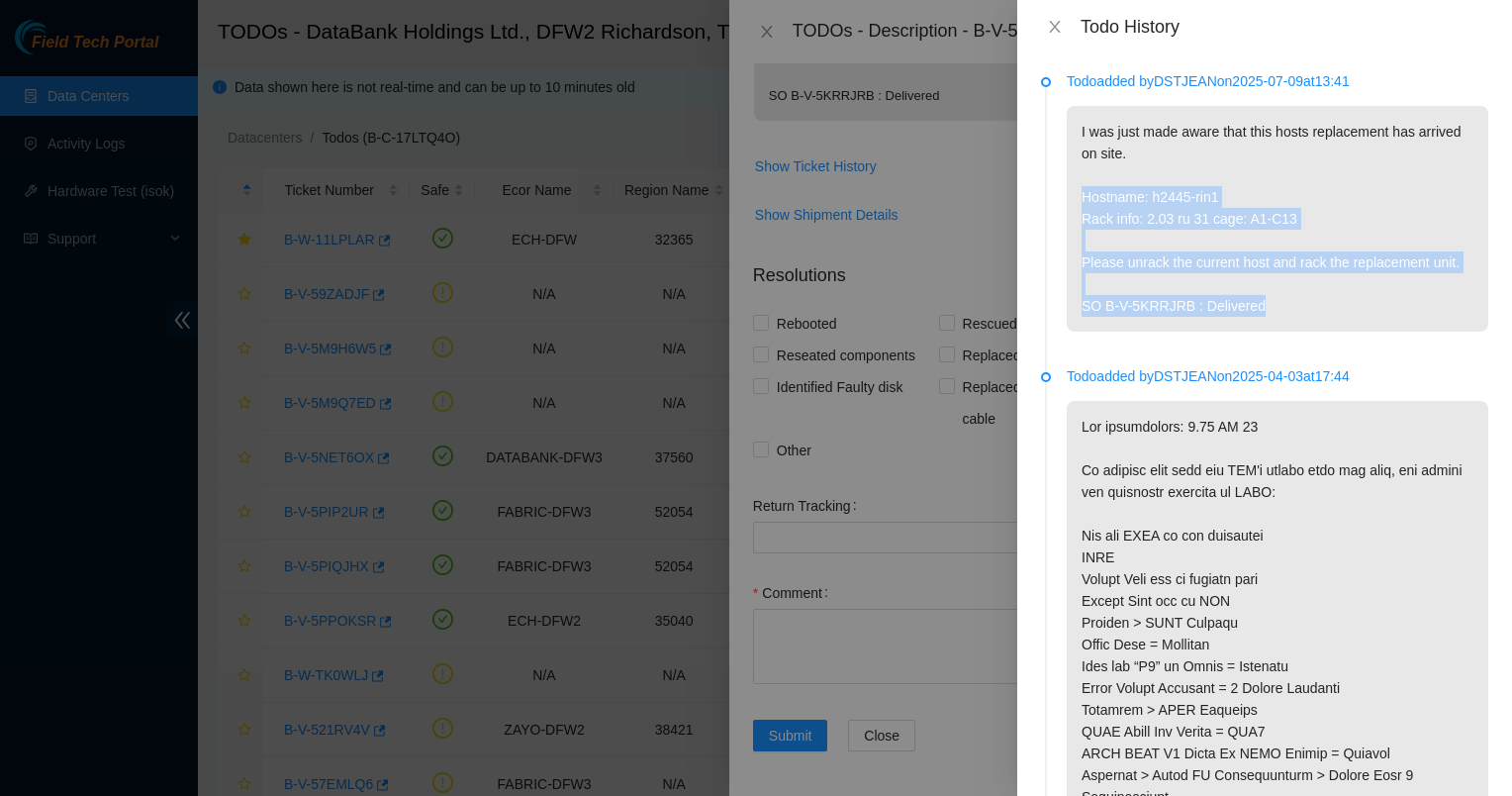 drag, startPoint x: 1290, startPoint y: 308, endPoint x: 1086, endPoint y: 178, distance: 241.90081 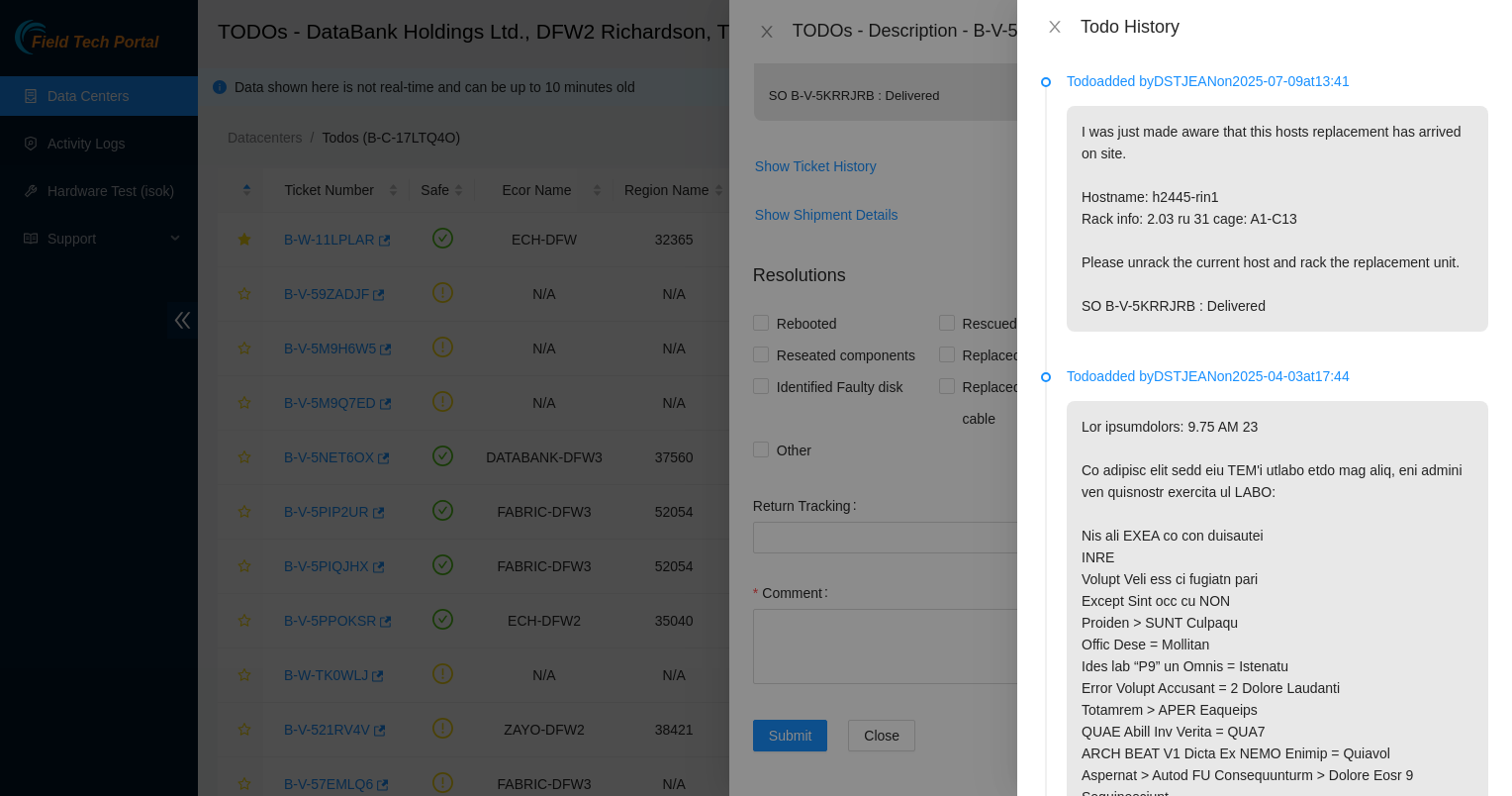click on "I was just made aware that this hosts replacement has arrived on site.
Hostname: h2445-rin1
Rack info: 2.03 ru 31 cage: A1-C13
Please unrack the current host and rack the replacement unit.
SO B-V-5KRRJRB : Delivered" at bounding box center (1277, 219) 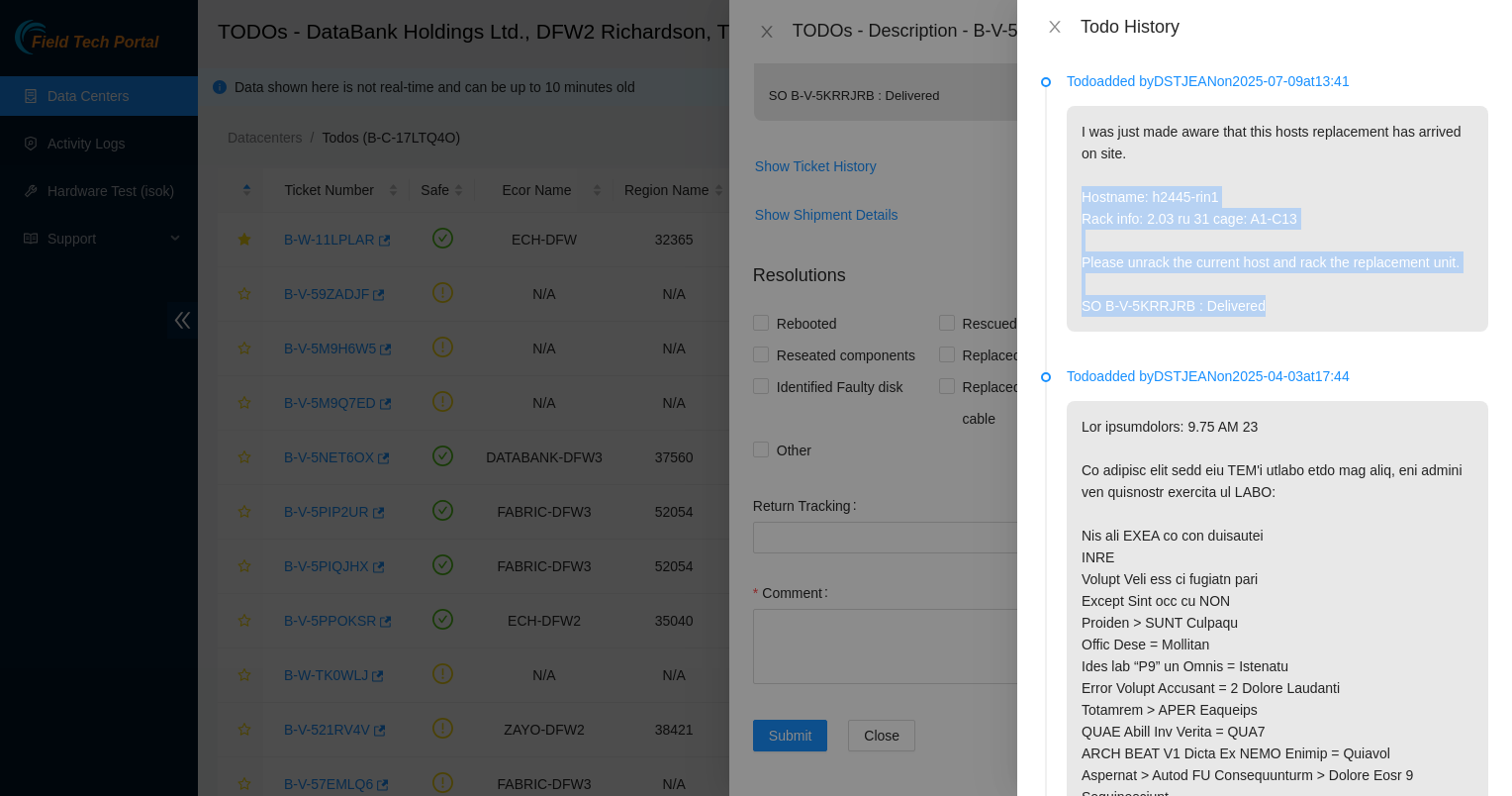 drag, startPoint x: 1199, startPoint y: 284, endPoint x: 1250, endPoint y: 310, distance: 57.245087 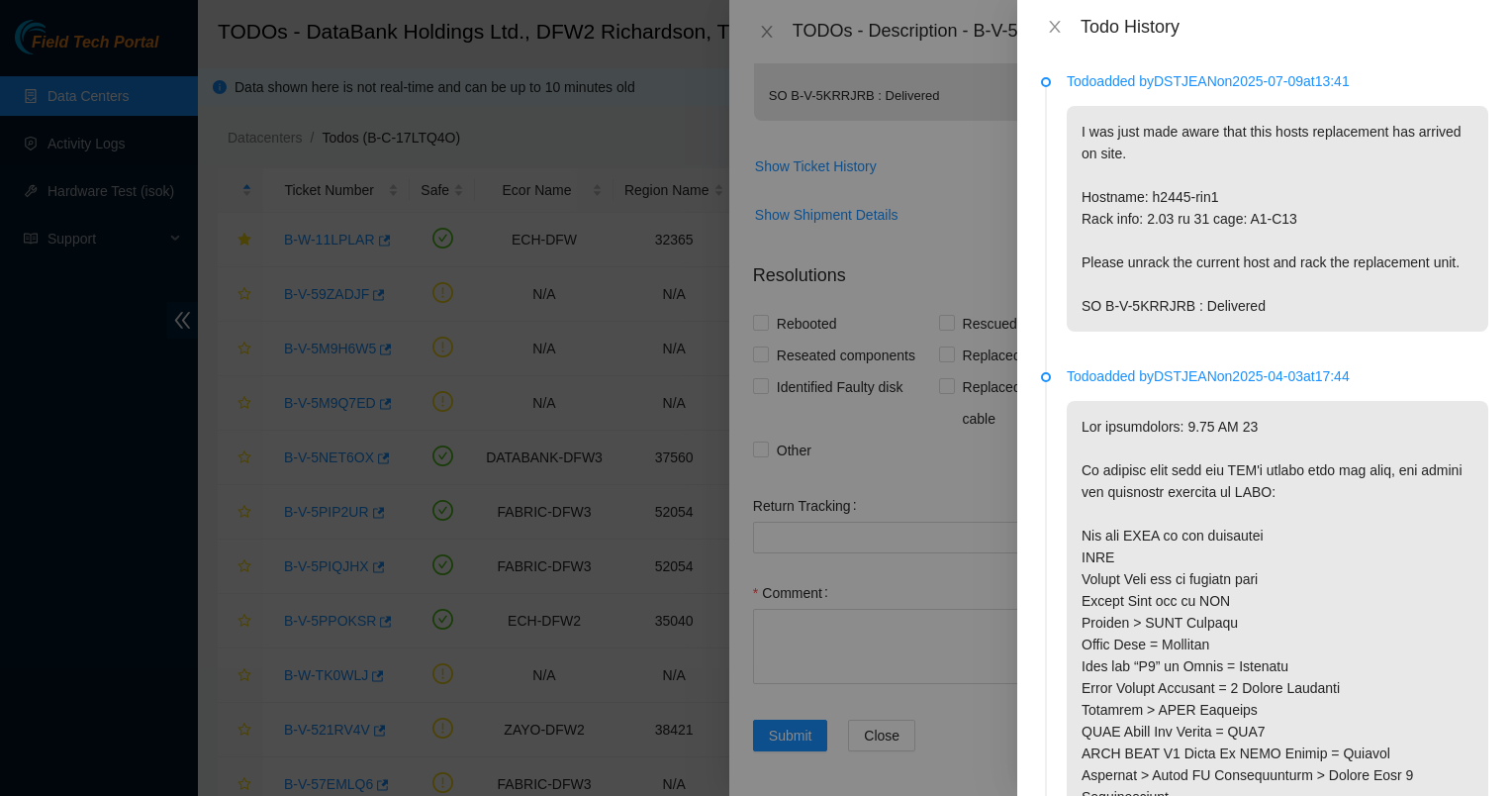 click on "I was just made aware that this hosts replacement has arrived on site.
Hostname: h2445-rin1
Rack info: 2.03 ru 31 cage: A1-C13
Please unrack the current host and rack the replacement unit.
SO B-V-5KRRJRB : Delivered" at bounding box center [1277, 219] 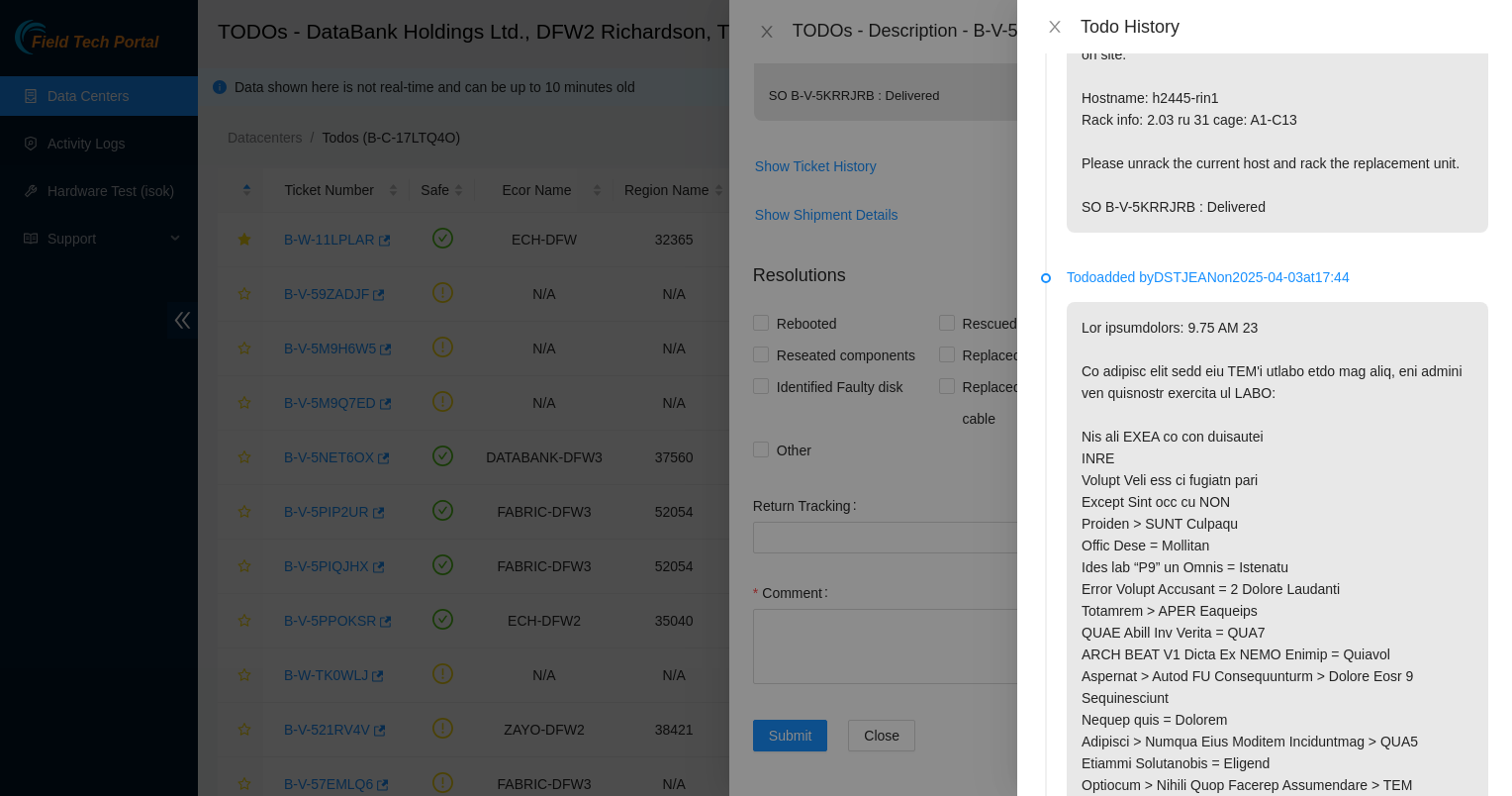 scroll, scrollTop: 0, scrollLeft: 0, axis: both 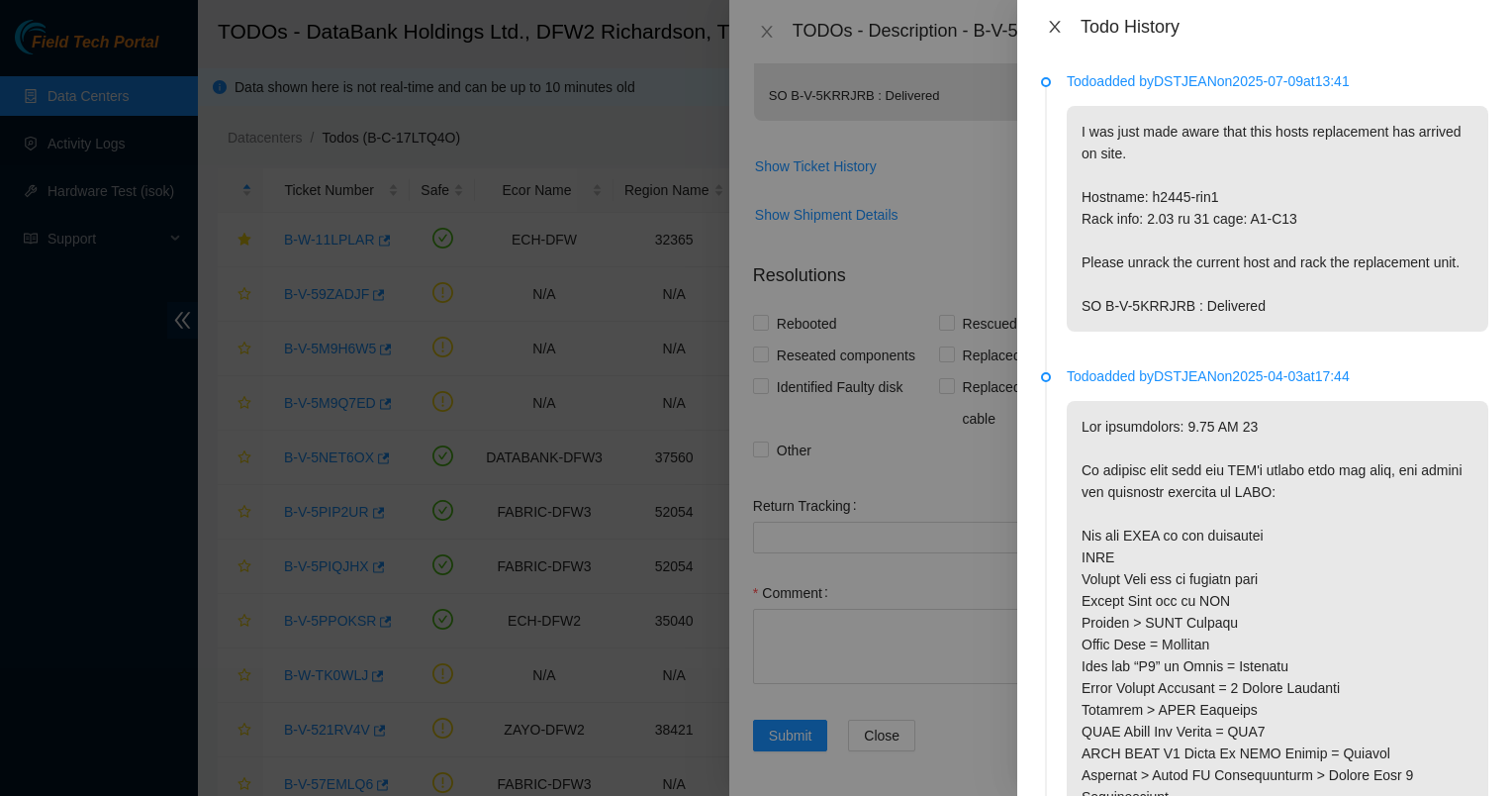 click 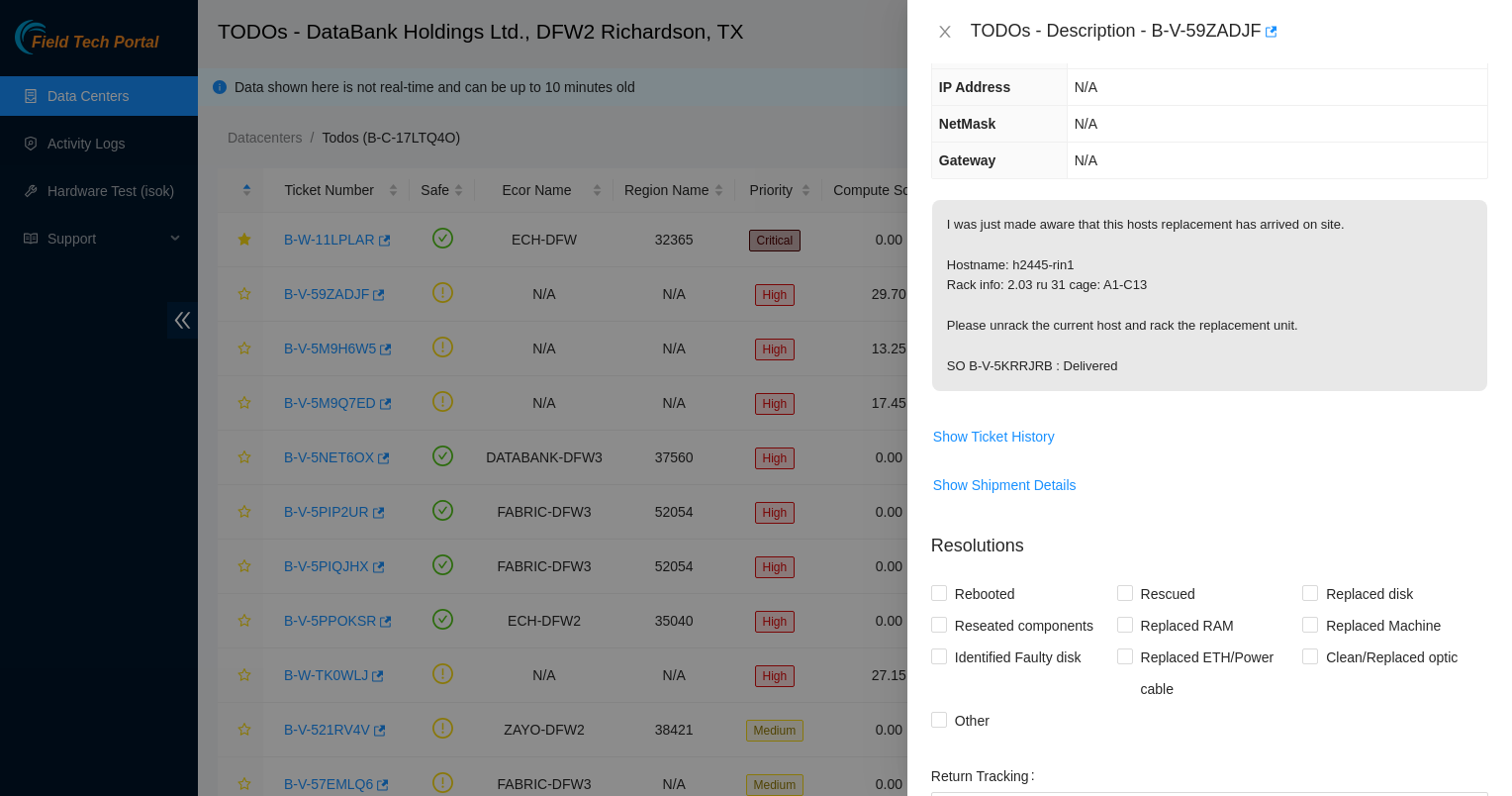 scroll, scrollTop: 0, scrollLeft: 0, axis: both 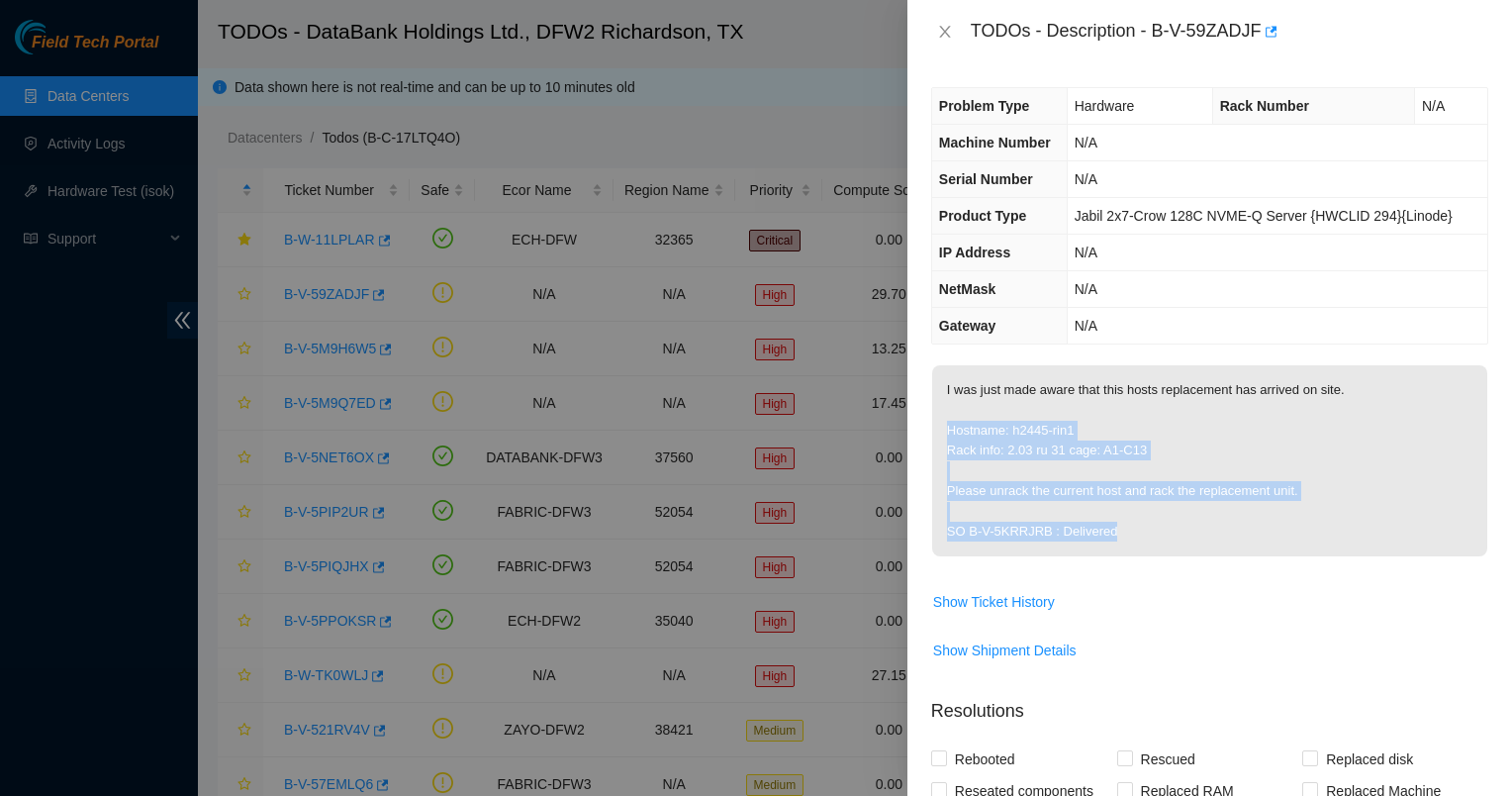 drag, startPoint x: 1092, startPoint y: 419, endPoint x: 1185, endPoint y: 530, distance: 144.81022 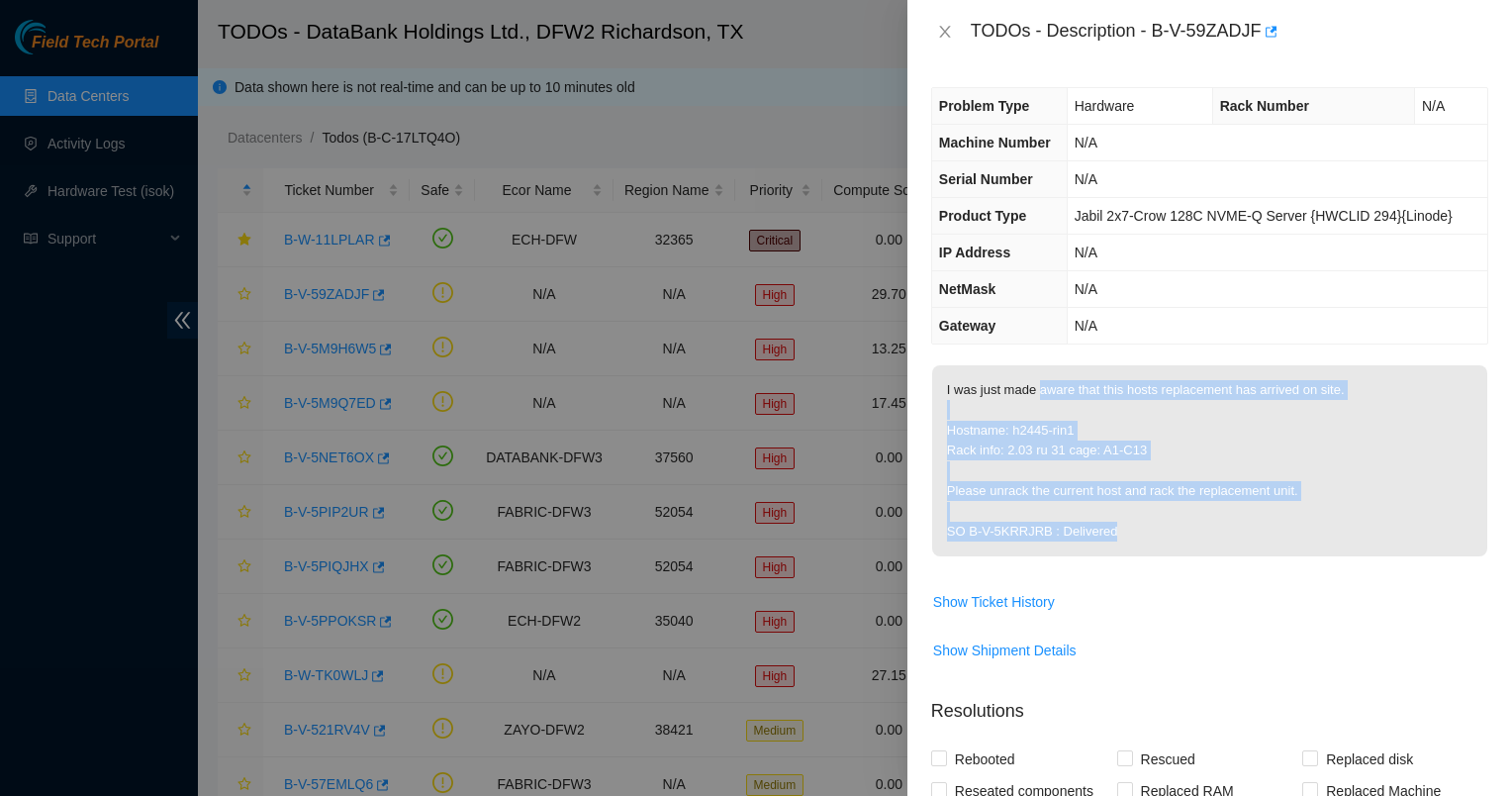 drag, startPoint x: 1185, startPoint y: 531, endPoint x: 1049, endPoint y: 381, distance: 202.4747 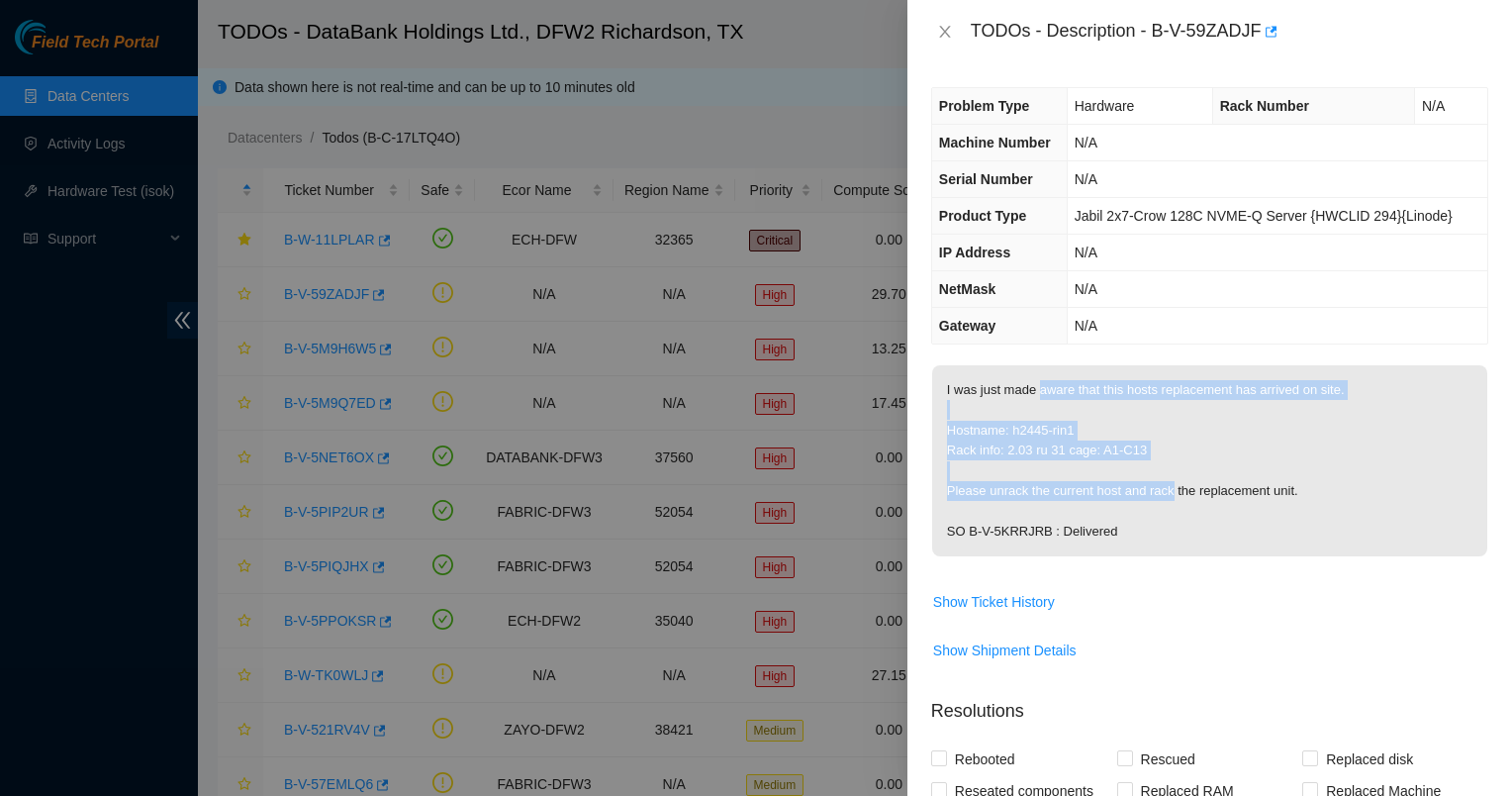 drag, startPoint x: 1049, startPoint y: 381, endPoint x: 1162, endPoint y: 487, distance: 154.93547 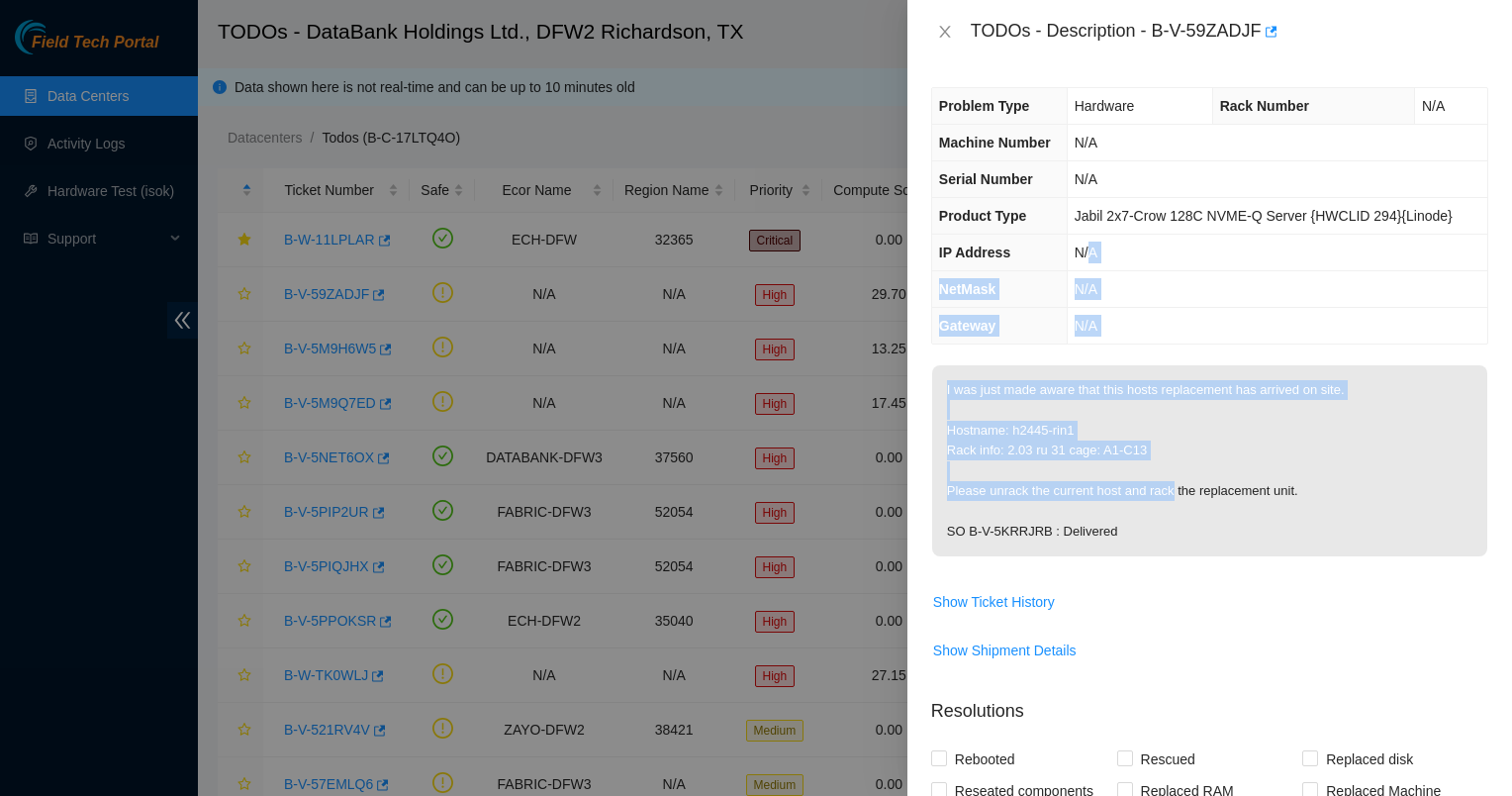 drag, startPoint x: 1168, startPoint y: 488, endPoint x: 1092, endPoint y: 241, distance: 258.42794 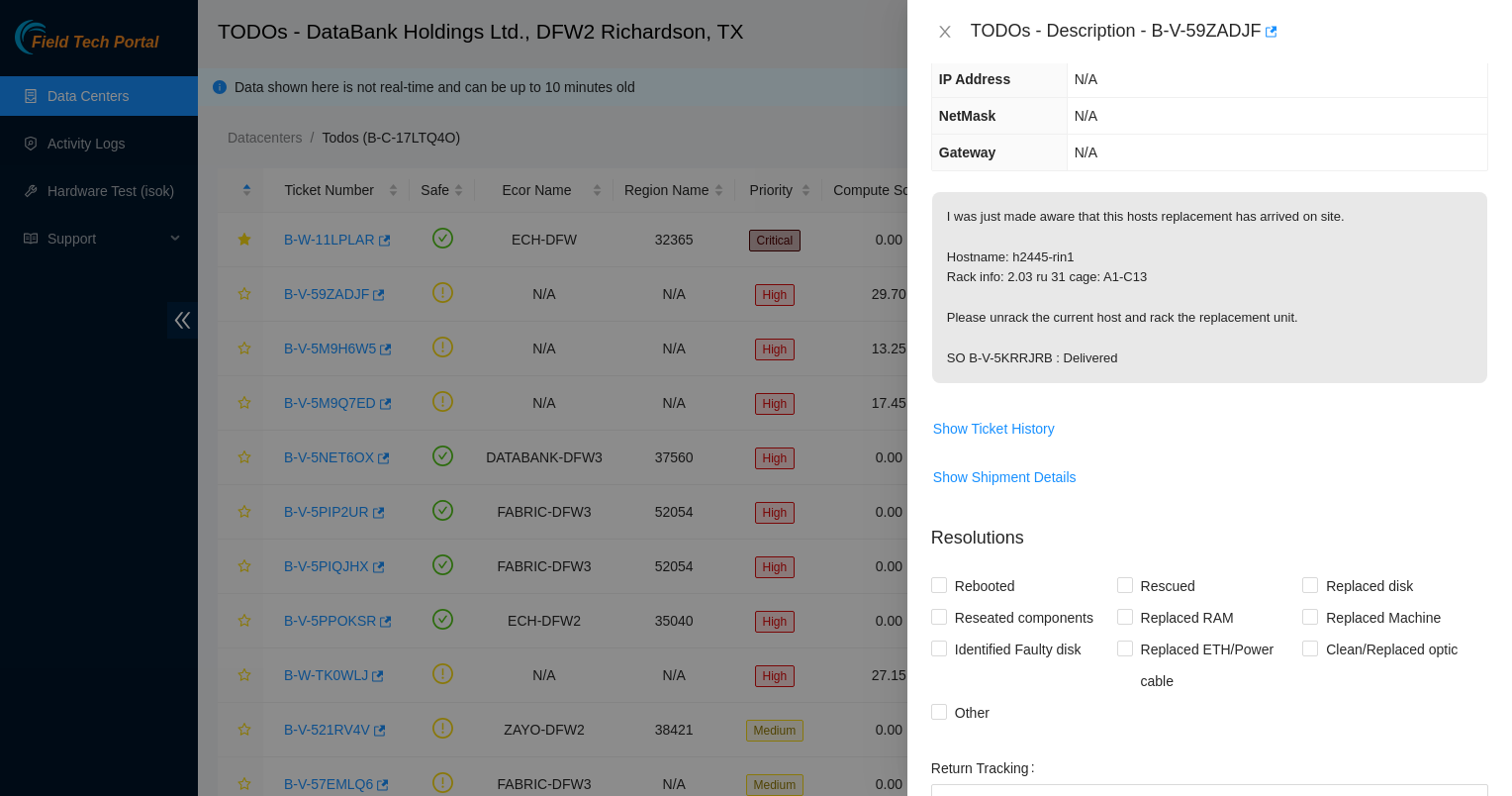 scroll, scrollTop: 0, scrollLeft: 0, axis: both 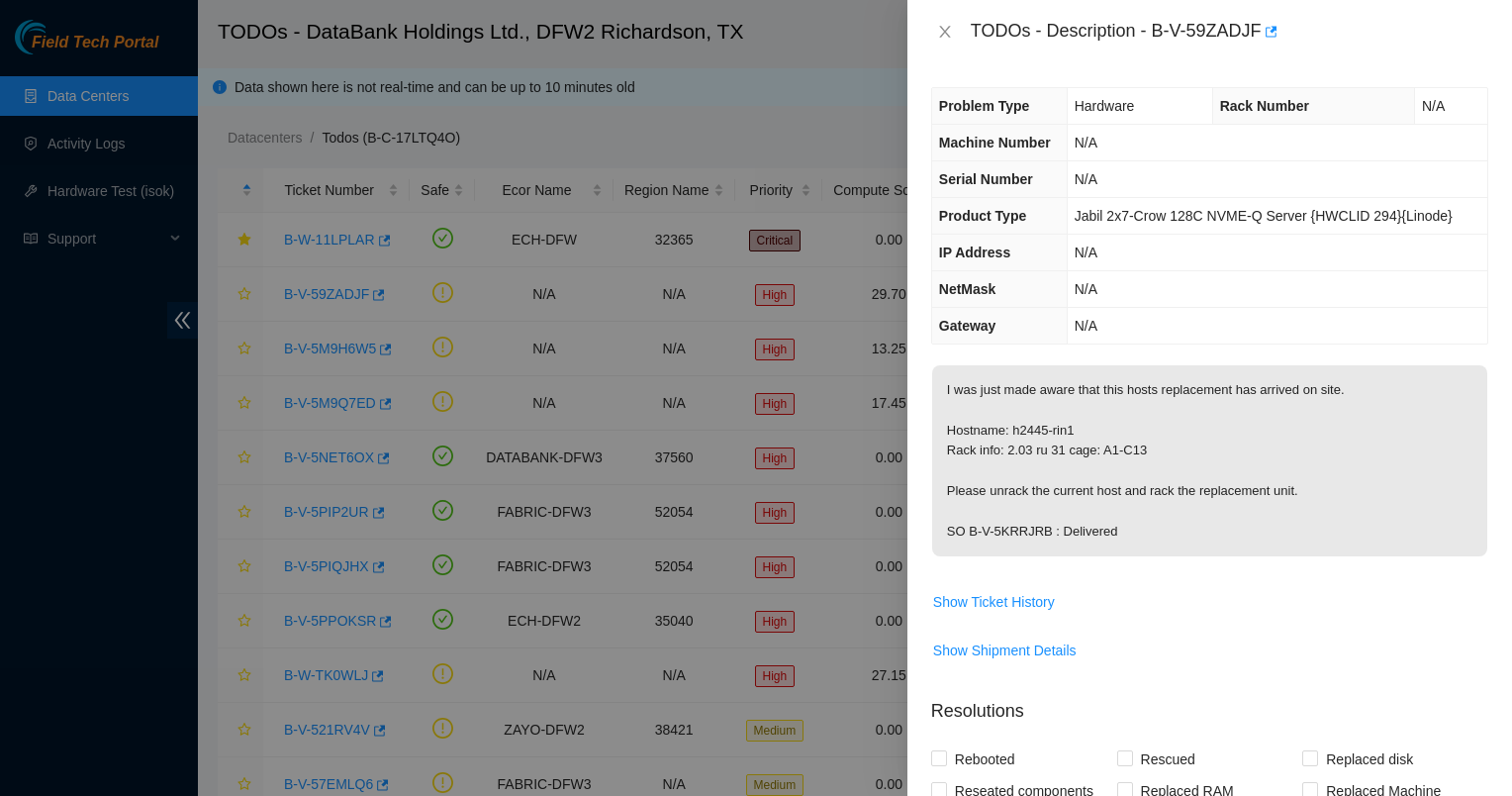 click on "N/A" at bounding box center [1276, 252] 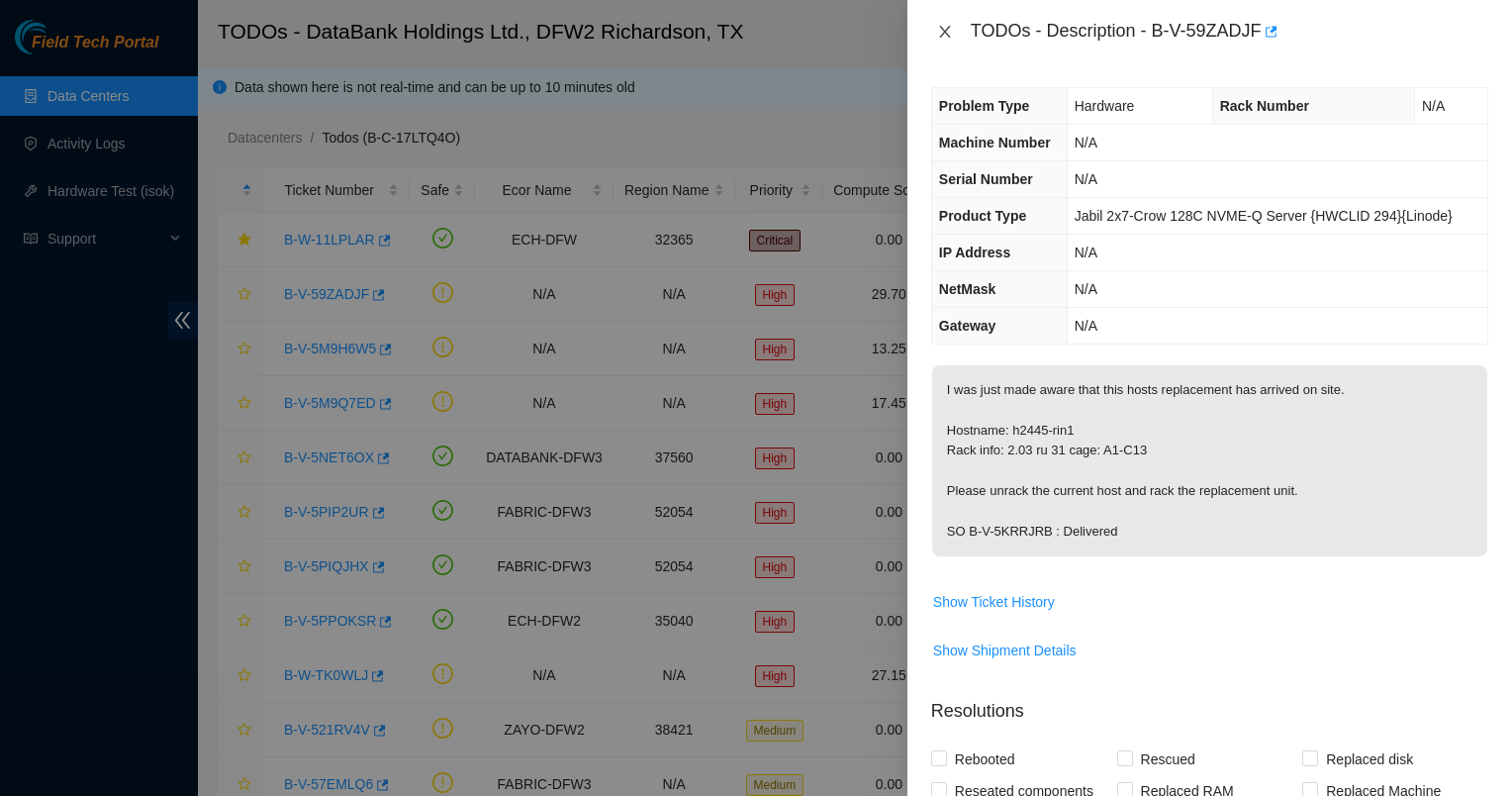 click 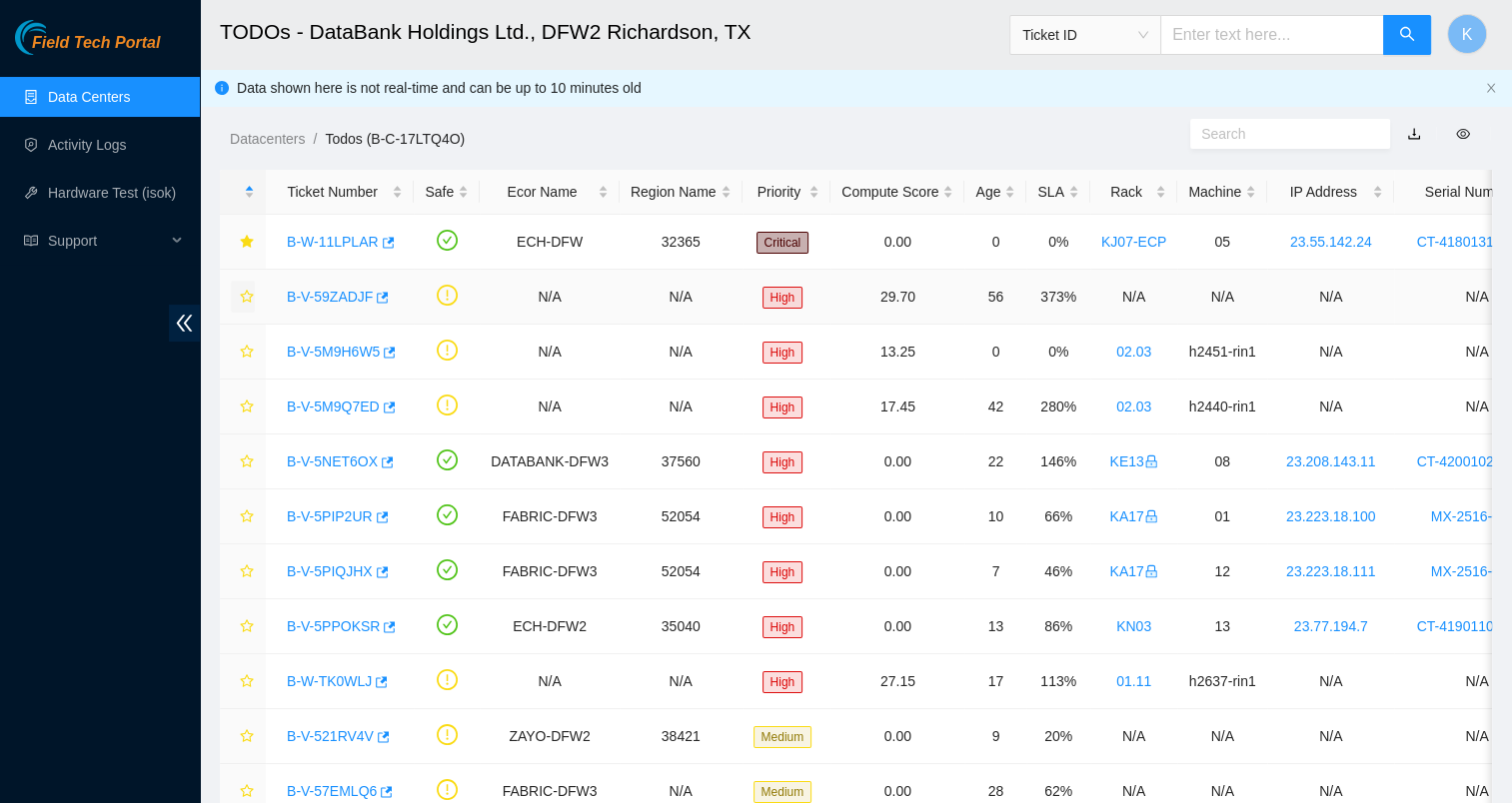 click 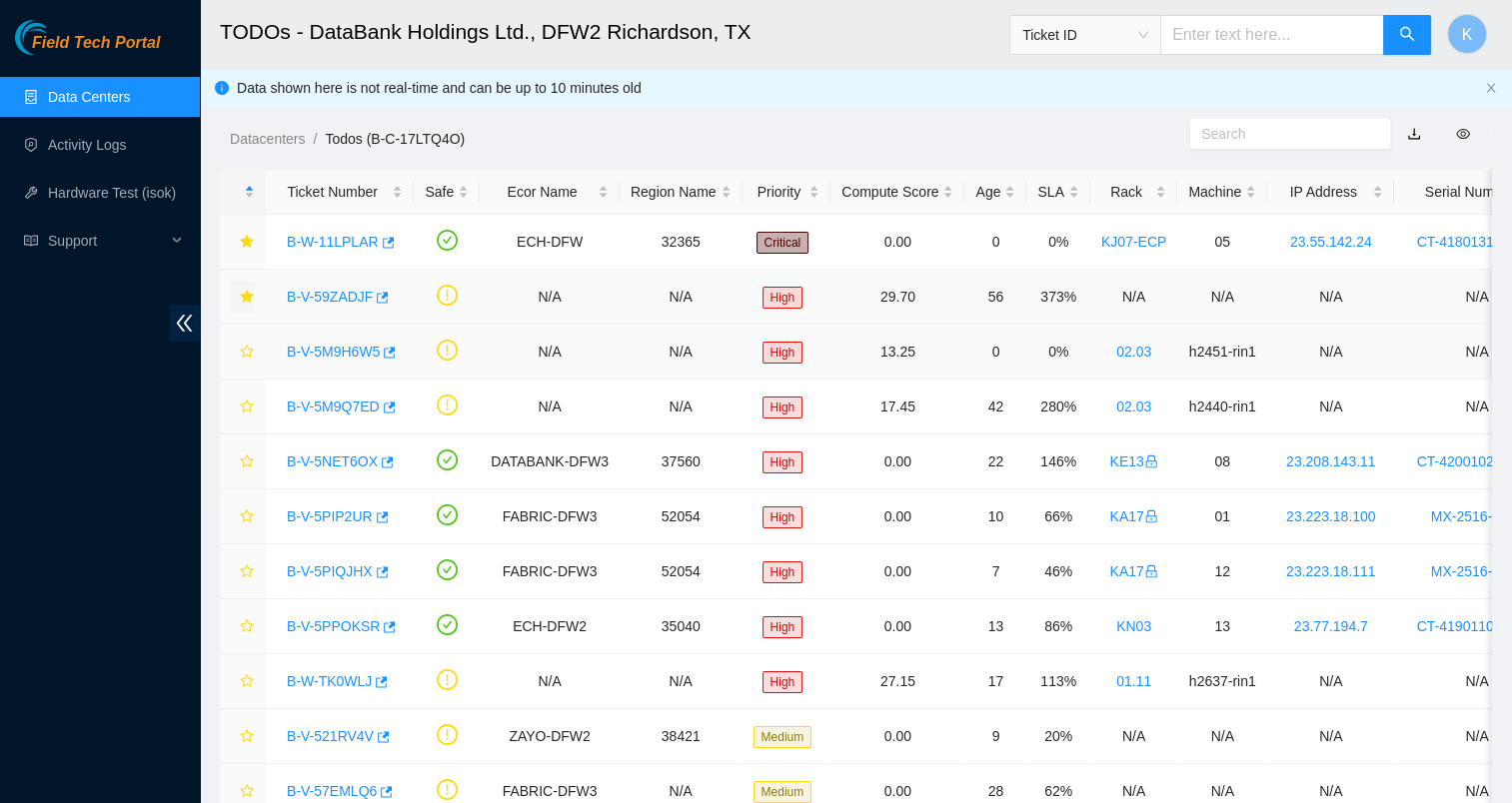 click on "02.03" at bounding box center [1133, 352] 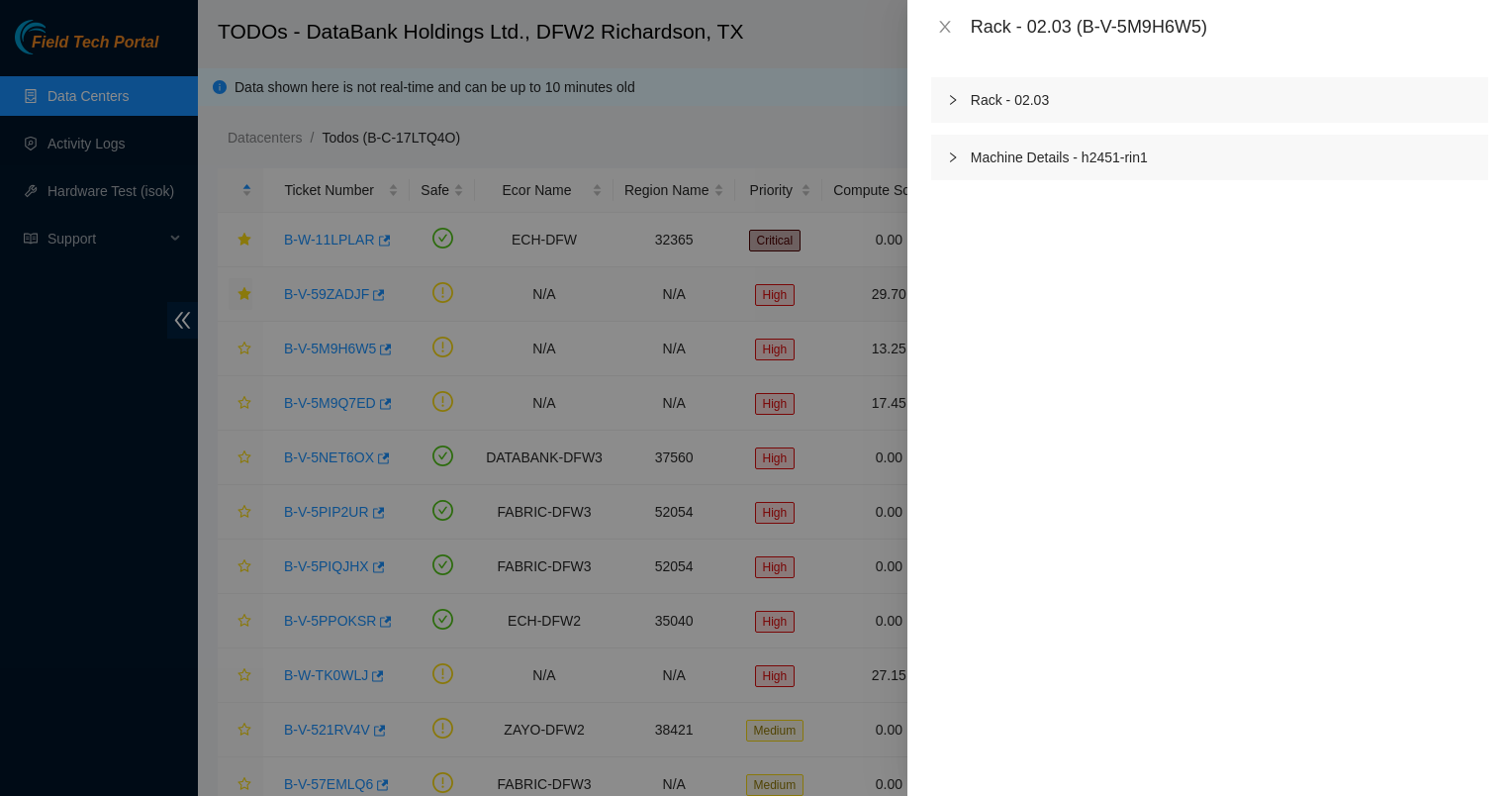 click 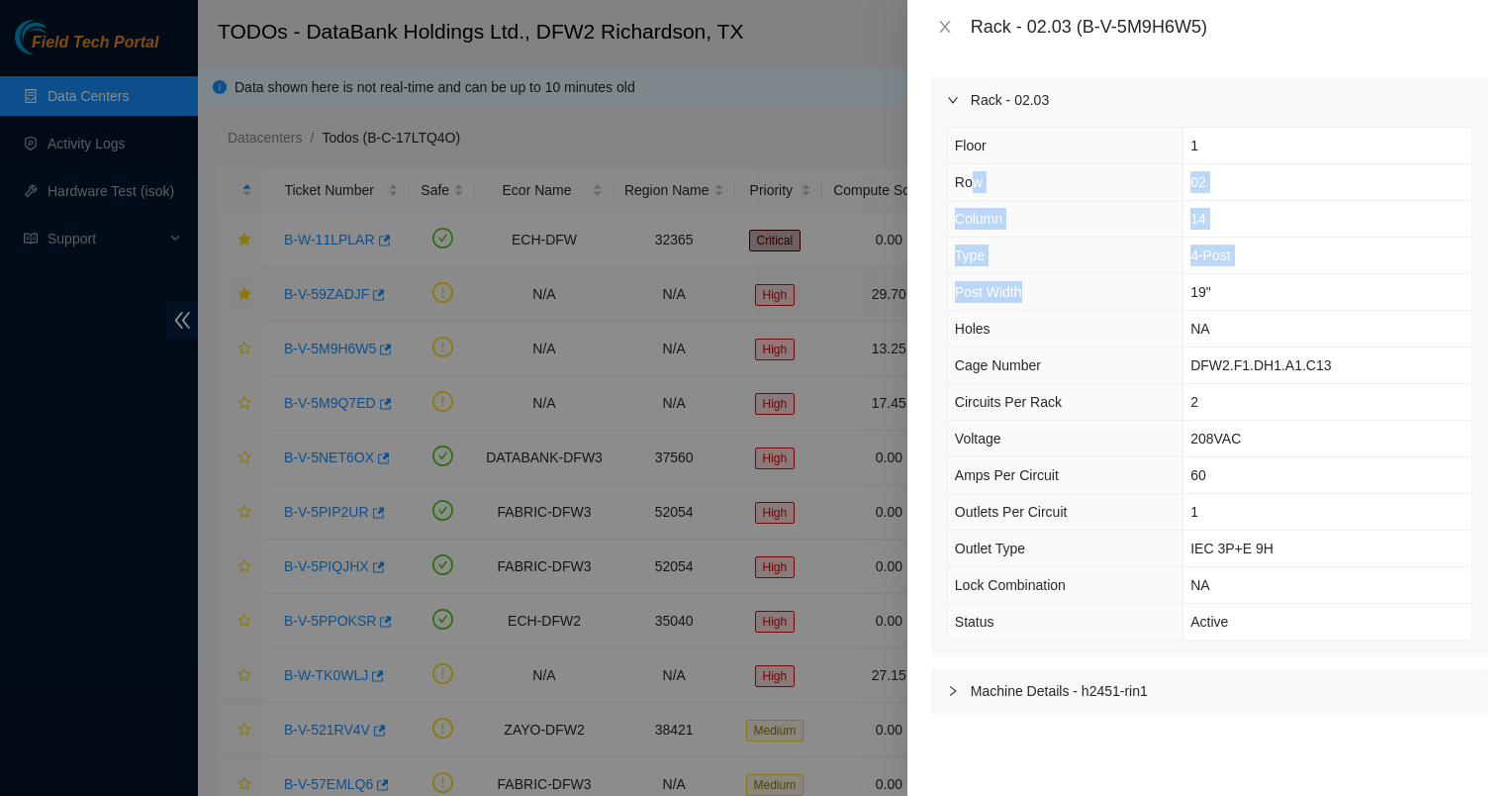 drag, startPoint x: 970, startPoint y: 183, endPoint x: 1148, endPoint y: 291, distance: 208.20183 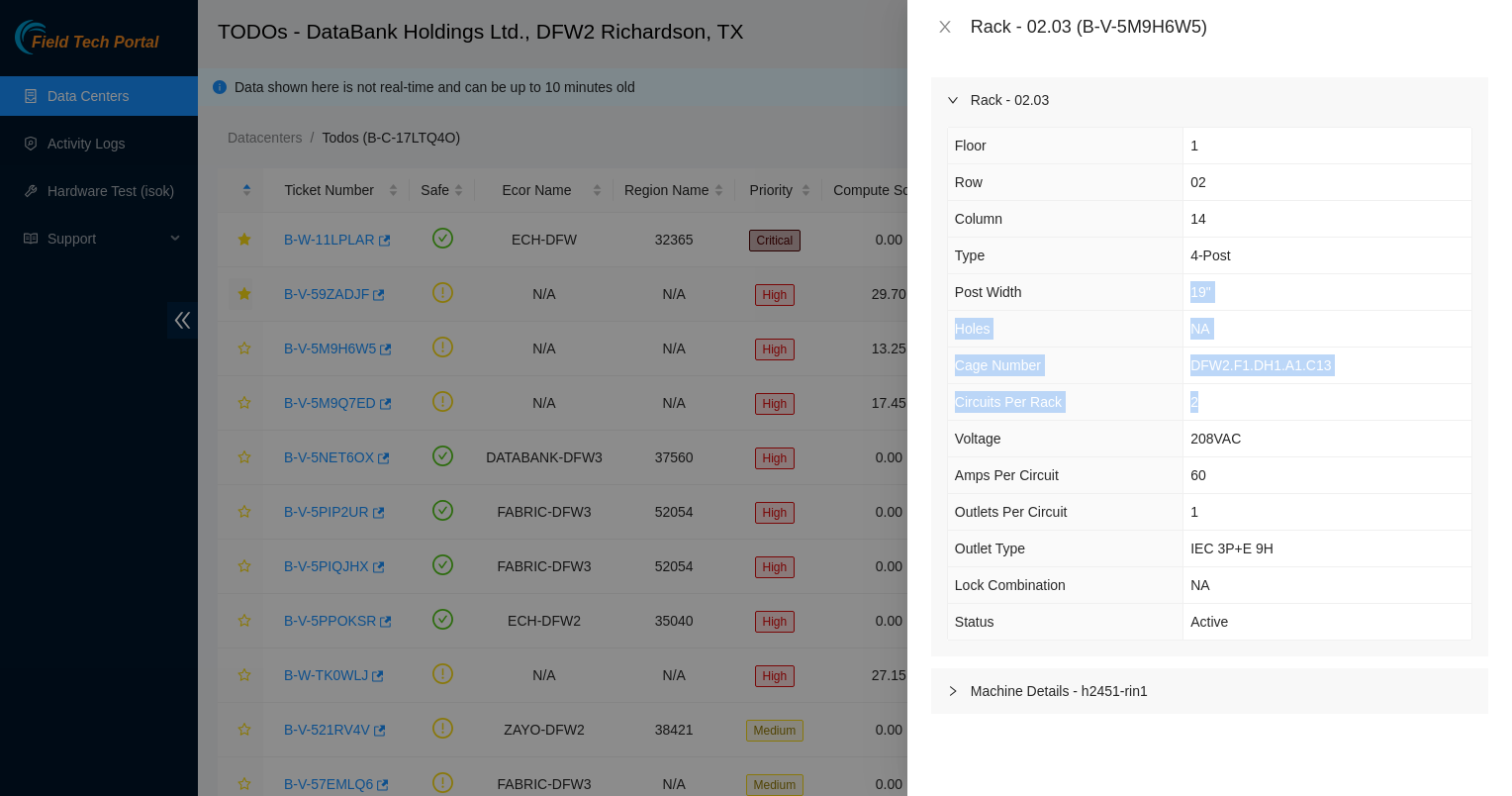 drag, startPoint x: 1148, startPoint y: 291, endPoint x: 1193, endPoint y: 404, distance: 121.63059 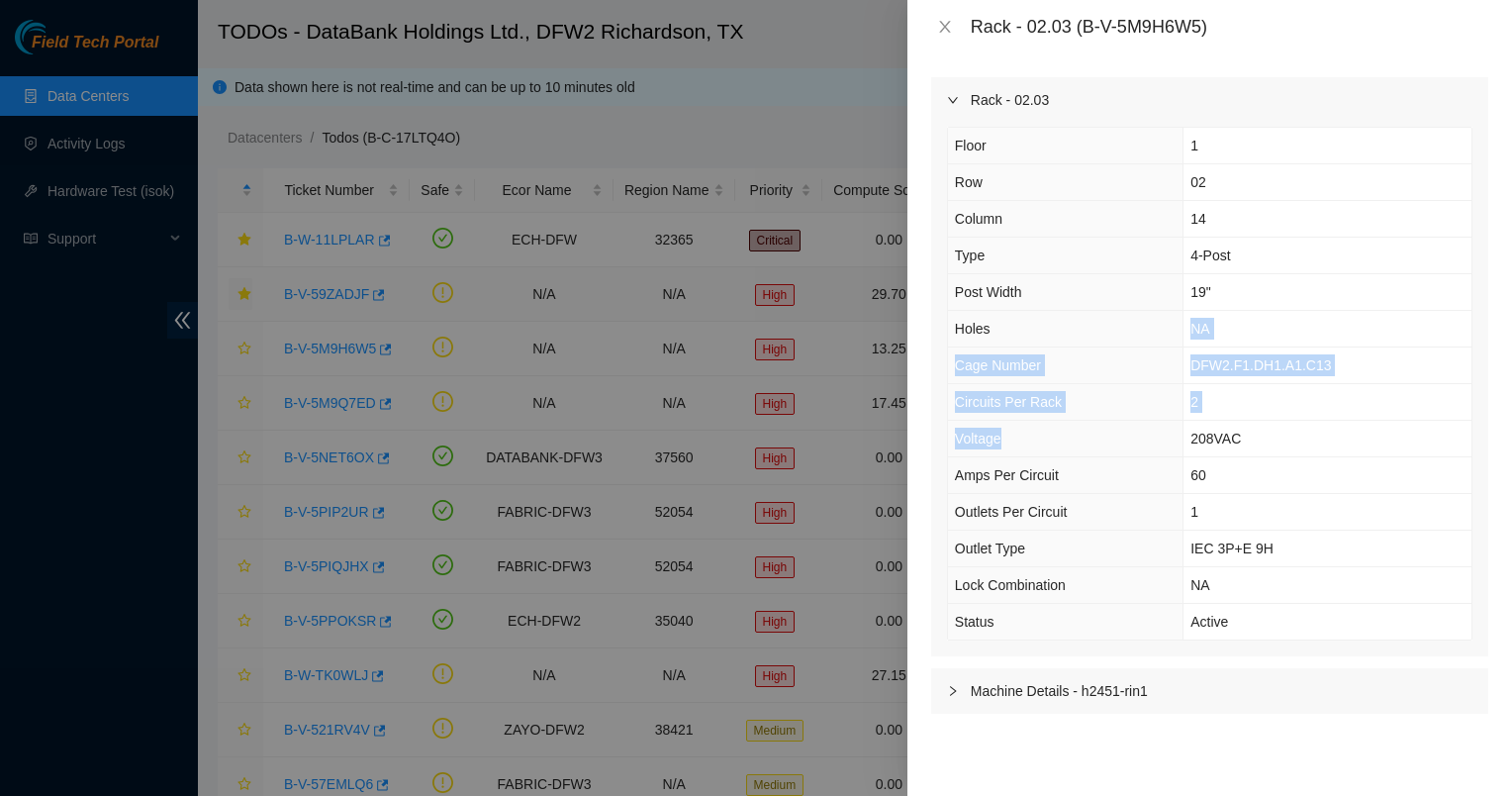 drag, startPoint x: 1132, startPoint y: 332, endPoint x: 1172, endPoint y: 436, distance: 111.42711 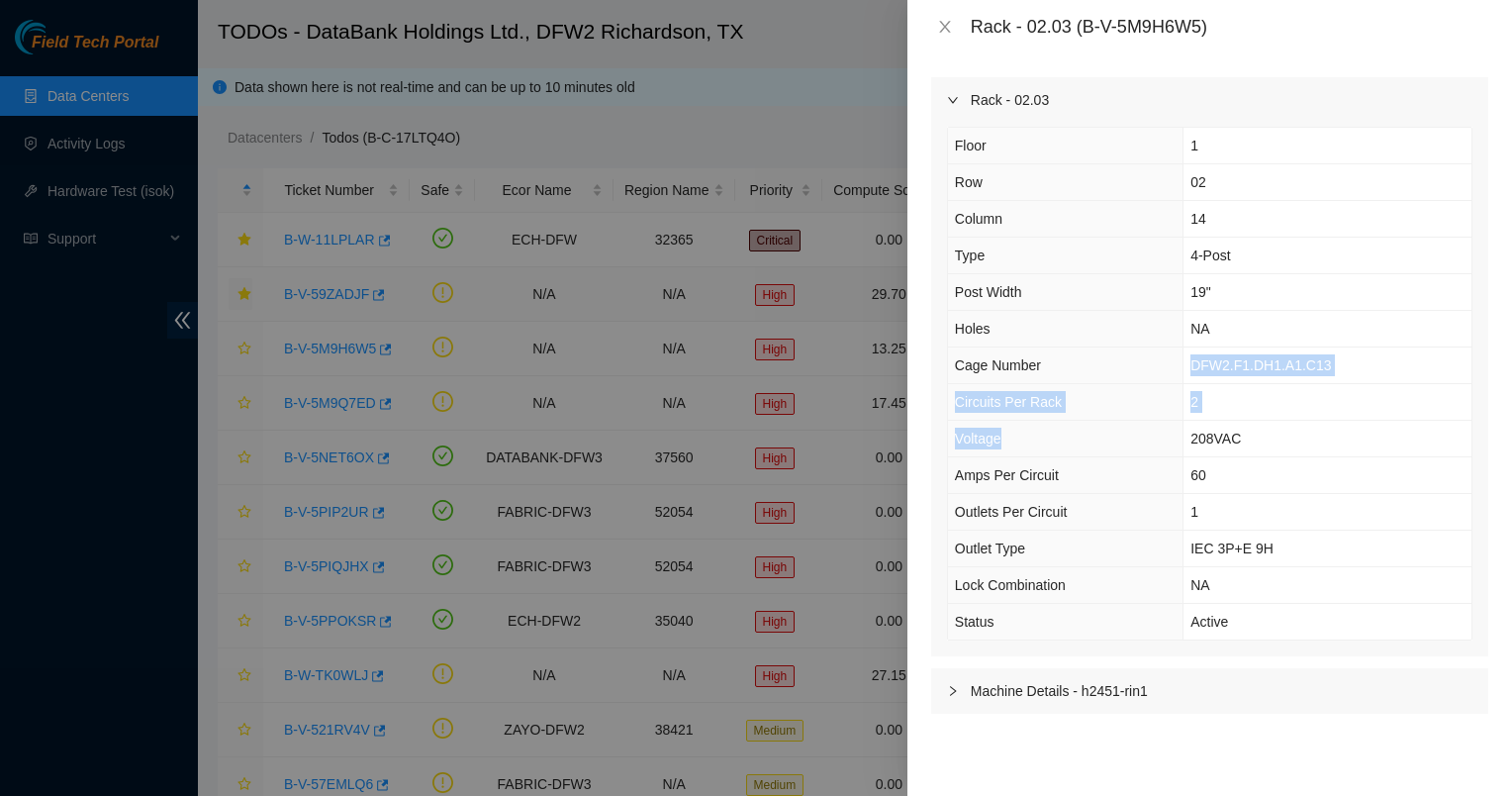 drag, startPoint x: 1136, startPoint y: 426, endPoint x: 1050, endPoint y: 360, distance: 108.406642 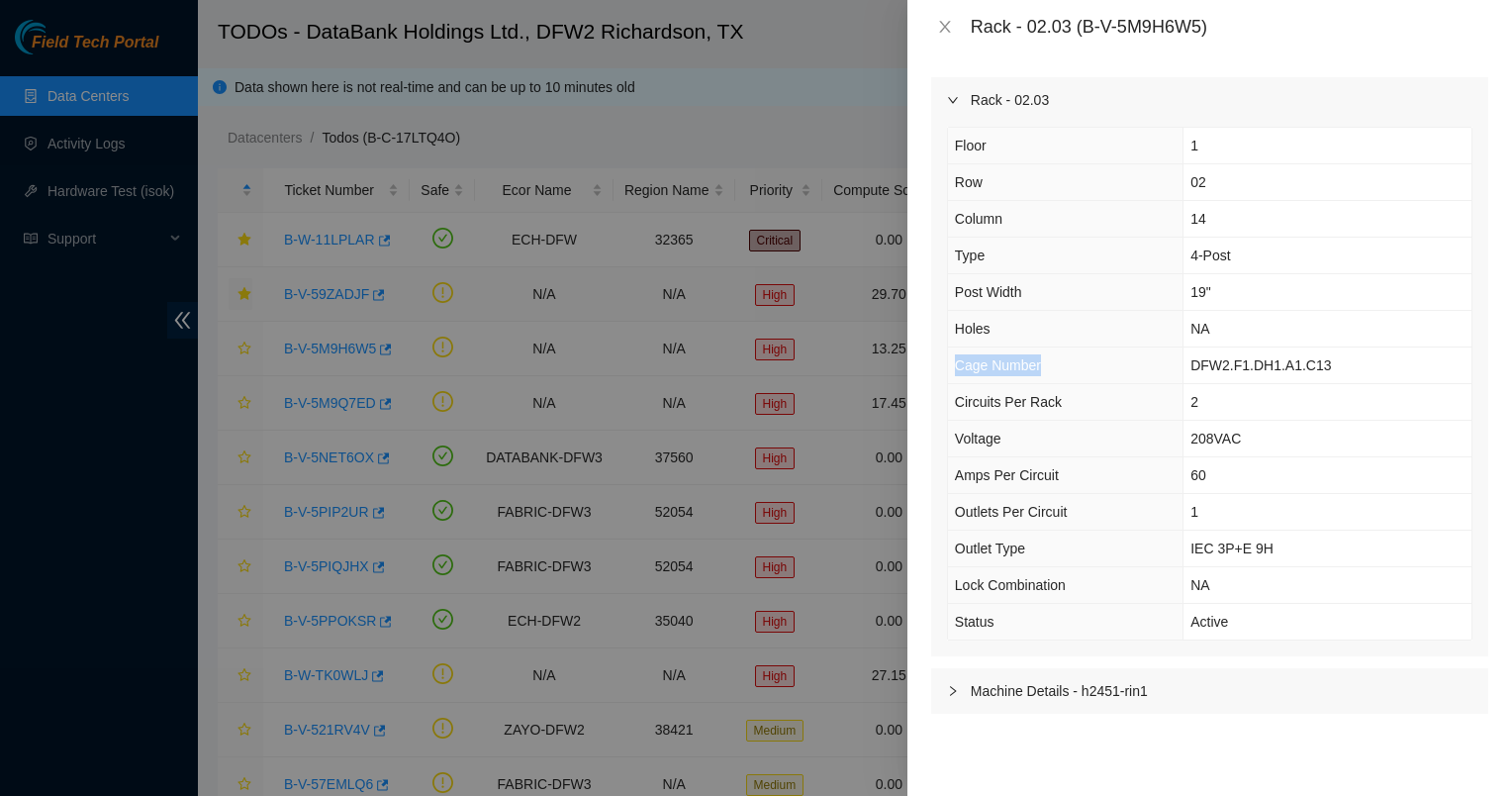click on "Cage Number" at bounding box center [1066, 365] 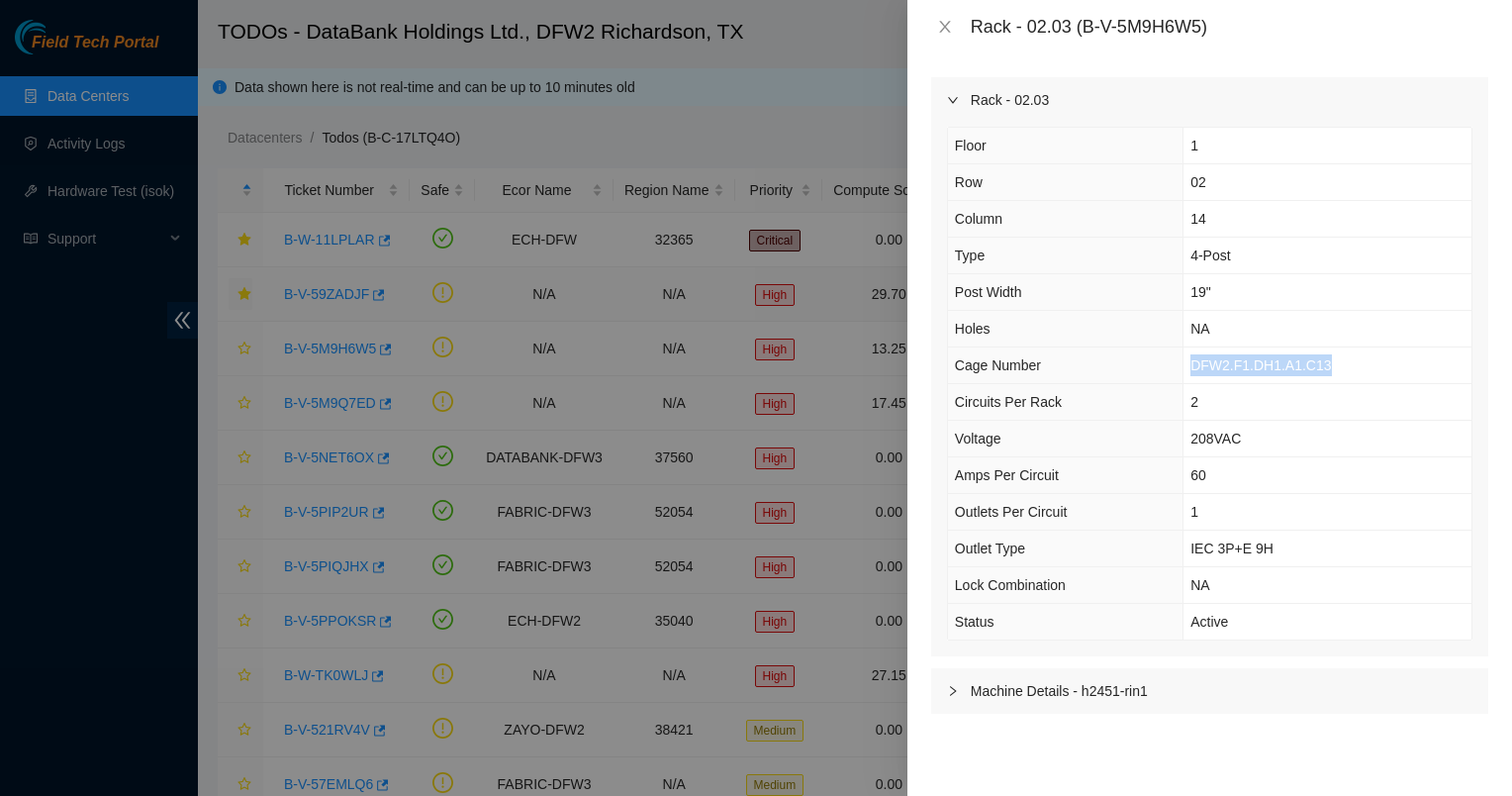 drag, startPoint x: 1315, startPoint y: 365, endPoint x: 1378, endPoint y: 372, distance: 63.387696 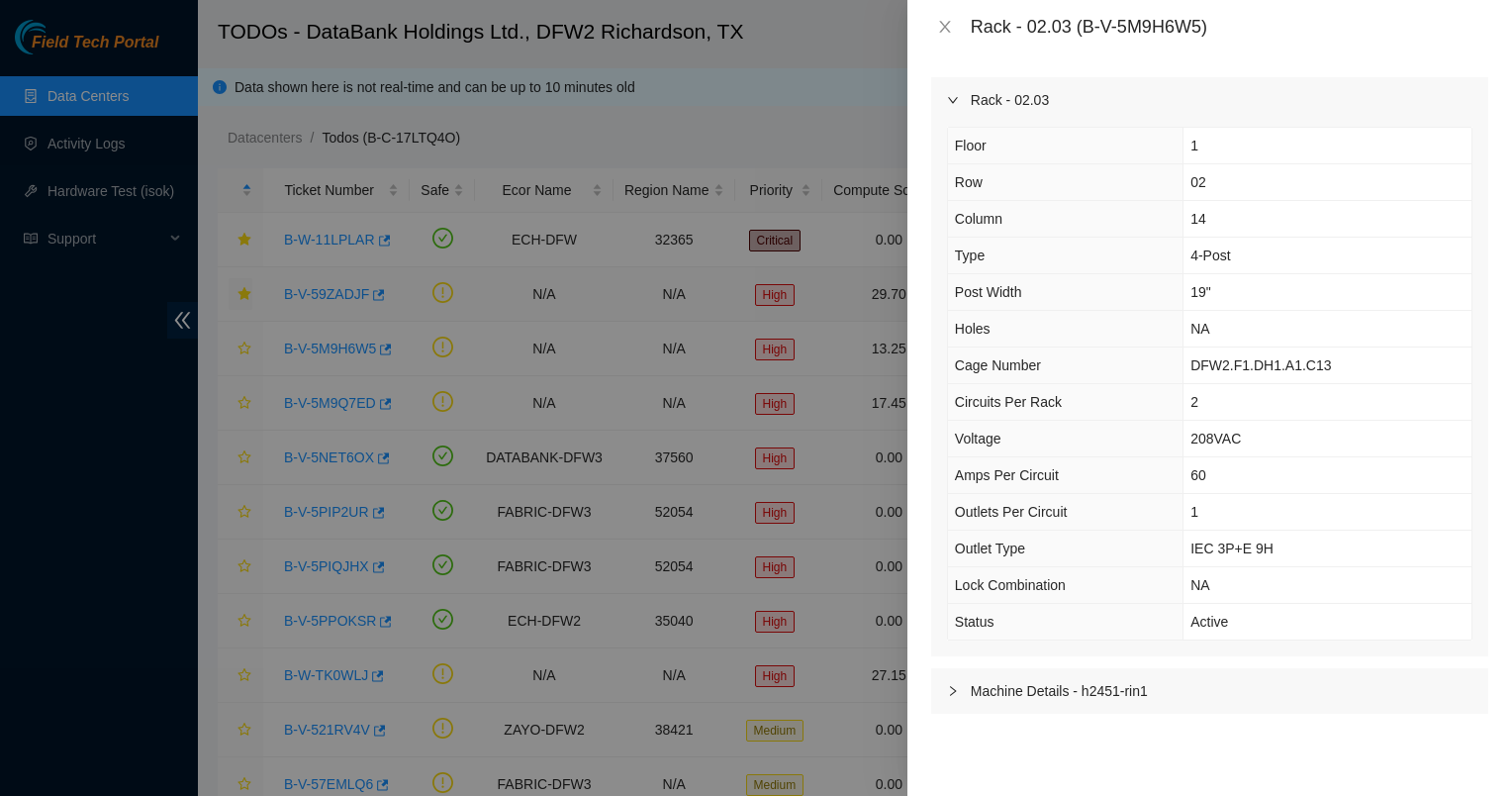 click on "2" at bounding box center (1327, 402) 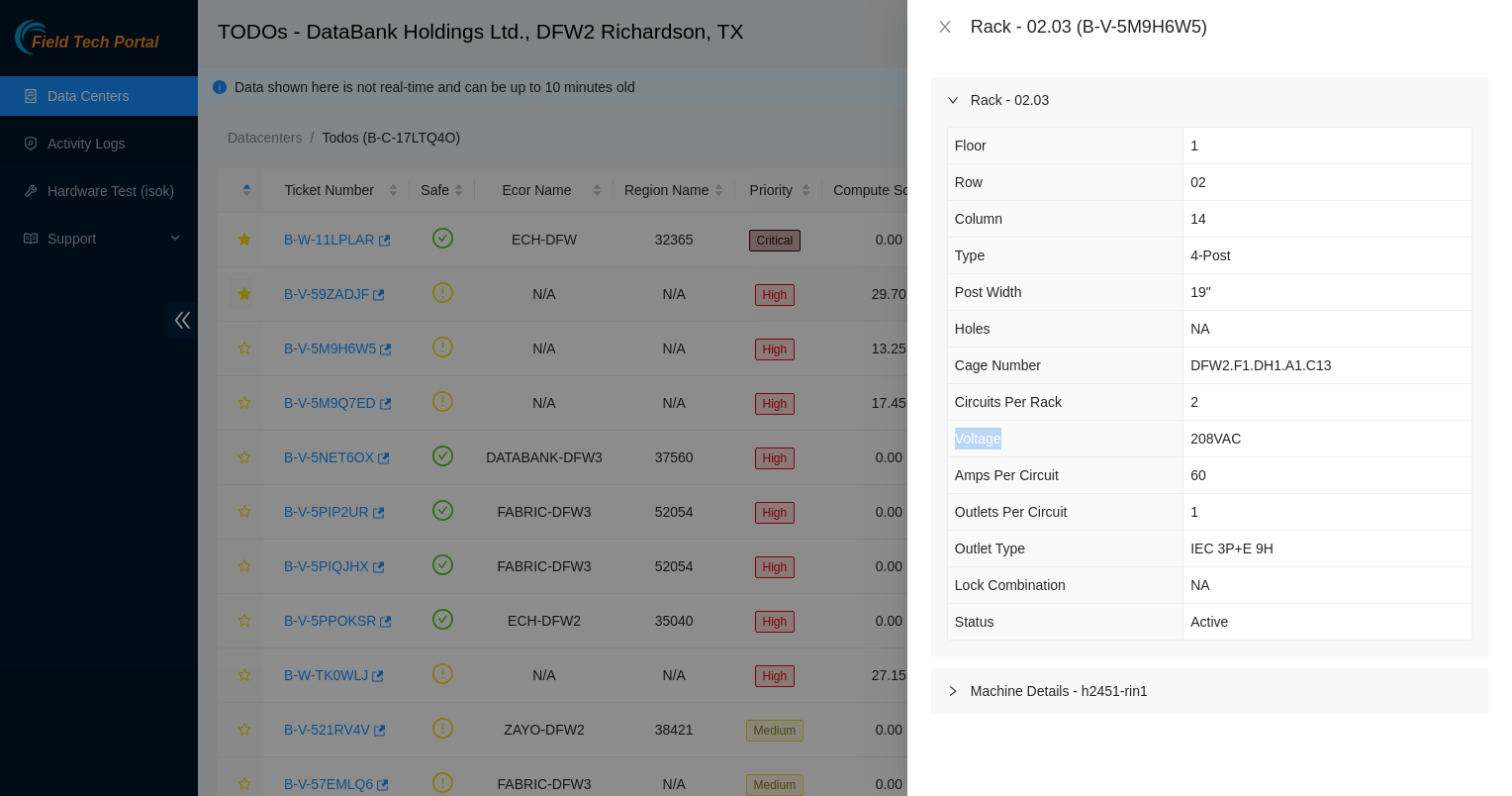 drag, startPoint x: 1219, startPoint y: 406, endPoint x: 1085, endPoint y: 431, distance: 136.3121 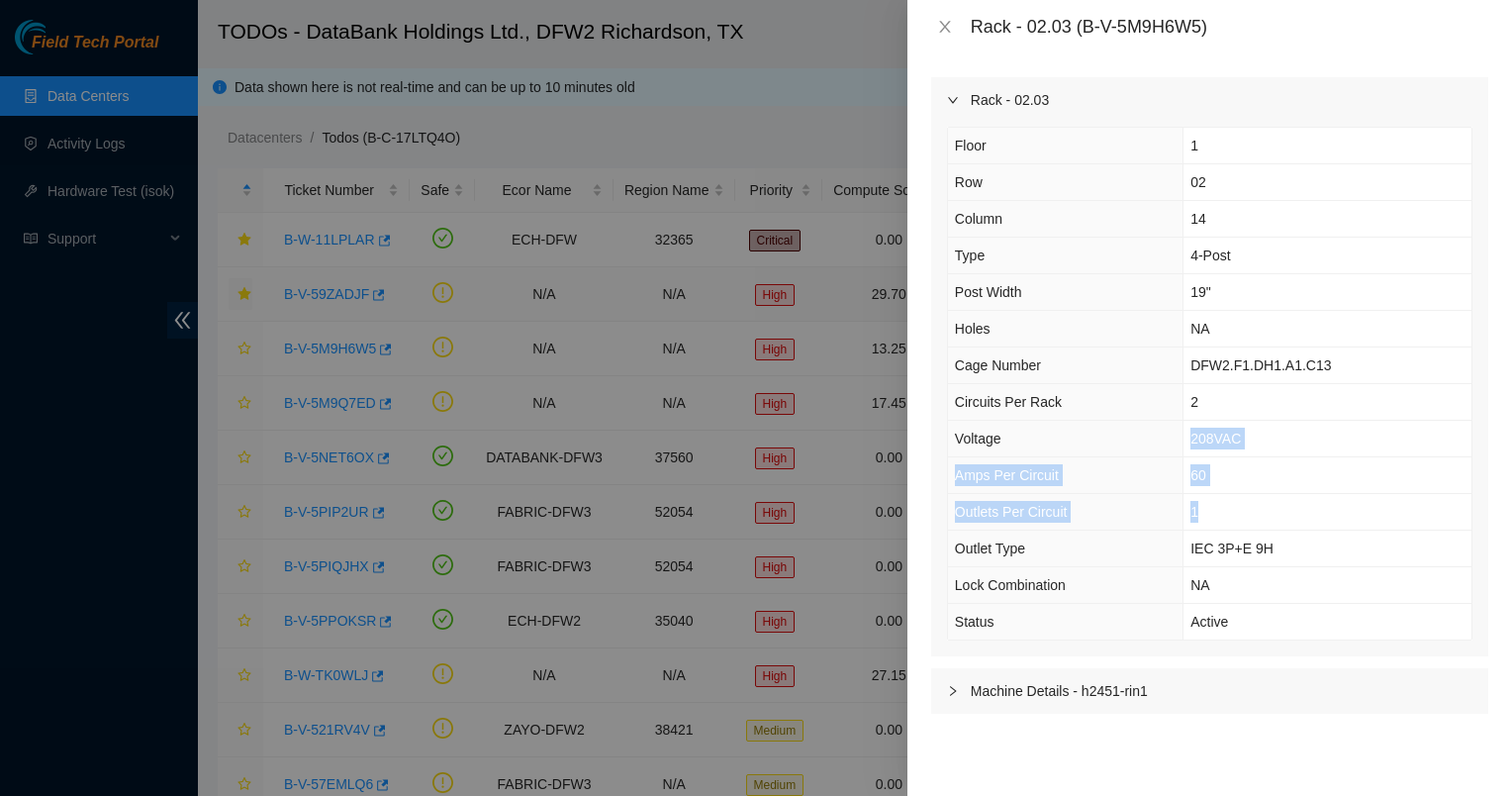 drag, startPoint x: 1362, startPoint y: 489, endPoint x: 1367, endPoint y: 513, distance: 24.5153 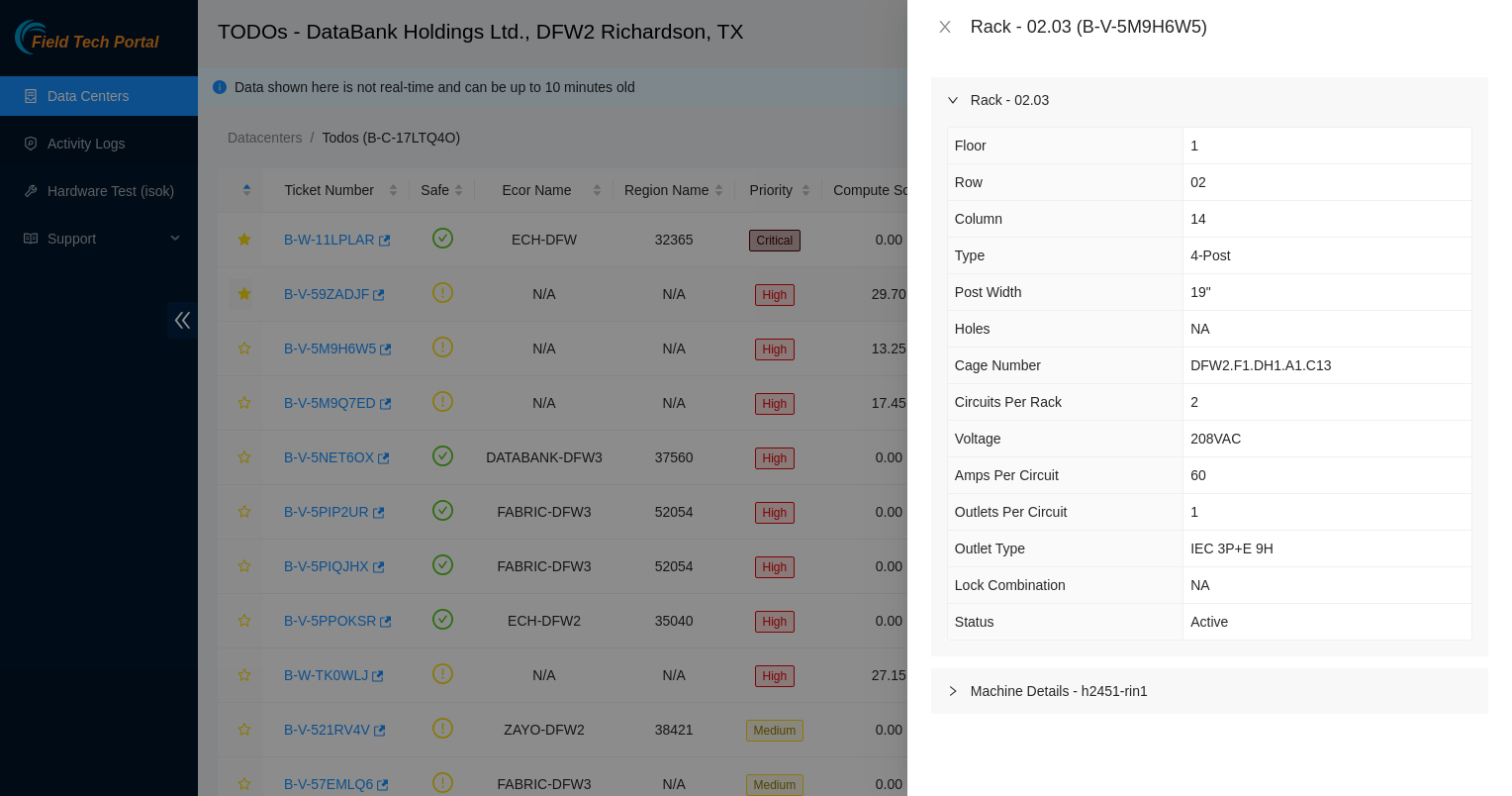 click on "Floor 1 Row 02 Column 14 Type 4-Post Post Width 19" Holes NA Cage Number DFW2.F1.DH1.A1.C13 Circuits Per Rack 2 Voltage 208VAC Amps Per Circuit 60 Outlets Per Circuit 1 Outlet Type IEC 3P+E 9H Lock Combination NA Status Active" at bounding box center (1209, 389) 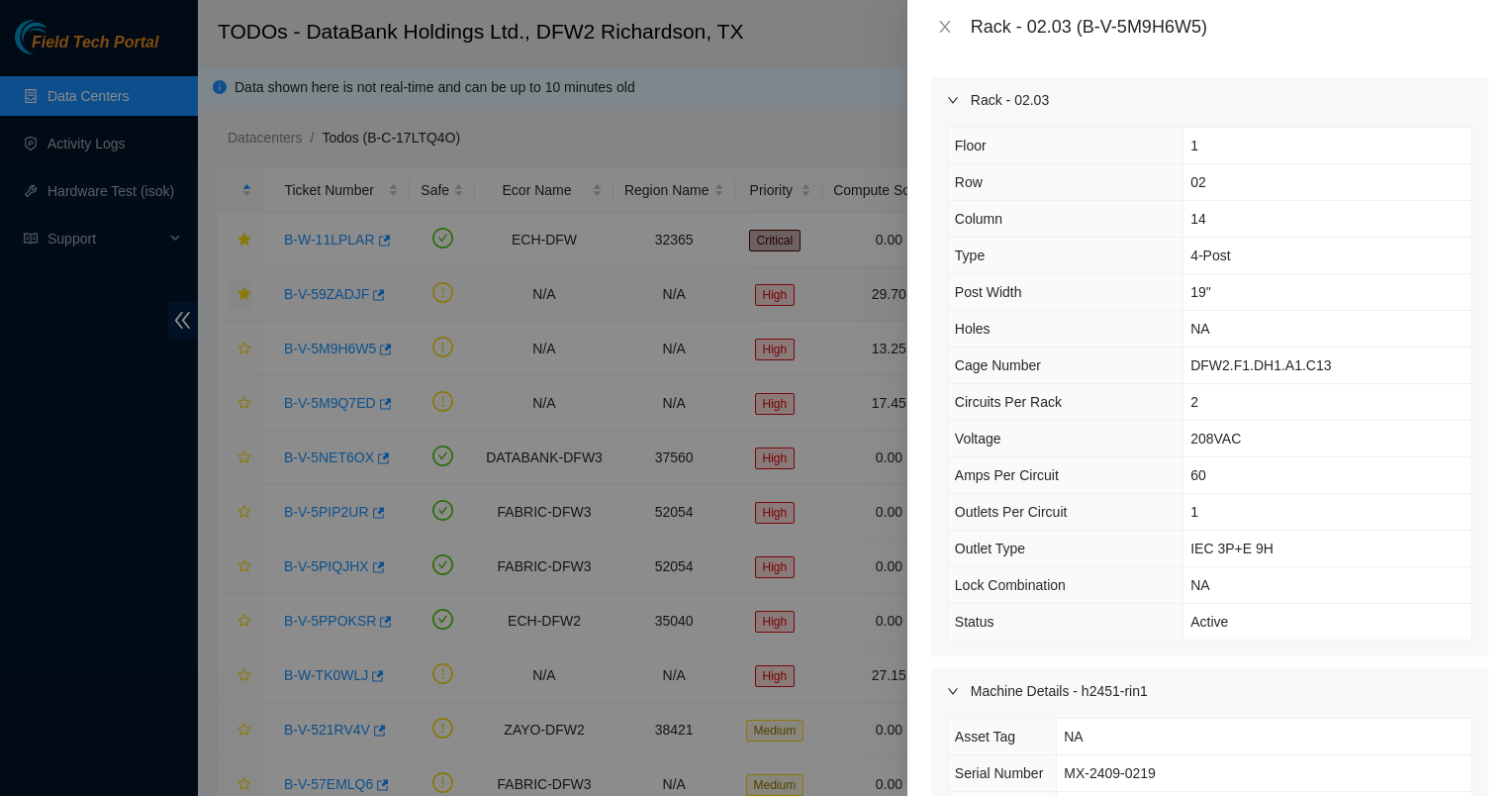scroll, scrollTop: 177, scrollLeft: 0, axis: vertical 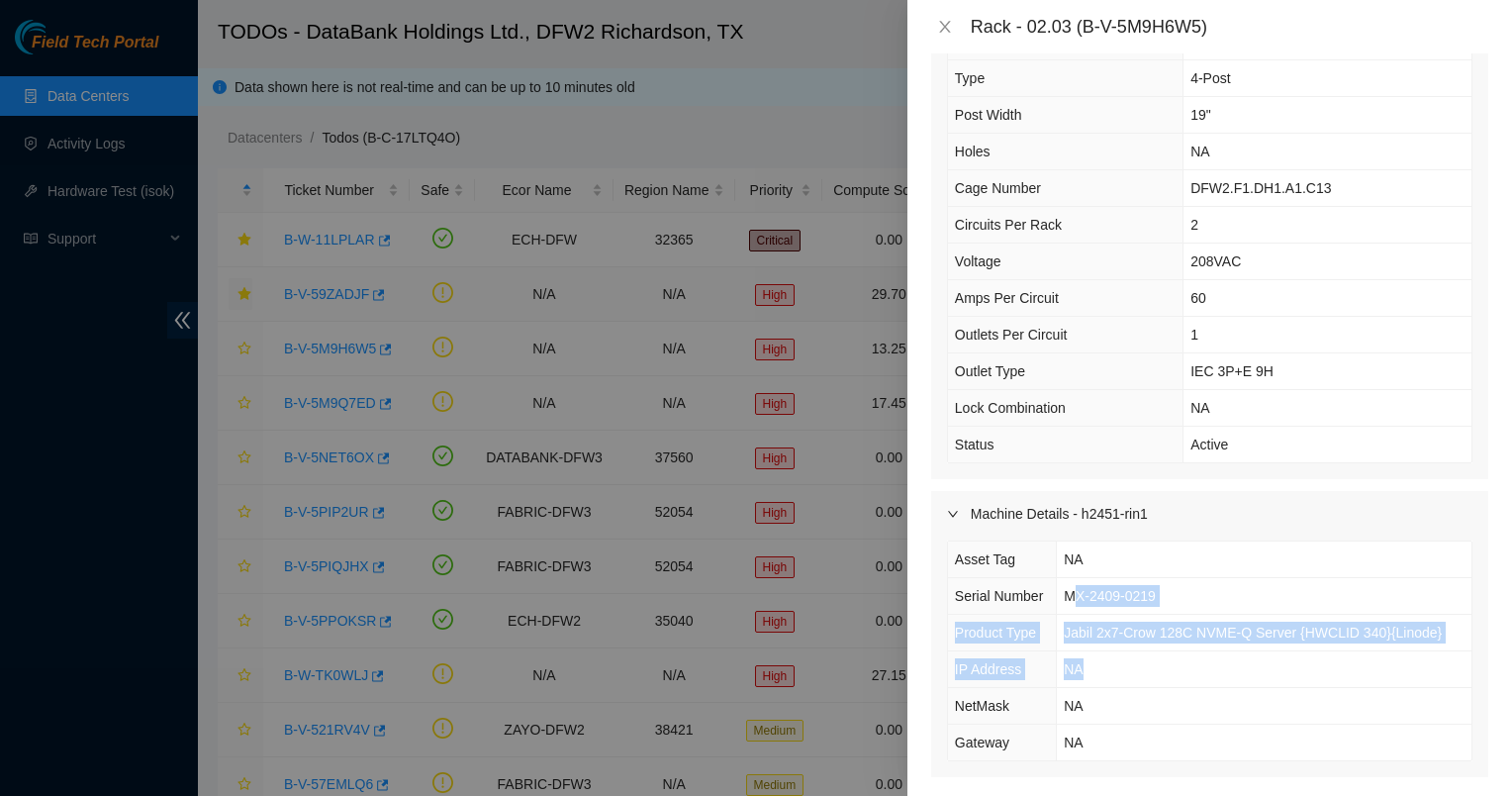 drag, startPoint x: 1207, startPoint y: 666, endPoint x: 1221, endPoint y: 668, distance: 14.142136 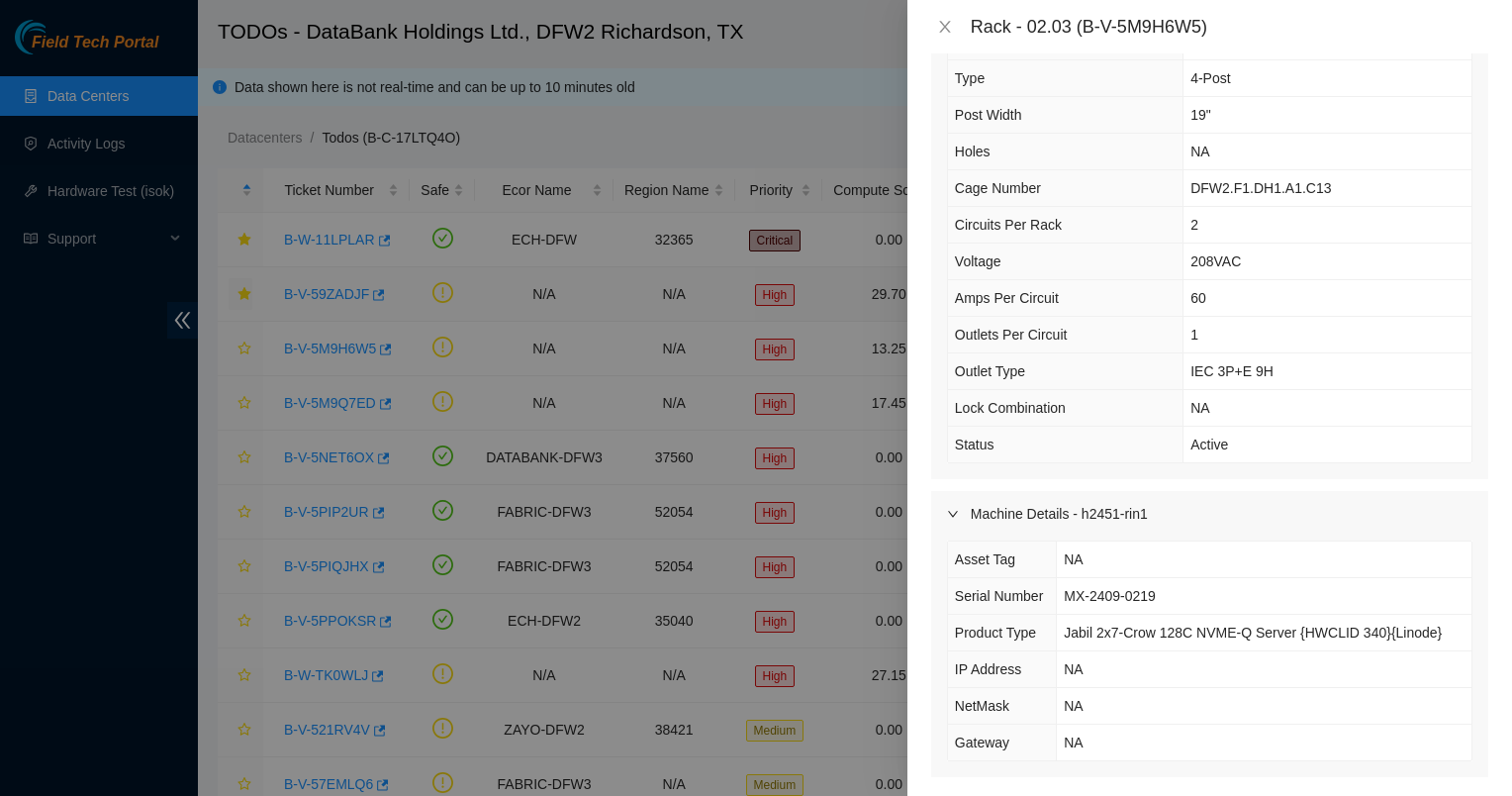click on "NA" at bounding box center [1264, 669] 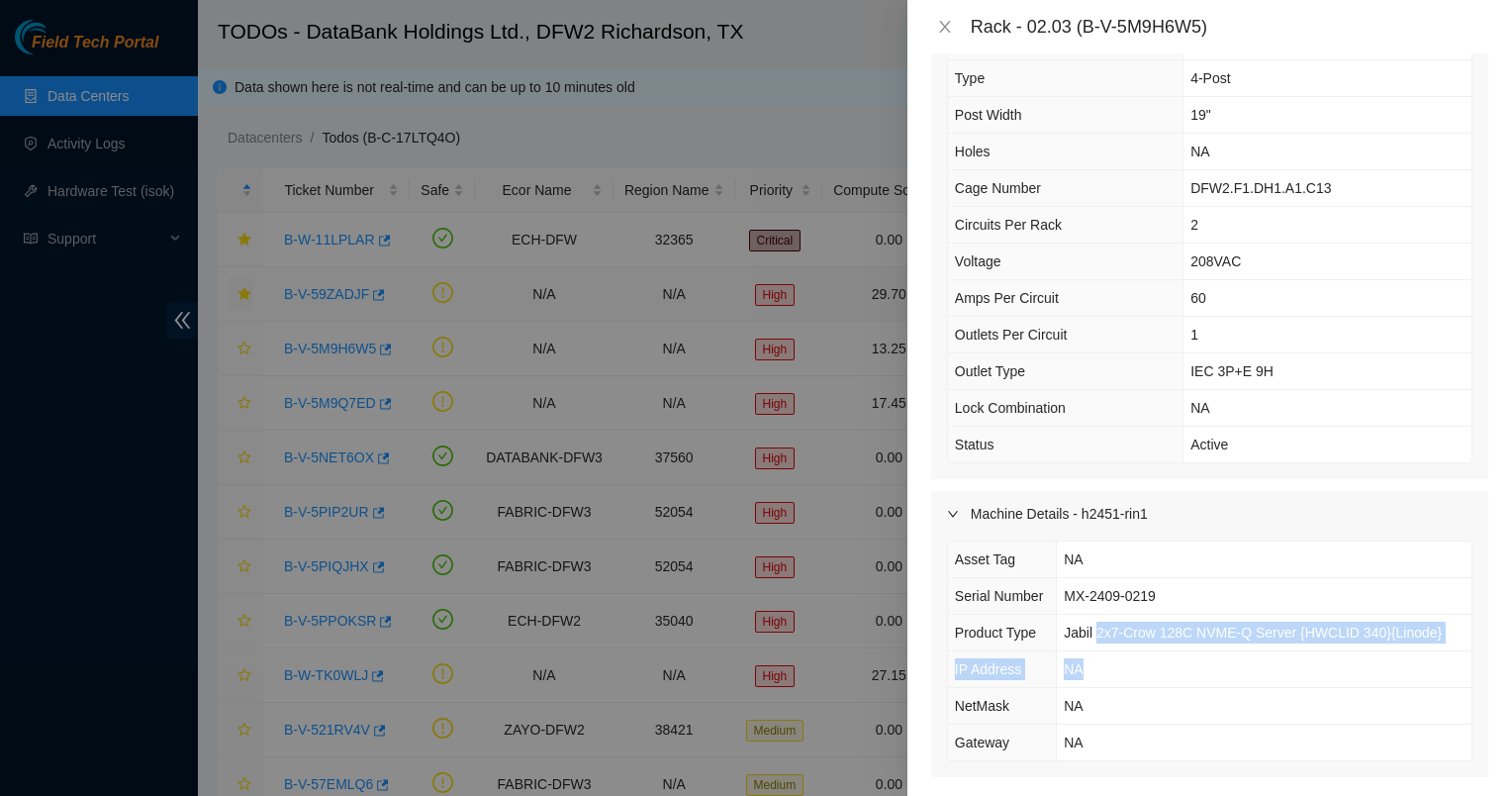 click on "Asset Tag NA Serial Number MX-2409-0219 Product Type Jabil 2x7-Crow 128C NVME-Q Server {HWCLID 340}{Linode} IP Address NA NetMask NA Gateway NA" at bounding box center (1209, 650) 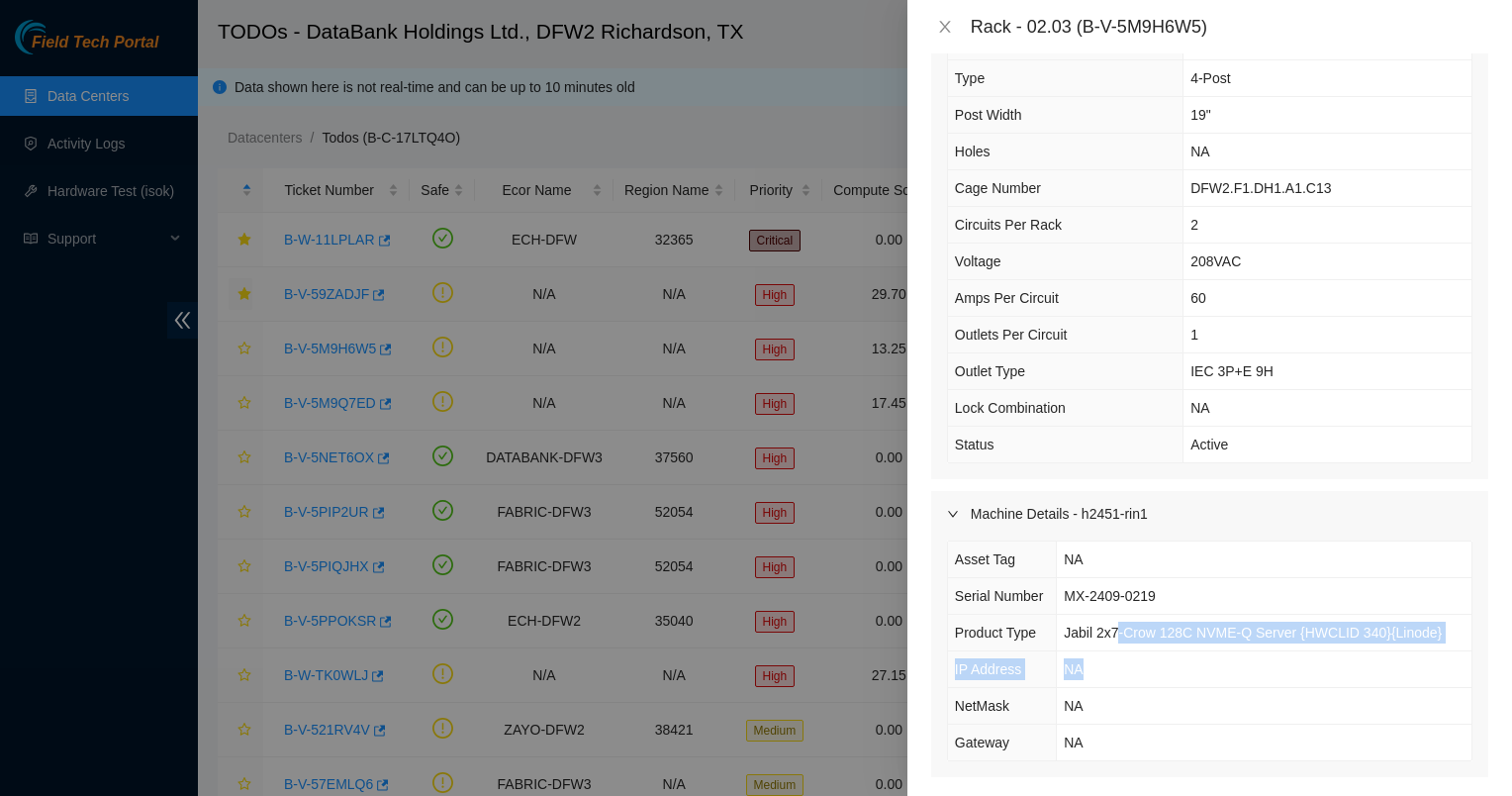 drag, startPoint x: 1117, startPoint y: 629, endPoint x: 1163, endPoint y: 665, distance: 58.41233 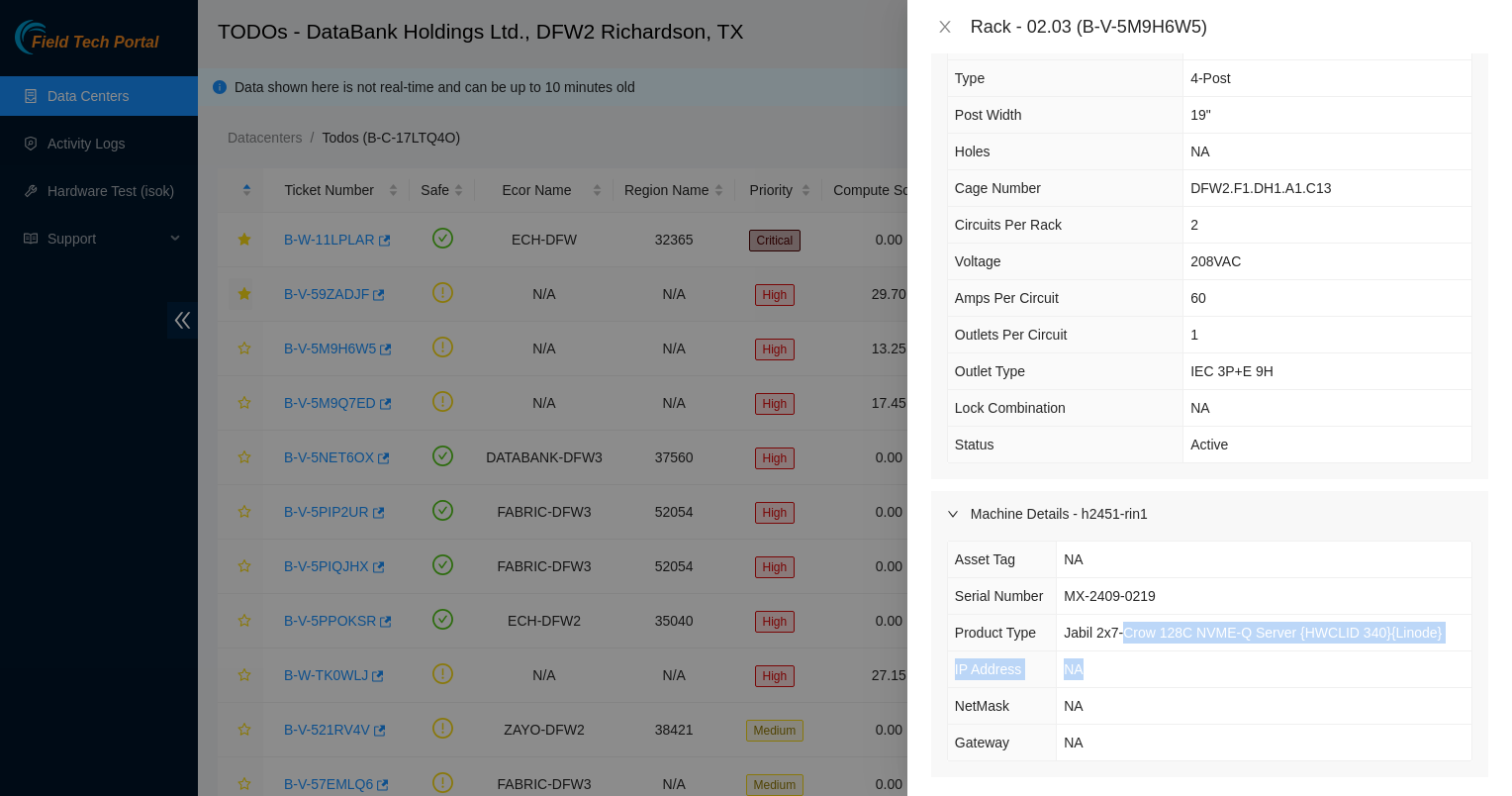 drag, startPoint x: 1127, startPoint y: 622, endPoint x: 1117, endPoint y: 611, distance: 14.866069 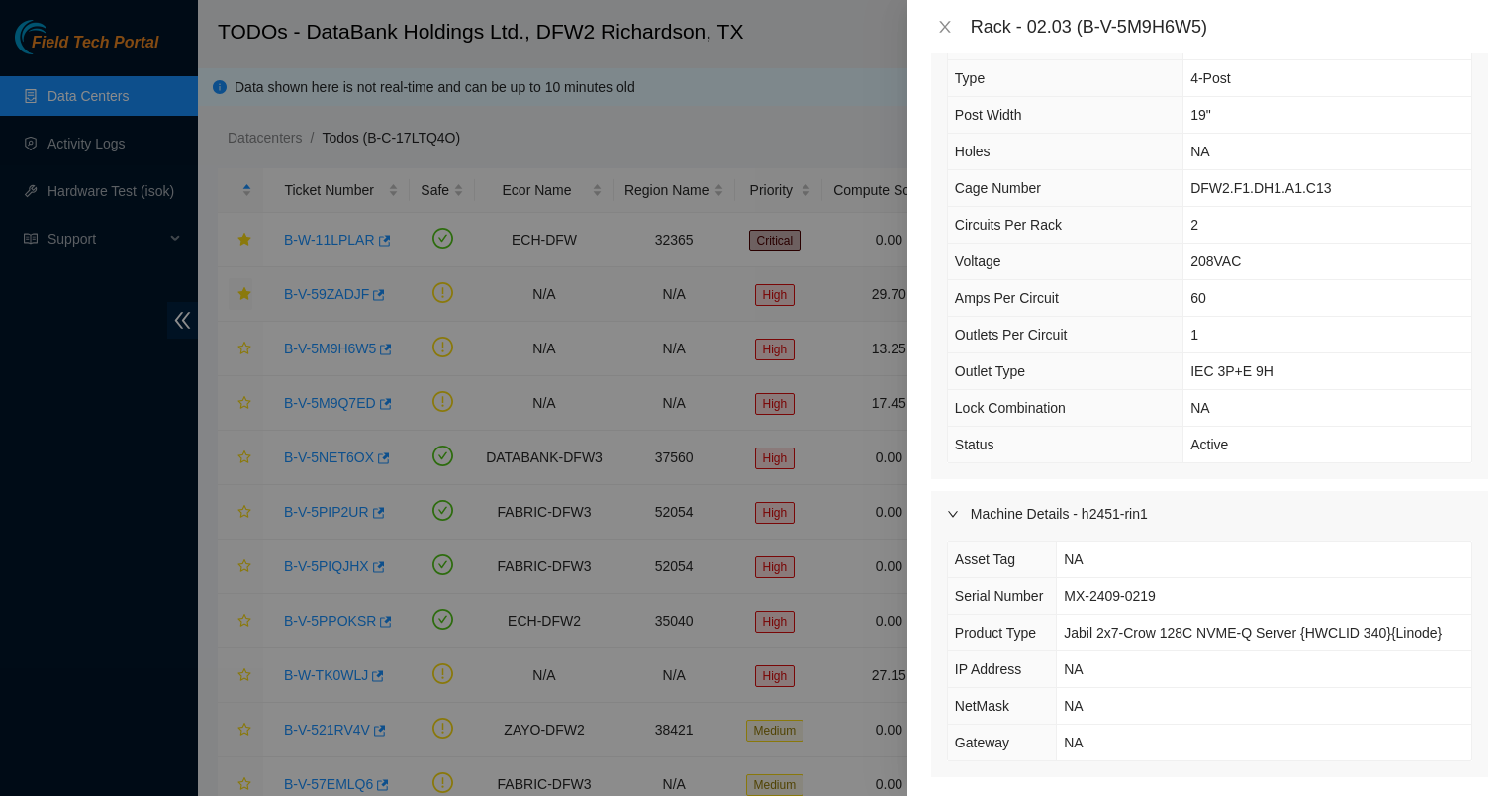 click on "NA" at bounding box center (1264, 559) 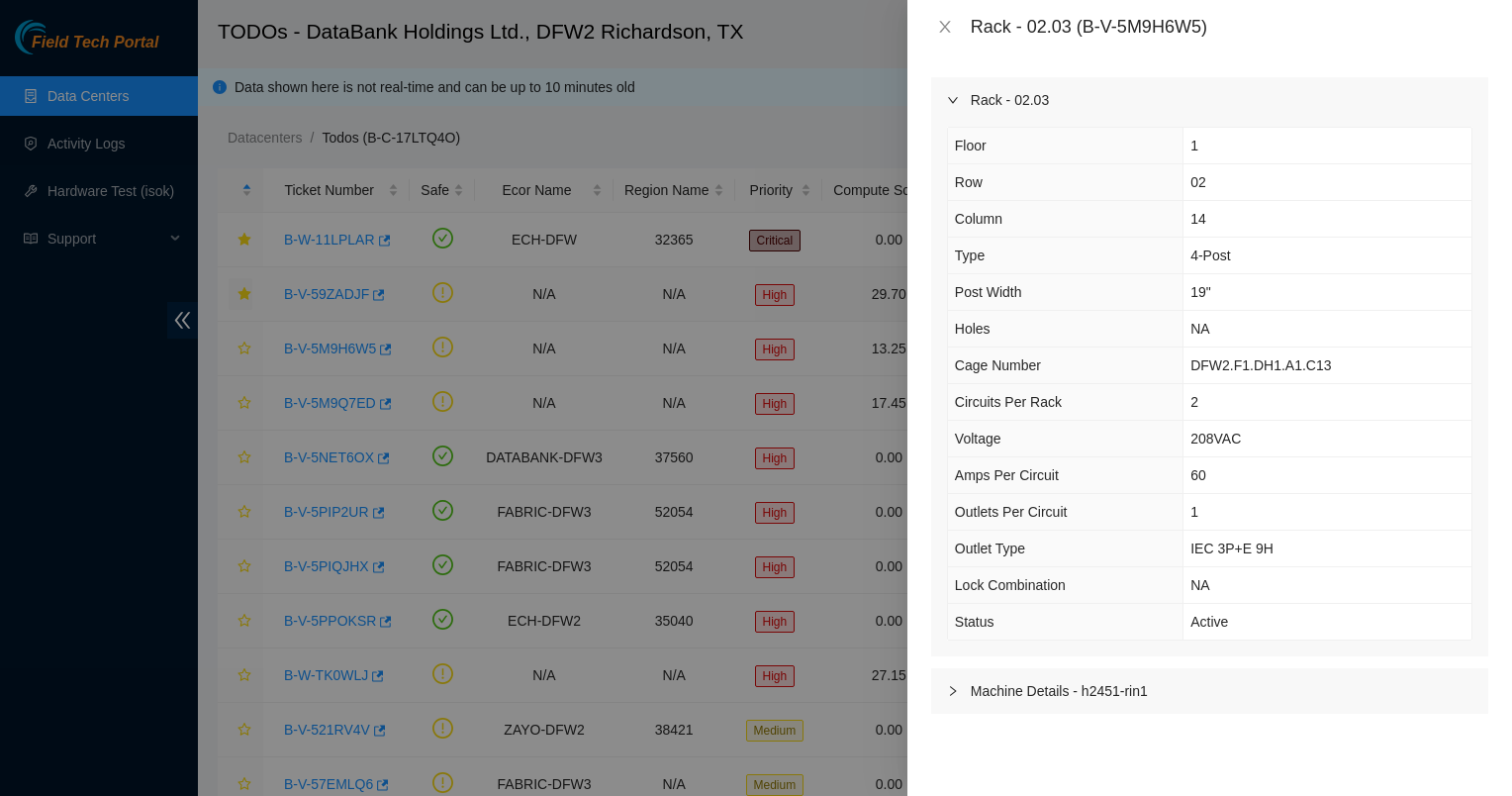 click 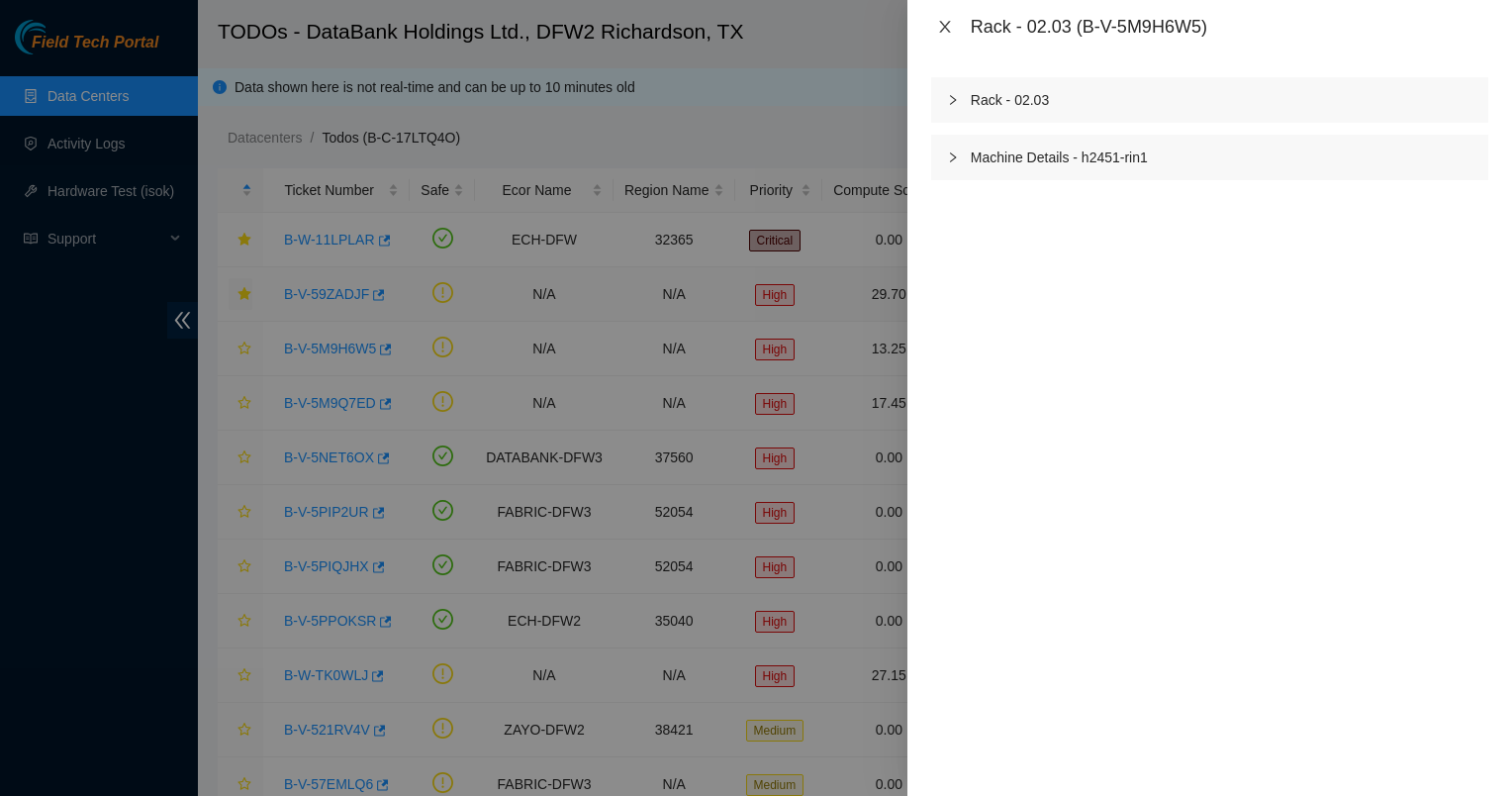 click 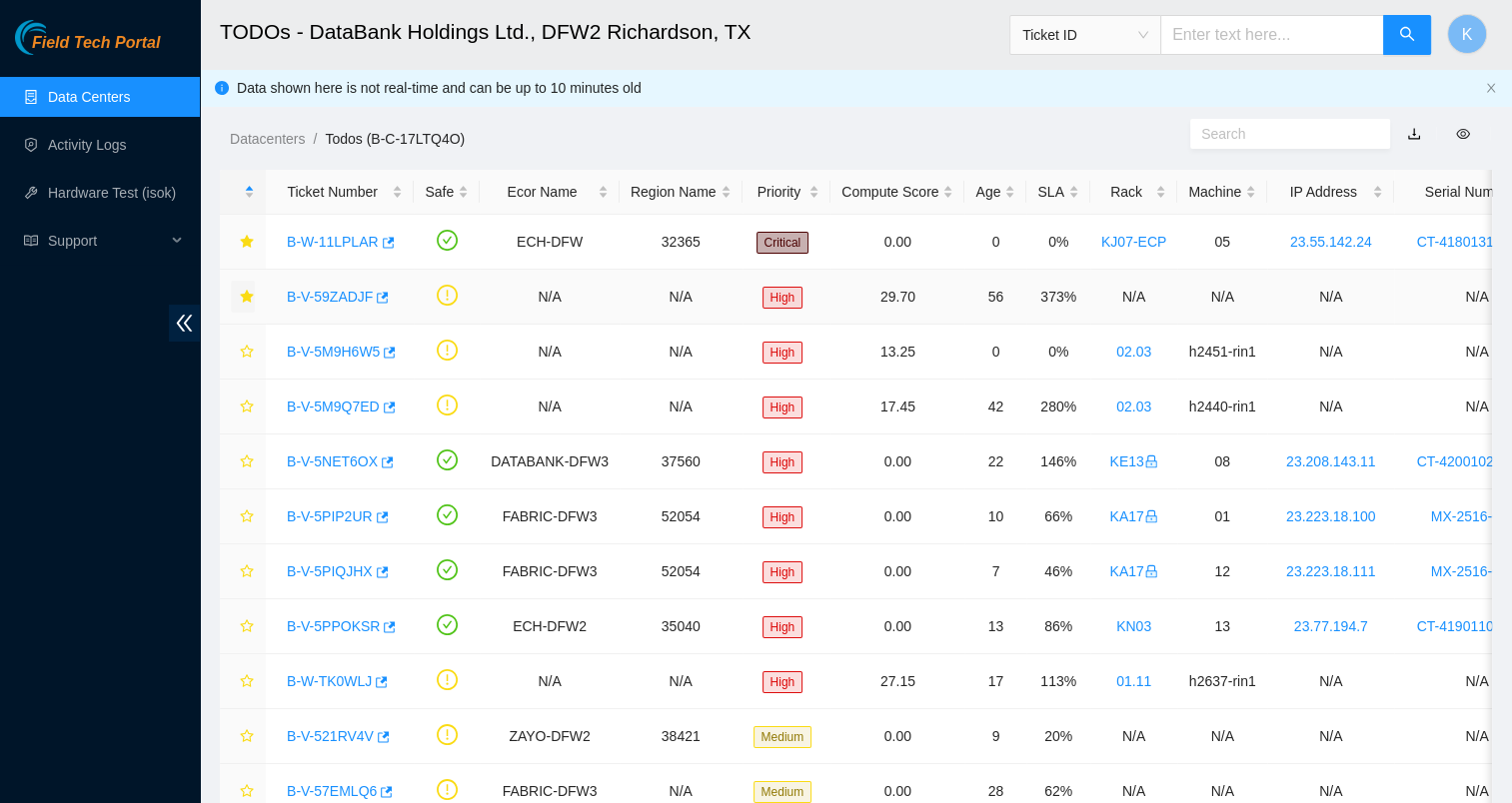 click on "B-V-59ZADJF" at bounding box center [330, 297] 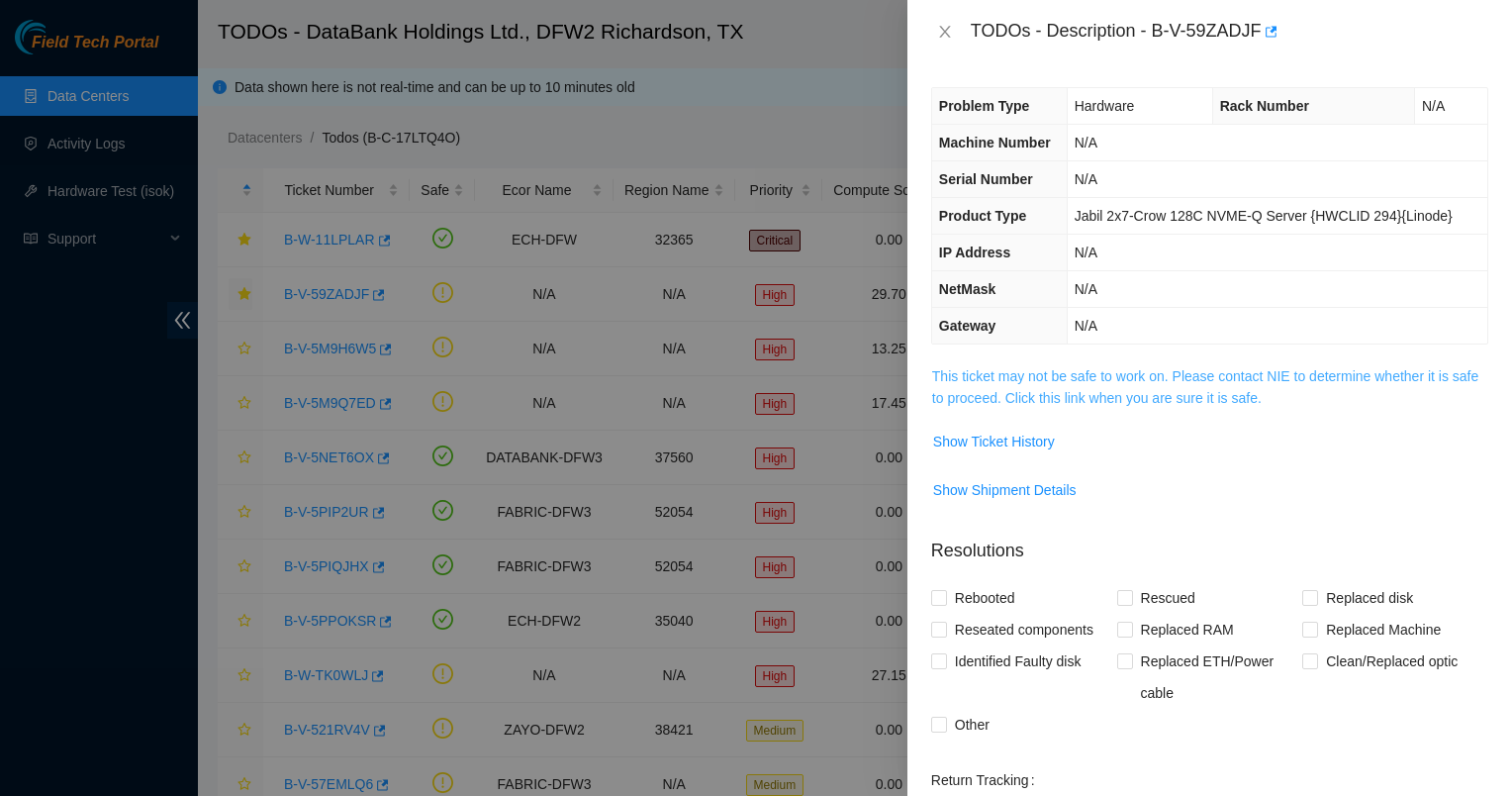 click on "This ticket may not be safe to work on. Please contact NIE to determine whether it is safe to proceed. Click this link when you are sure it is safe." at bounding box center [1205, 387] 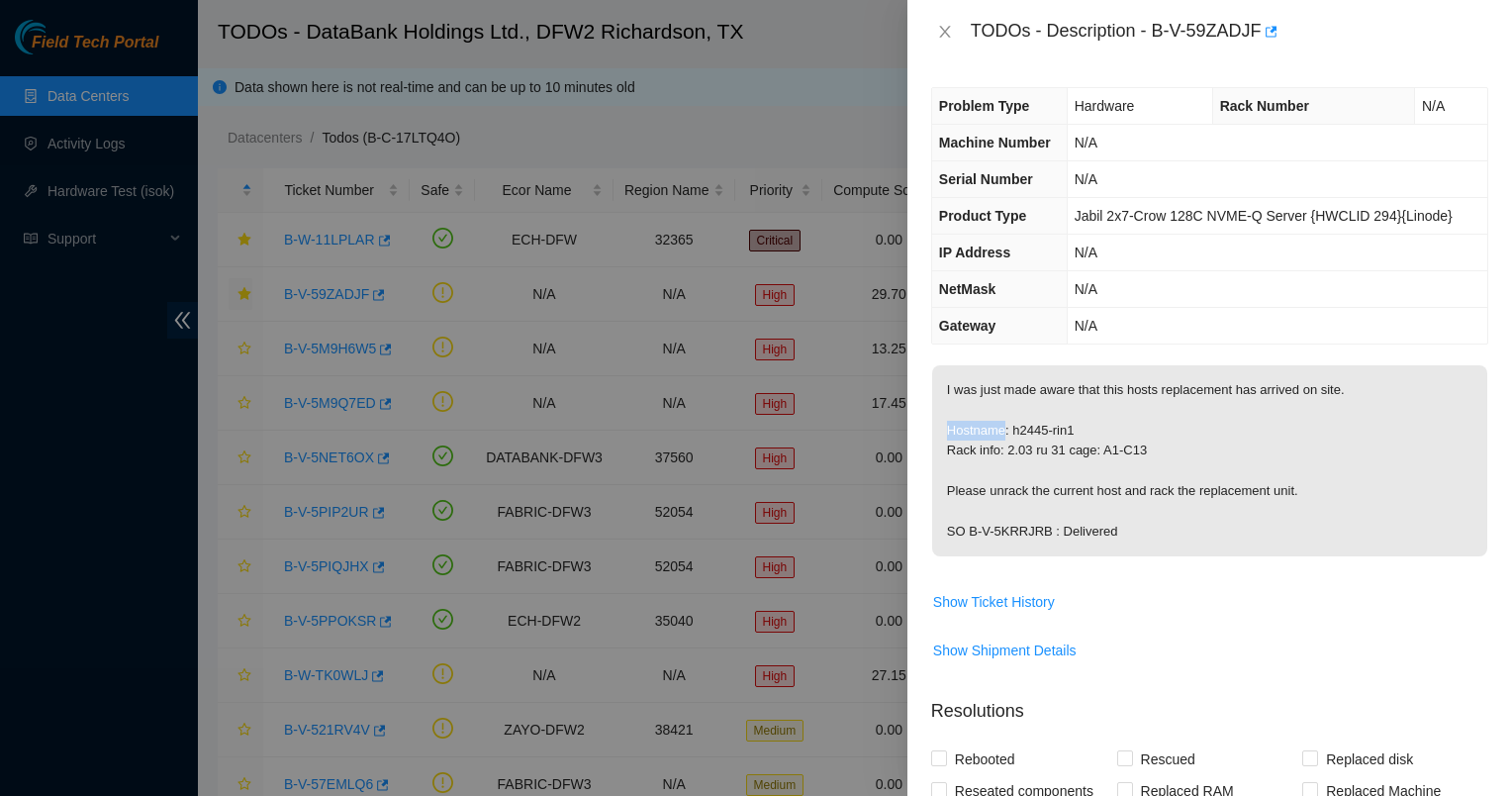 click on "I was just made aware that this hosts replacement has arrived on site.
Hostname: h2445-rin1
Rack info: 2.03 ru 31 cage: A1-C13
Please unrack the current host and rack the replacement unit.
SO B-V-5KRRJRB : Delivered" at bounding box center [1209, 460] 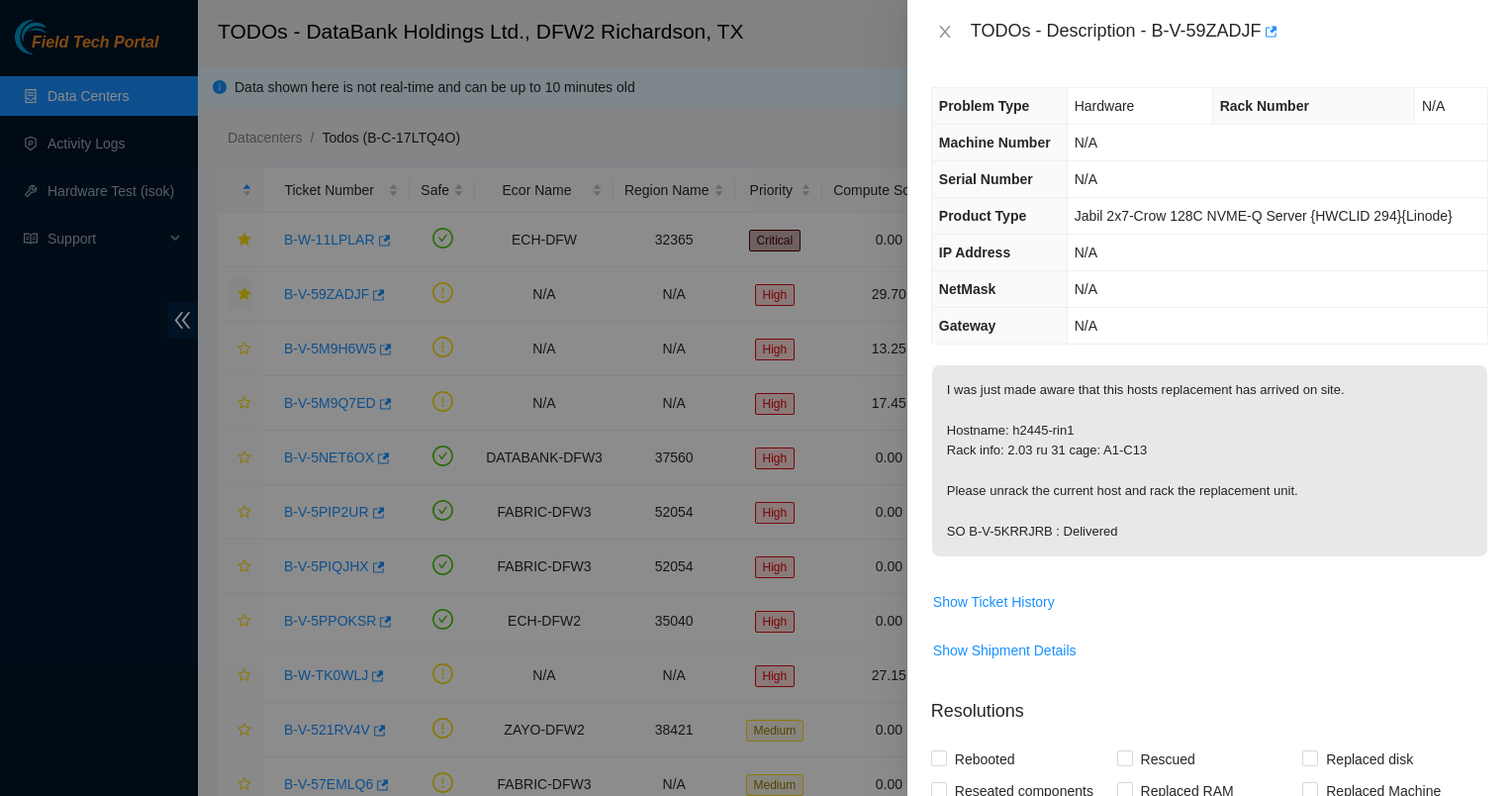 click on "I was just made aware that this hosts replacement has arrived on site.
Hostname: h2445-rin1
Rack info: 2.03 ru 31 cage: A1-C13
Please unrack the current host and rack the replacement unit.
SO B-V-5KRRJRB : Delivered" at bounding box center [1209, 460] 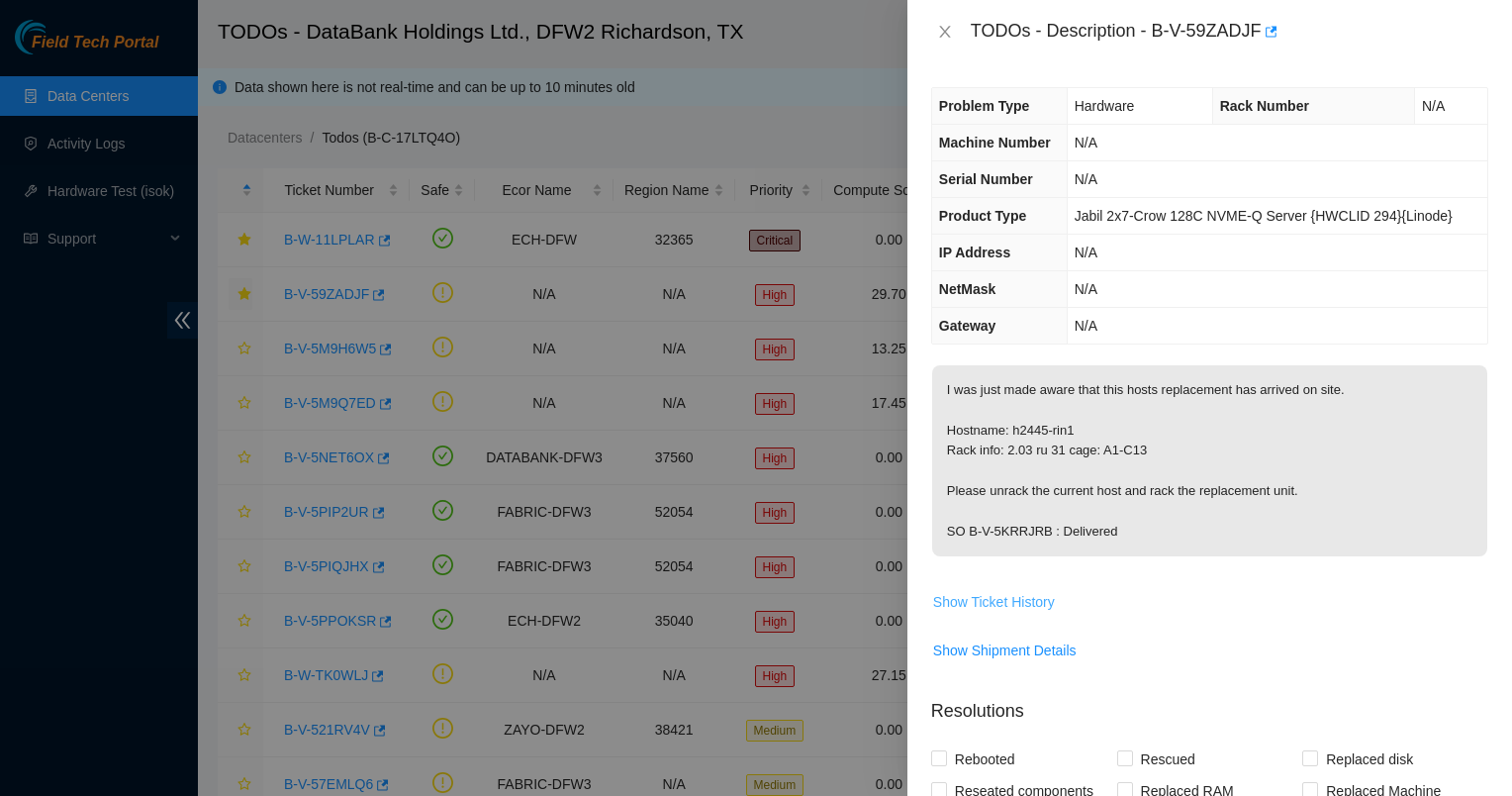 click on "Show Ticket History" at bounding box center [993, 602] 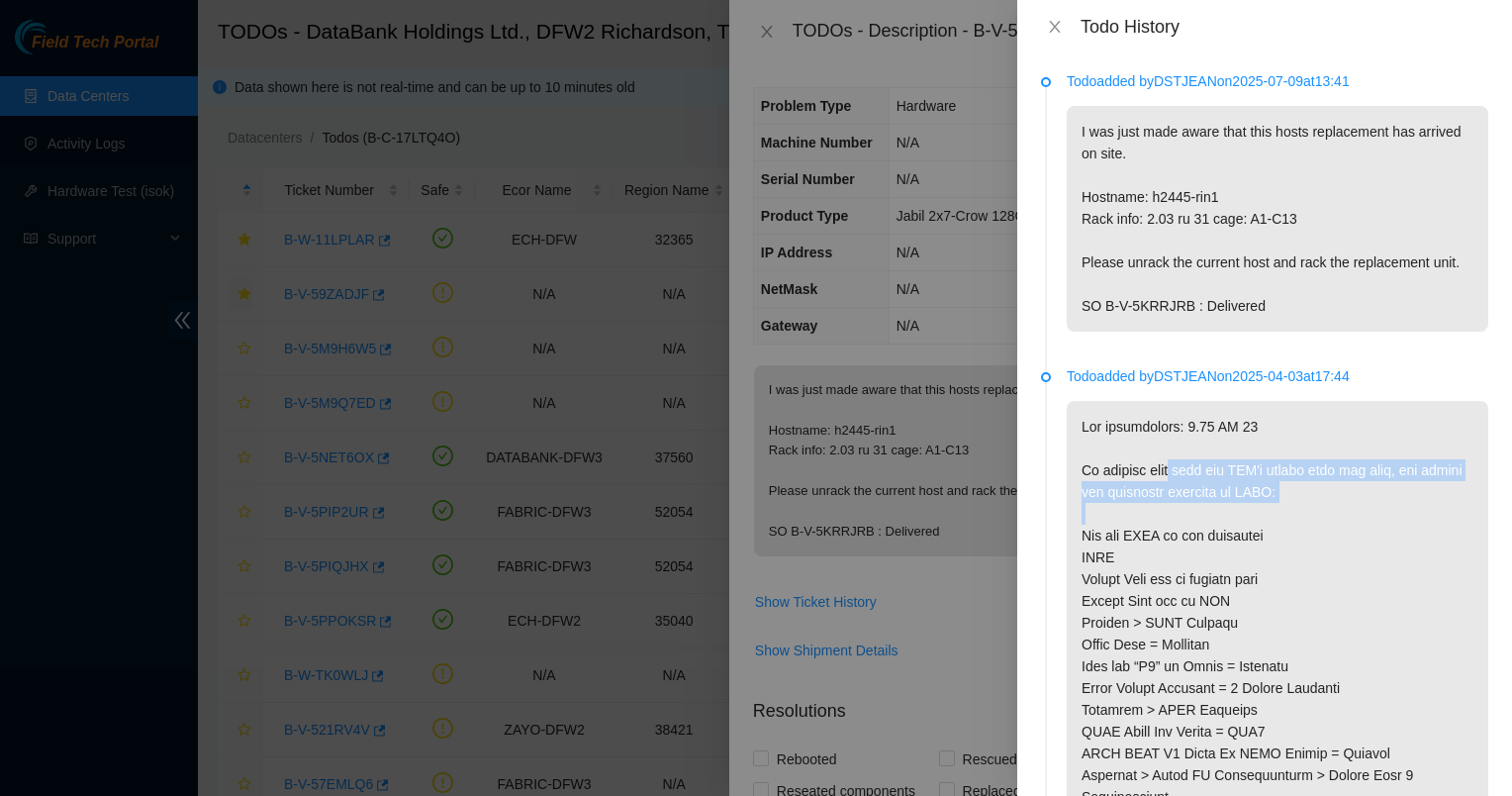 drag, startPoint x: 1168, startPoint y: 467, endPoint x: 1263, endPoint y: 510, distance: 104.2785 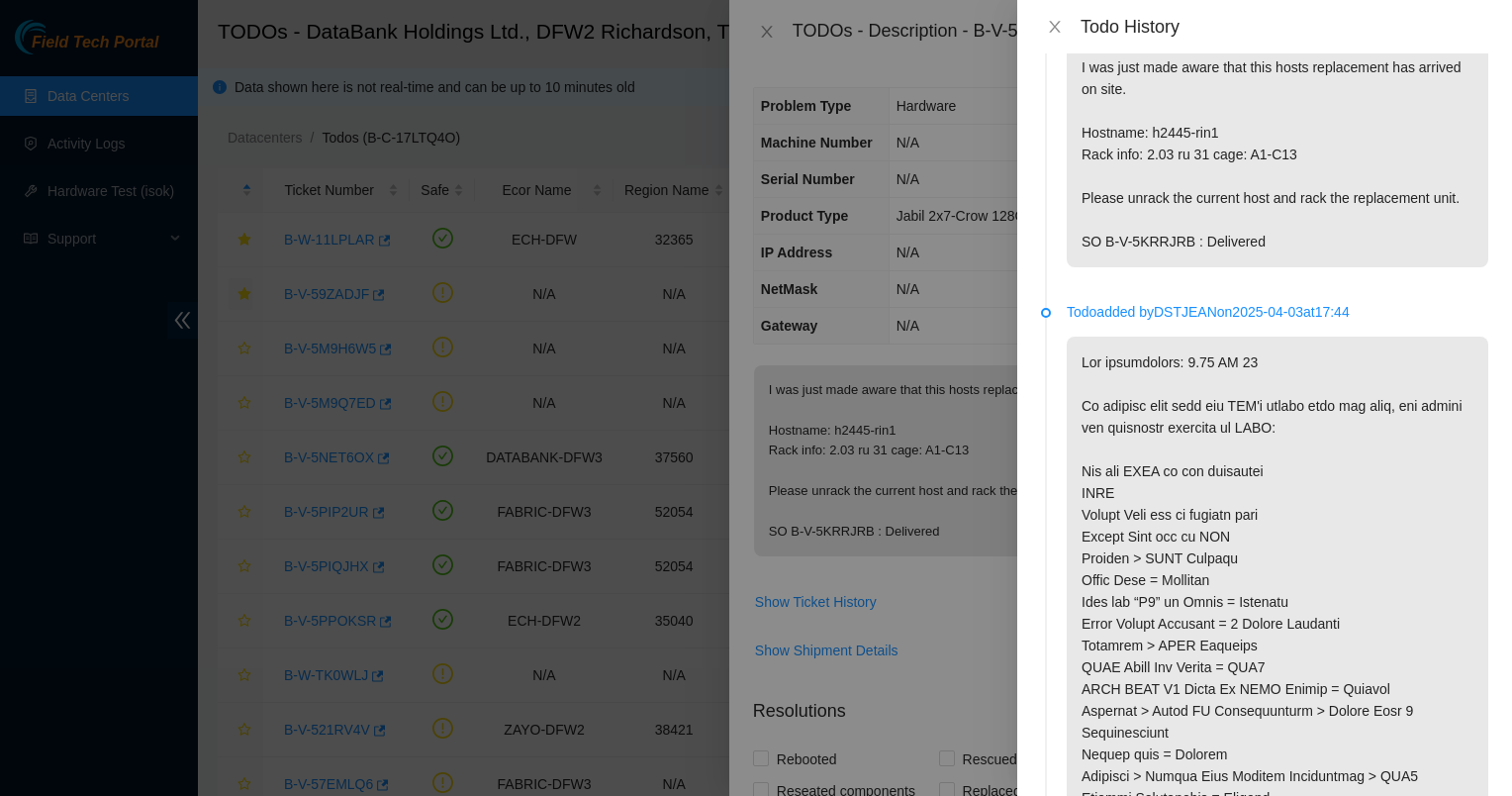 scroll, scrollTop: 99, scrollLeft: 0, axis: vertical 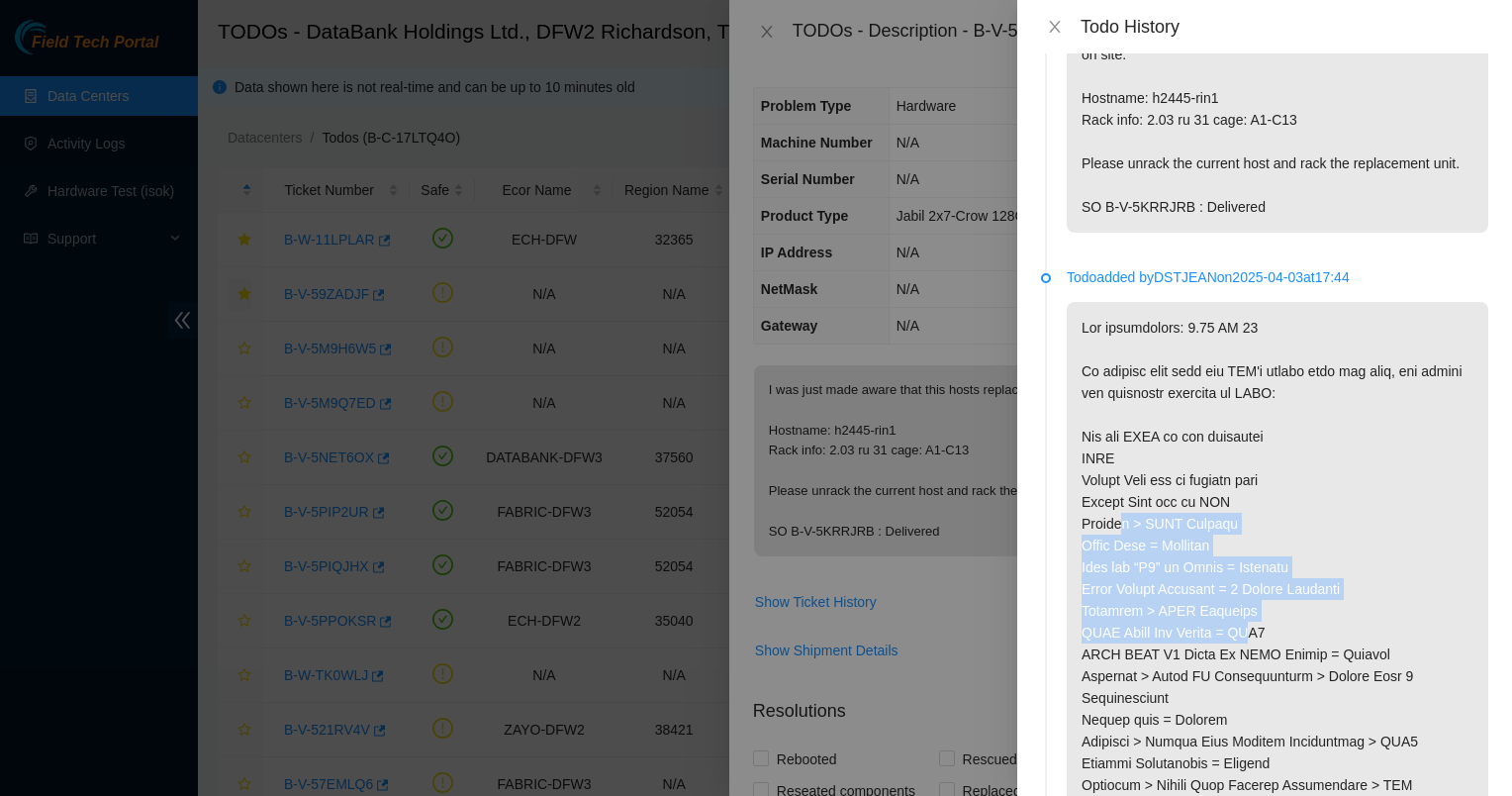 drag, startPoint x: 1220, startPoint y: 605, endPoint x: 1279, endPoint y: 632, distance: 64.884513 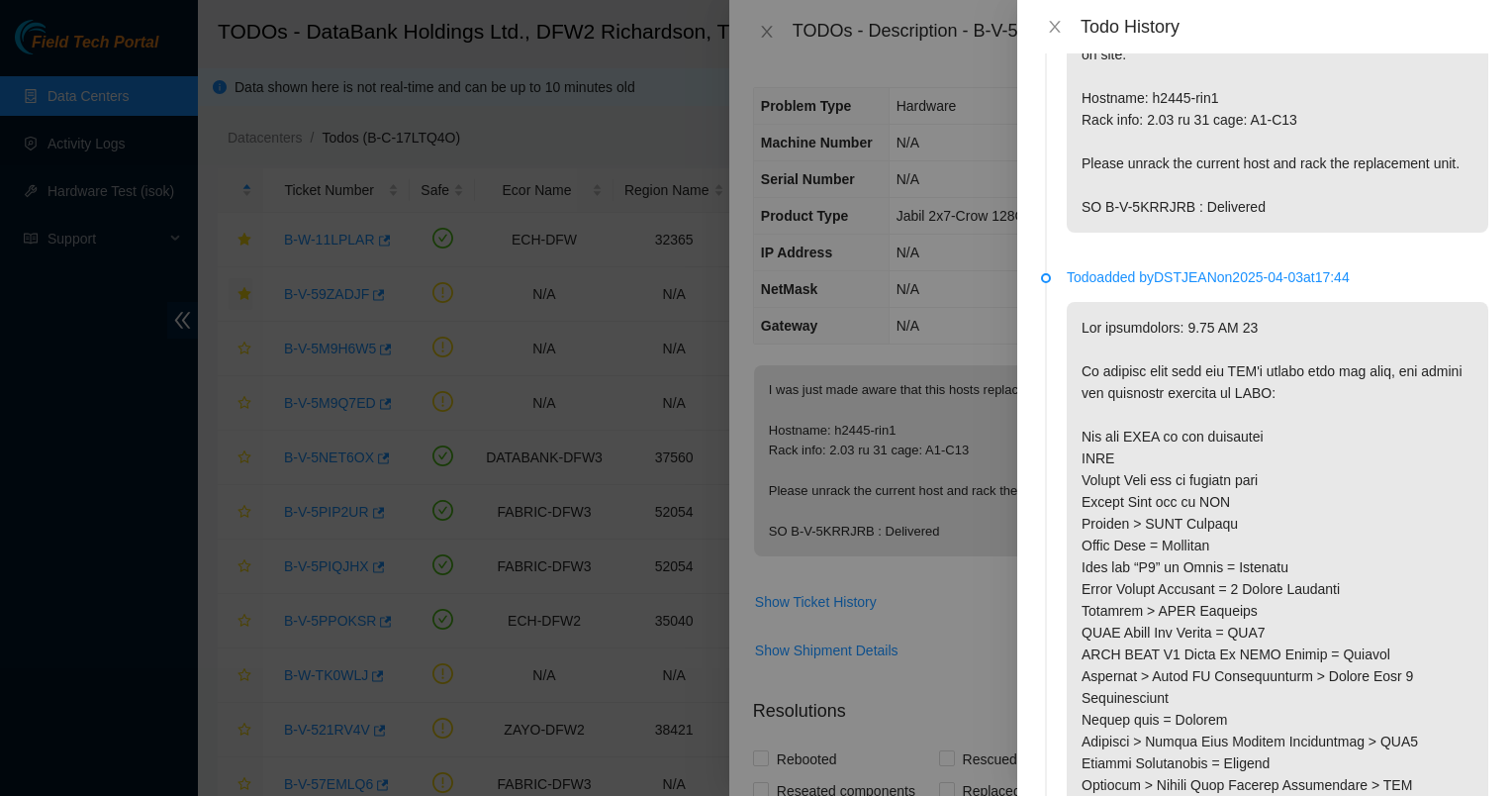 drag, startPoint x: 1282, startPoint y: 632, endPoint x: 1231, endPoint y: 616, distance: 53.450912 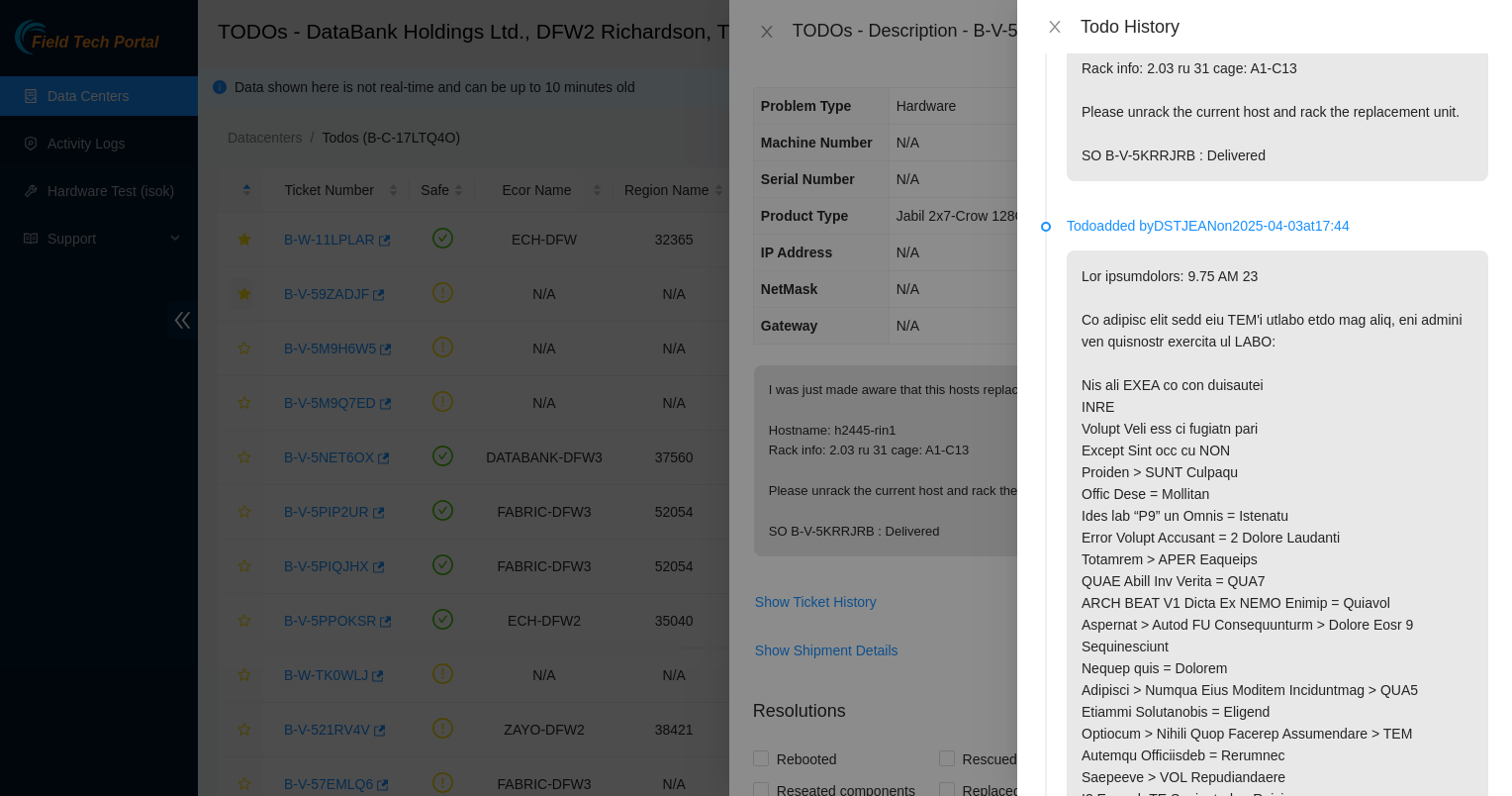 scroll, scrollTop: 198, scrollLeft: 0, axis: vertical 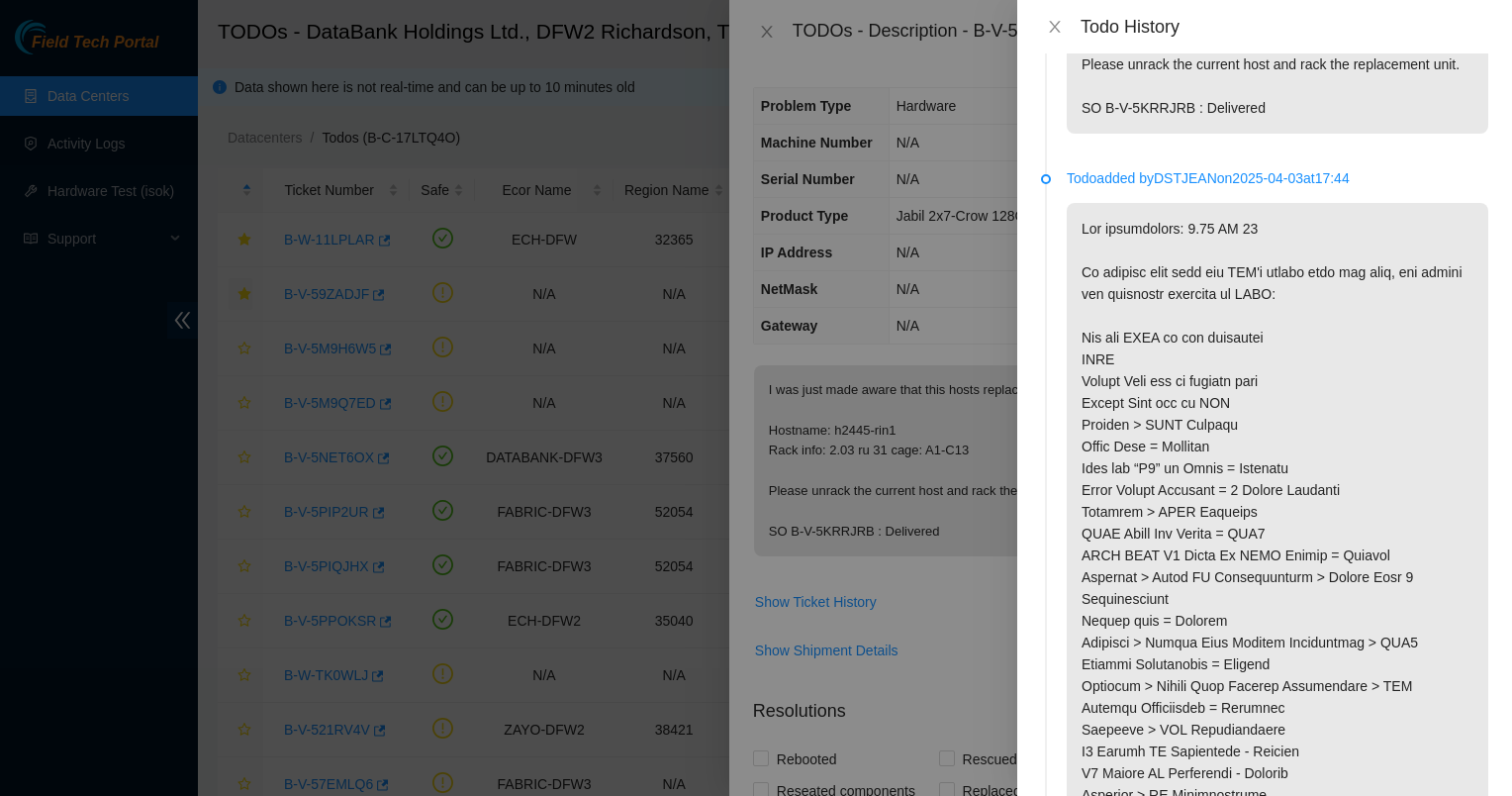 click at bounding box center [1277, 697] 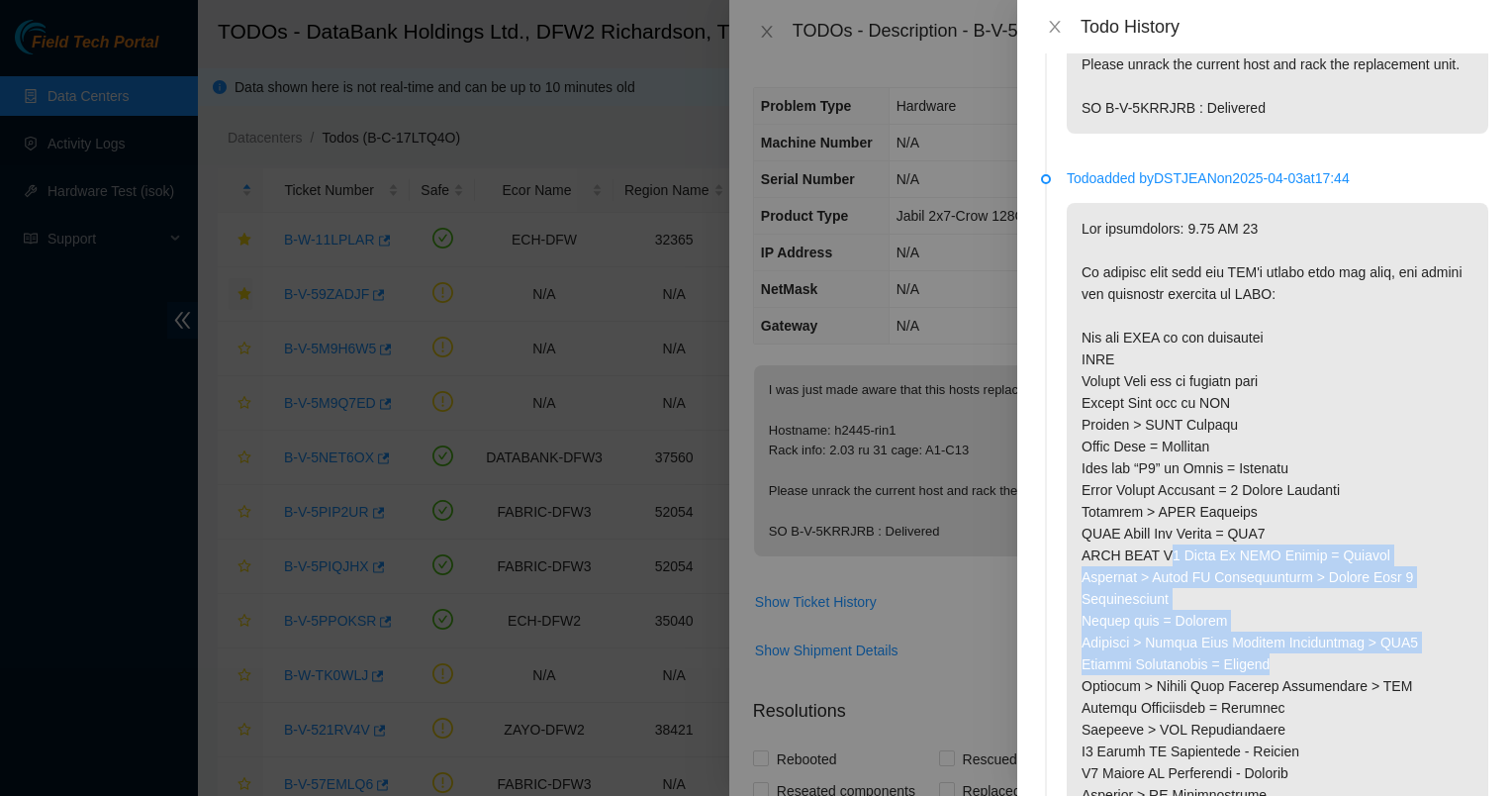 drag, startPoint x: 1156, startPoint y: 549, endPoint x: 1291, endPoint y: 644, distance: 165.07574 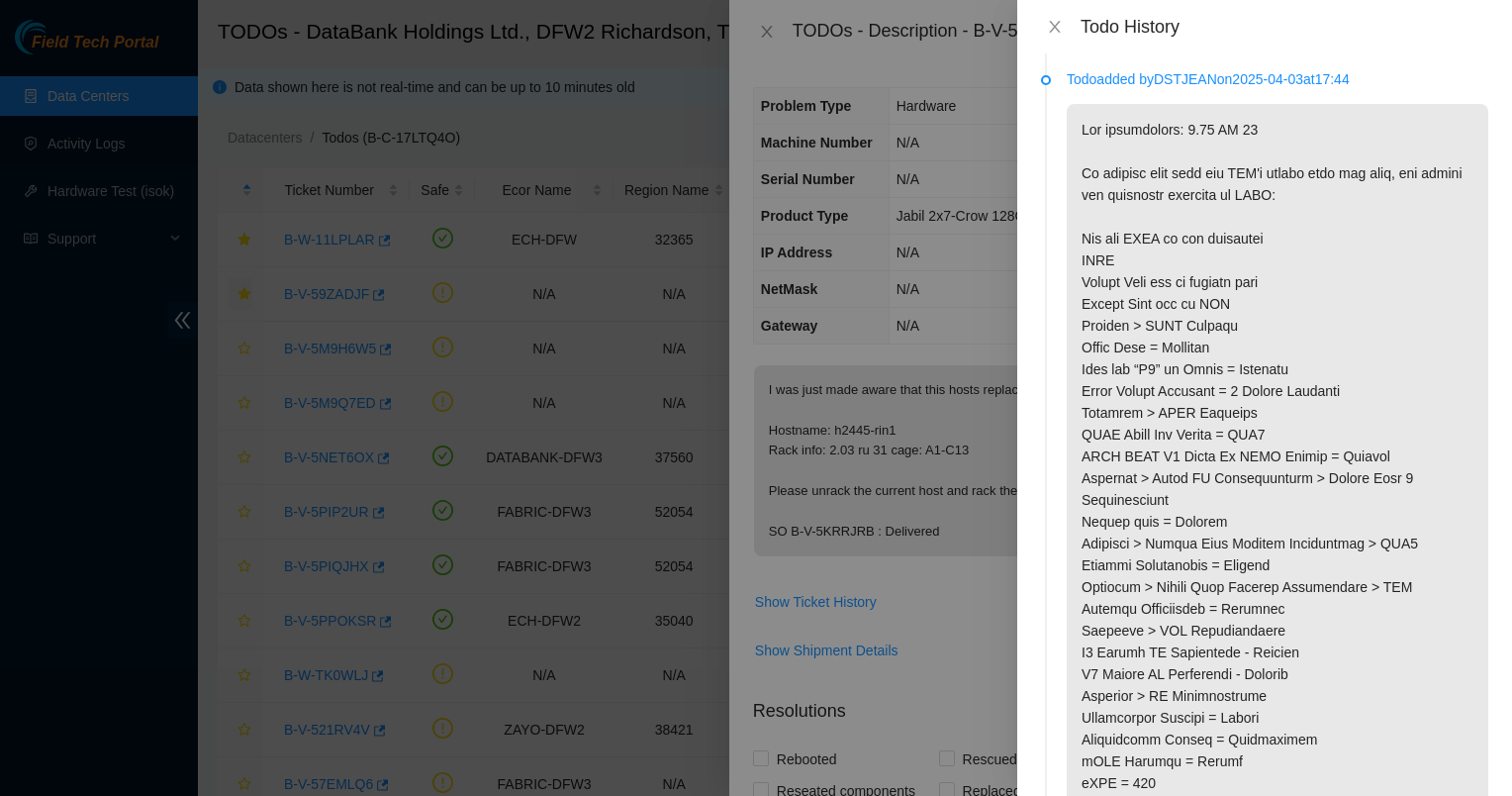 click at bounding box center (1277, 598) 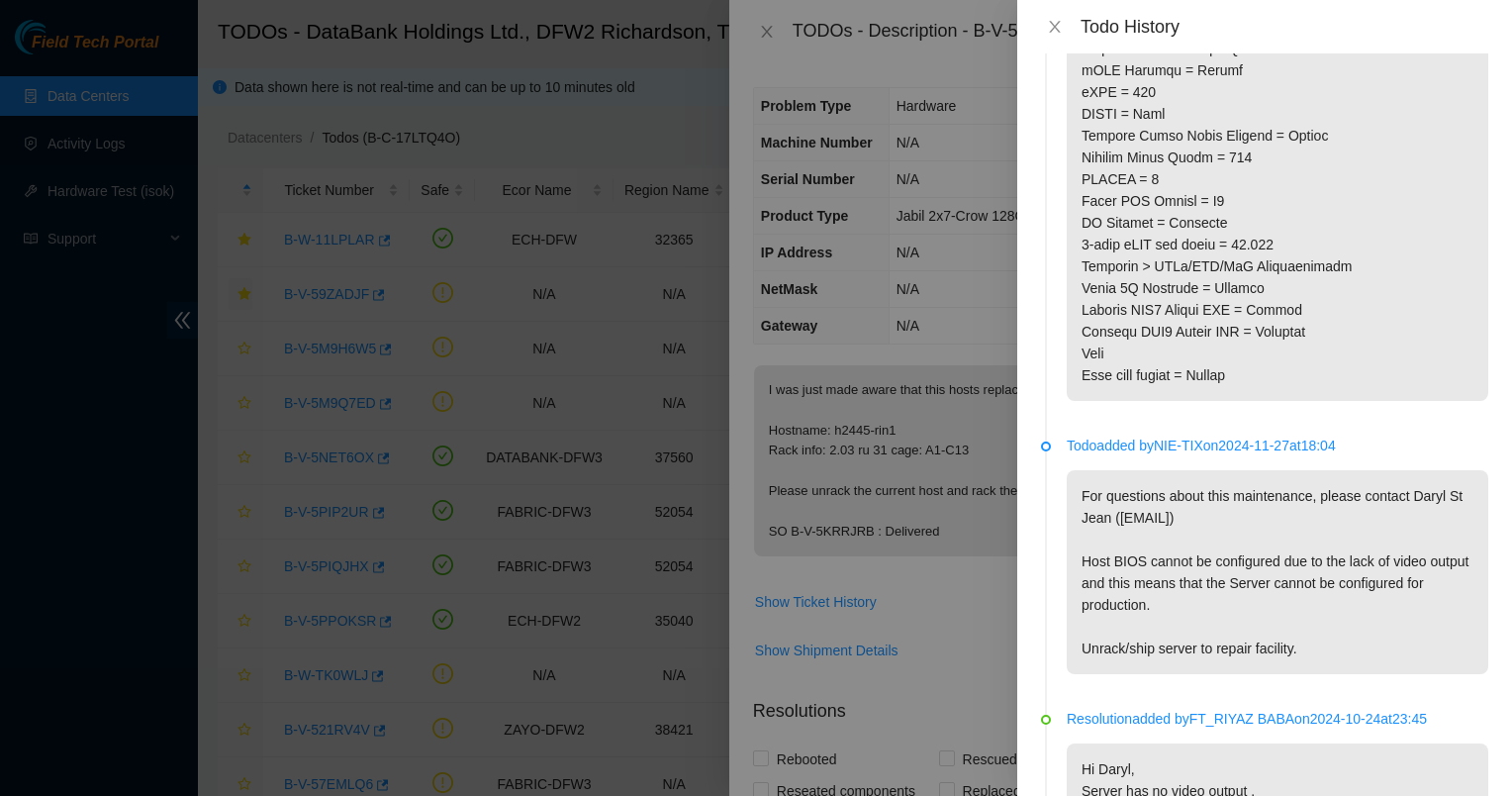 scroll, scrollTop: 990, scrollLeft: 0, axis: vertical 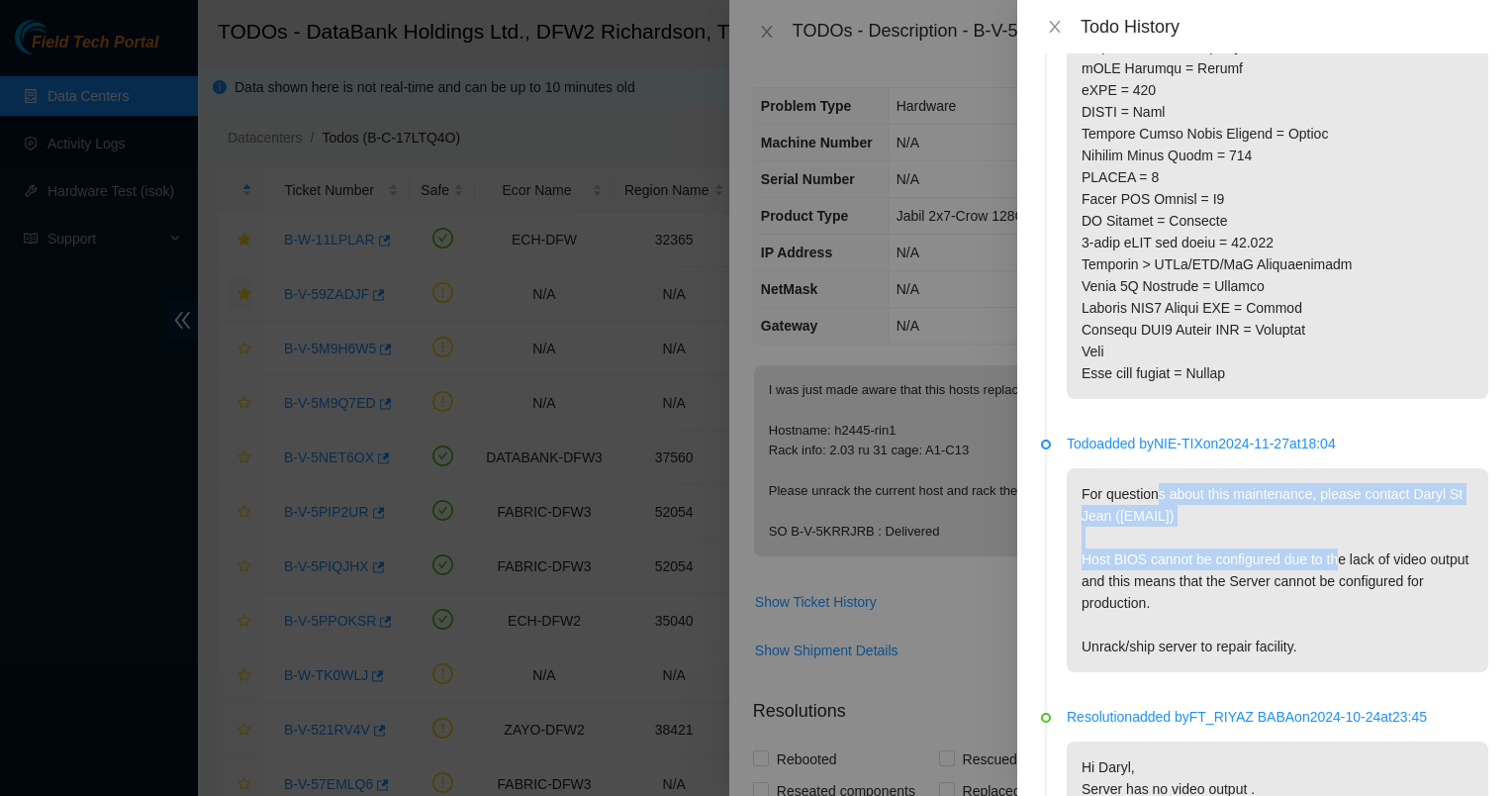 drag, startPoint x: 1156, startPoint y: 499, endPoint x: 1271, endPoint y: 563, distance: 131.60927 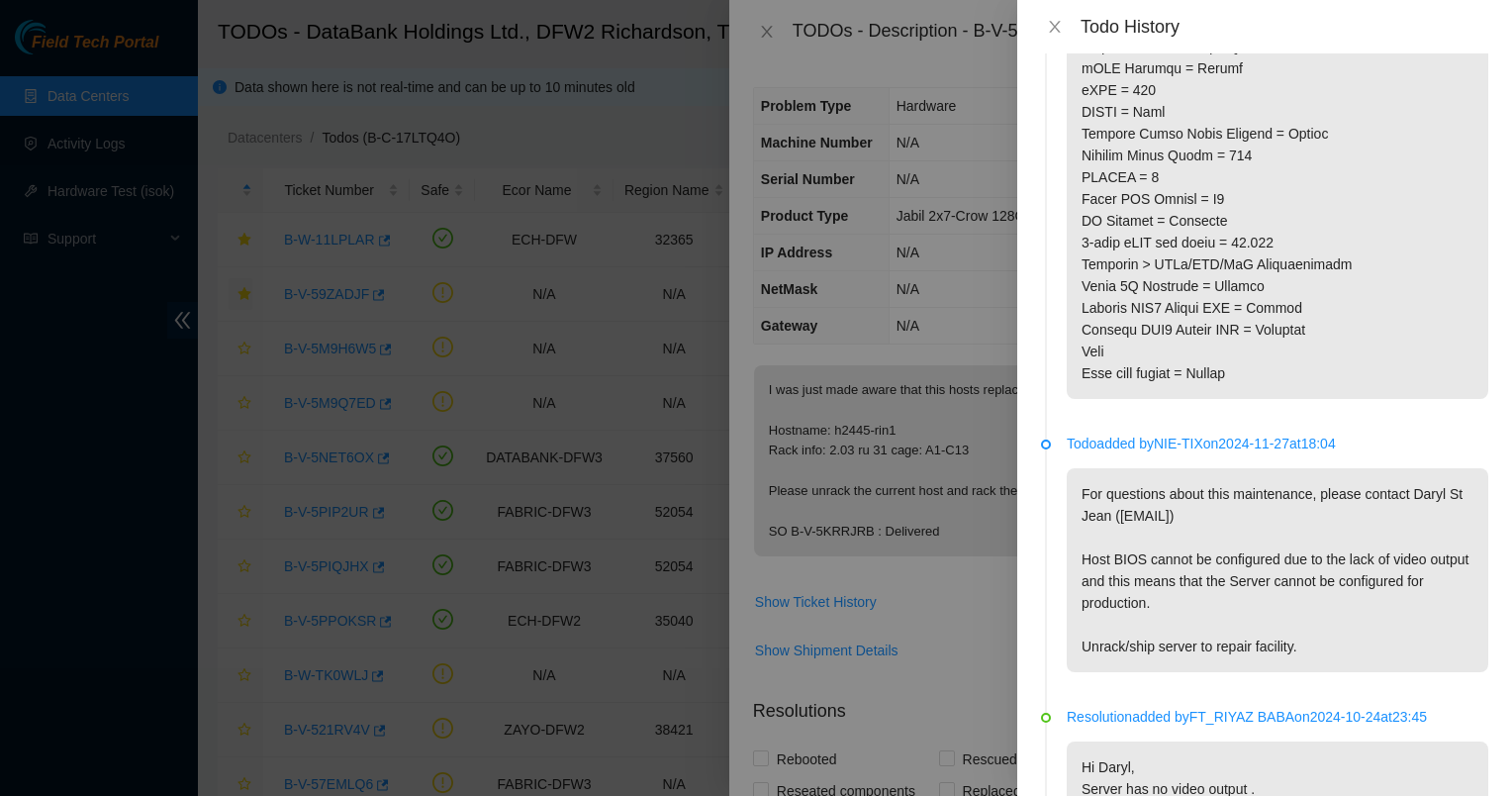 click on "For questions about this maintenance, please contact Daryl St Jean ([EMAIL])
Host BIOS cannot be configured due to the lack of video output and this means that the Server cannot be configured for production.
Unrack/ship server to repair facility." at bounding box center [1277, 570] 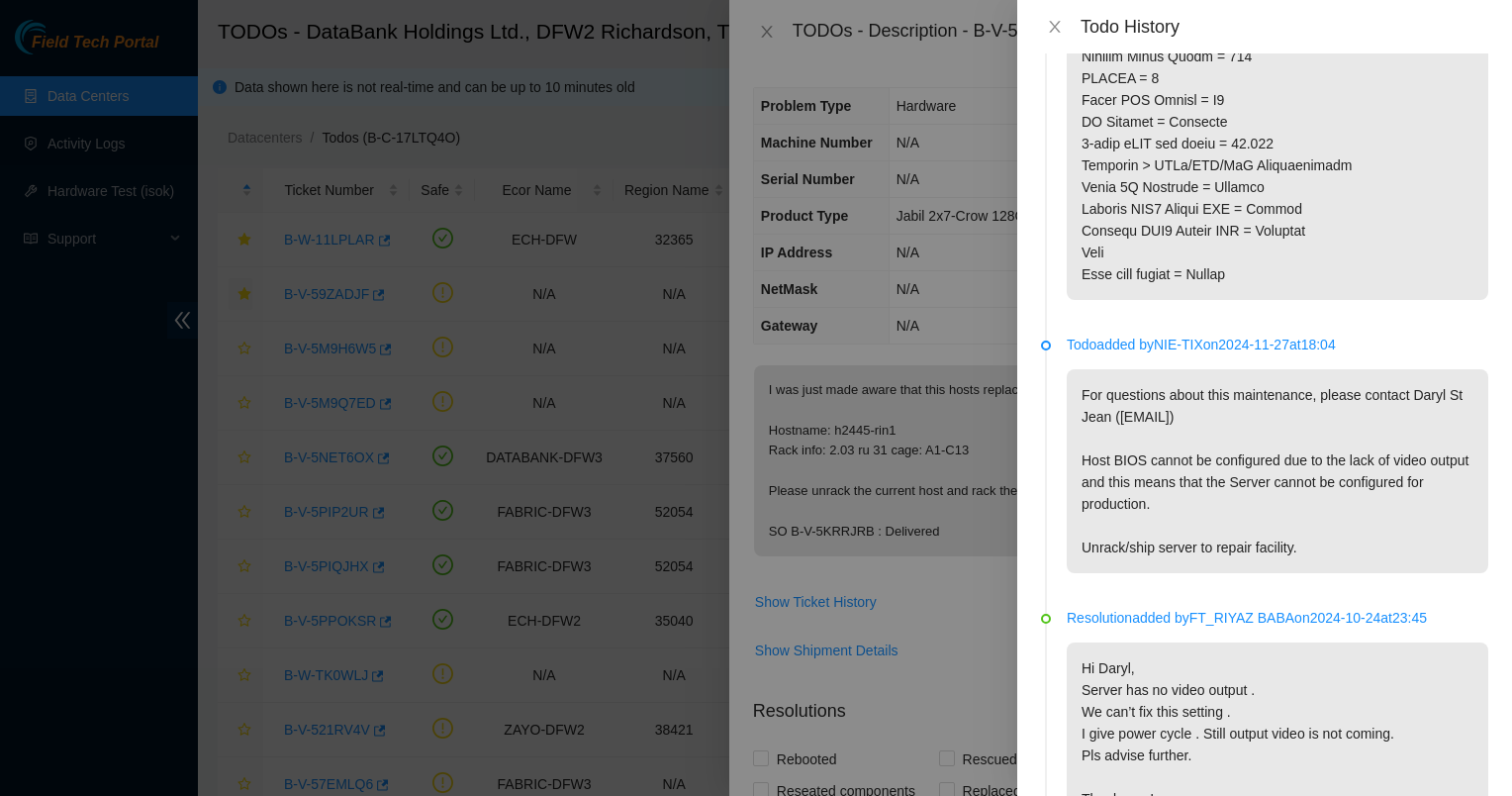 click on "For questions about this maintenance, please contact Daryl St Jean ([EMAIL])
Host BIOS cannot be configured due to the lack of video output and this means that the Server cannot be configured for production.
Unrack/ship server to repair facility." at bounding box center (1277, 471) 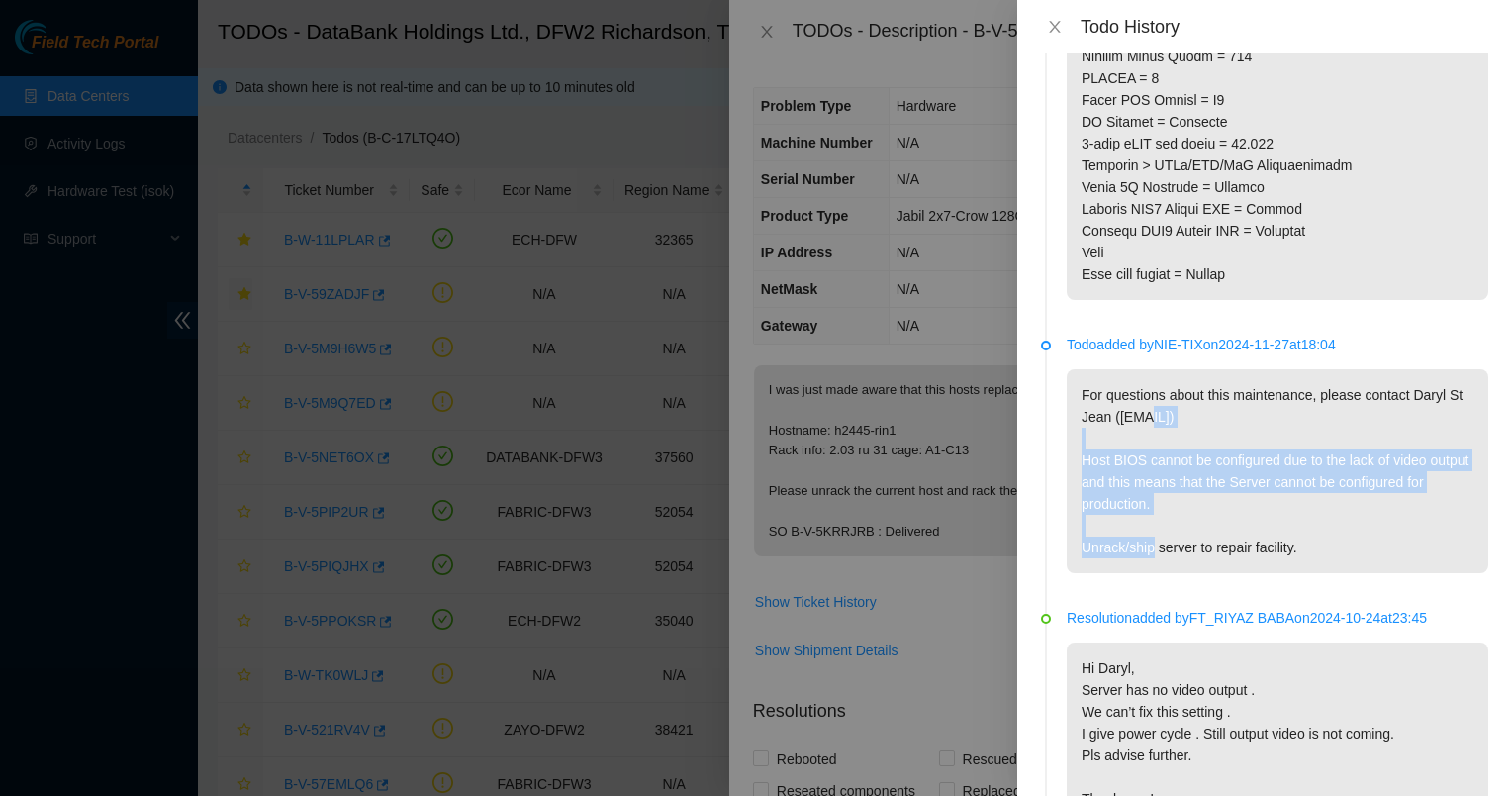 drag, startPoint x: 1342, startPoint y: 526, endPoint x: 1140, endPoint y: 420, distance: 228.12277 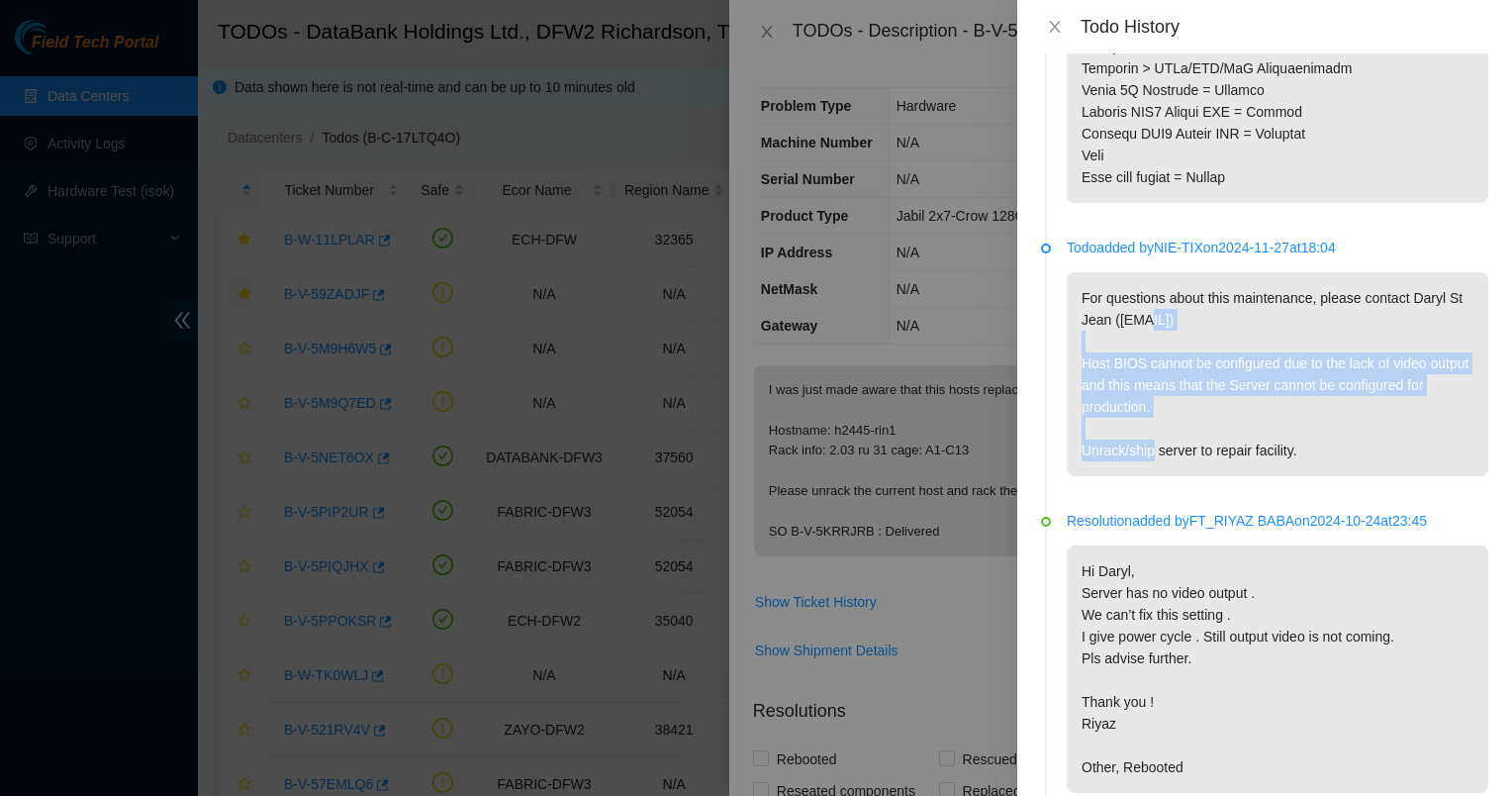 scroll, scrollTop: 1287, scrollLeft: 0, axis: vertical 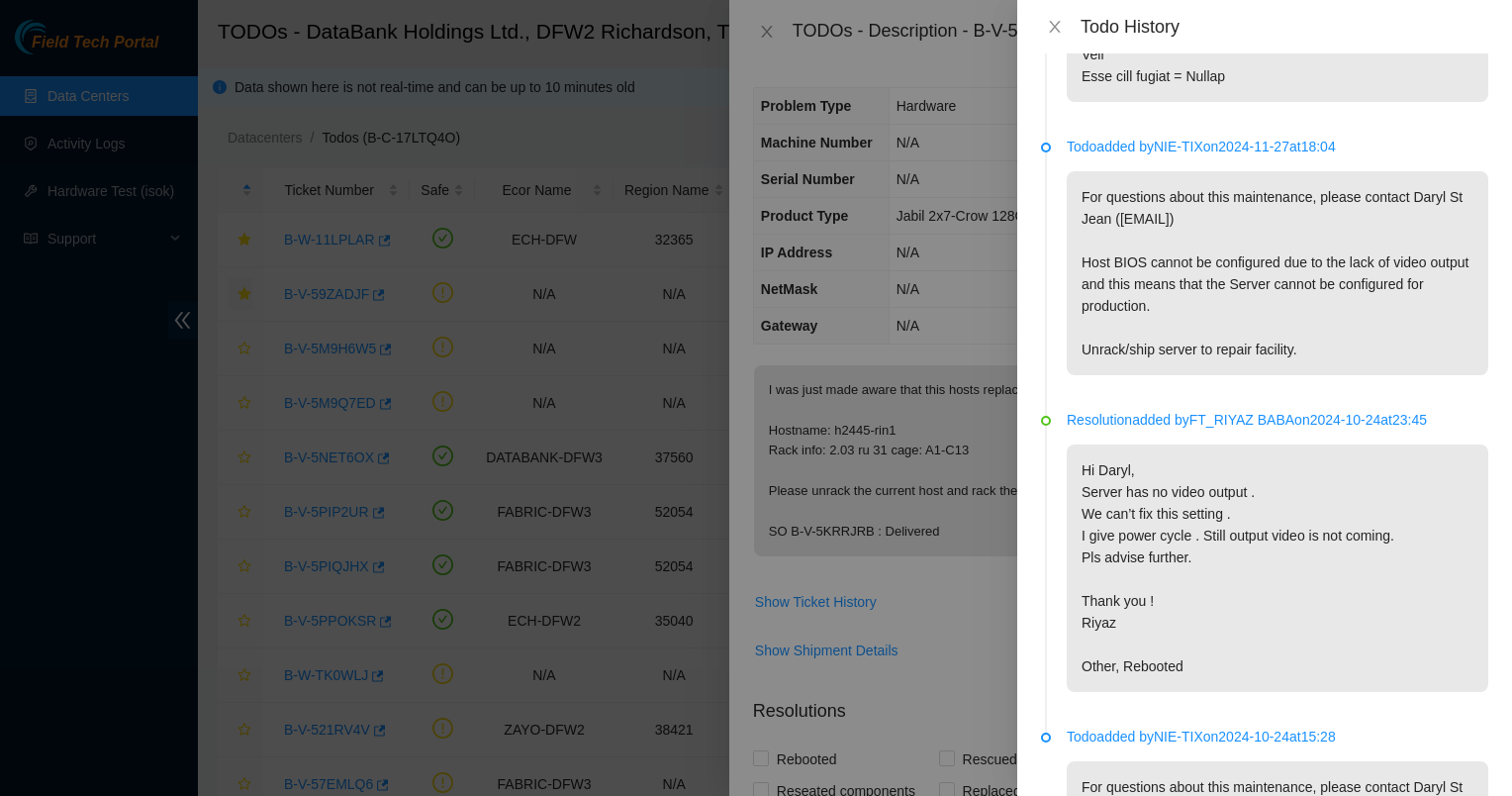 click on "Hi Daryl,
Server has no video output .
We can’t fix this setting .
I give power cycle . Still output video is not coming.
Pls advise further.
Thank you !
Riyaz
Other, Rebooted" at bounding box center [1277, 568] 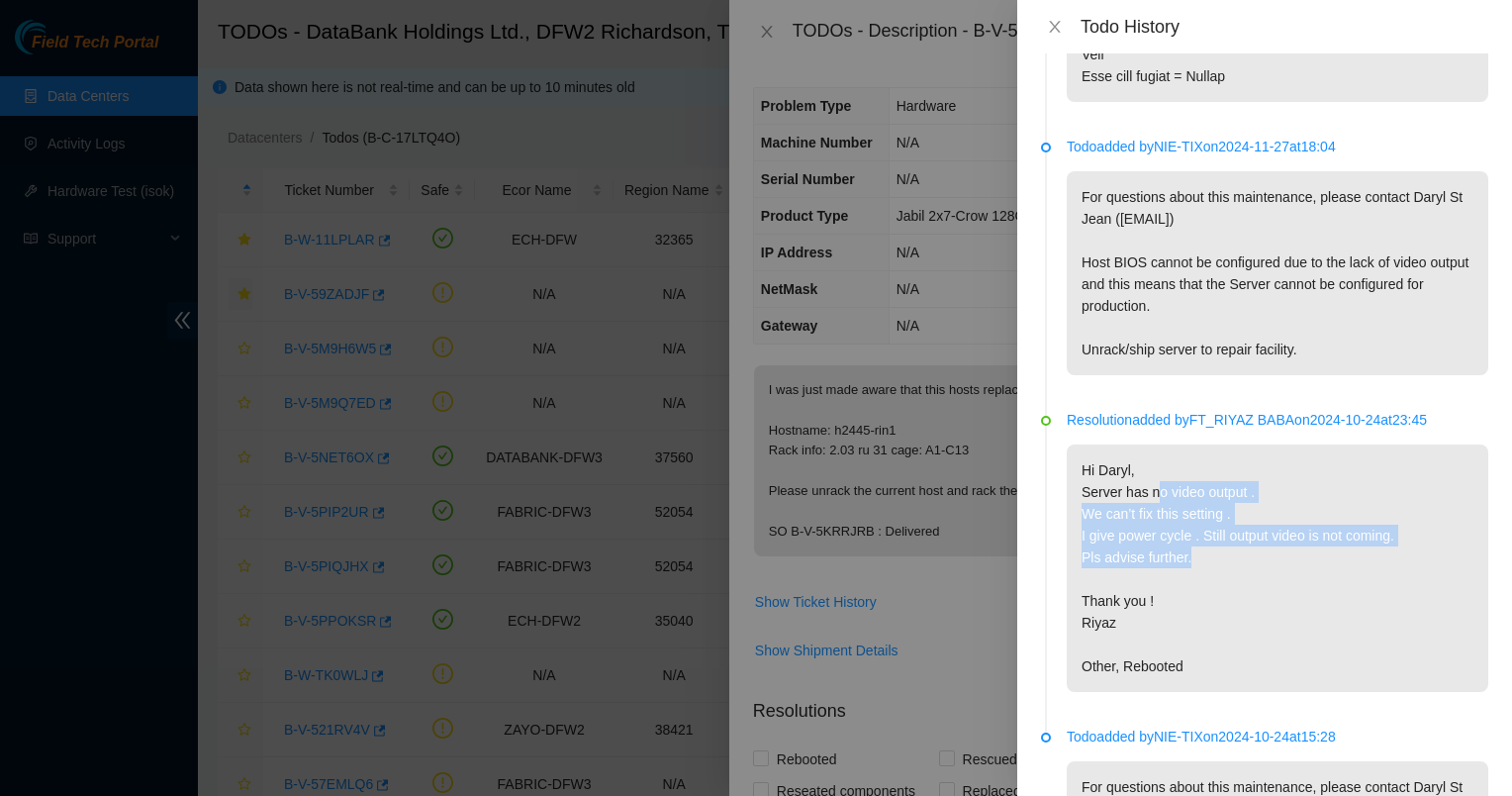 drag, startPoint x: 1156, startPoint y: 493, endPoint x: 1231, endPoint y: 562, distance: 101.91173 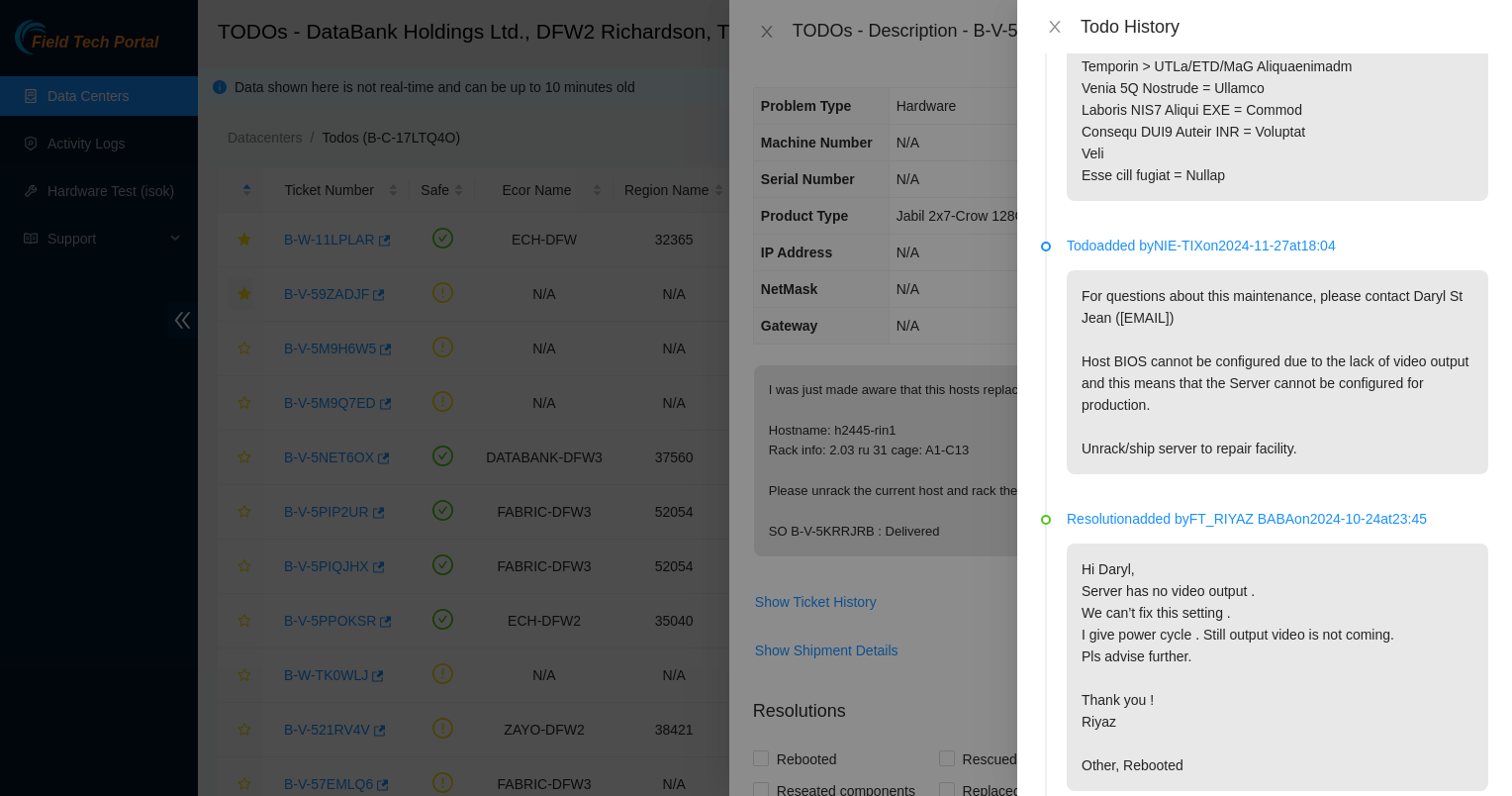 scroll, scrollTop: 1542, scrollLeft: 0, axis: vertical 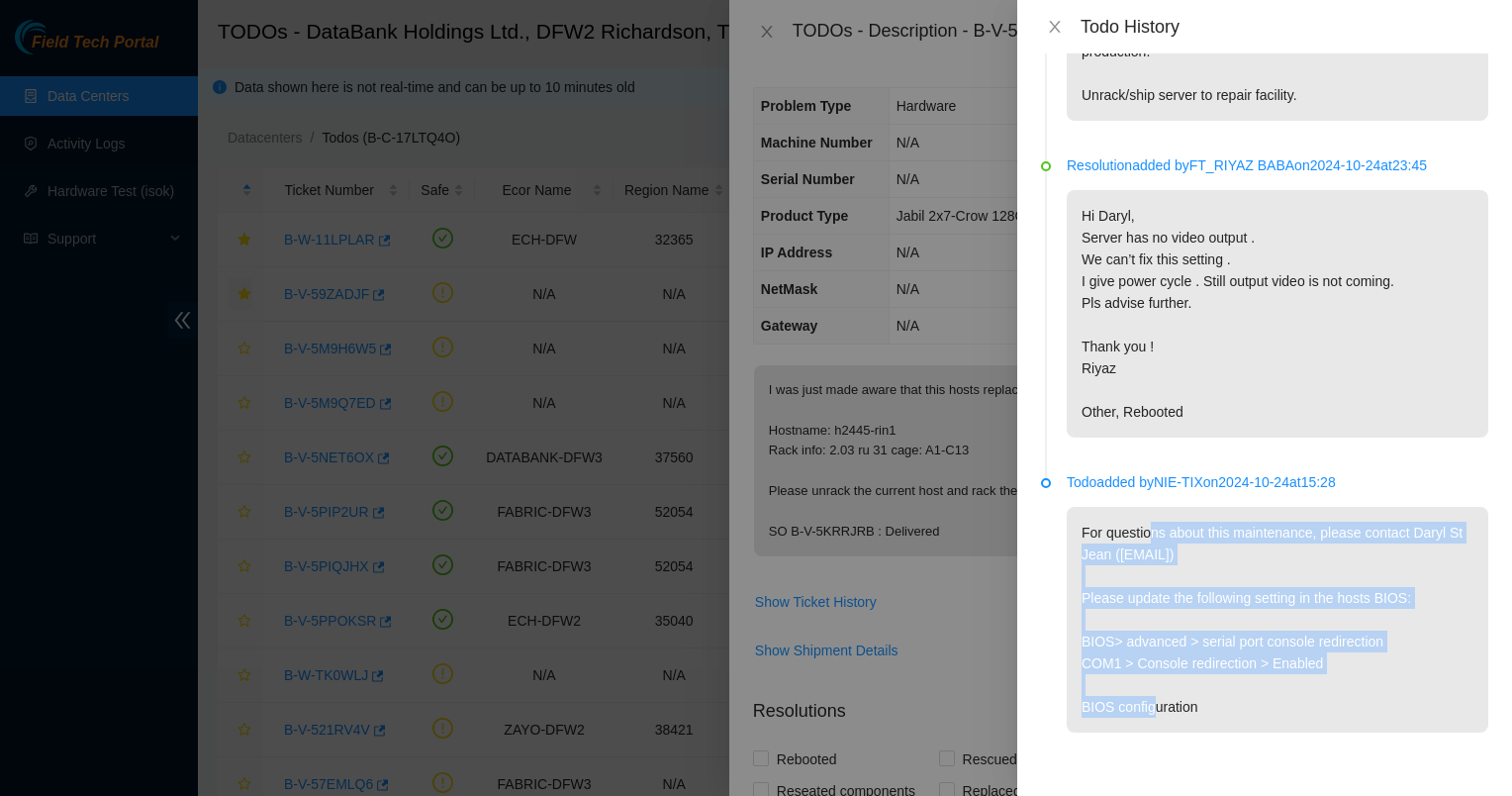 drag, startPoint x: 1212, startPoint y: 574, endPoint x: 1387, endPoint y: 691, distance: 210.50891 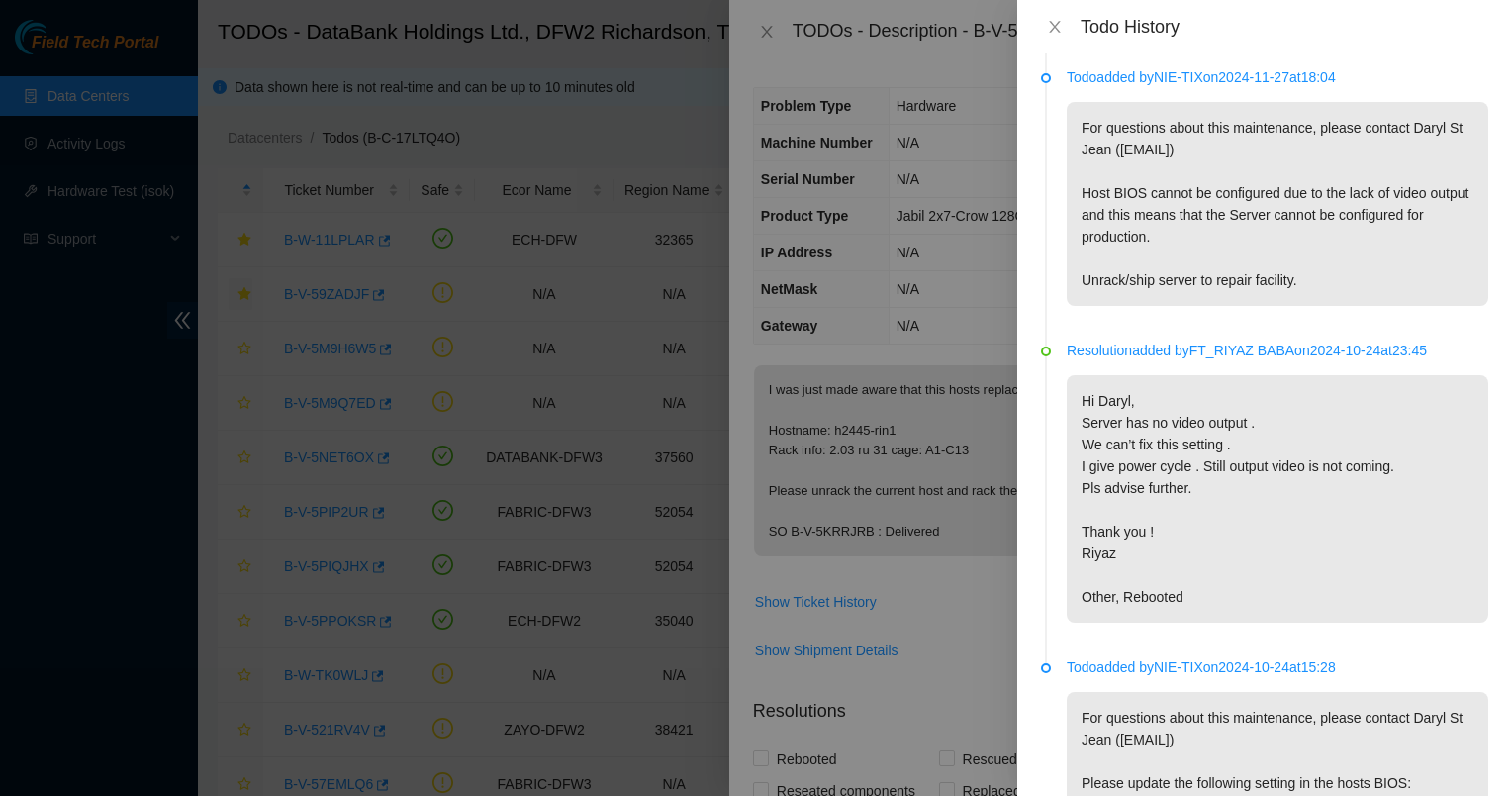scroll, scrollTop: 1343, scrollLeft: 0, axis: vertical 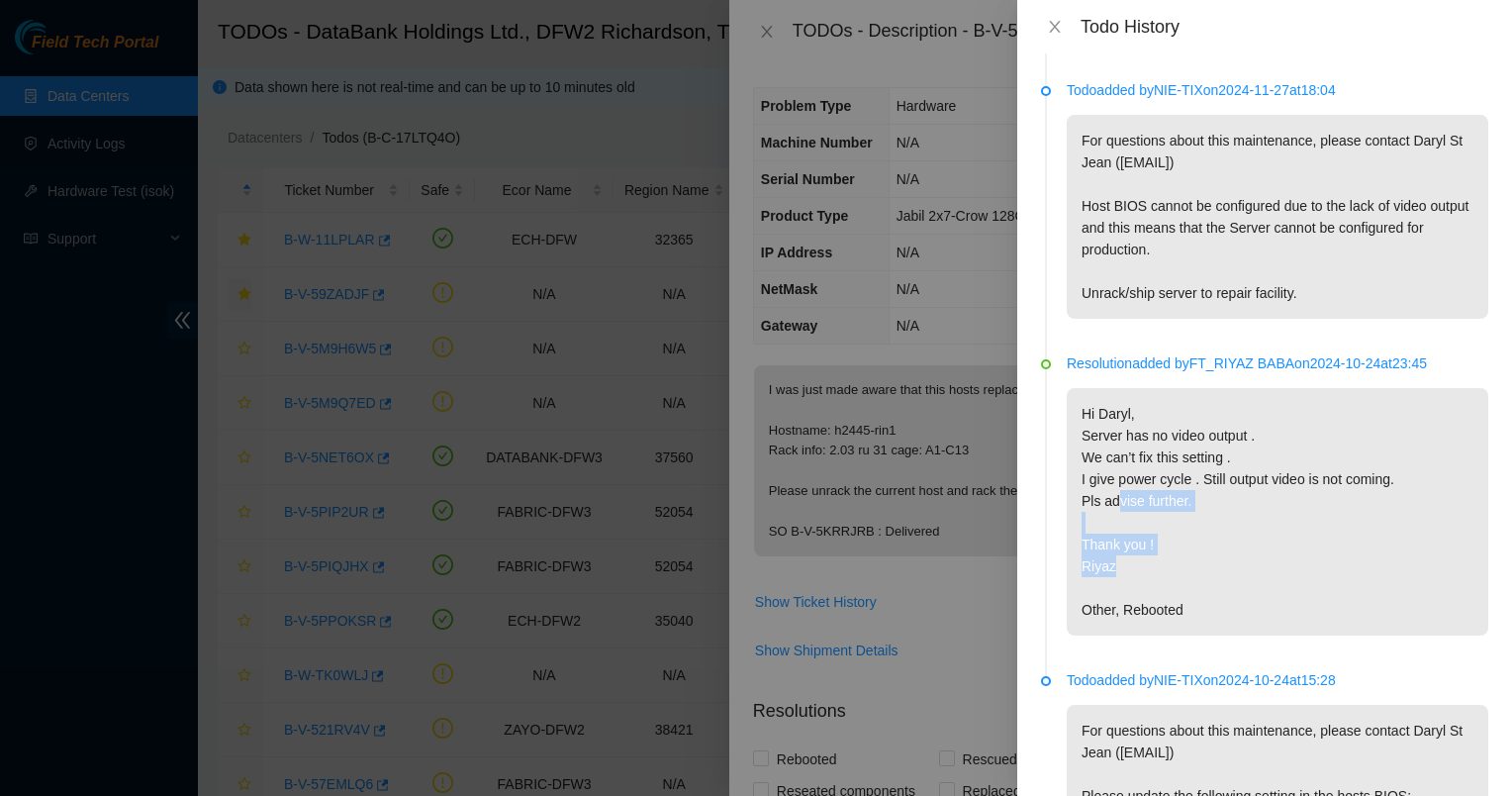 drag, startPoint x: 1180, startPoint y: 534, endPoint x: 1117, endPoint y: 495, distance: 74.094534 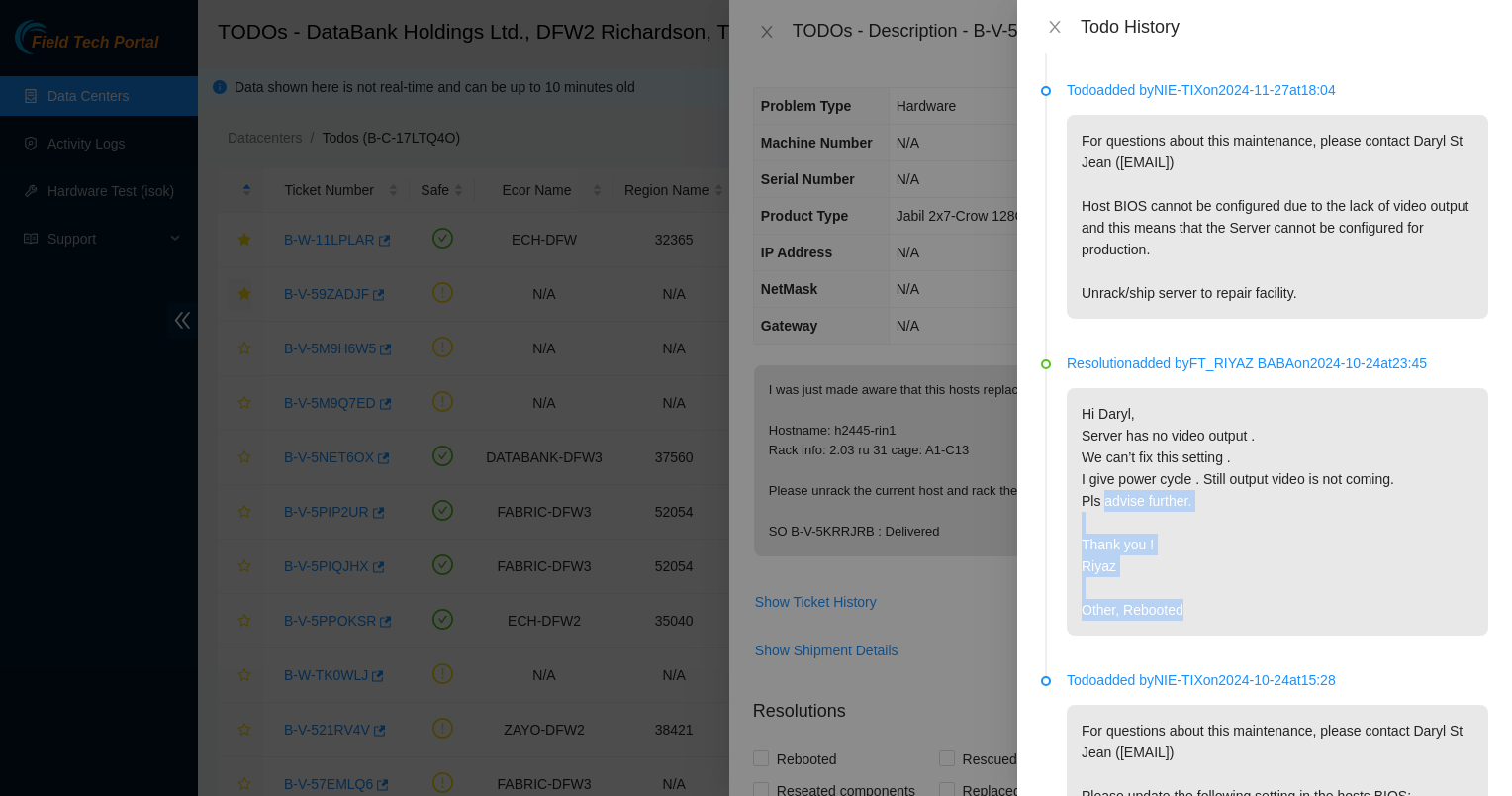 drag, startPoint x: 1117, startPoint y: 495, endPoint x: 1244, endPoint y: 622, distance: 179.60512 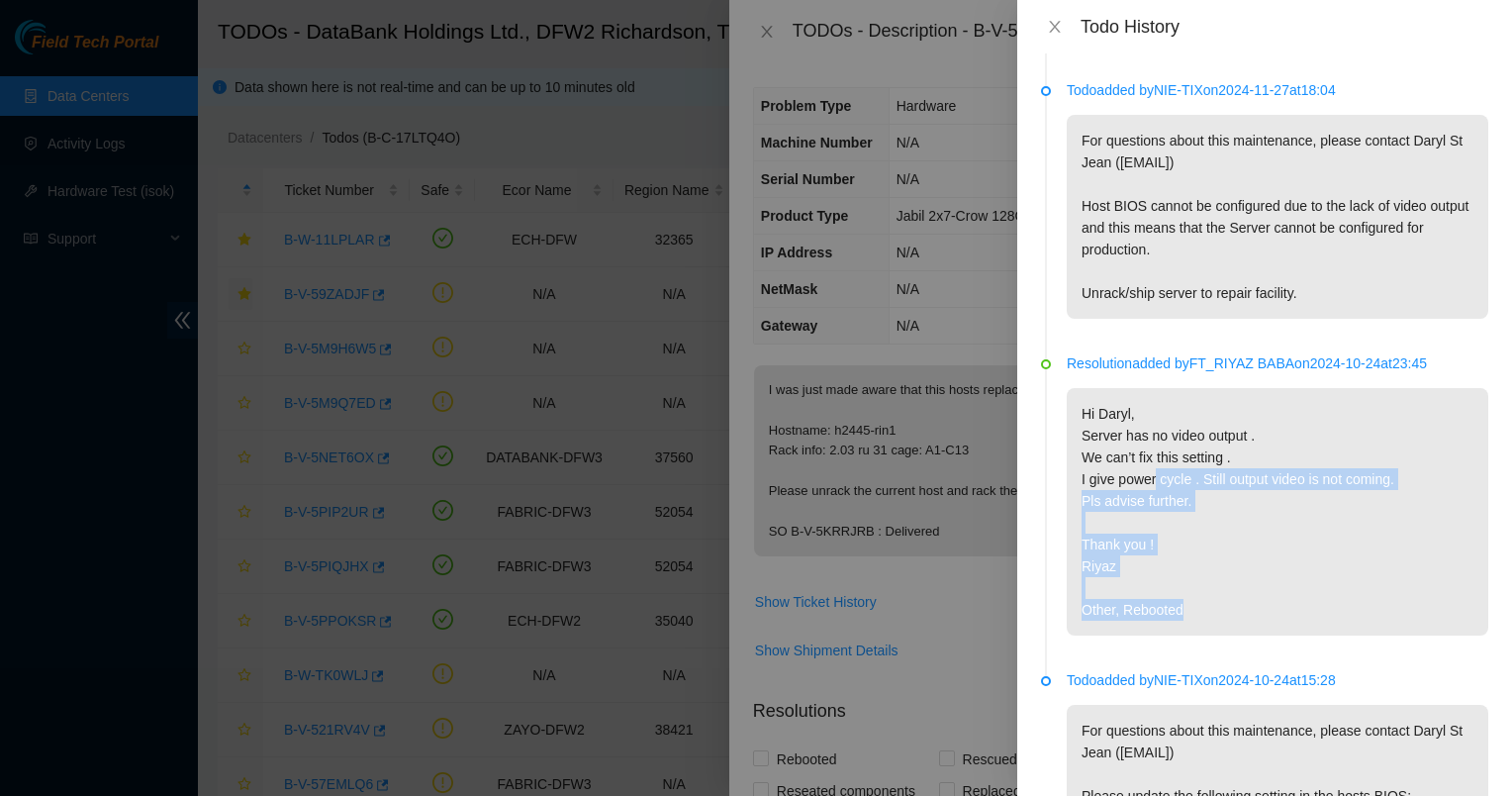 drag, startPoint x: 1199, startPoint y: 570, endPoint x: 1154, endPoint y: 477, distance: 103.3151 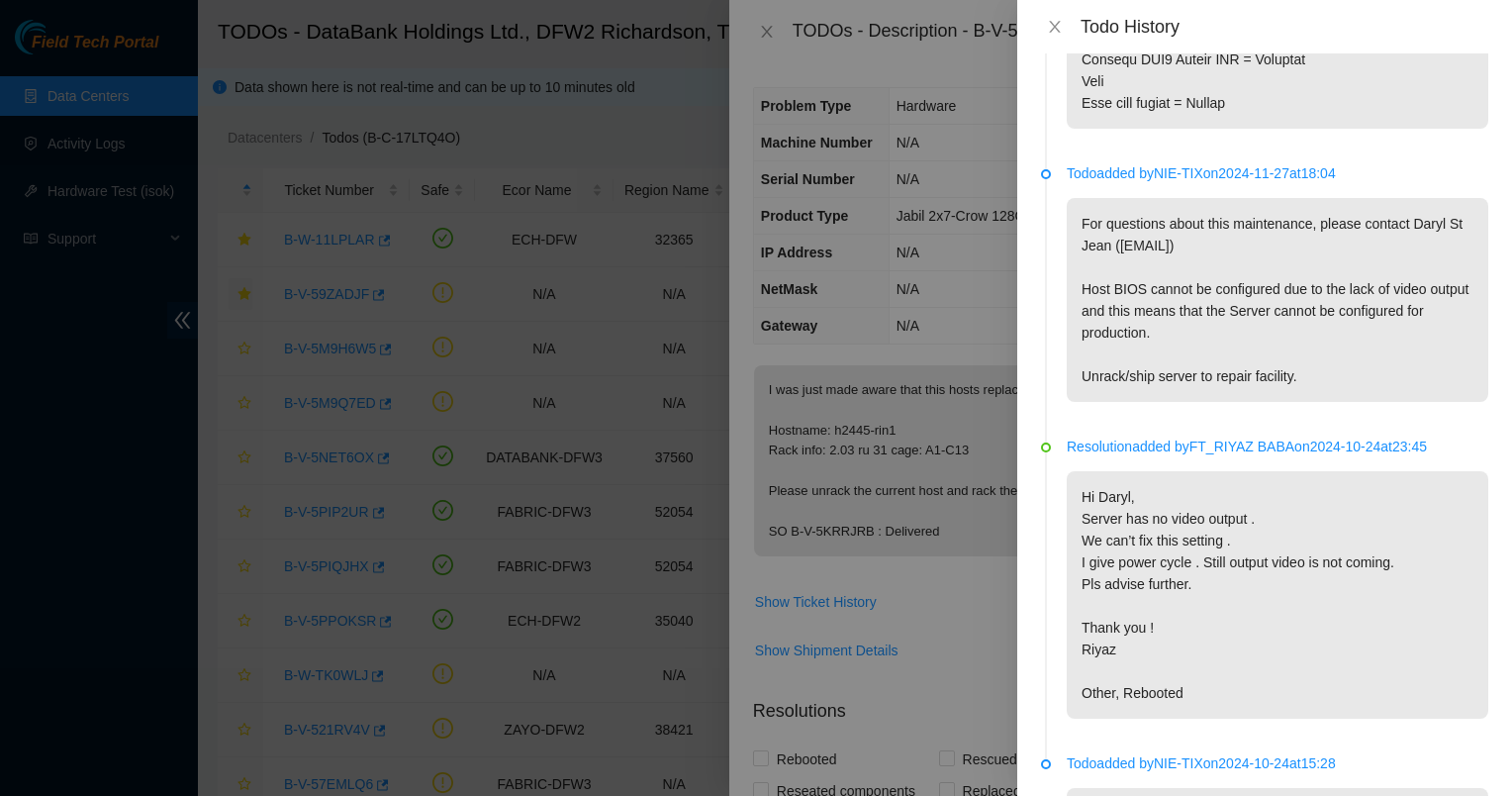scroll, scrollTop: 1145, scrollLeft: 0, axis: vertical 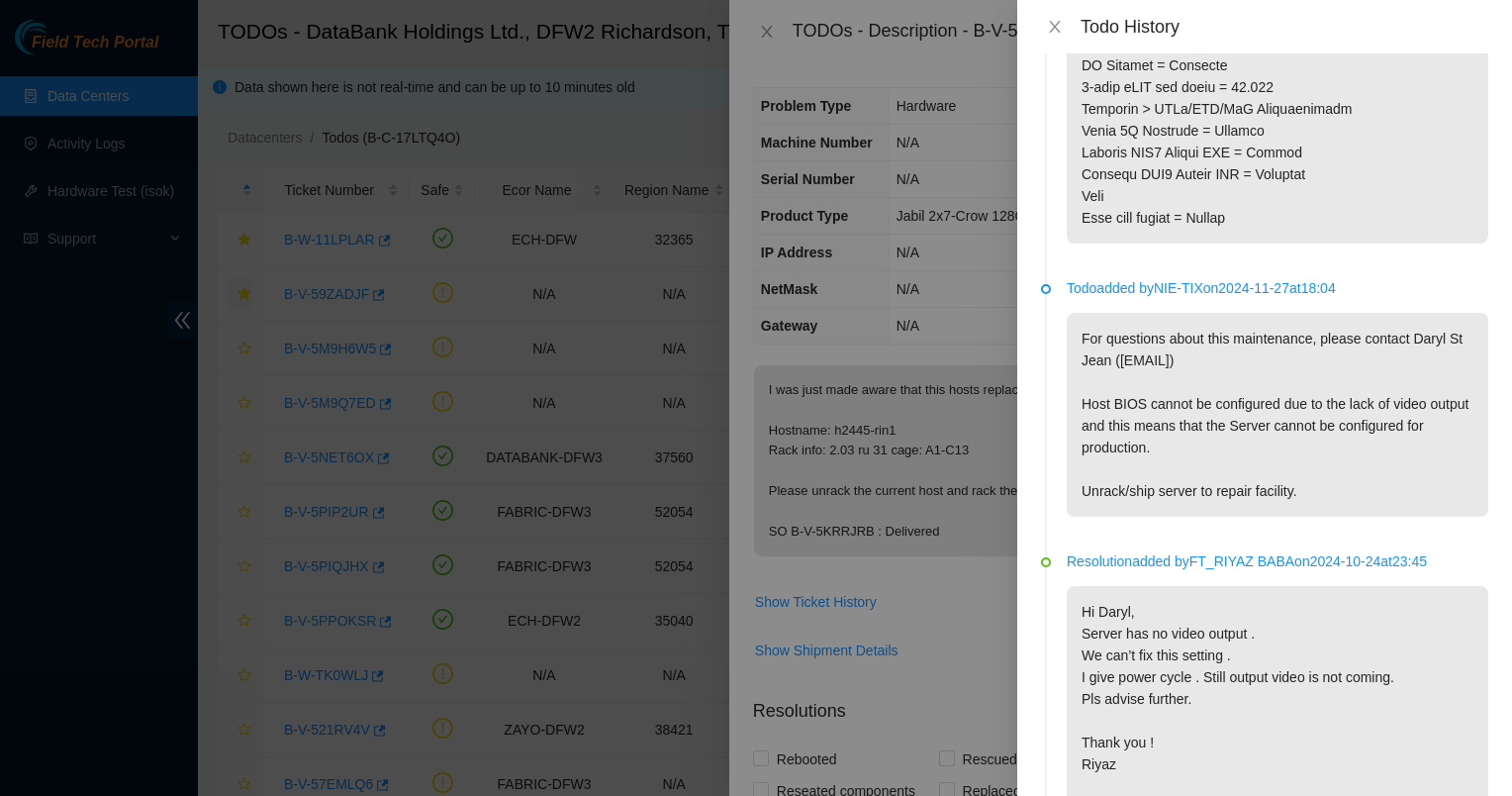 drag, startPoint x: 1324, startPoint y: 497, endPoint x: 1164, endPoint y: 409, distance: 182.6034 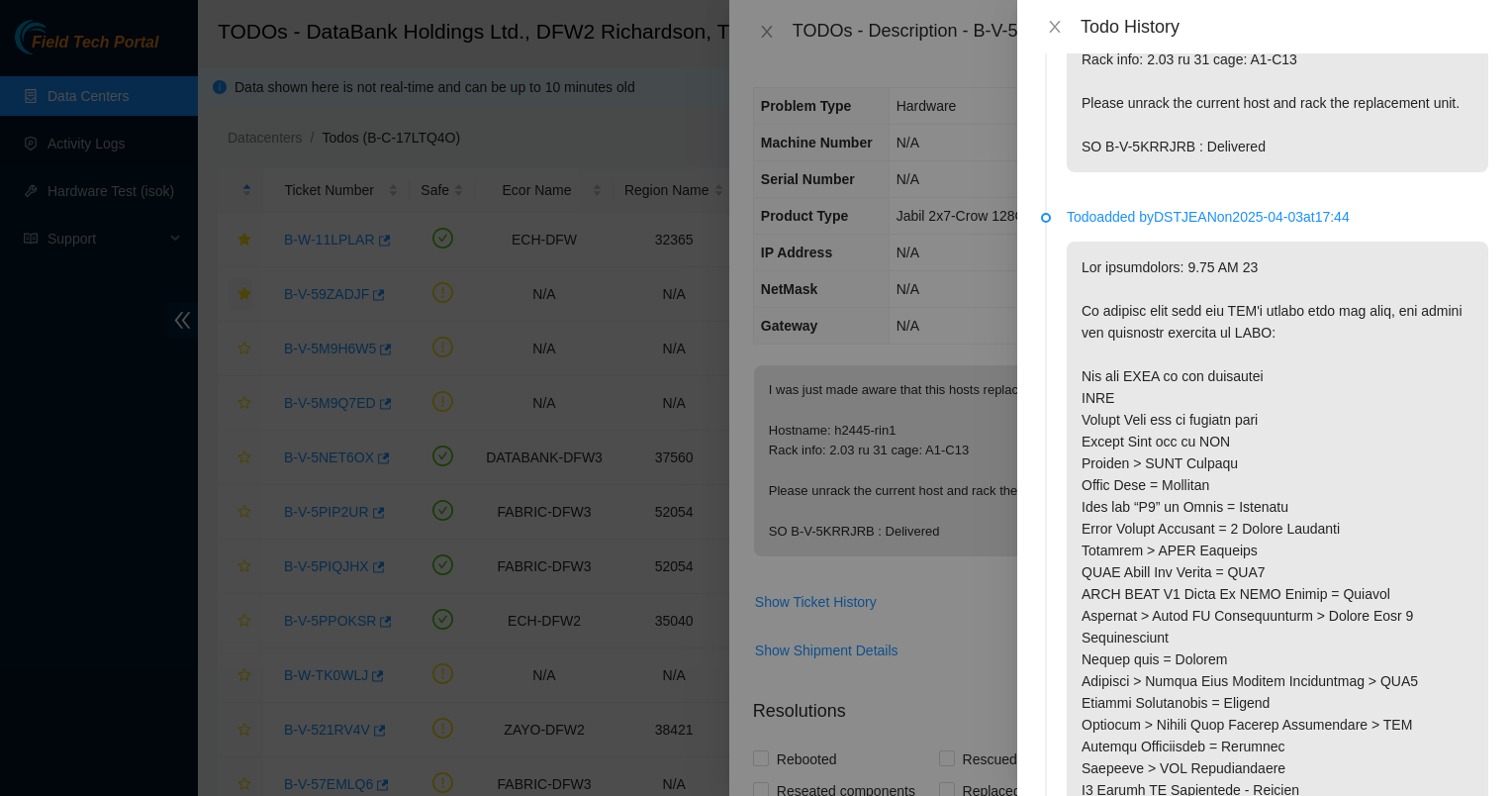 scroll, scrollTop: 0, scrollLeft: 0, axis: both 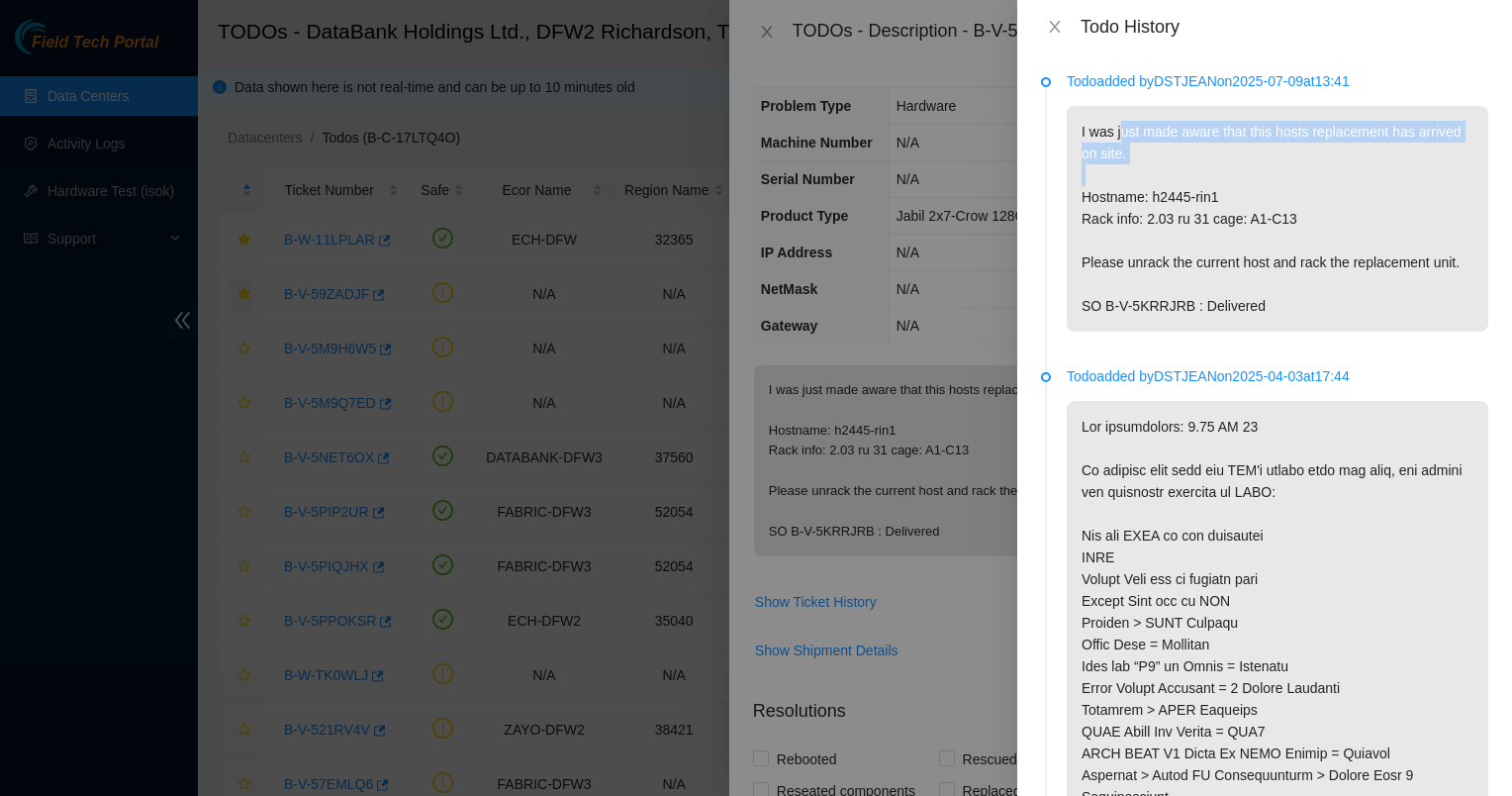 drag, startPoint x: 1184, startPoint y: 147, endPoint x: 1271, endPoint y: 179, distance: 92.69844 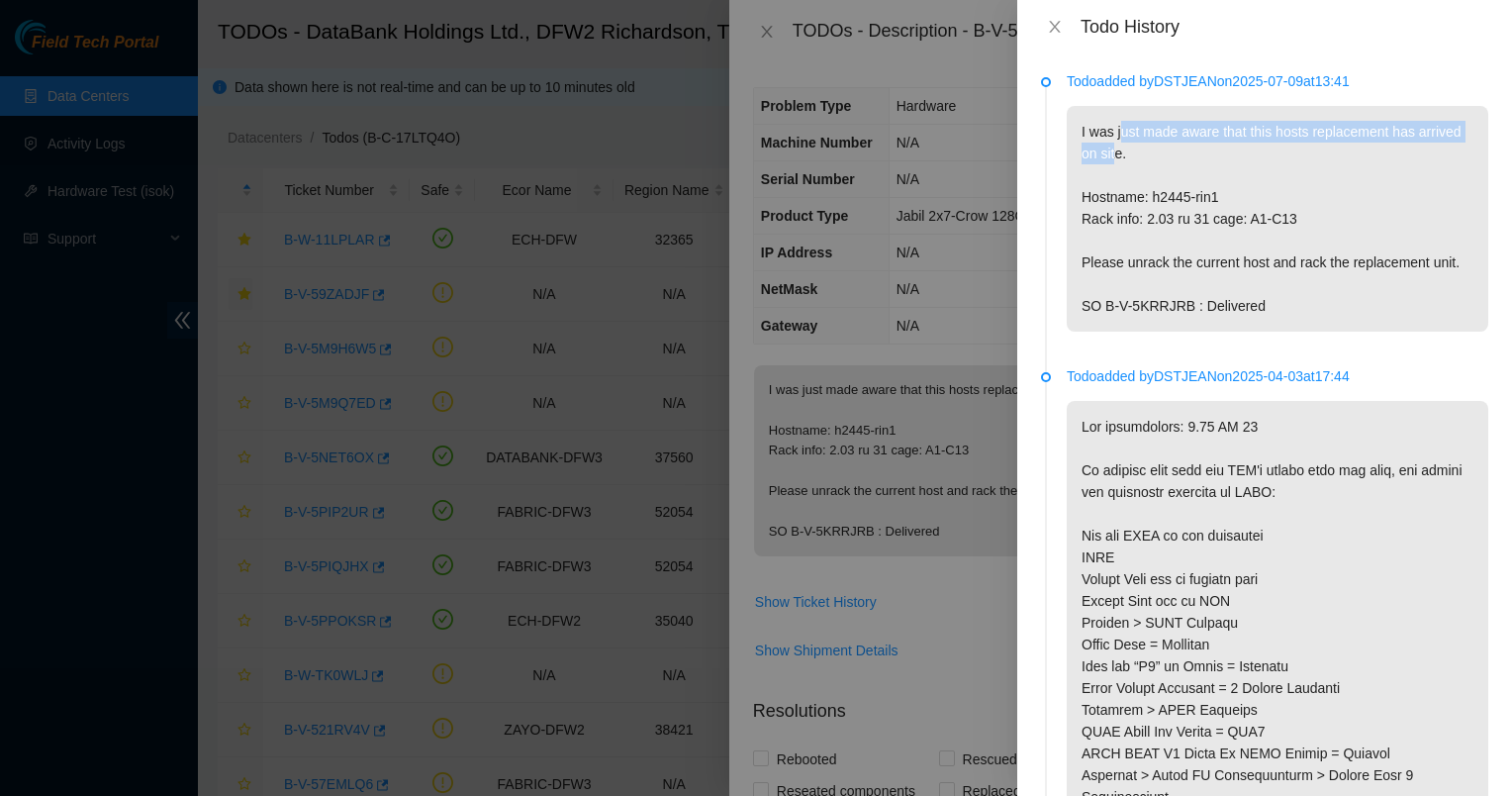 drag, startPoint x: 1271, startPoint y: 179, endPoint x: 1104, endPoint y: 148, distance: 169.85288 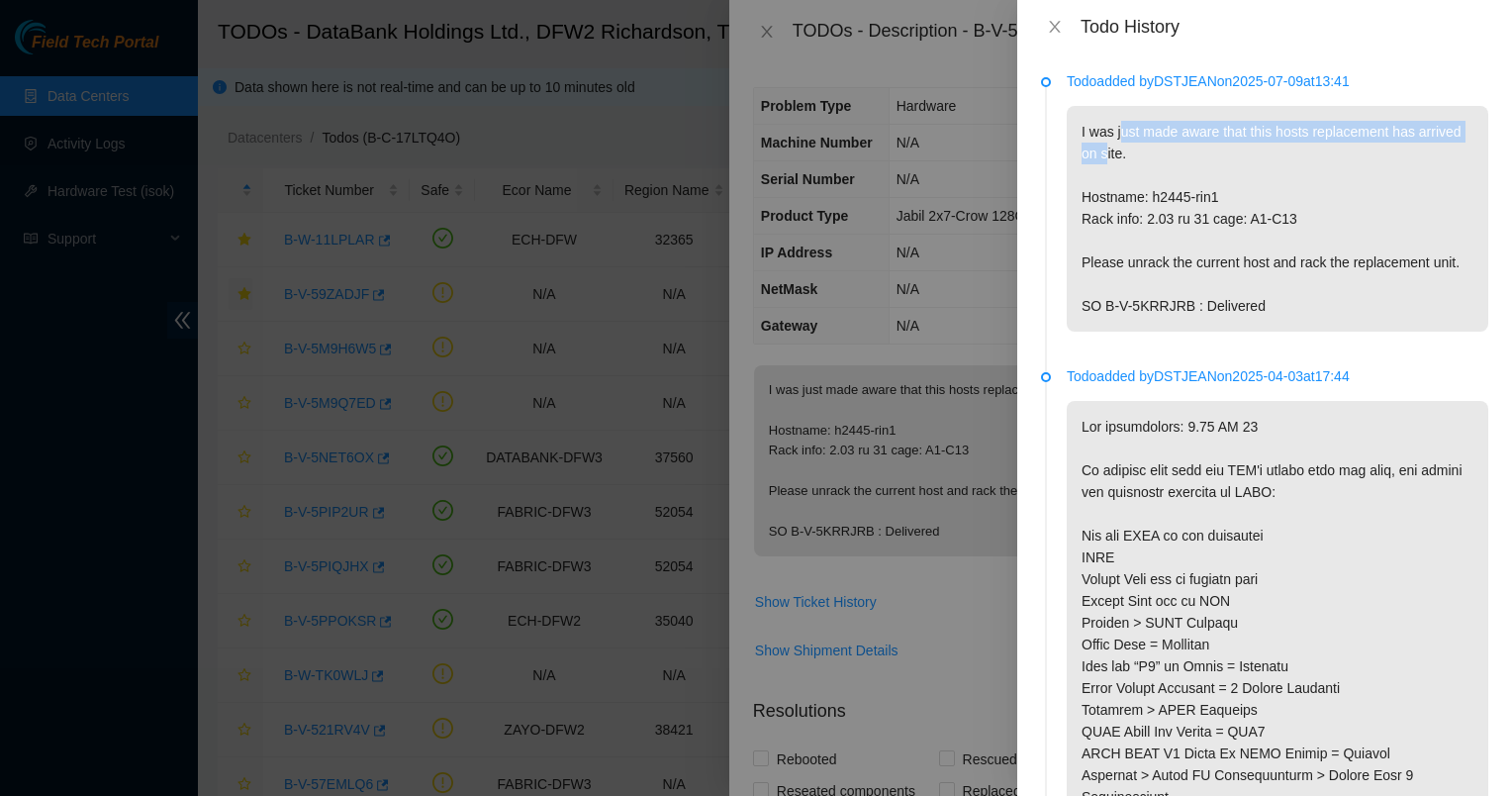 click on "I was just made aware that this hosts replacement has arrived on site.
Hostname: h2445-rin1
Rack info: 2.03 ru 31 cage: A1-C13
Please unrack the current host and rack the replacement unit.
SO B-V-5KRRJRB : Delivered" at bounding box center (1277, 219) 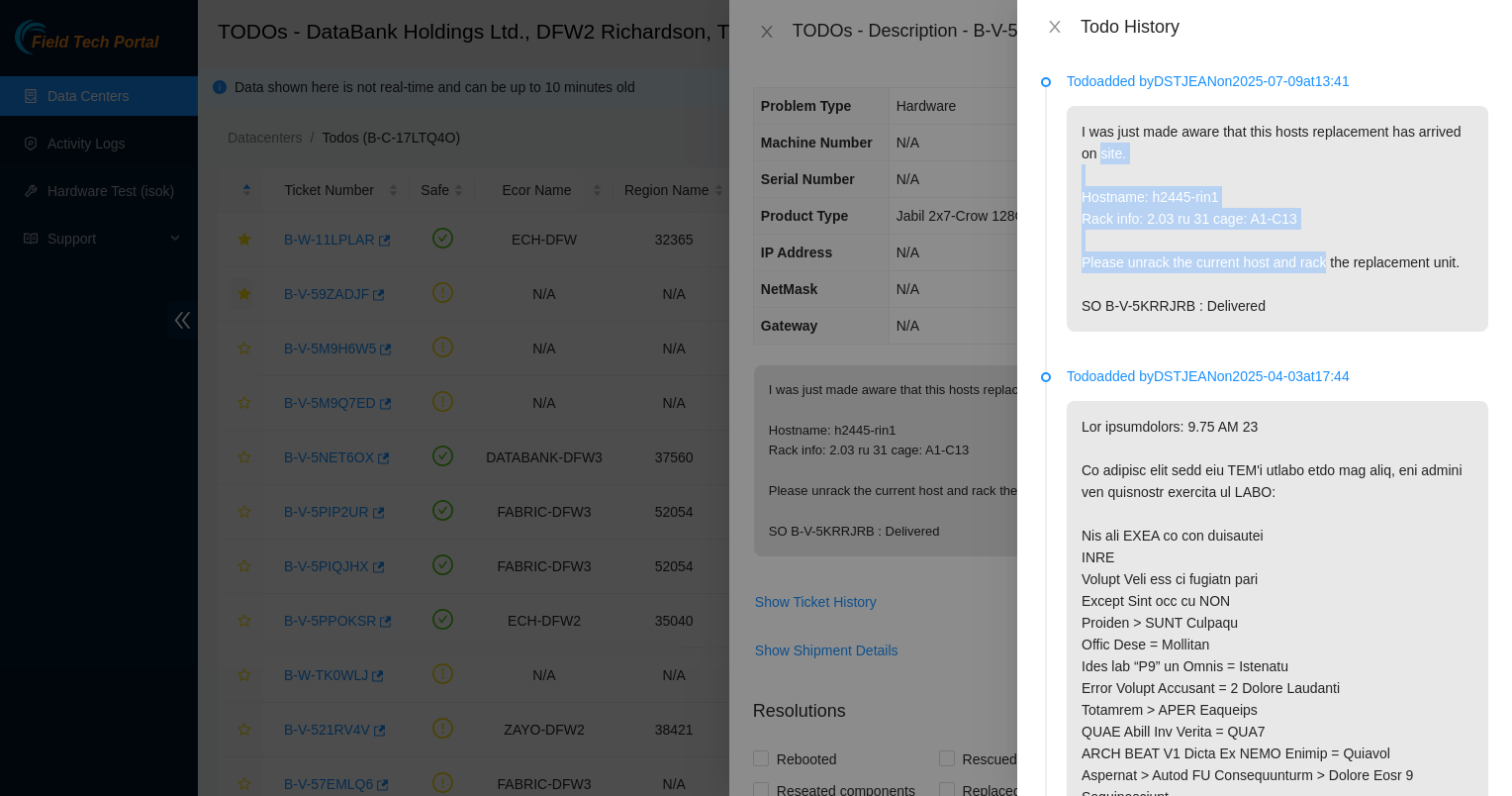 drag, startPoint x: 1103, startPoint y: 148, endPoint x: 1318, endPoint y: 257, distance: 241.05186 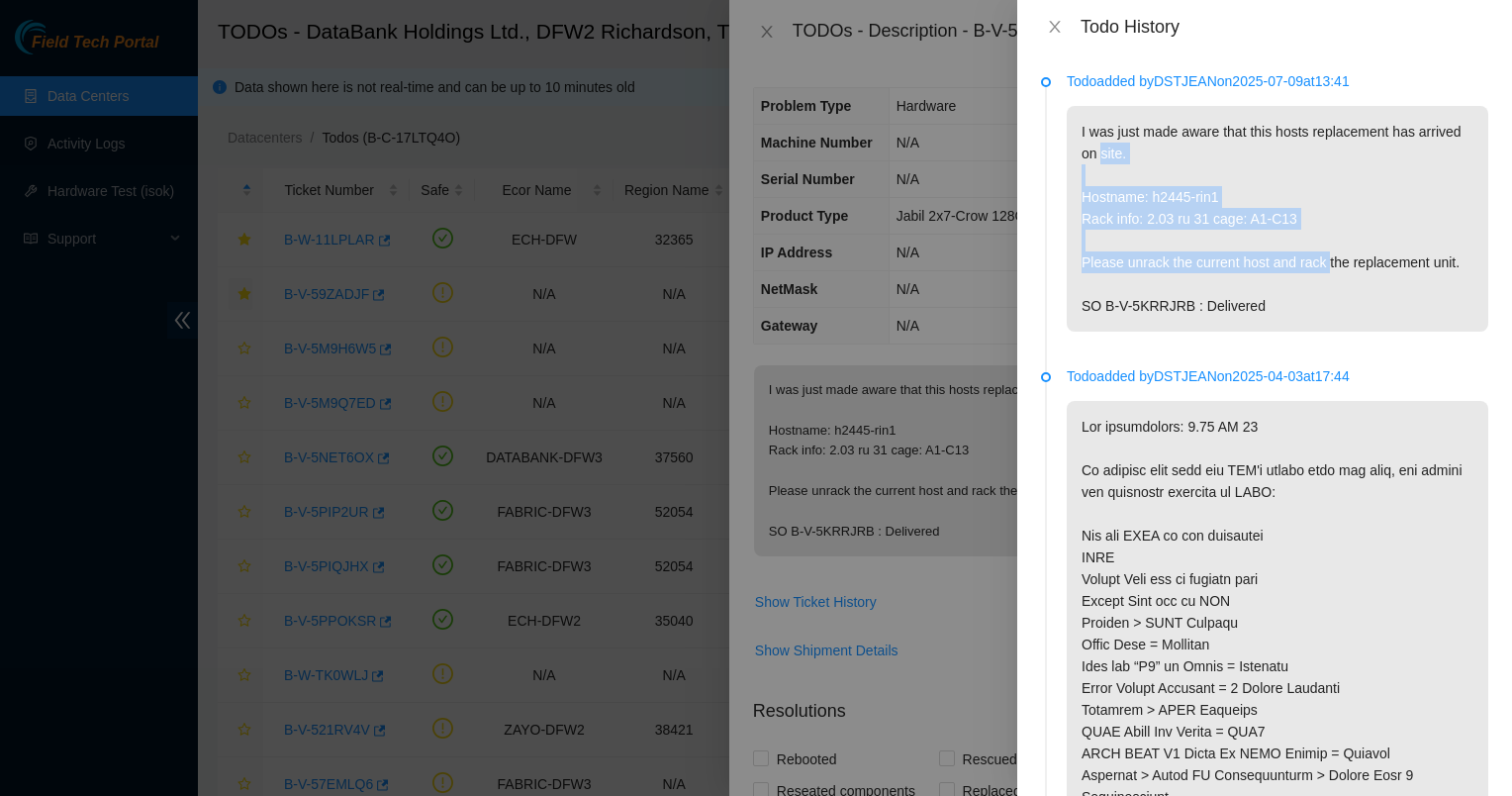 click on "I was just made aware that this hosts replacement has arrived on site.
Hostname: h2445-rin1
Rack info: 2.03 ru 31 cage: A1-C13
Please unrack the current host and rack the replacement unit.
SO B-V-5KRRJRB : Delivered" at bounding box center [1277, 219] 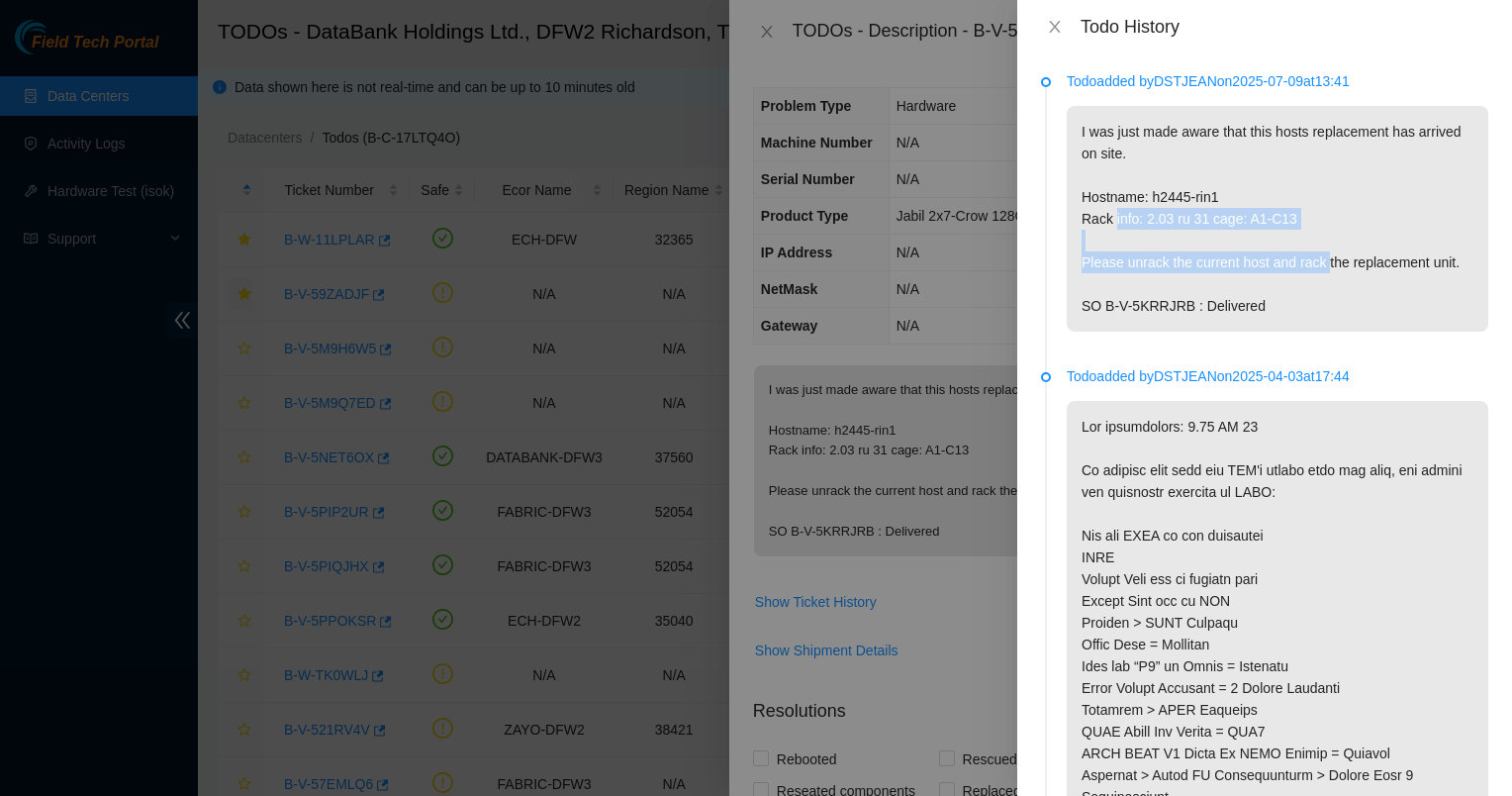 drag, startPoint x: 1318, startPoint y: 257, endPoint x: 1127, endPoint y: 223, distance: 194.0026 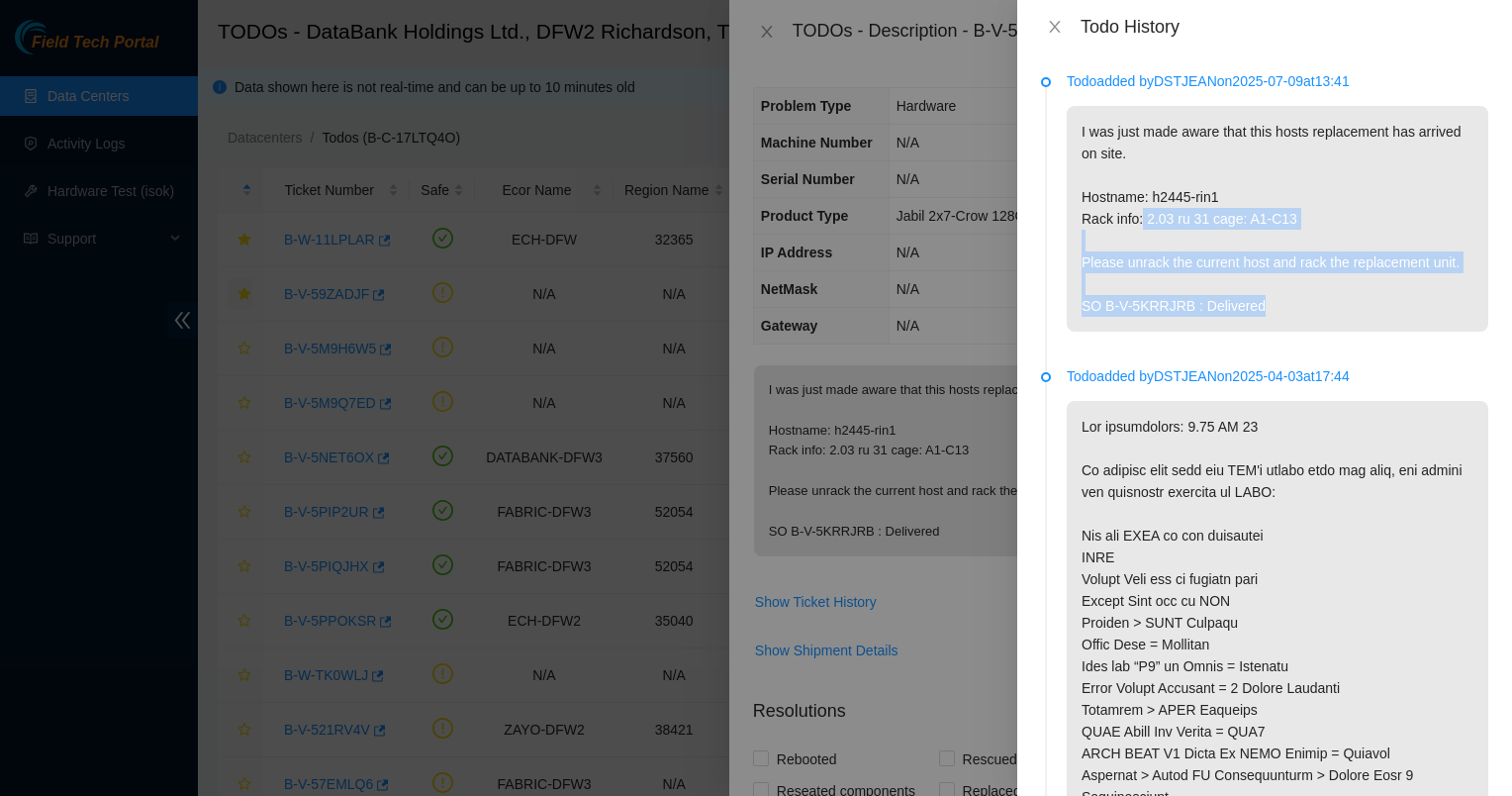 click on "I was just made aware that this hosts replacement has arrived on site.
Hostname: h2445-rin1
Rack info: 2.03 ru 31 cage: A1-C13
Please unrack the current host and rack the replacement unit.
SO B-V-5KRRJRB : Delivered" at bounding box center [1277, 219] 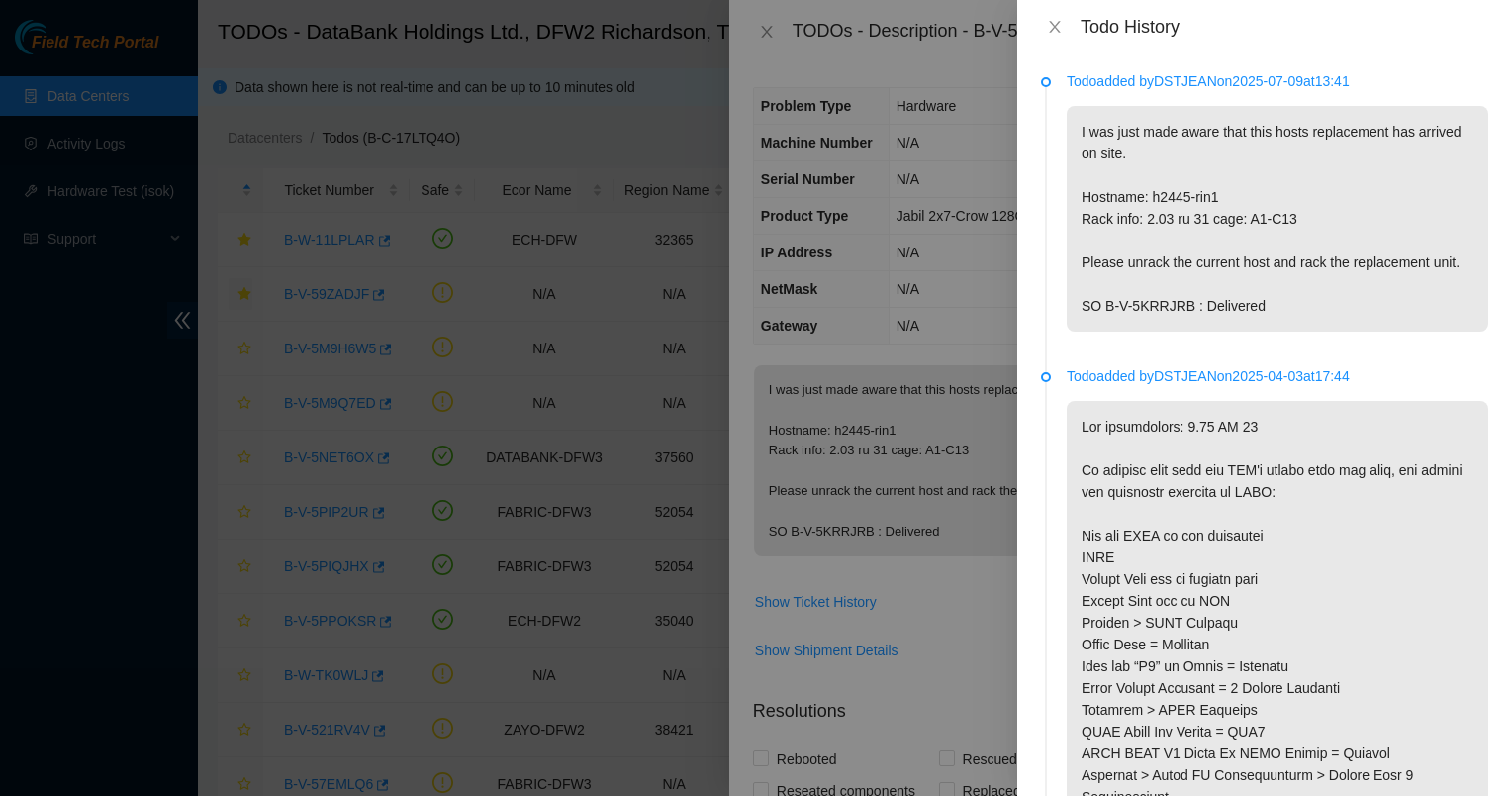 click on "Todo  added by  DSTJEAN  on  2025-07-09  at  13:41" at bounding box center [1277, 81] 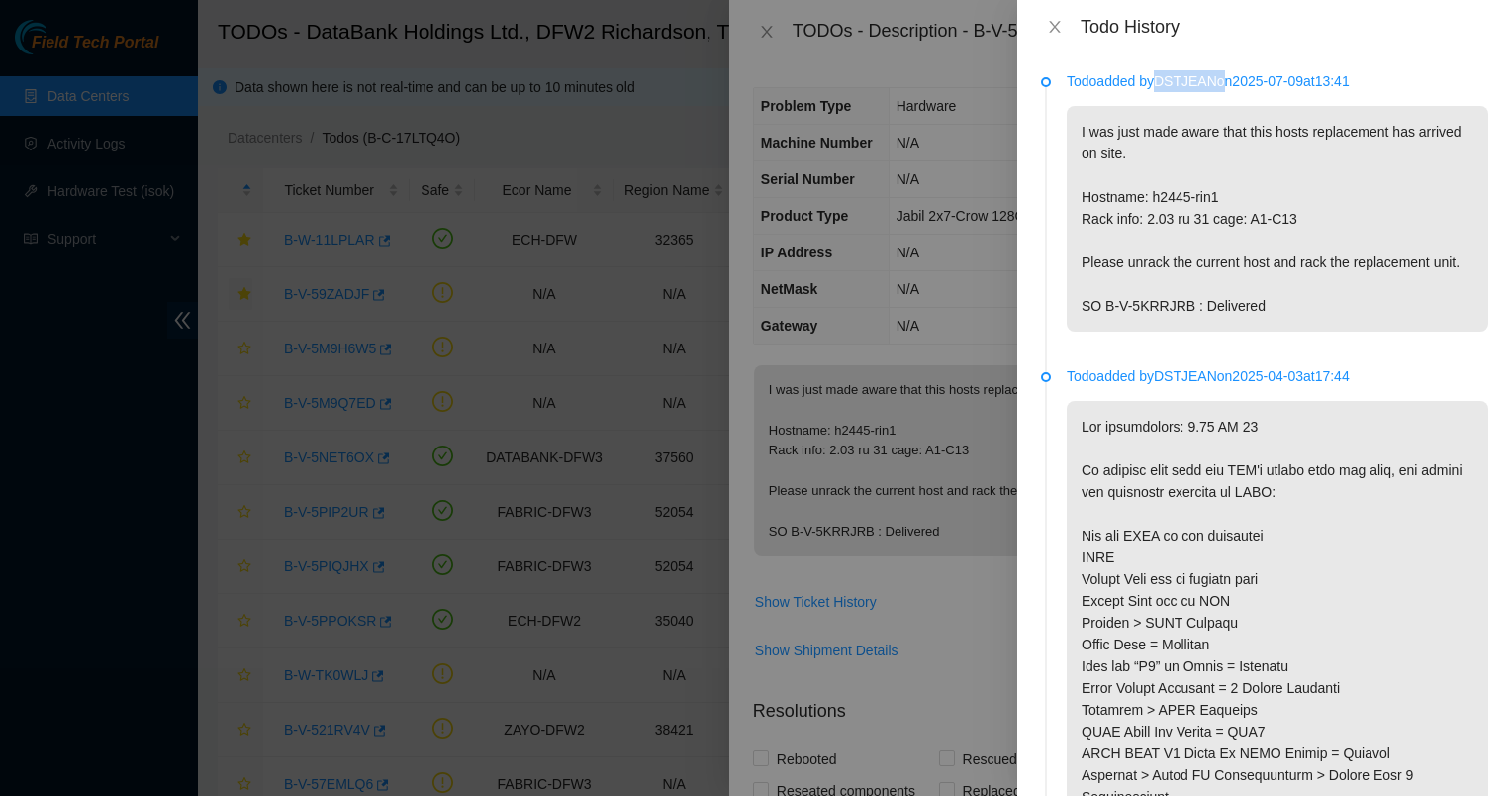 click on "Todo  added by  DSTJEAN  on  2025-07-09  at  13:41" at bounding box center (1277, 81) 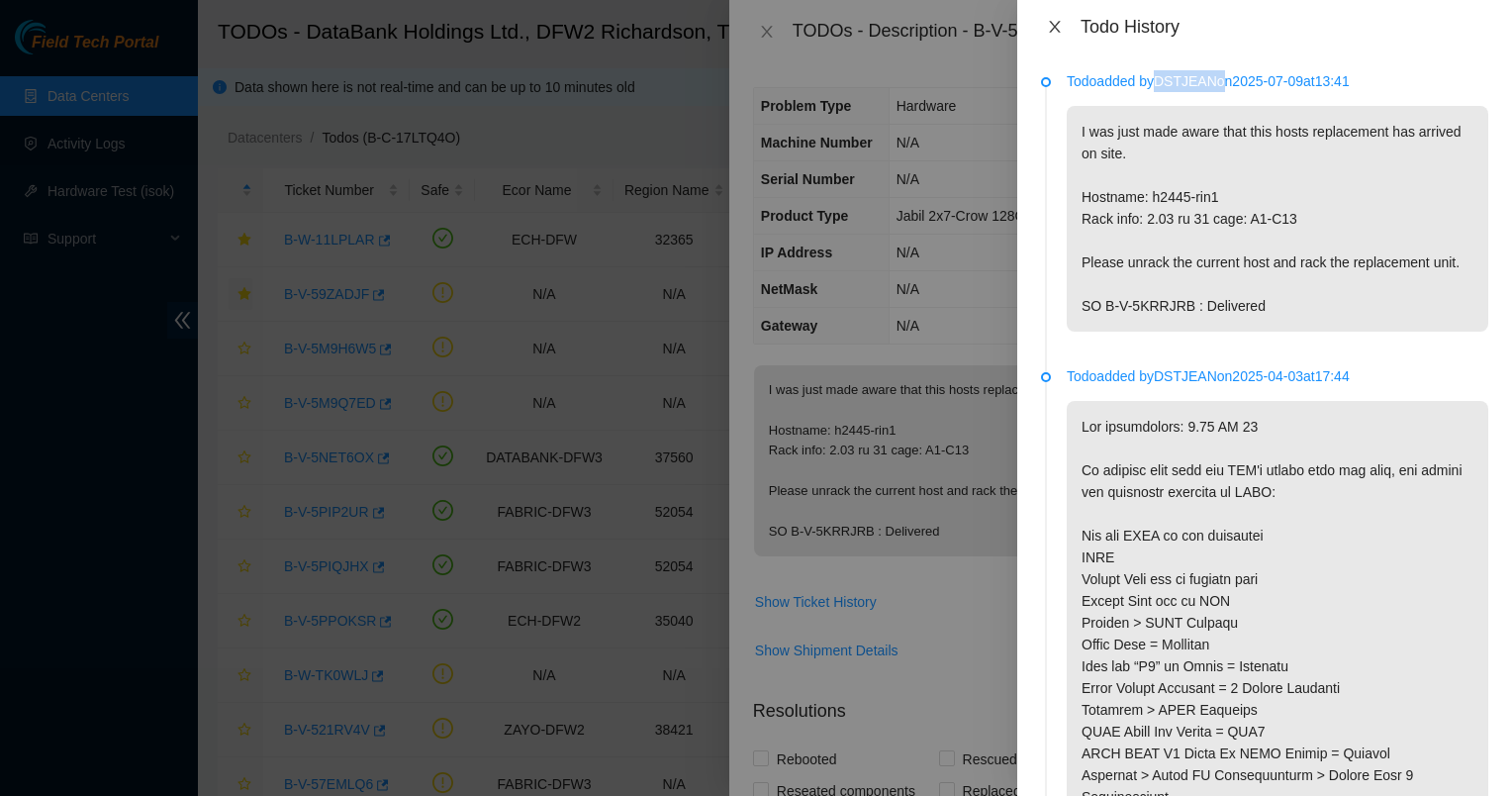 click 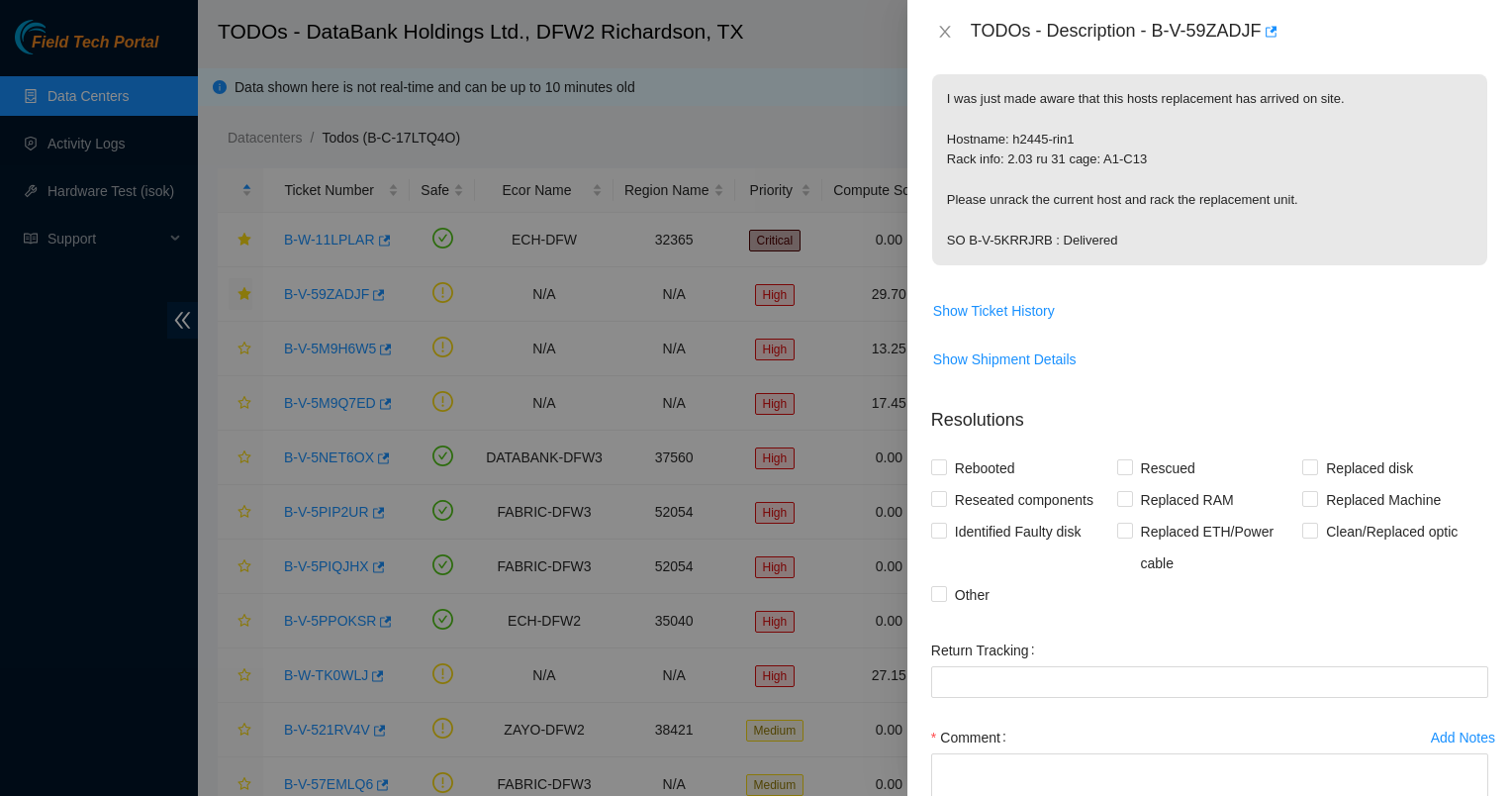 scroll, scrollTop: 0, scrollLeft: 0, axis: both 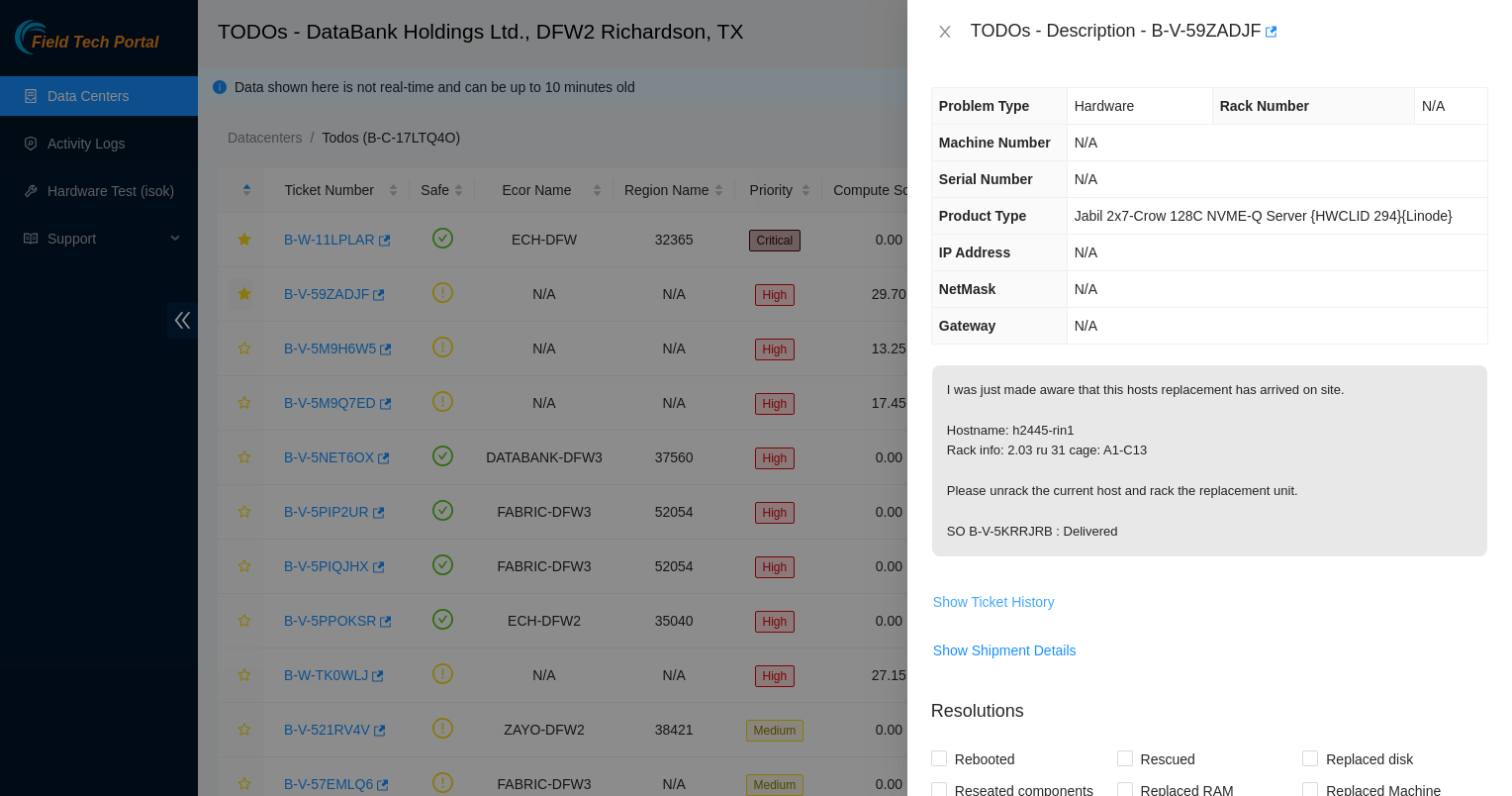 click on "Show Ticket History" at bounding box center [993, 602] 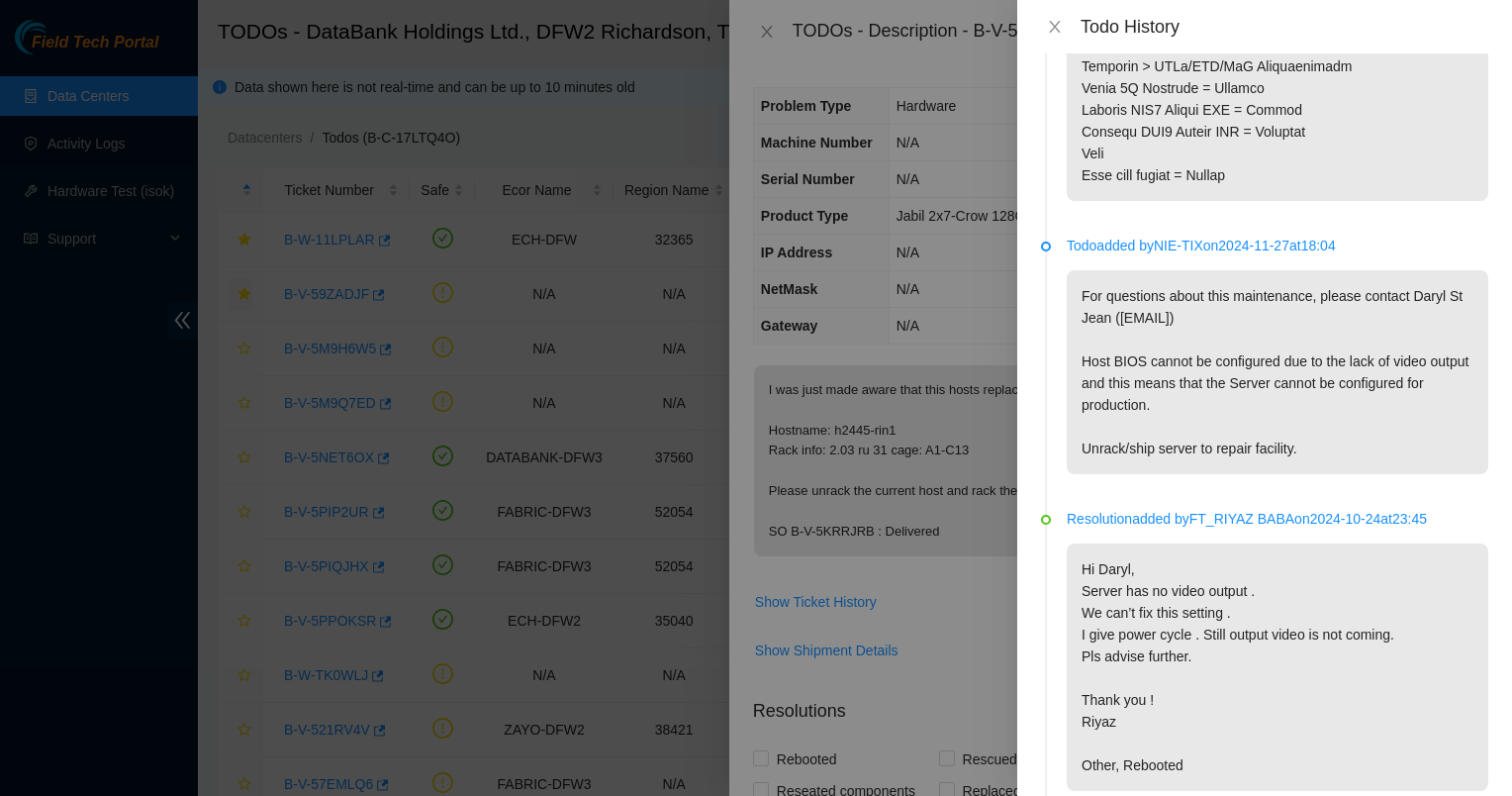 scroll, scrollTop: 1542, scrollLeft: 0, axis: vertical 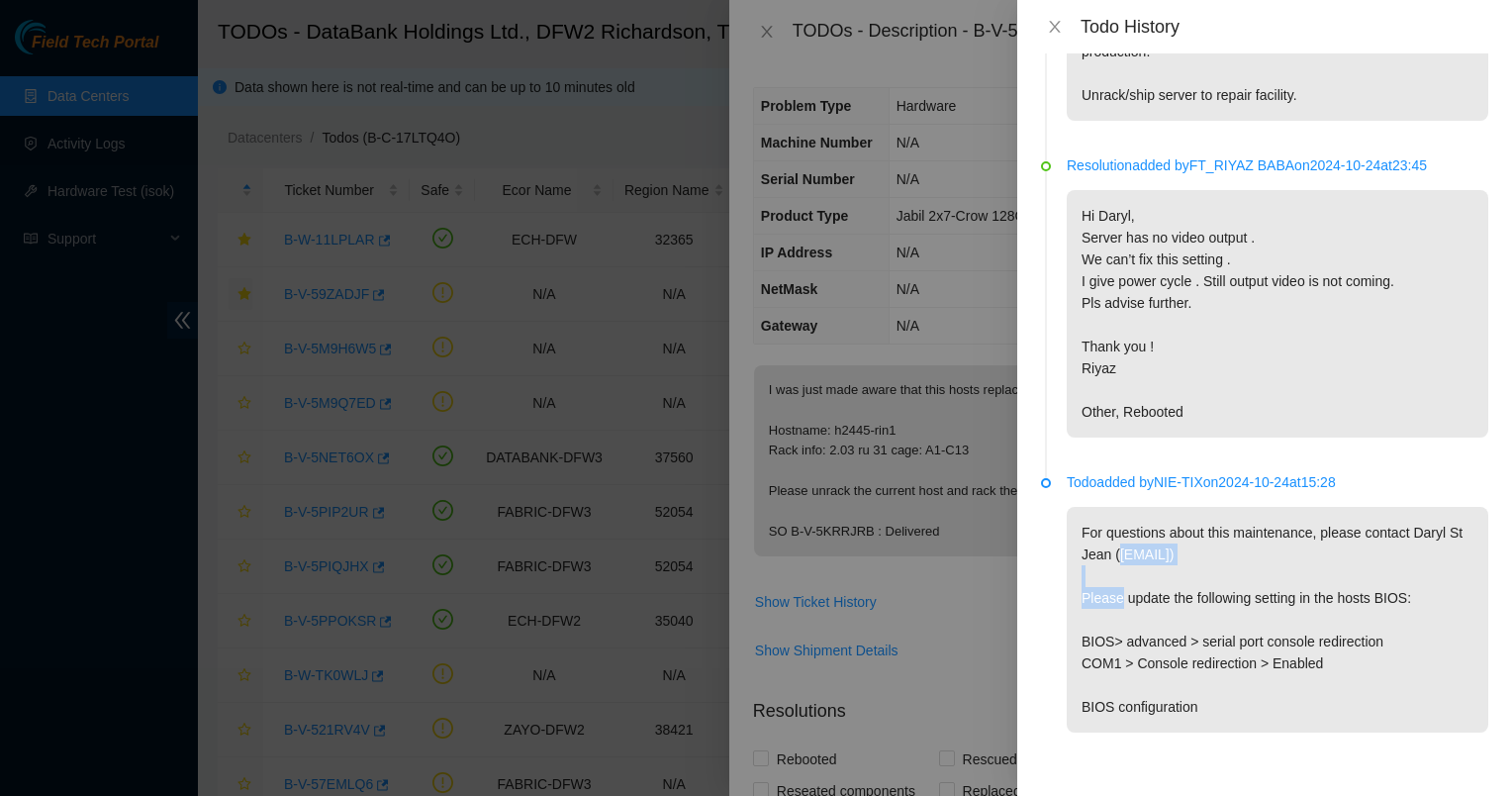 drag, startPoint x: 1242, startPoint y: 553, endPoint x: 1119, endPoint y: 544, distance: 123.32883 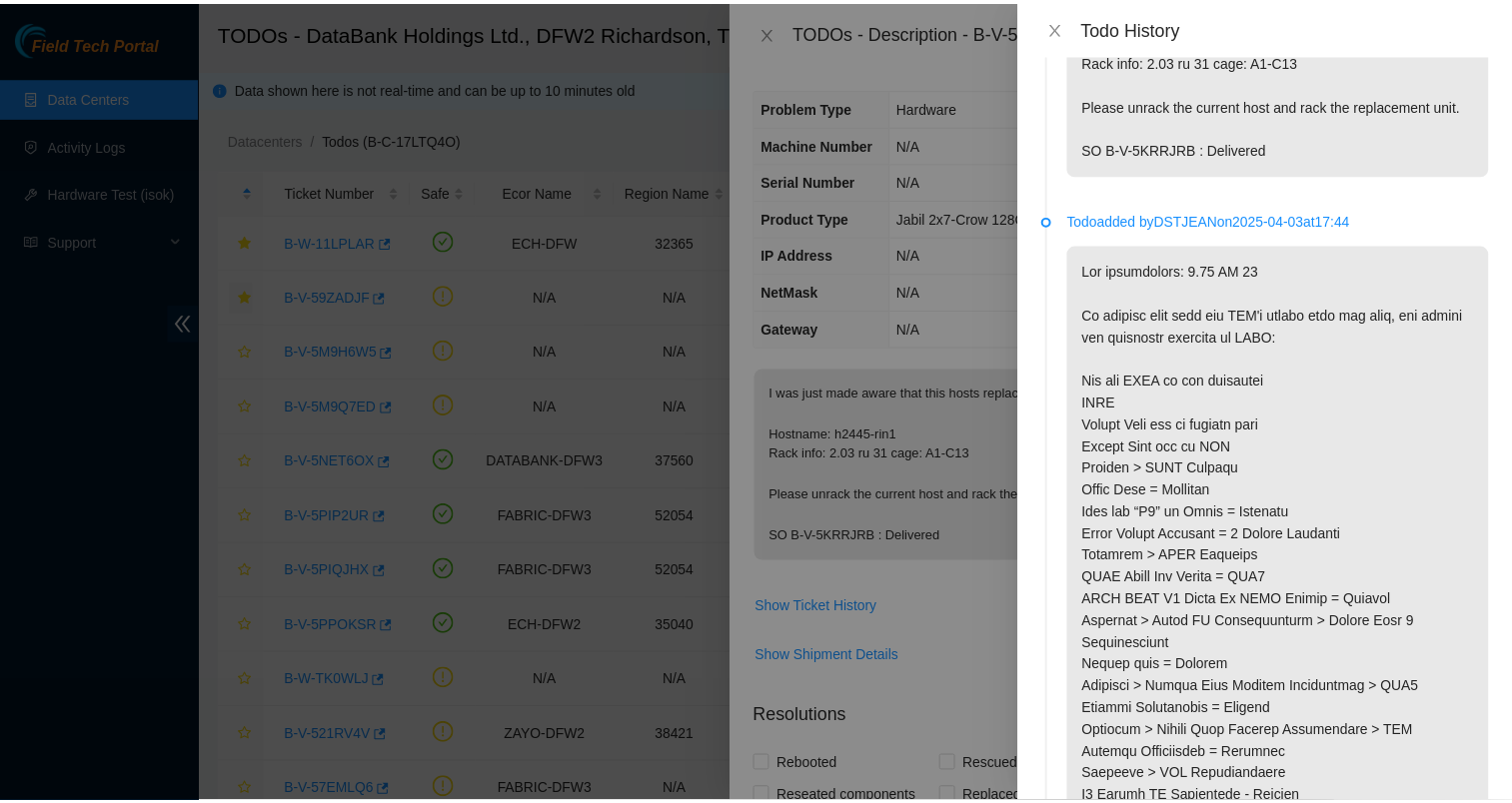 scroll, scrollTop: 0, scrollLeft: 0, axis: both 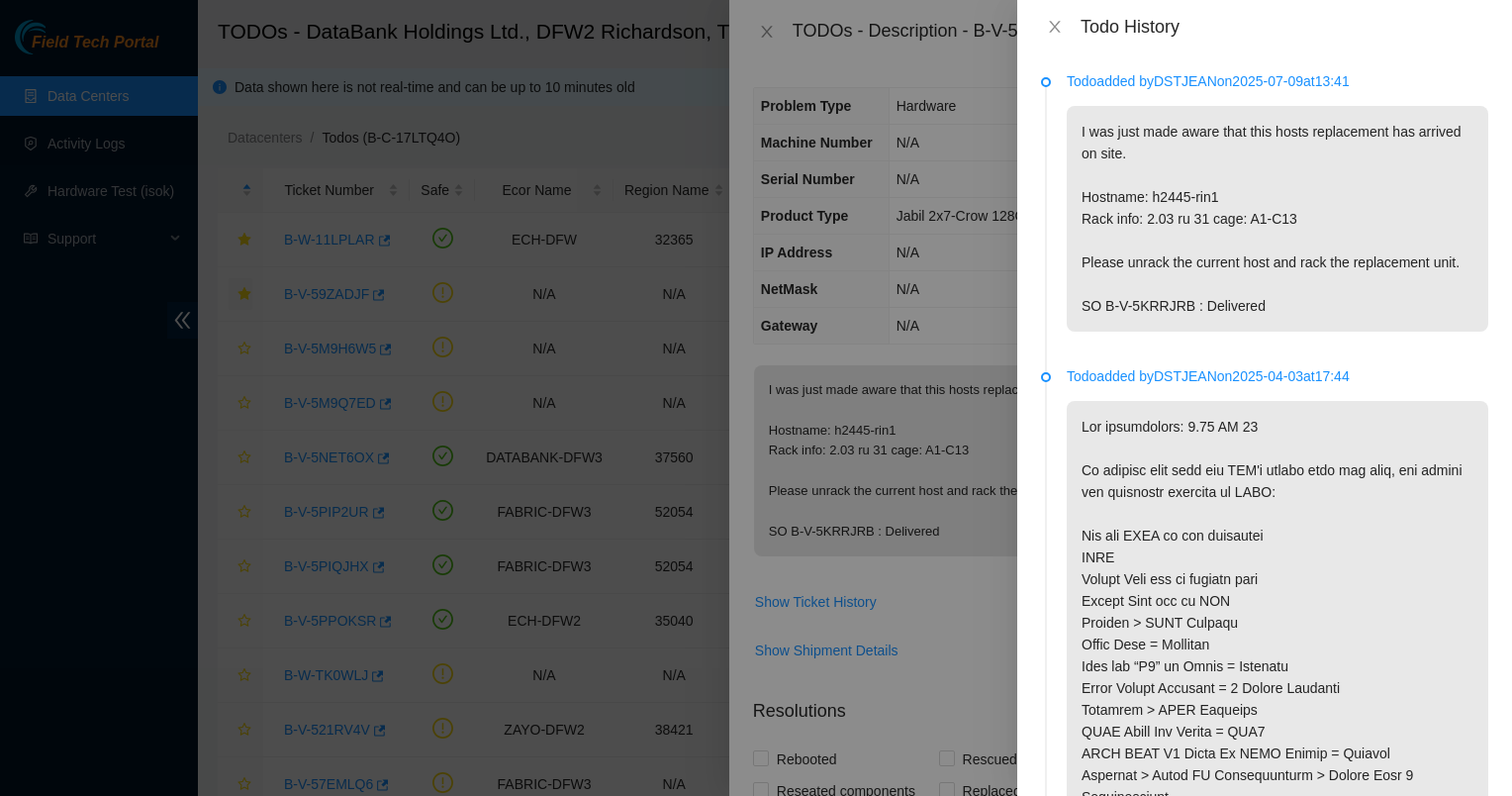 click on "Todo History" at bounding box center (1265, 27) 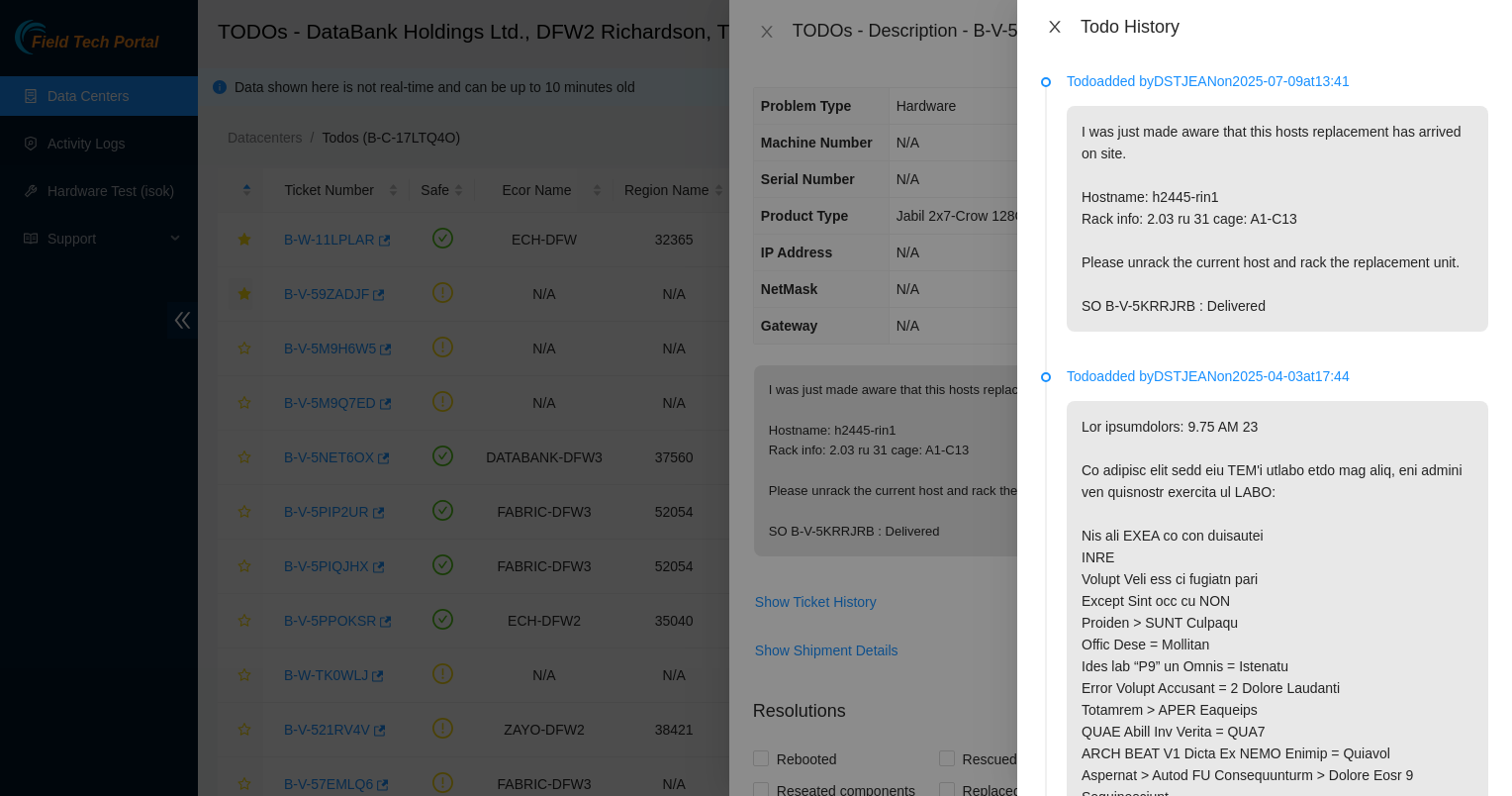 click 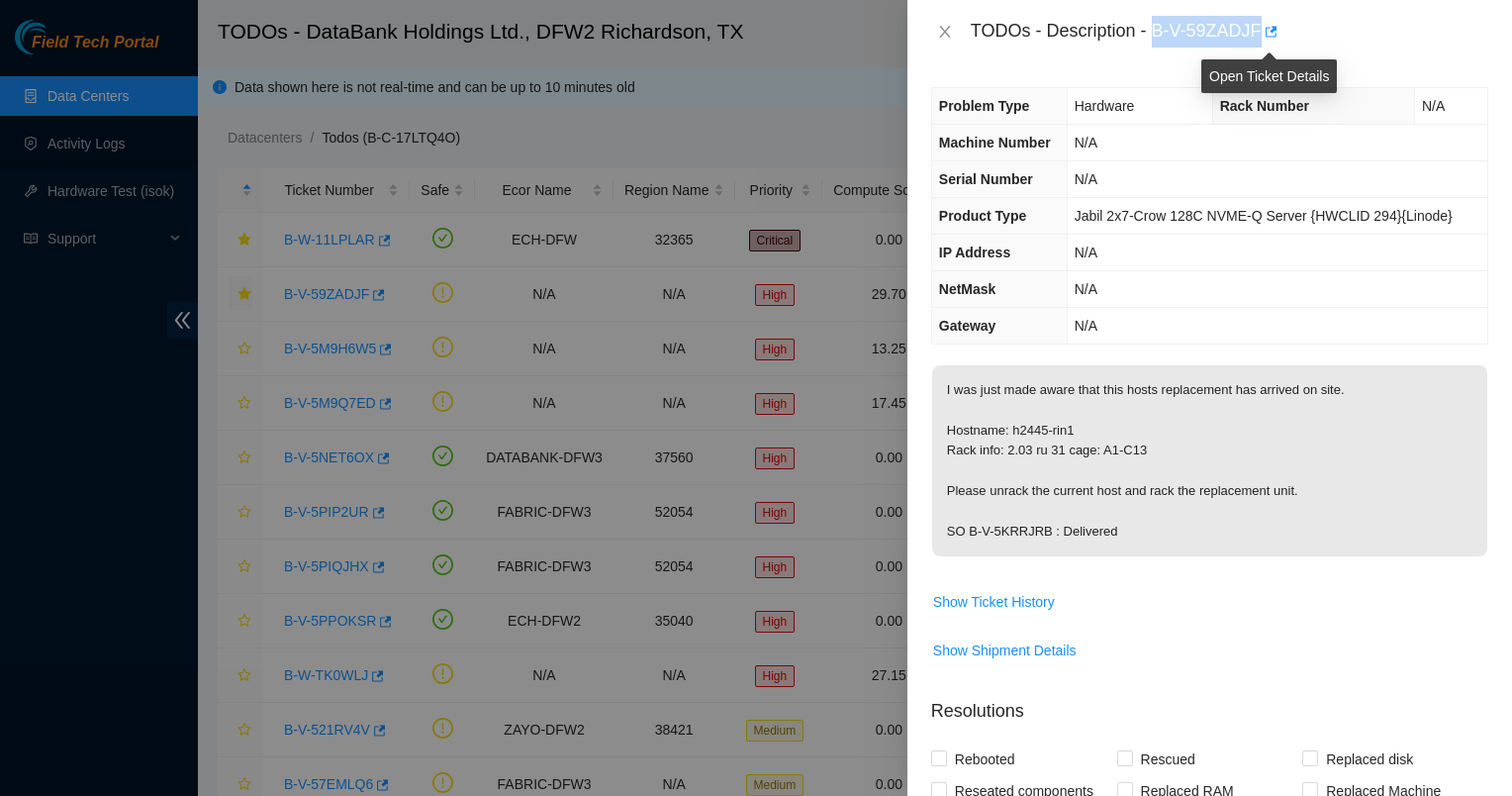 drag, startPoint x: 1157, startPoint y: 34, endPoint x: 1257, endPoint y: 41, distance: 100.2447 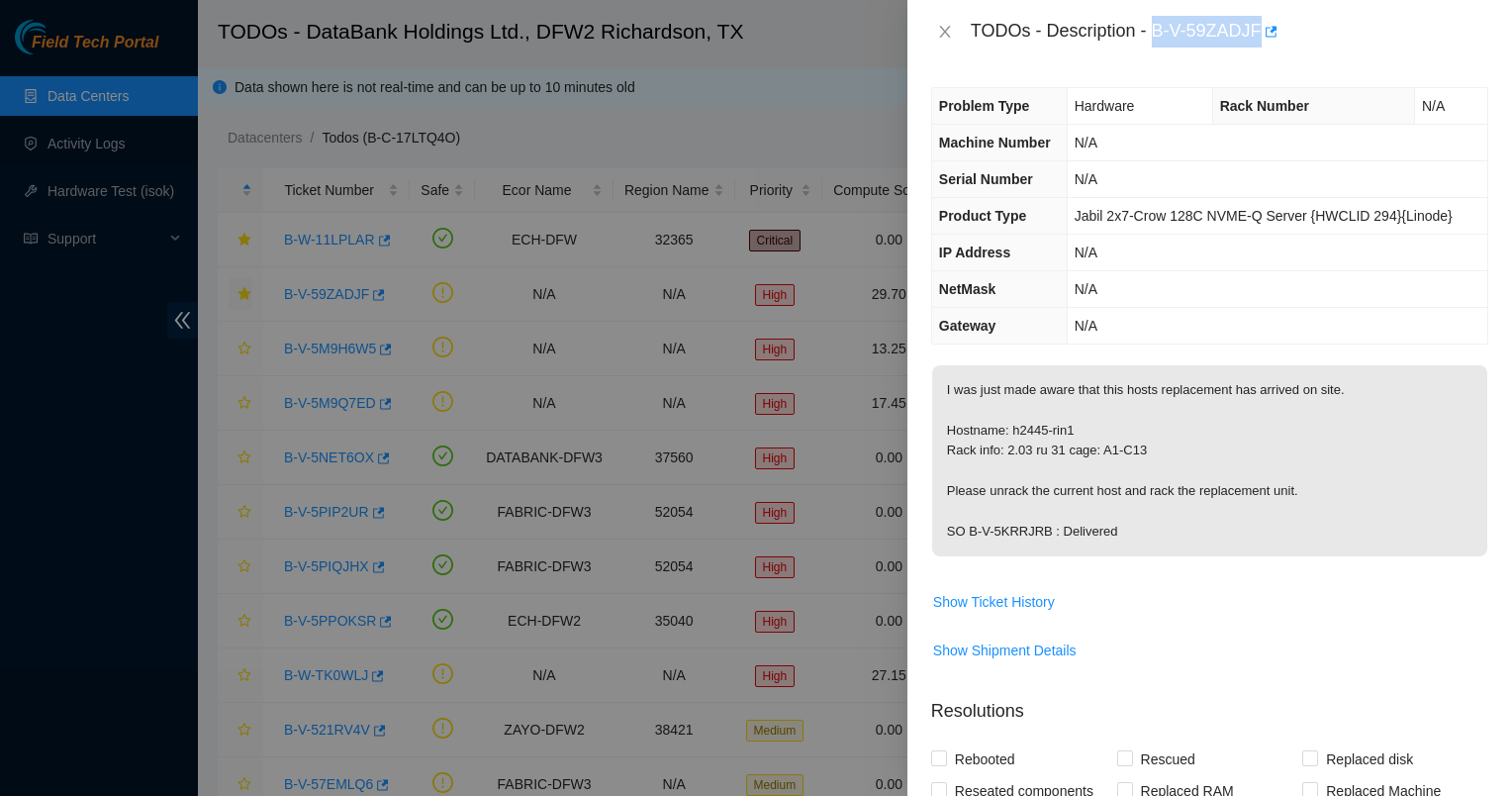 copy on "B-V-59ZADJF" 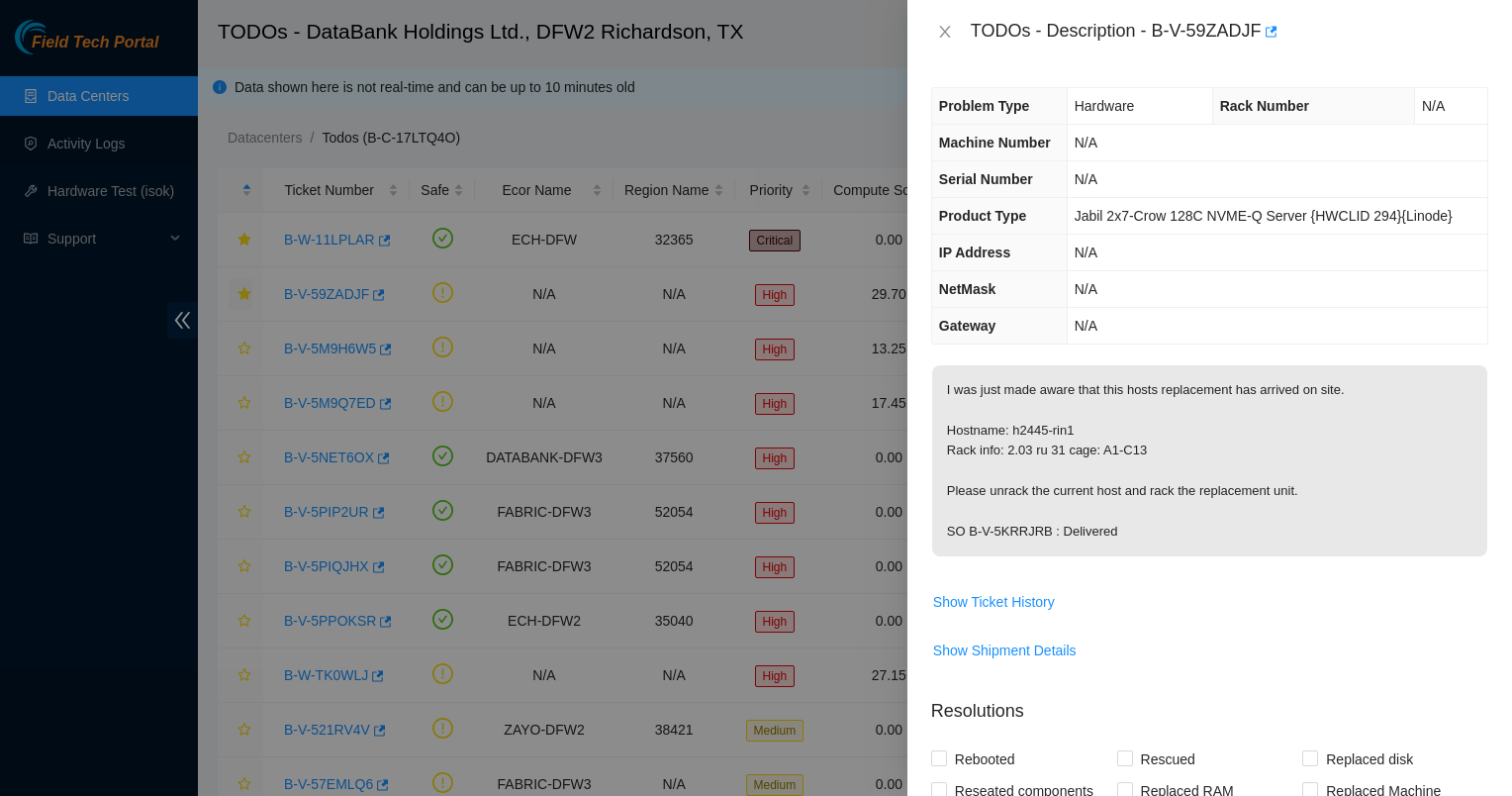 drag, startPoint x: 1101, startPoint y: 507, endPoint x: 1118, endPoint y: 489, distance: 24.758837 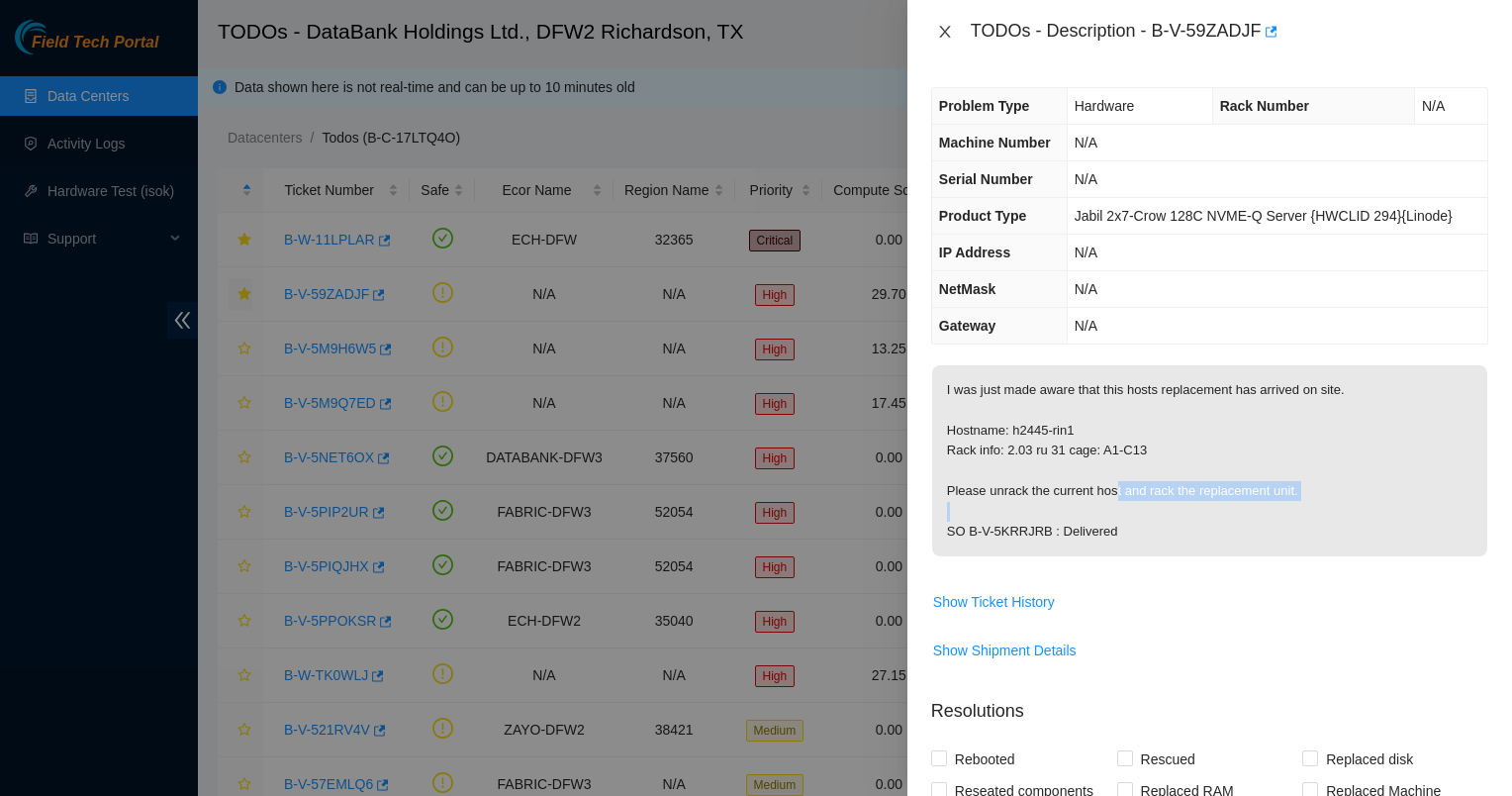 click 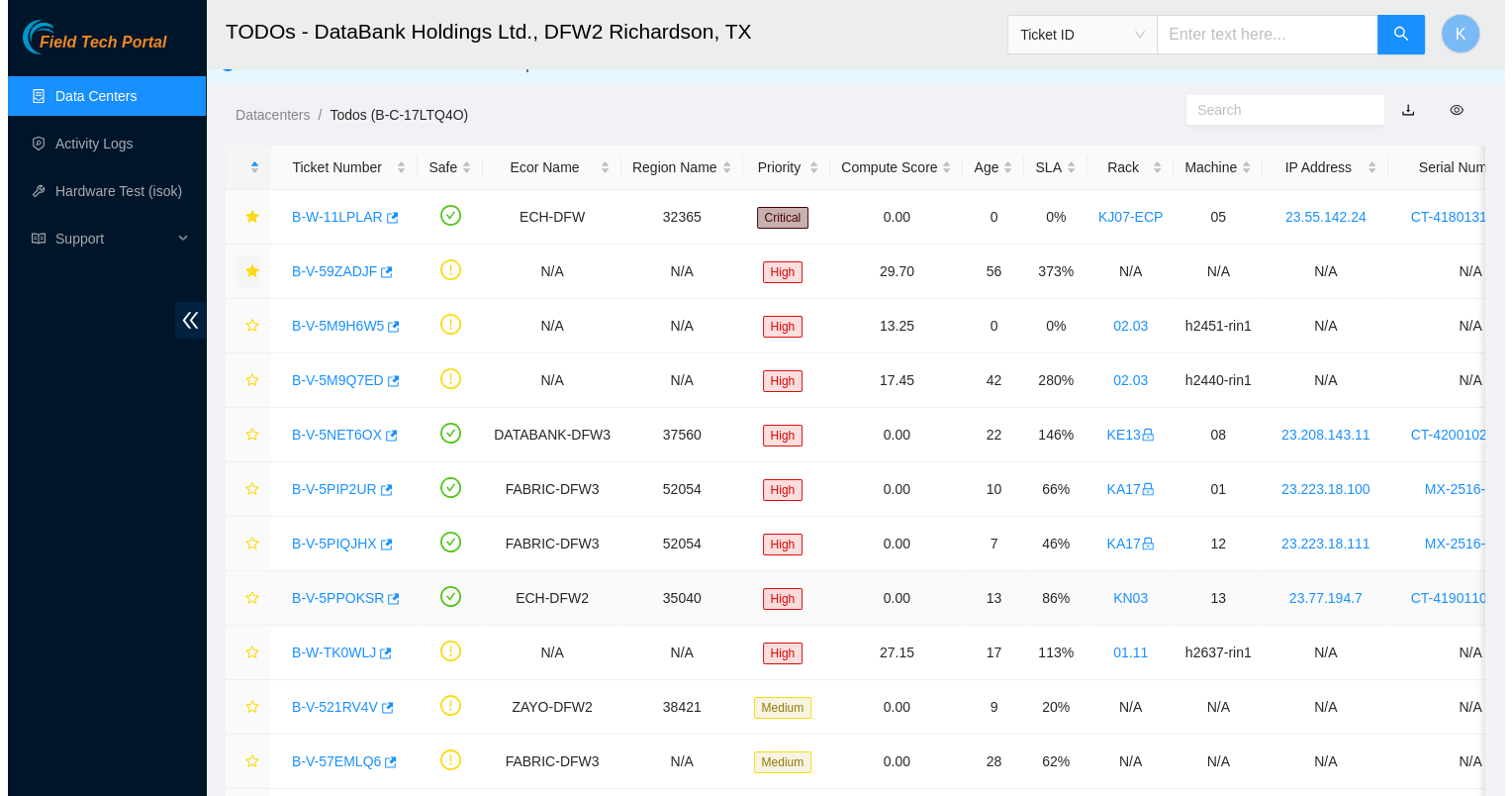 scroll, scrollTop: 0, scrollLeft: 0, axis: both 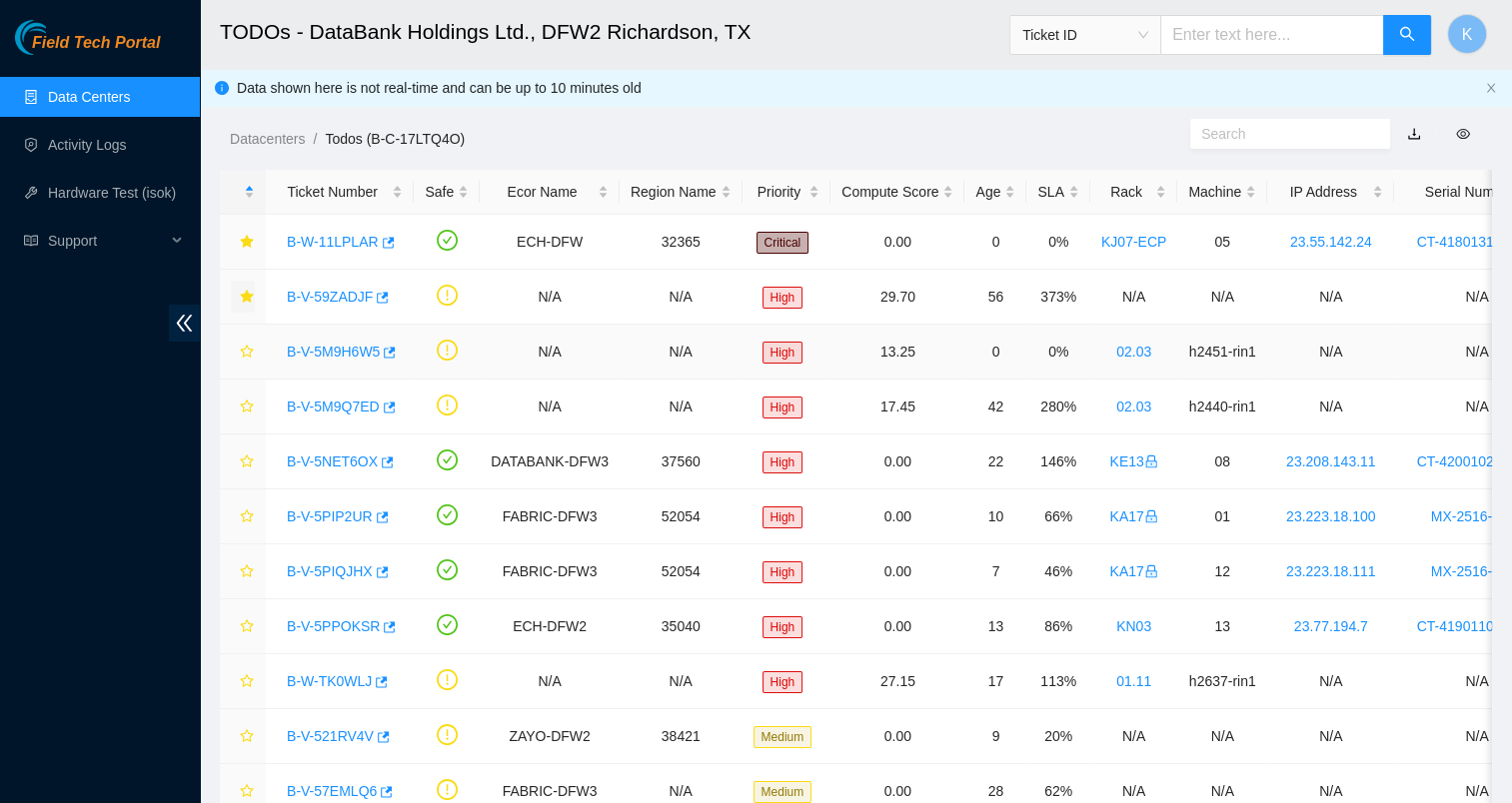 drag, startPoint x: 331, startPoint y: 345, endPoint x: 365, endPoint y: 356, distance: 35.735137 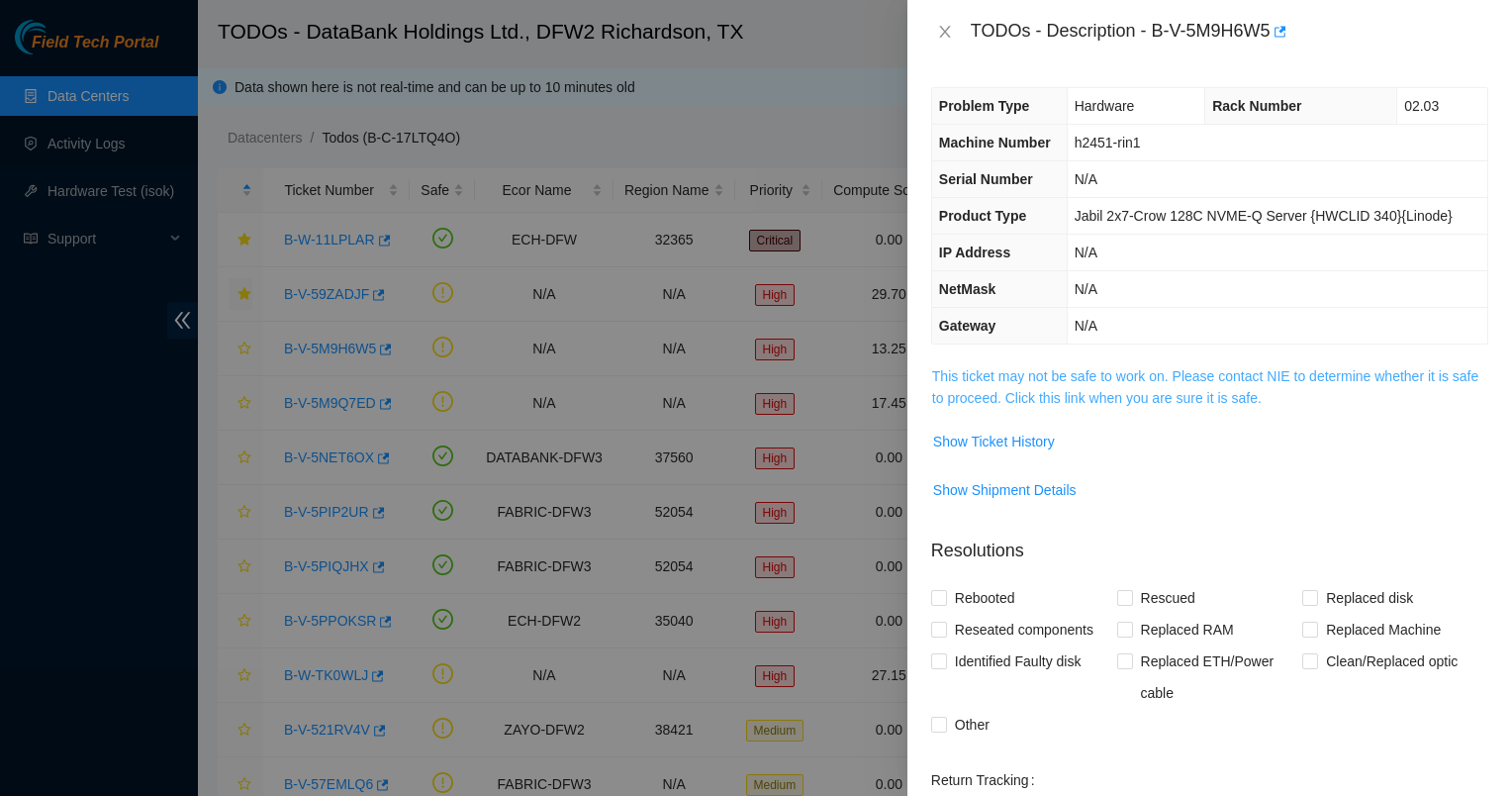click on "This ticket may not be safe to work on. Please contact NIE to determine whether it is safe to proceed. Click this link when you are sure it is safe." at bounding box center (1205, 387) 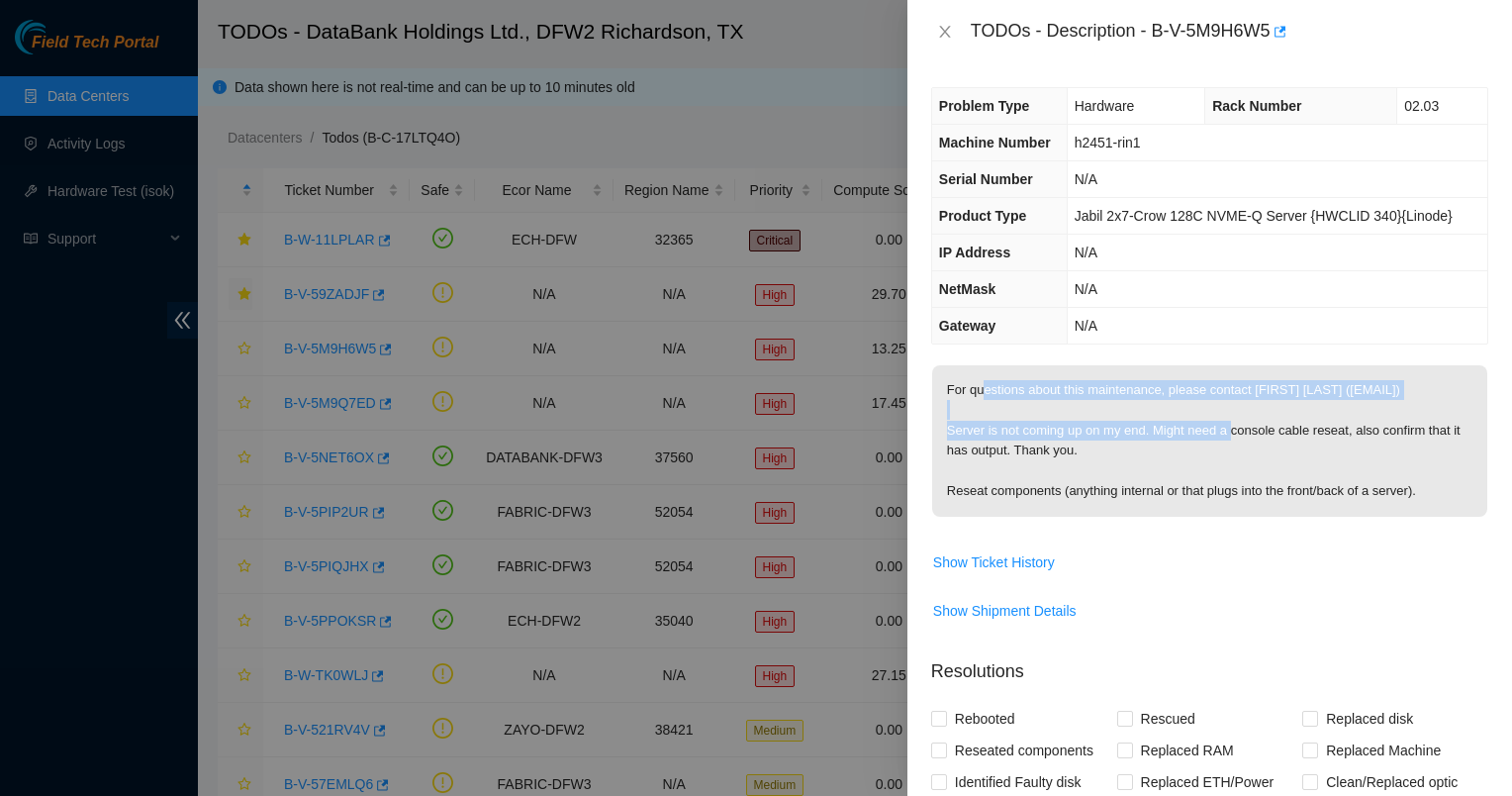 drag, startPoint x: 981, startPoint y: 384, endPoint x: 1157, endPoint y: 448, distance: 187.2752 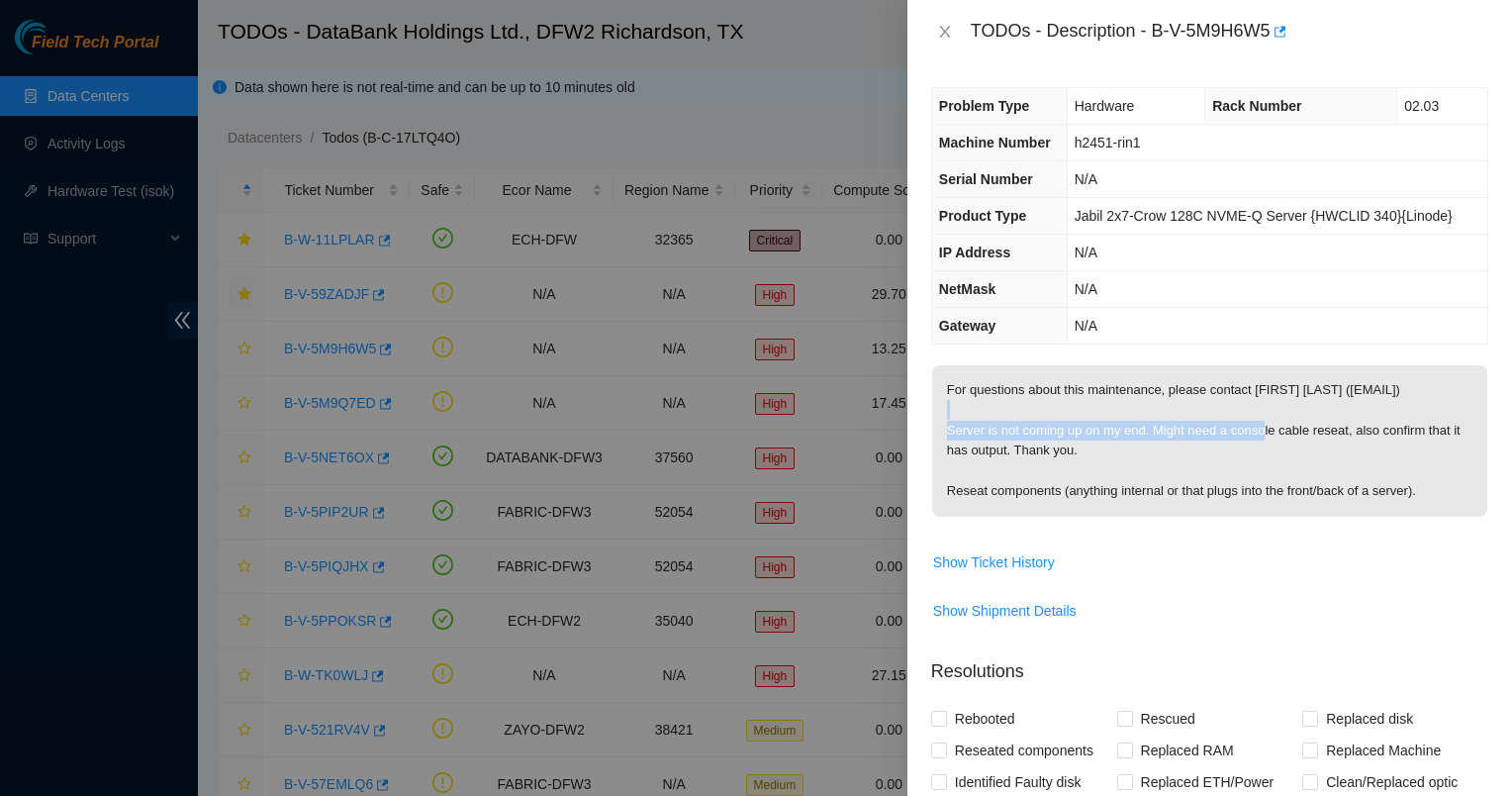 drag, startPoint x: 1157, startPoint y: 448, endPoint x: 1010, endPoint y: 396, distance: 155.92626 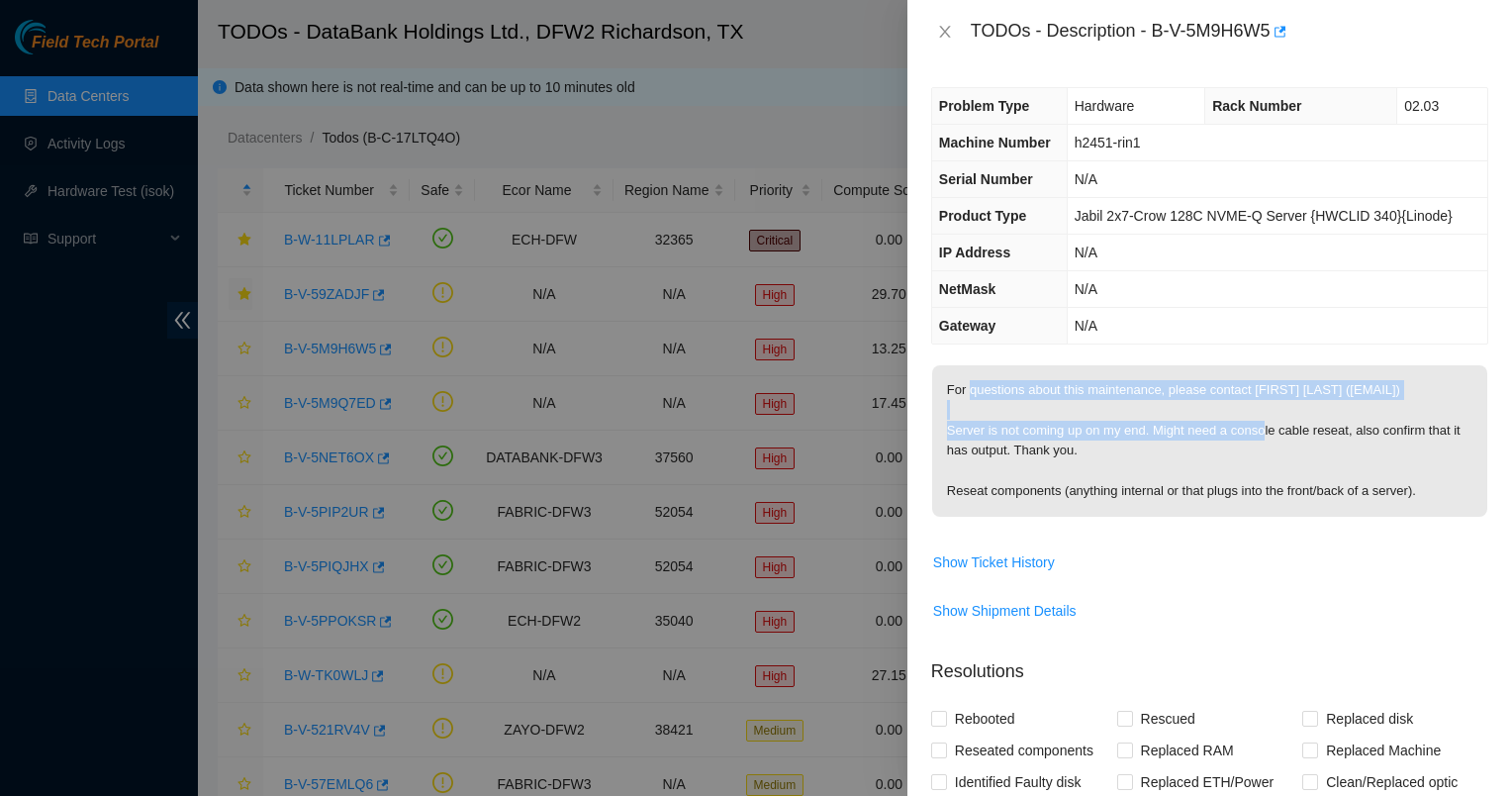click on "For questions about this maintenance, please contact [FIRST] [LAST] ([EMAIL])
Server is not coming up on my end. Might need a console cable reseat, also confirm that it has output. Thank you.
Reseat components (anything internal or that plugs into the front/back of a server)." at bounding box center (1209, 441) 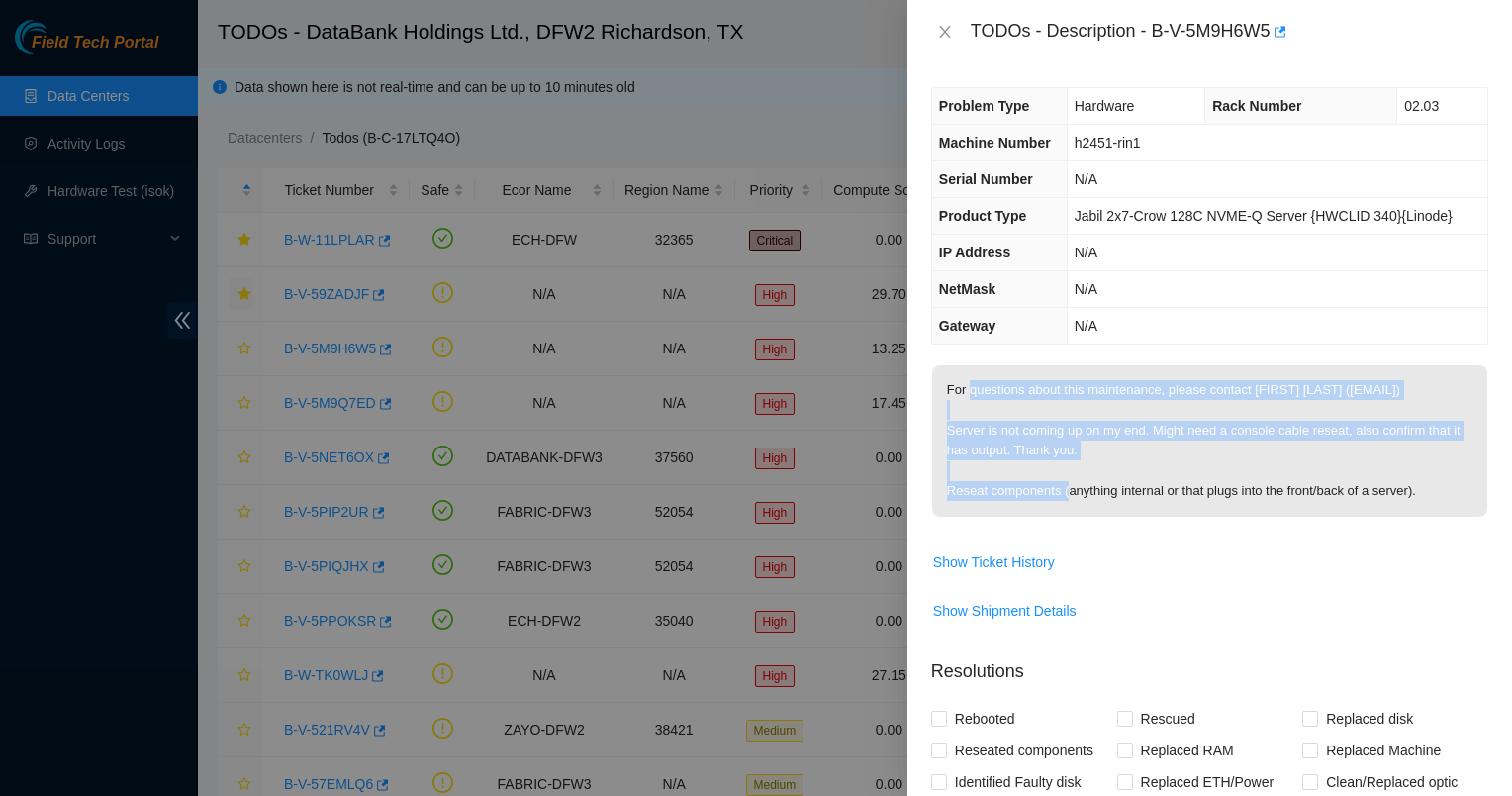 drag, startPoint x: 1007, startPoint y: 393, endPoint x: 1200, endPoint y: 499, distance: 220.1931 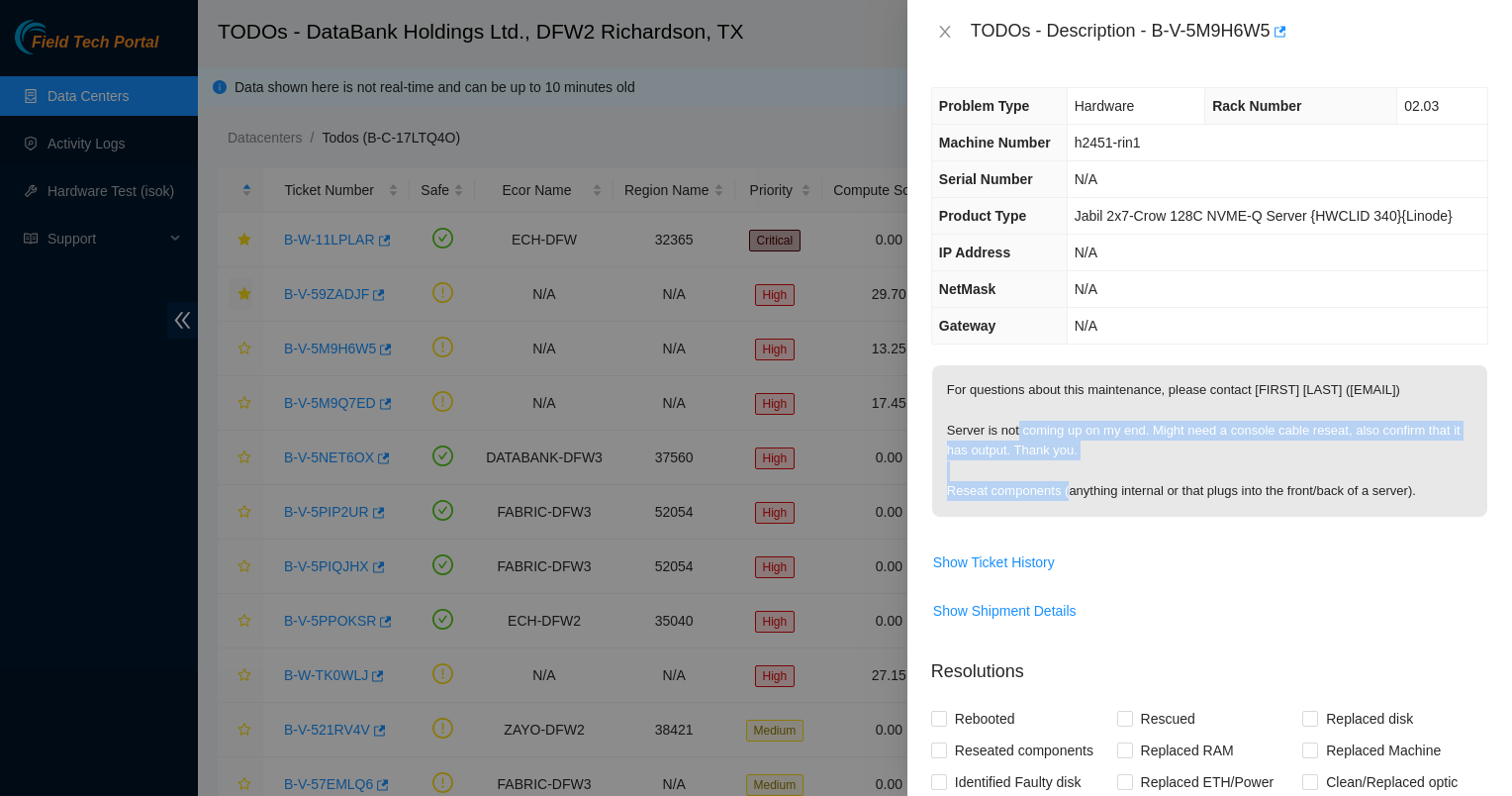 drag, startPoint x: 1201, startPoint y: 499, endPoint x: 1081, endPoint y: 413, distance: 147.63468 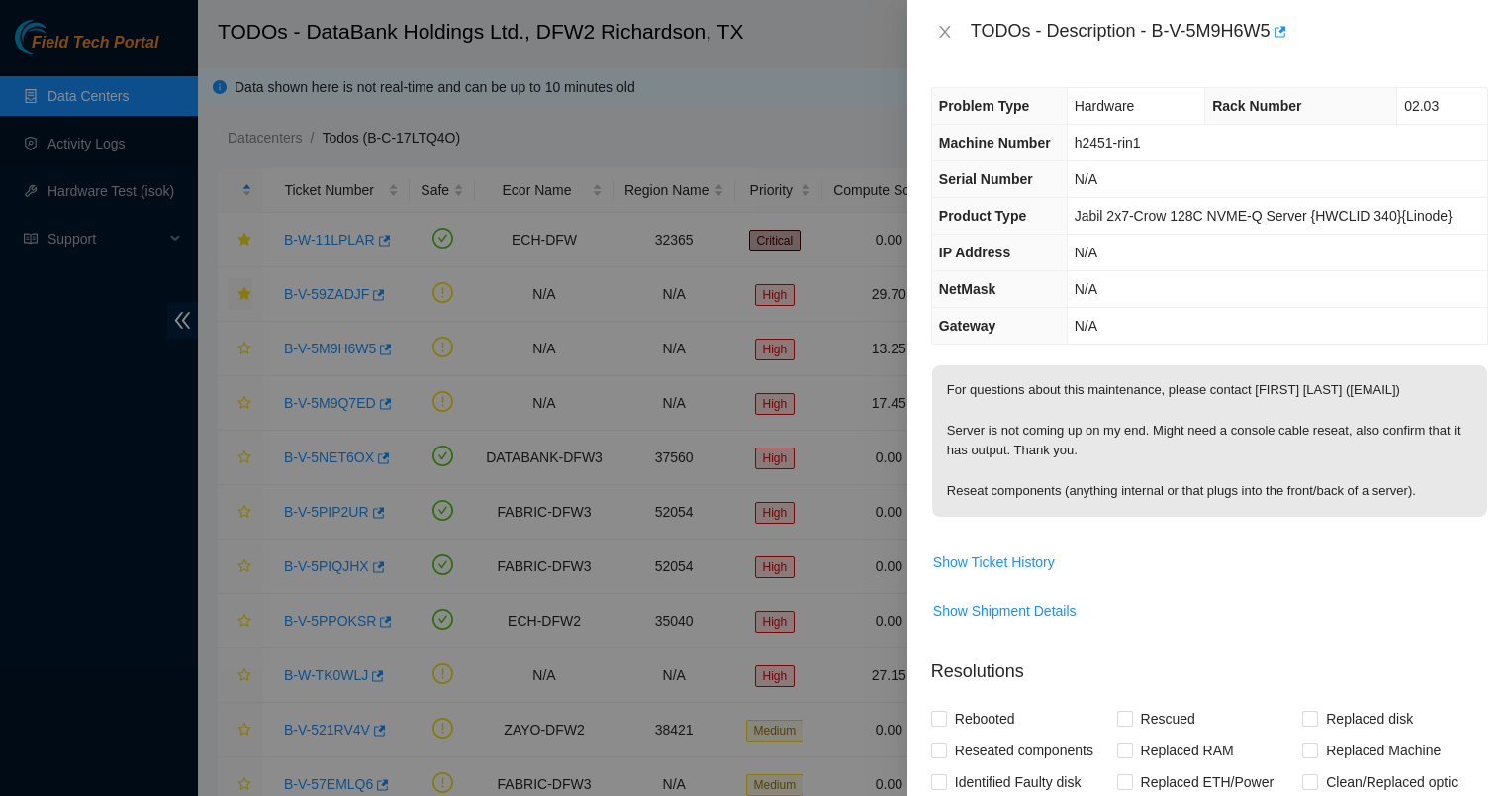 click on "For questions about this maintenance, please contact [FIRST] [LAST] ([EMAIL])
Server is not coming up on my end. Might need a console cable reseat, also confirm that it has output. Thank you.
Reseat components (anything internal or that plugs into the front/back of a server)." at bounding box center [1209, 441] 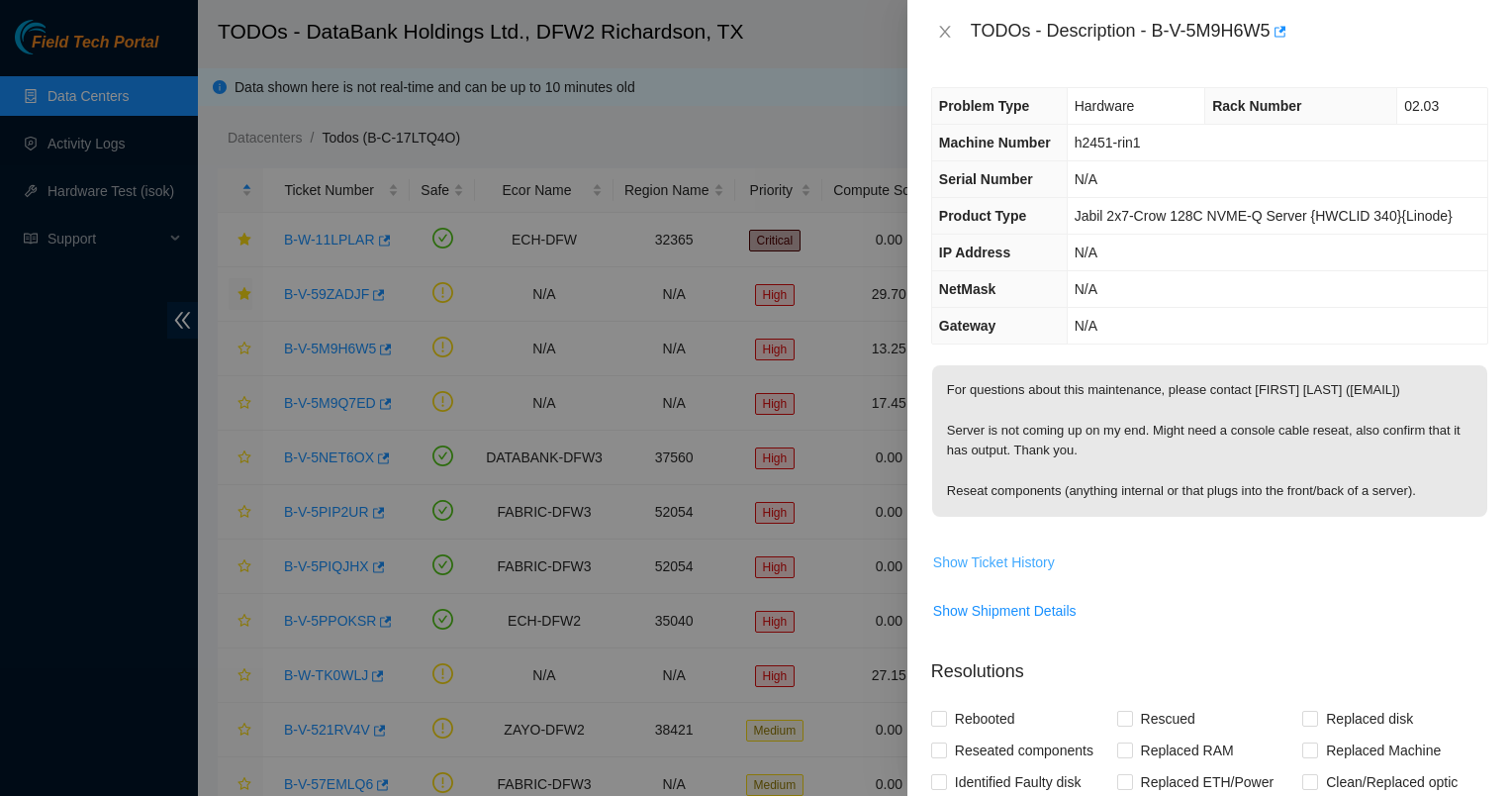 click on "Show Ticket History" at bounding box center [993, 562] 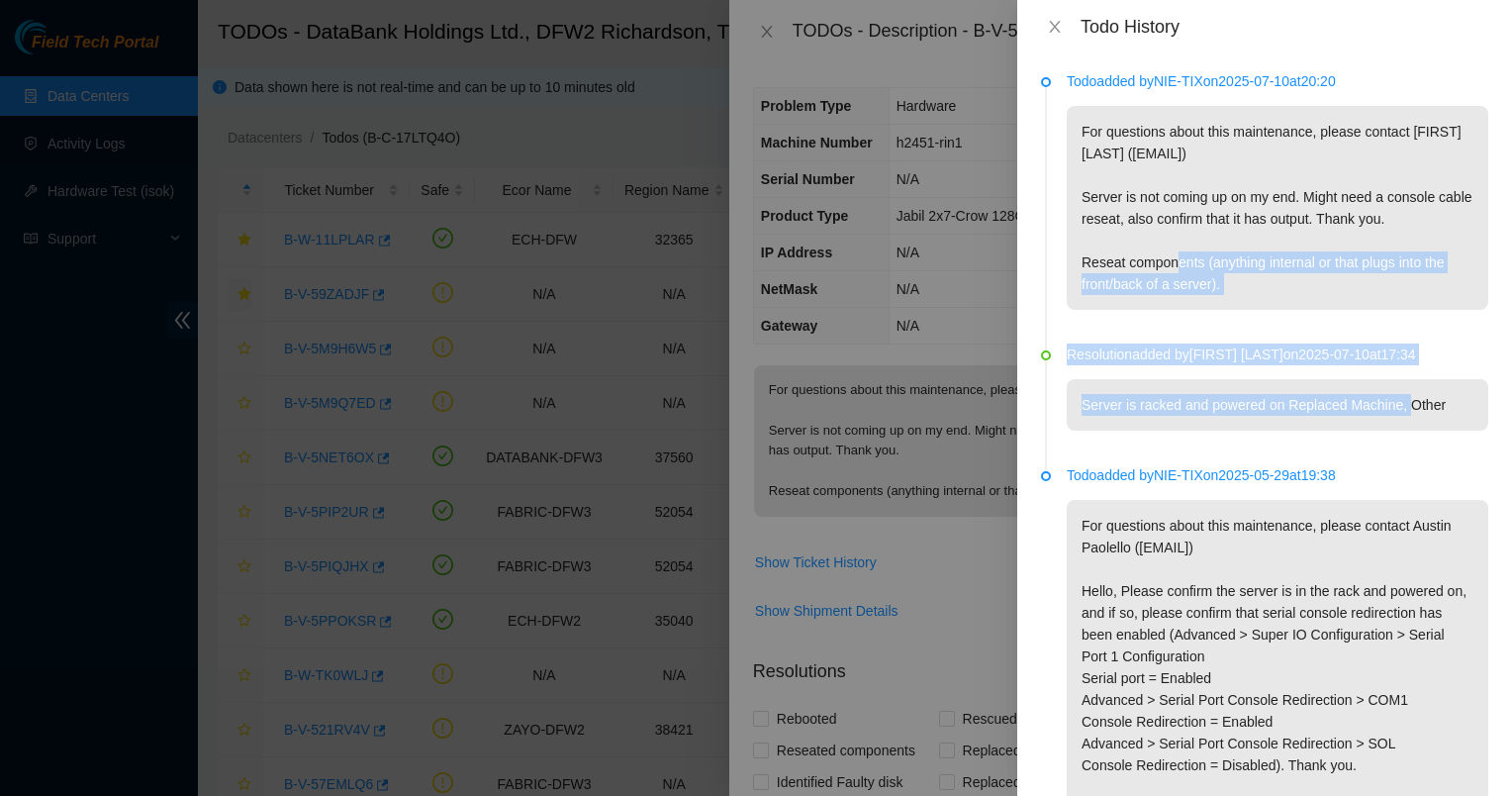 drag, startPoint x: 1225, startPoint y: 236, endPoint x: 1404, endPoint y: 474, distance: 297.80027 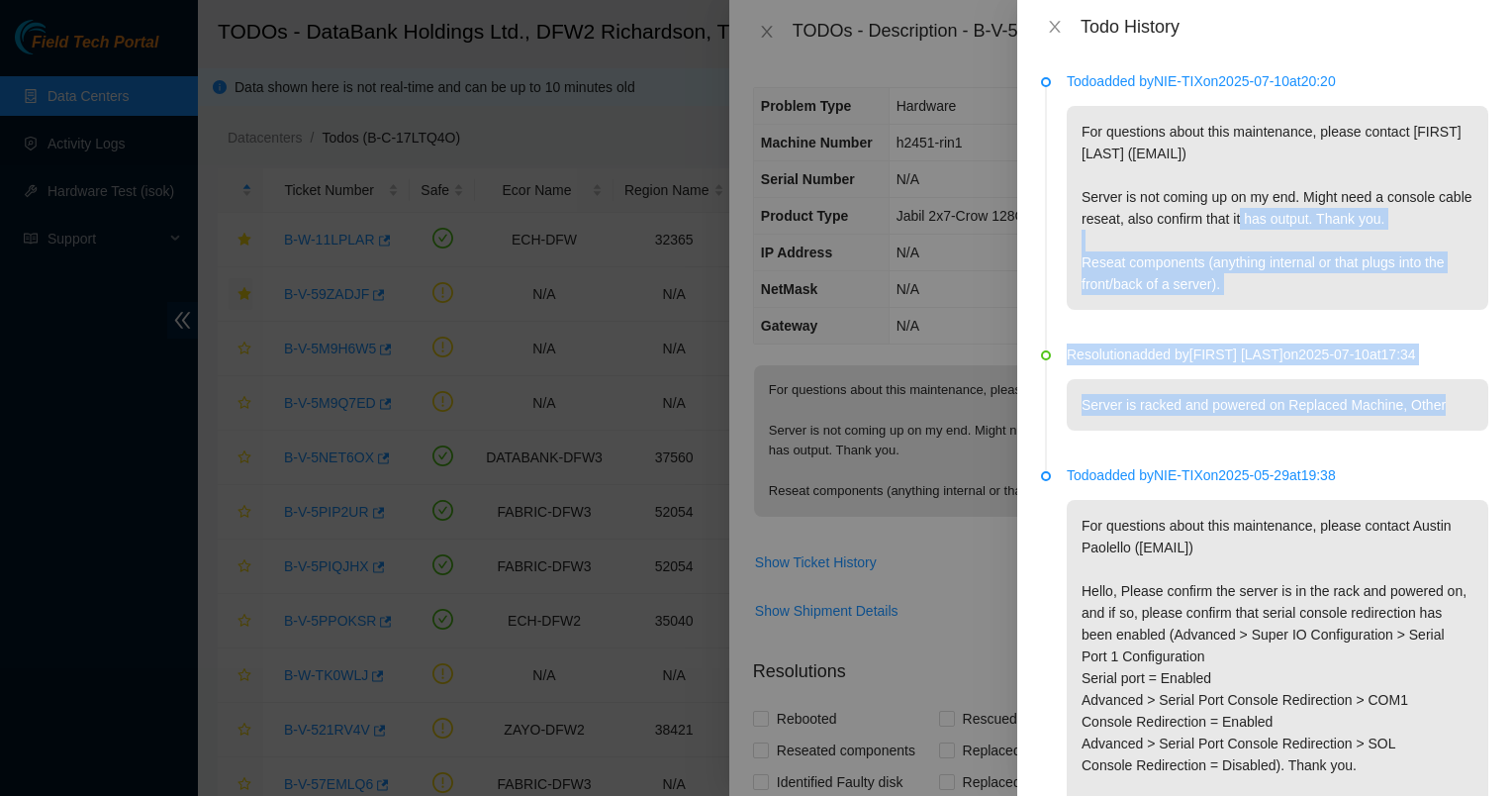 drag, startPoint x: 1453, startPoint y: 436, endPoint x: 1187, endPoint y: 182, distance: 367.7934 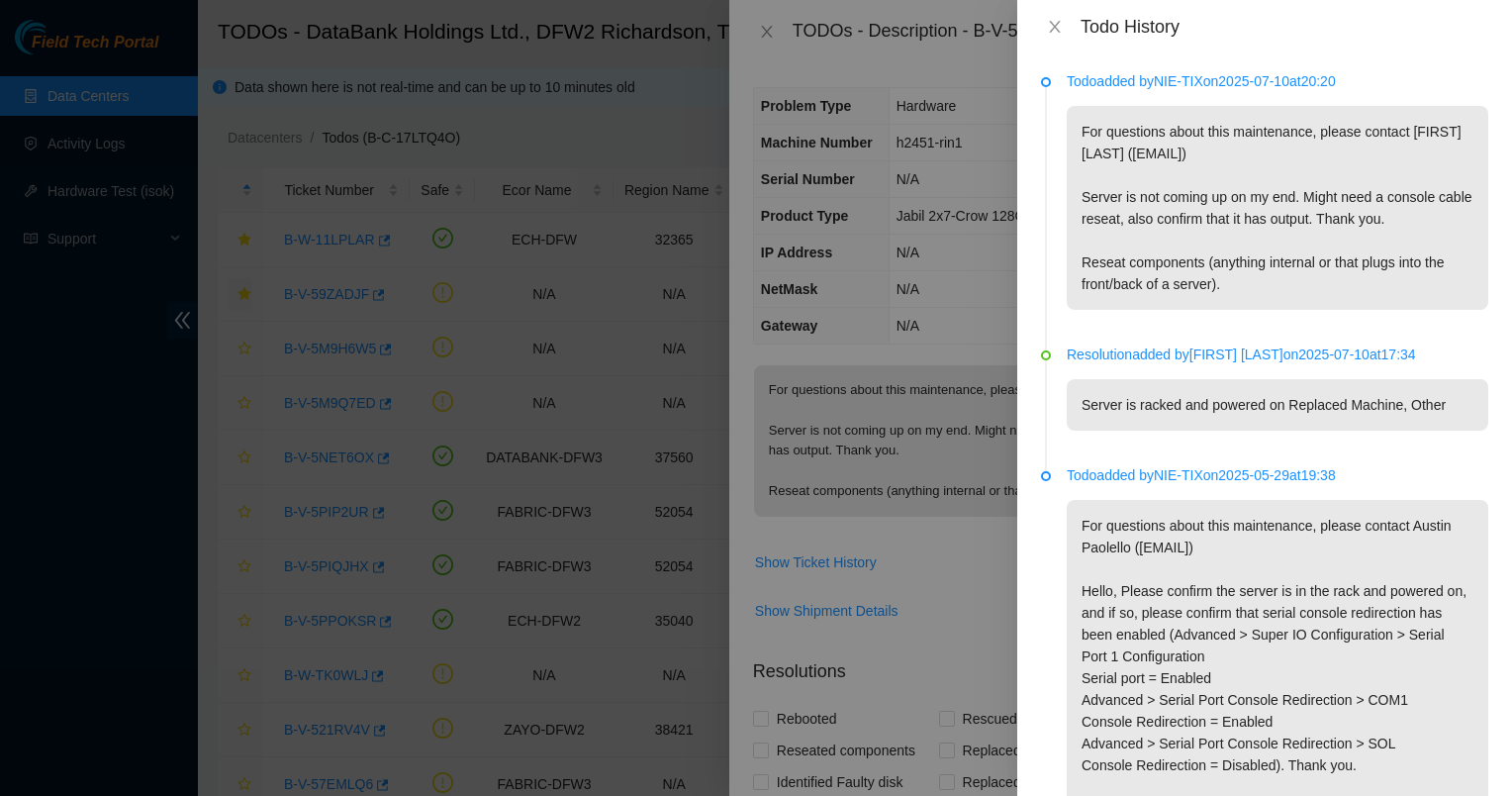 click on "For questions about this maintenance, please contact [FIRST] [LAST] ([EMAIL])
Server is not coming up on my end. Might need a console cable reseat, also confirm that it has output. Thank you.
Reseat components (anything internal or that plugs into the front/back of a server)." at bounding box center [1277, 208] 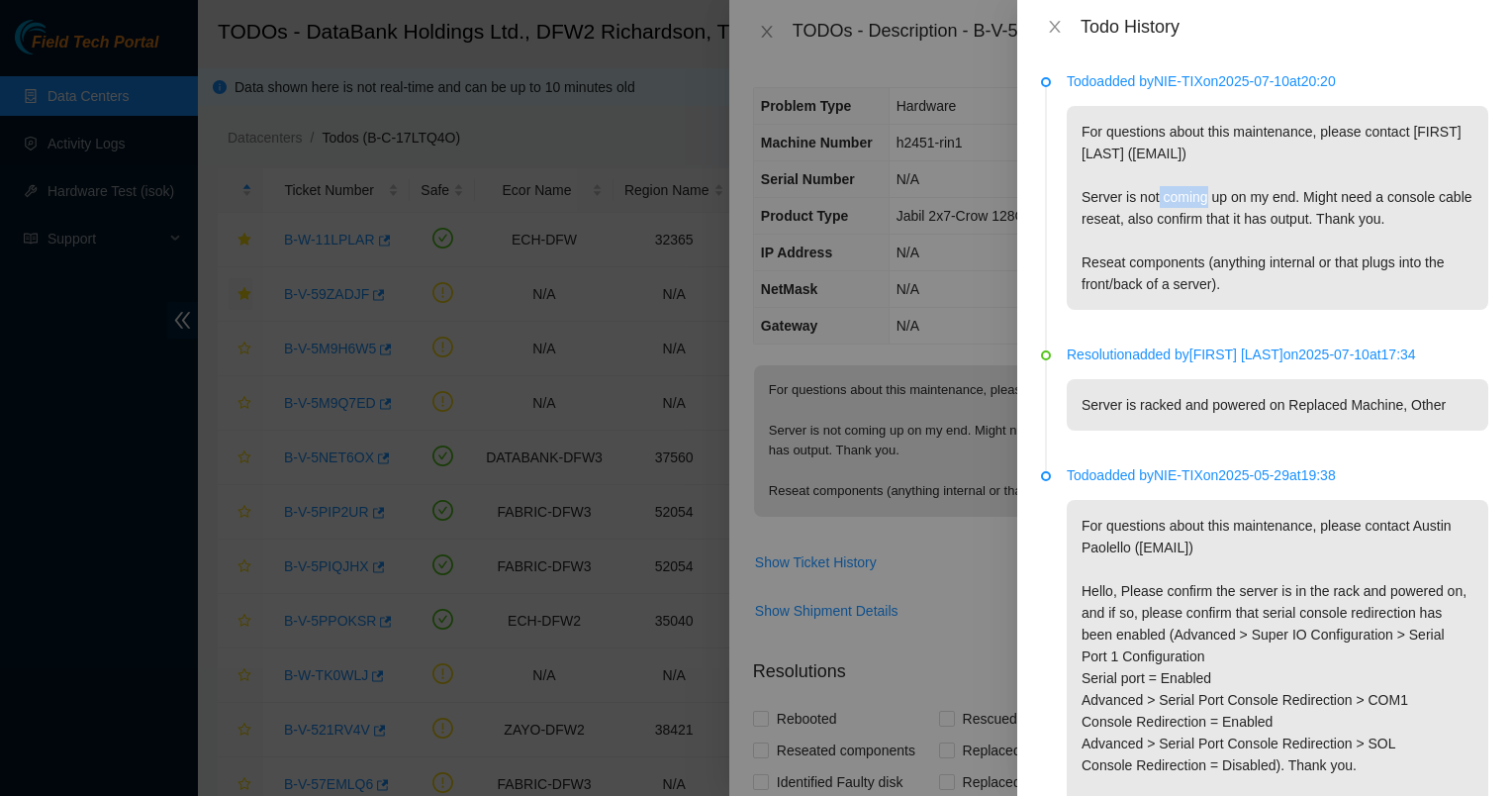 click on "For questions about this maintenance, please contact [FIRST] [LAST] ([EMAIL])
Server is not coming up on my end. Might need a console cable reseat, also confirm that it has output. Thank you.
Reseat components (anything internal or that plugs into the front/back of a server)." at bounding box center (1277, 208) 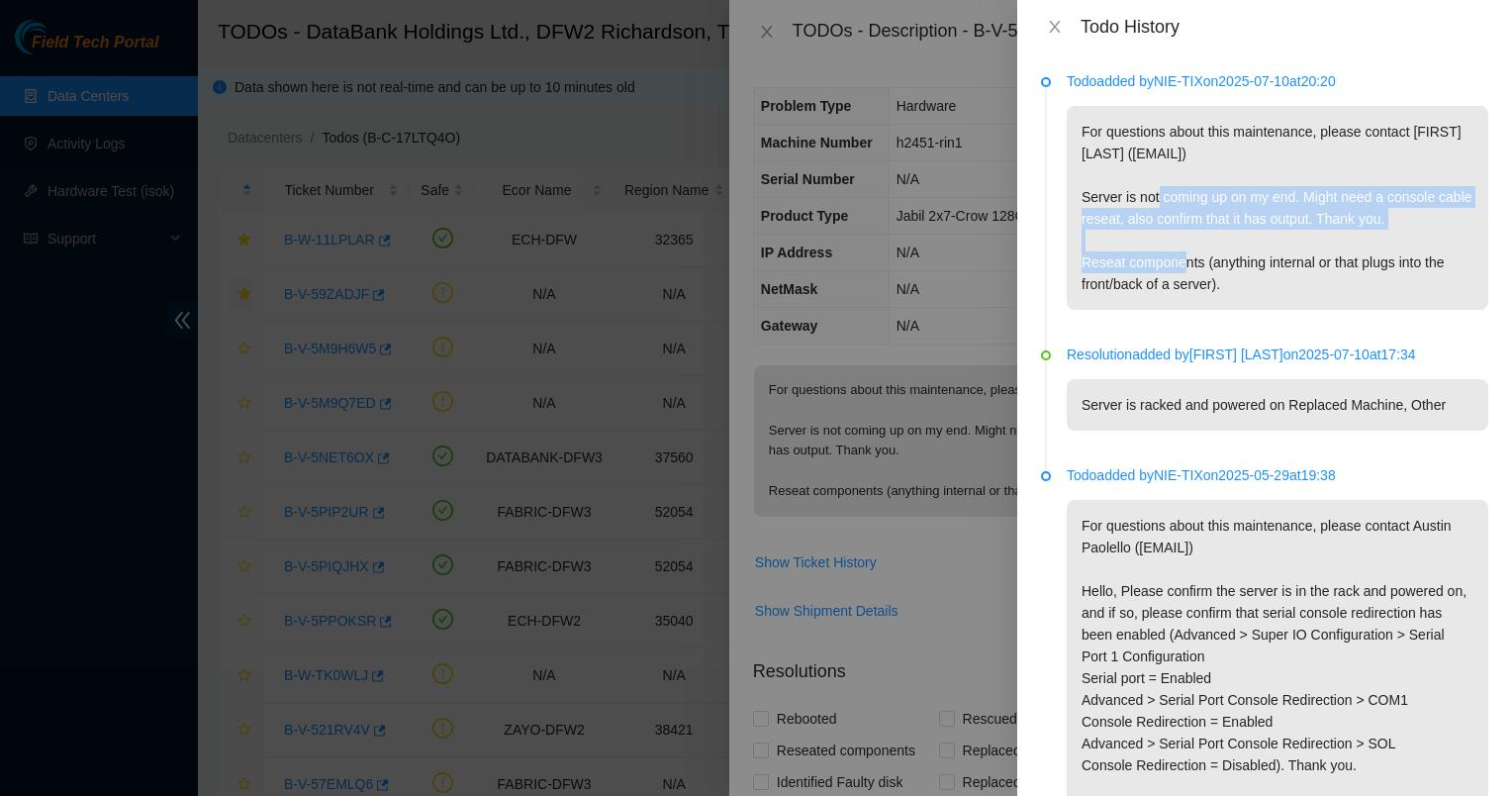 click on "For questions about this maintenance, please contact [FIRST] [LAST] ([EMAIL])
Server is not coming up on my end. Might need a console cable reseat, also confirm that it has output. Thank you.
Reseat components (anything internal or that plugs into the front/back of a server)." at bounding box center (1277, 208) 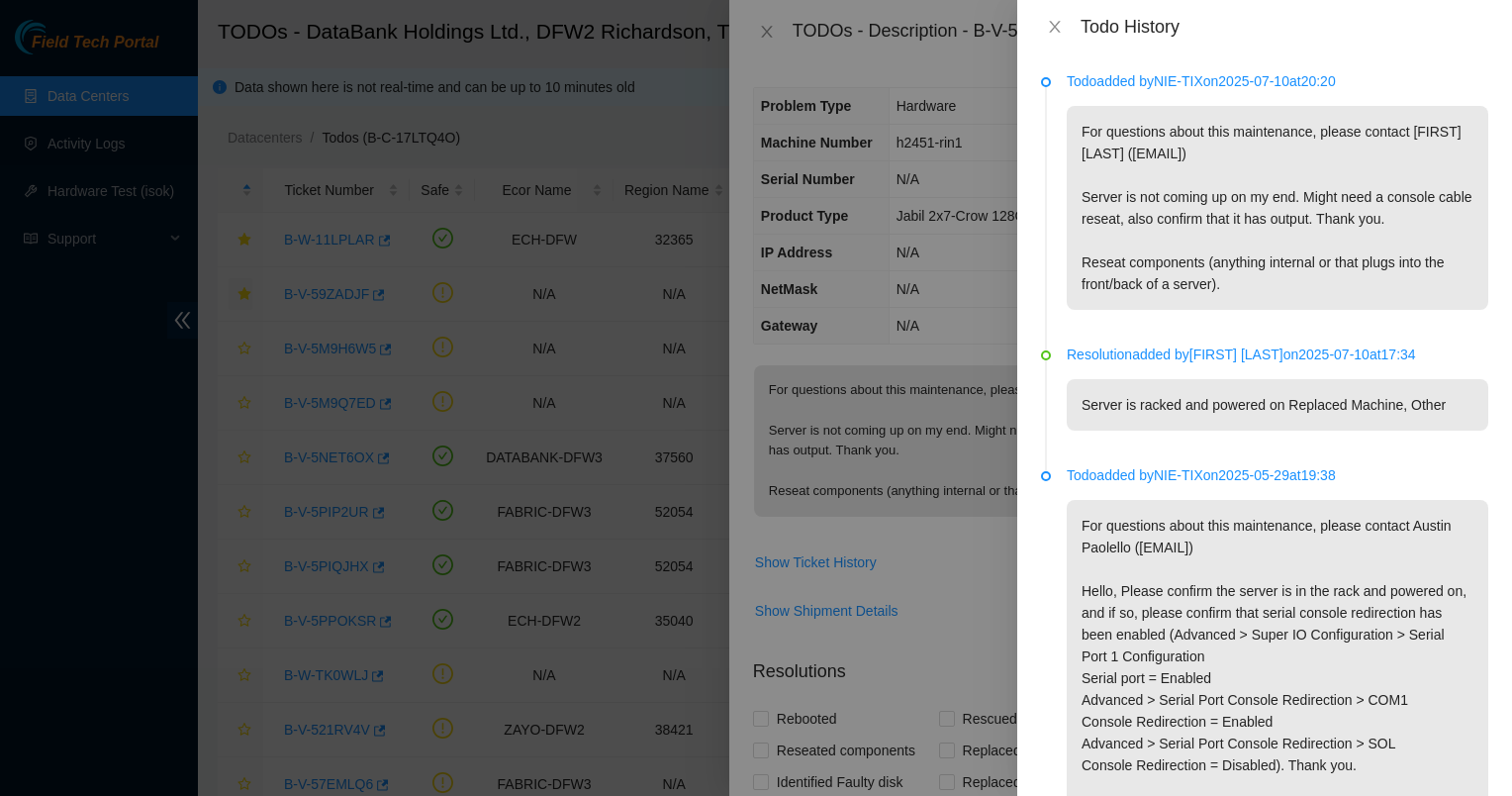 click on "For questions about this maintenance, please contact [FIRST] [LAST] ([EMAIL])
Server is not coming up on my end. Might need a console cable reseat, also confirm that it has output. Thank you.
Reseat components (anything internal or that plugs into the front/back of a server)." at bounding box center (1277, 208) 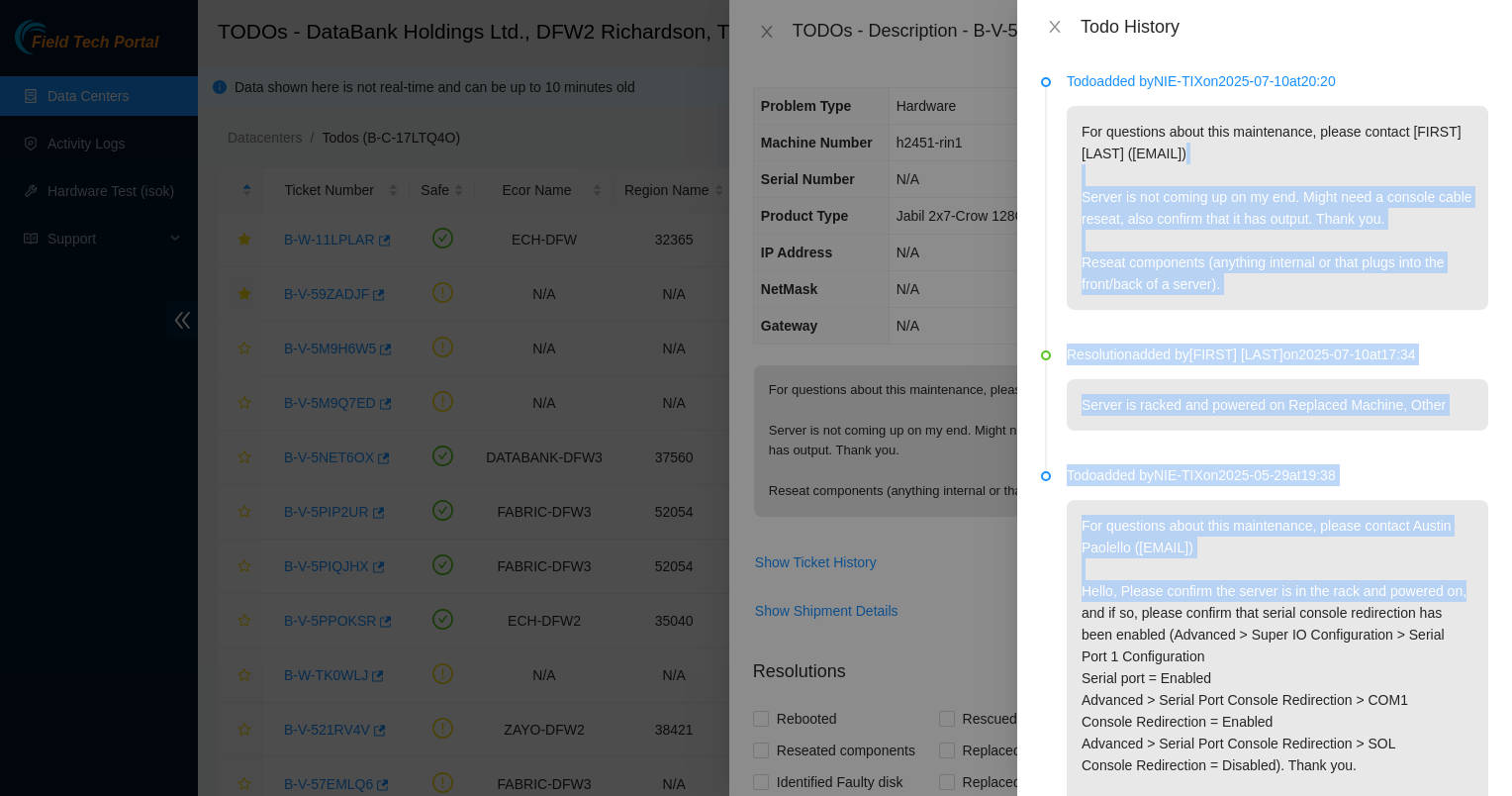 drag, startPoint x: 1189, startPoint y: 163, endPoint x: 1372, endPoint y: 618, distance: 490.4223 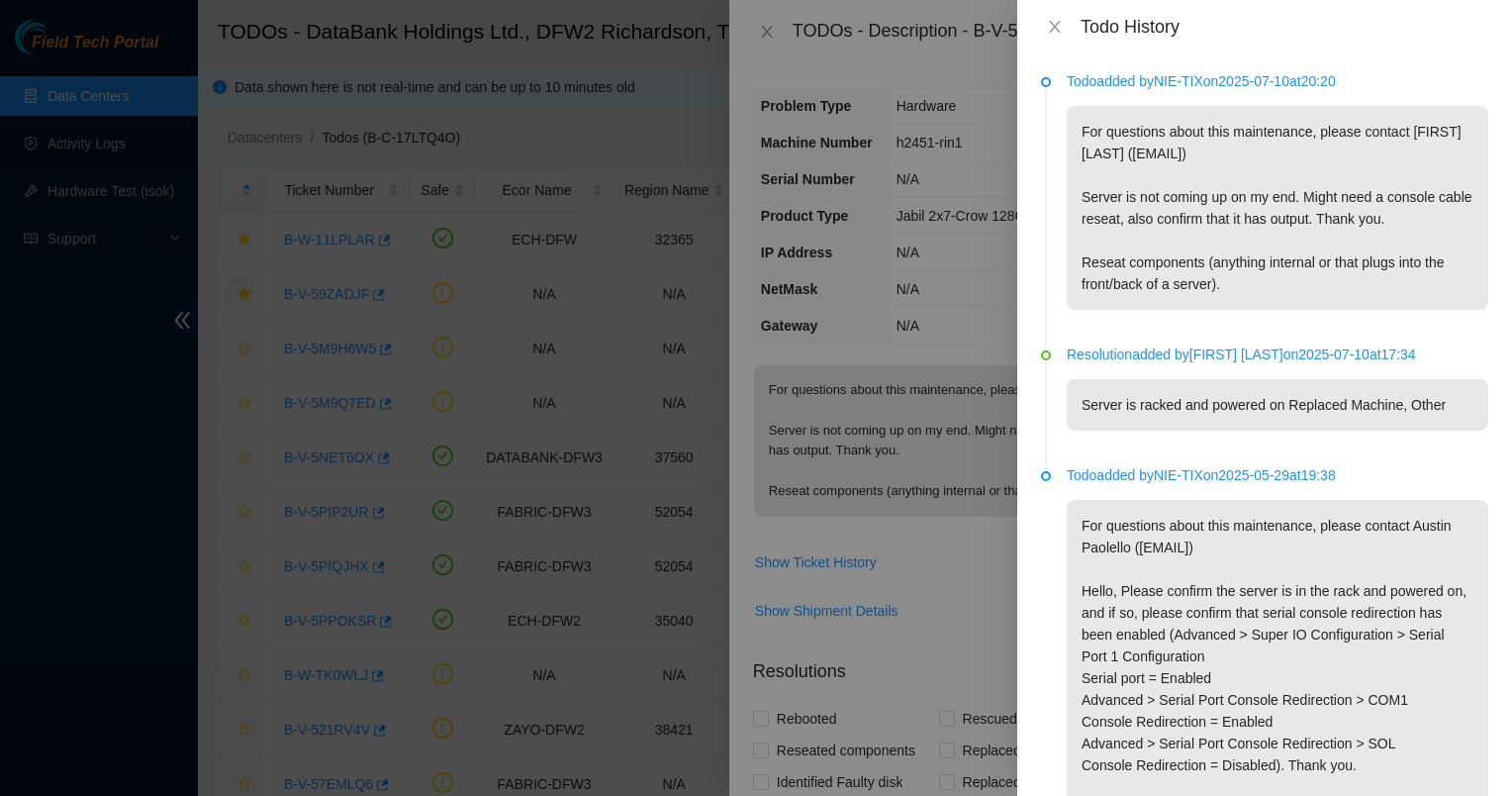 click on "For questions about this maintenance, please contact Austin Paolello ([EMAIL])
Hello, Please confirm the server is in the rack and powered on, and if so, please confirm that serial console redirection has been enabled (Advanced > Super IO Configuration > Serial Port 1 Configuration
Serial port = Enabled
Advanced > Serial Port Console Redirection > COM1
Console Redirection = Enabled
Advanced > Serial Port Console Redirection > SOL
Console Redirection = Disabled). Thank you.
Confirm server status" at bounding box center (1277, 667) 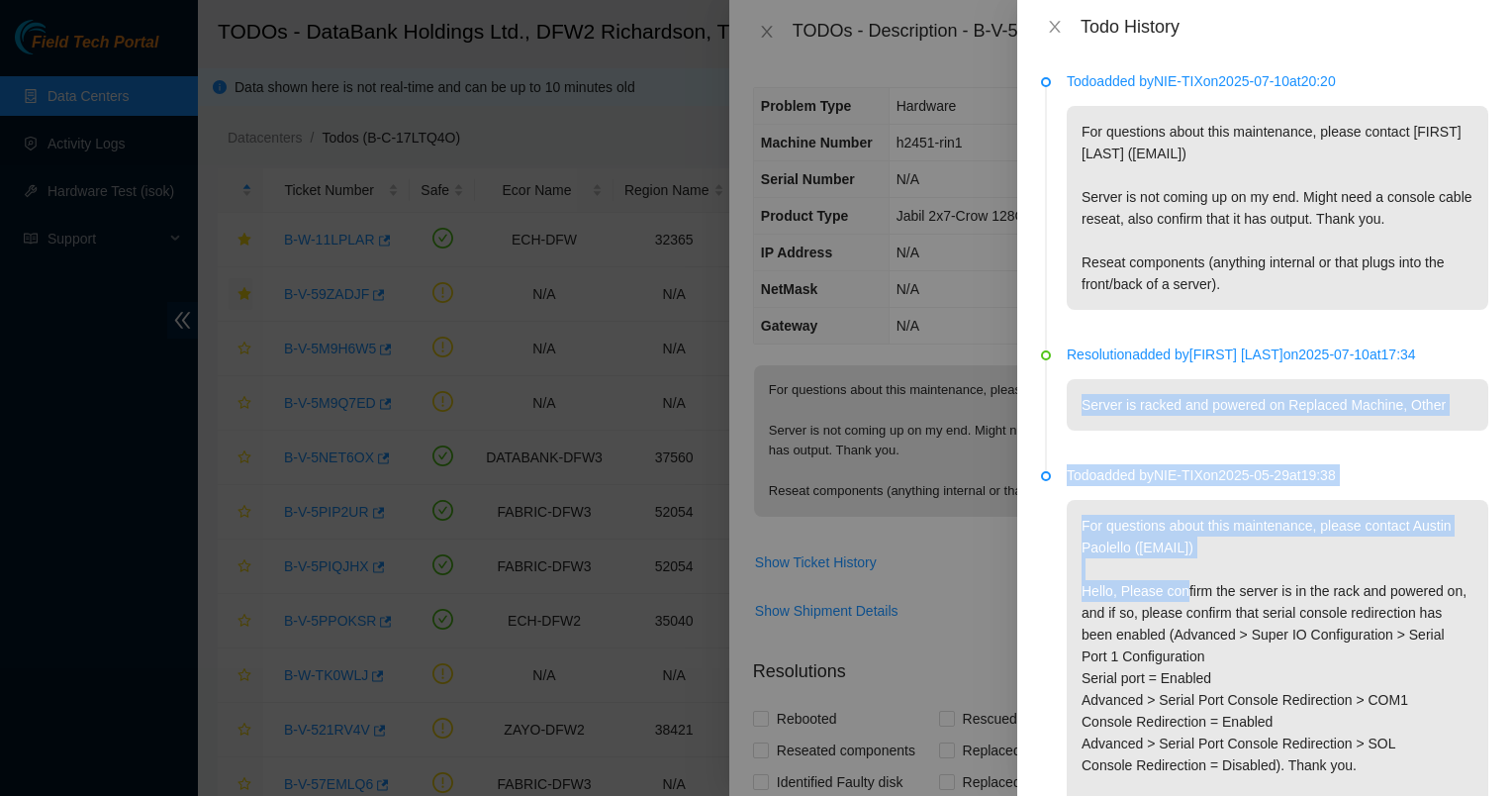 drag, startPoint x: 1358, startPoint y: 578, endPoint x: 1169, endPoint y: 375, distance: 277.3626 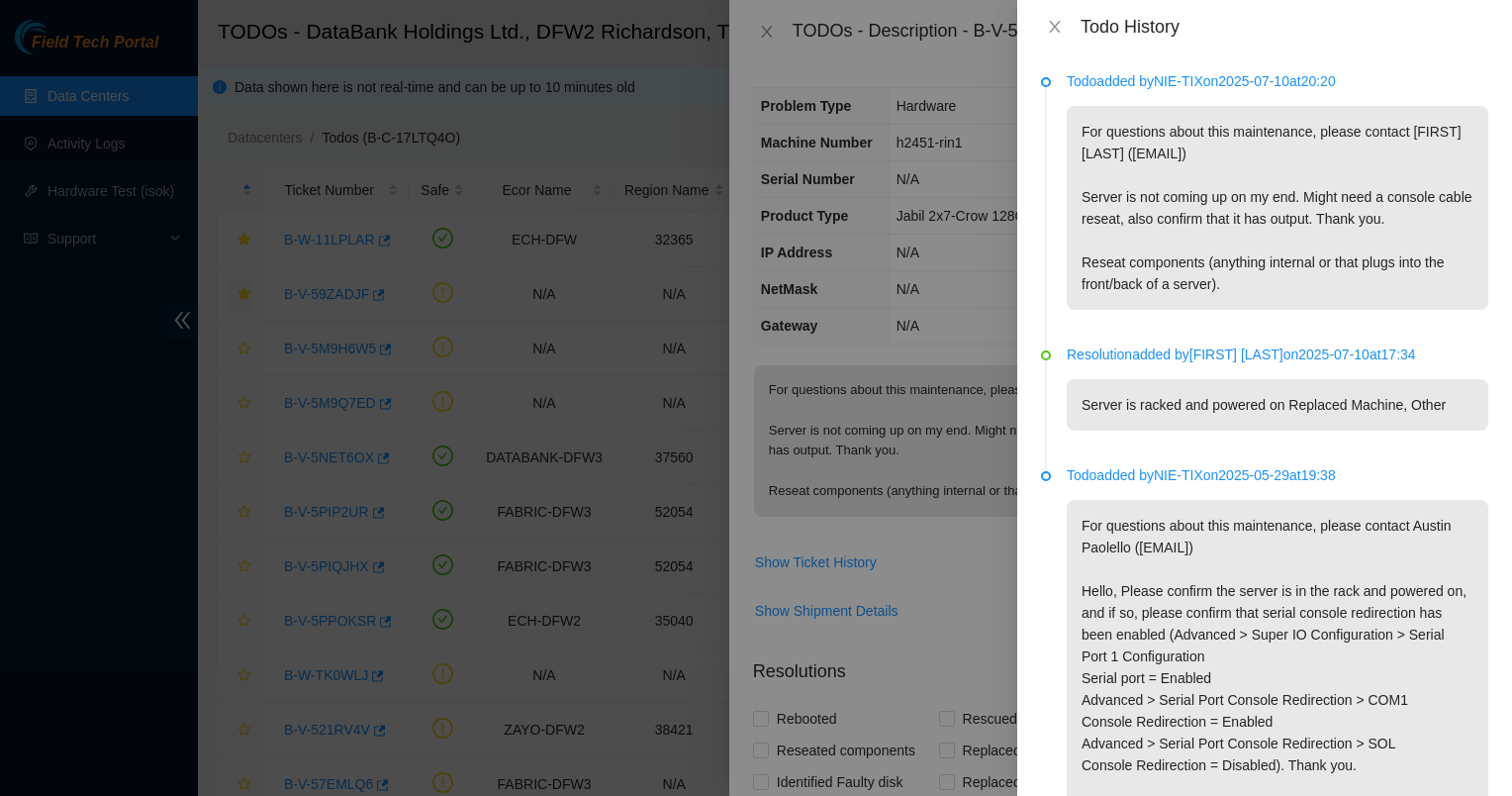 click on "For questions about this maintenance, please contact [FIRST] [LAST] ([EMAIL])
Server is not coming up on my end. Might need a console cable reseat, also confirm that it has output. Thank you.
Reseat components (anything internal or that plugs into the front/back of a server)." at bounding box center [1277, 208] 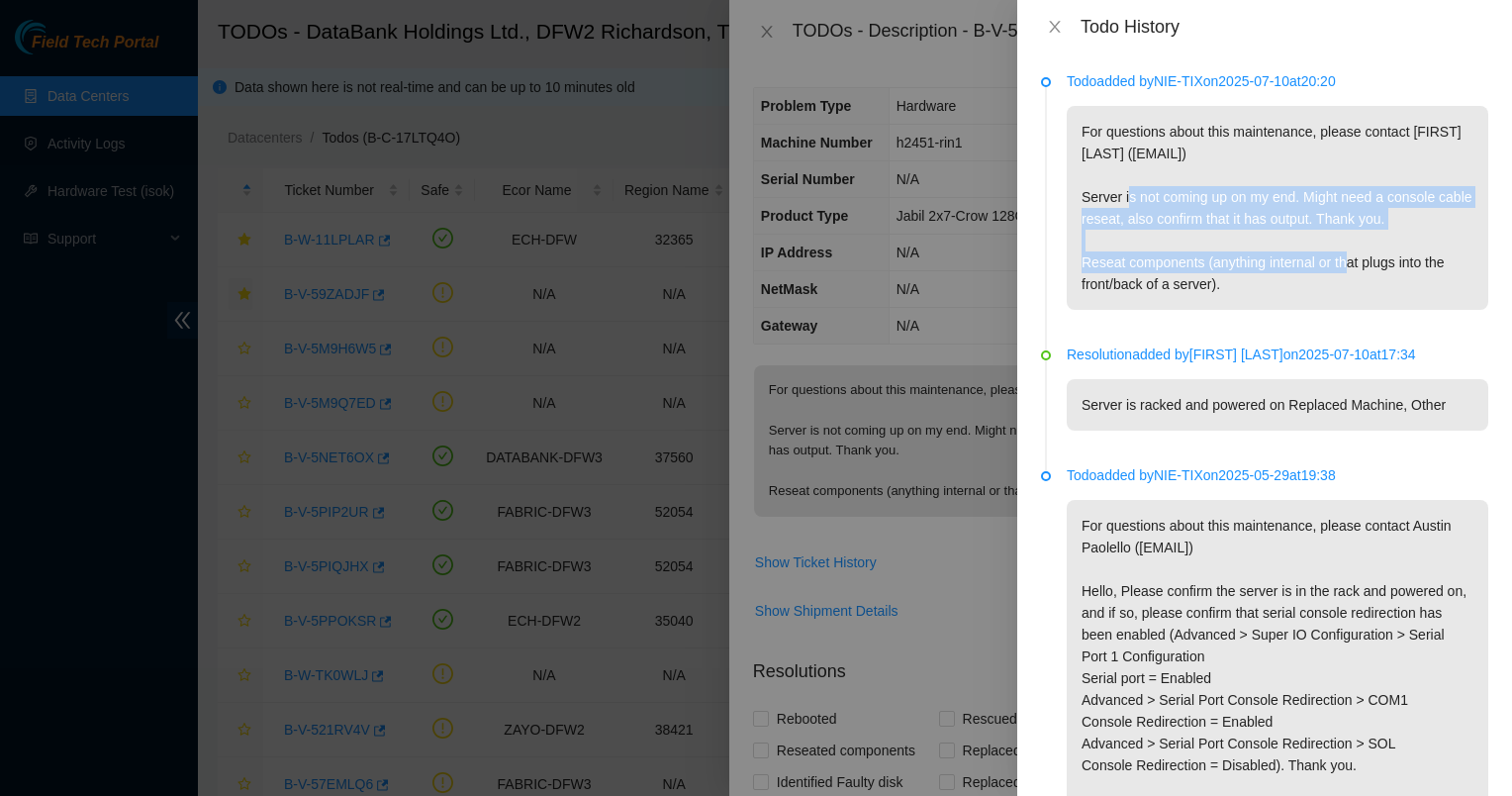 drag, startPoint x: 1276, startPoint y: 162, endPoint x: 1271, endPoint y: 258, distance: 96.13012 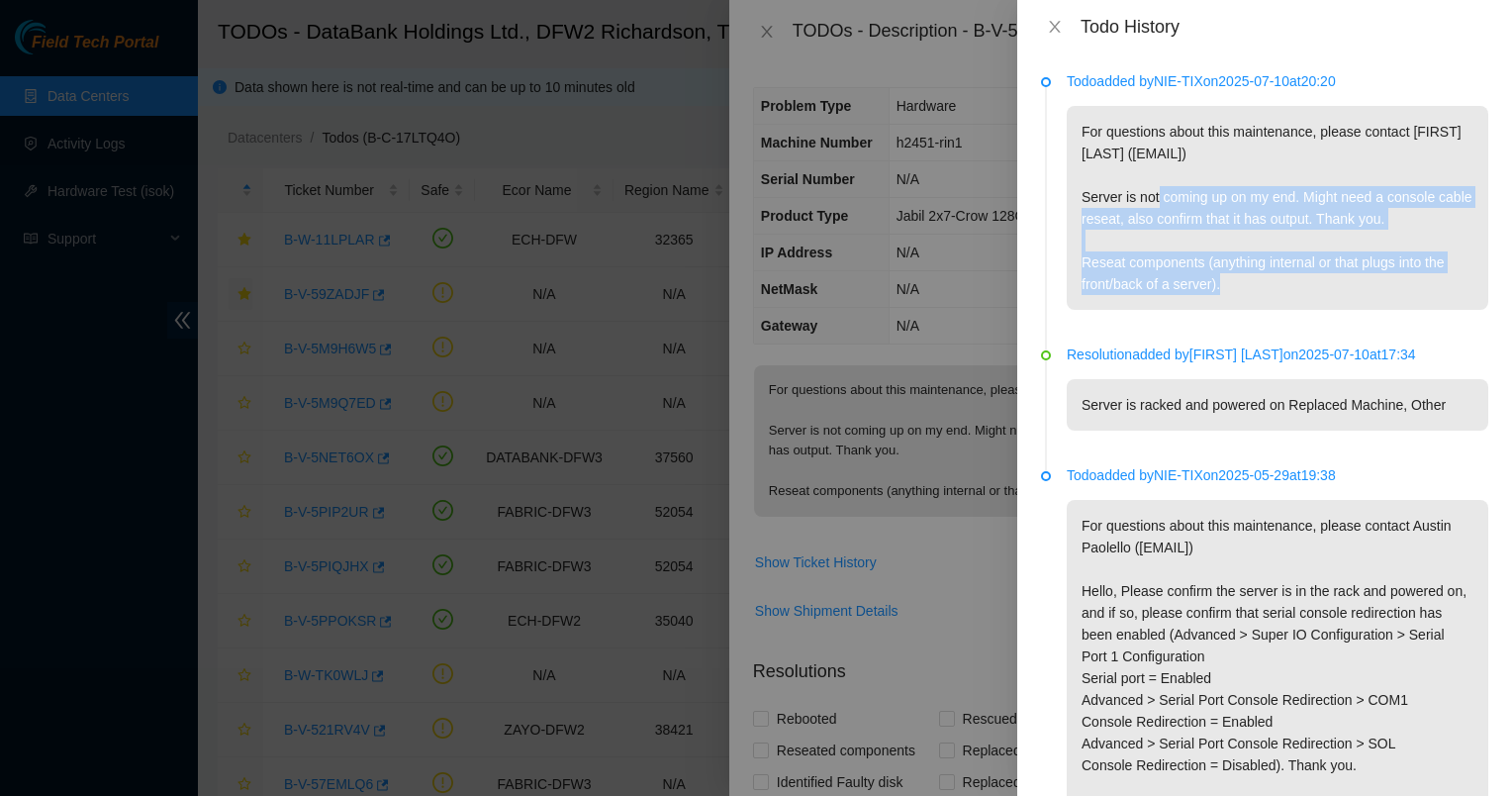 drag, startPoint x: 1280, startPoint y: 287, endPoint x: 1167, endPoint y: 170, distance: 162.65915 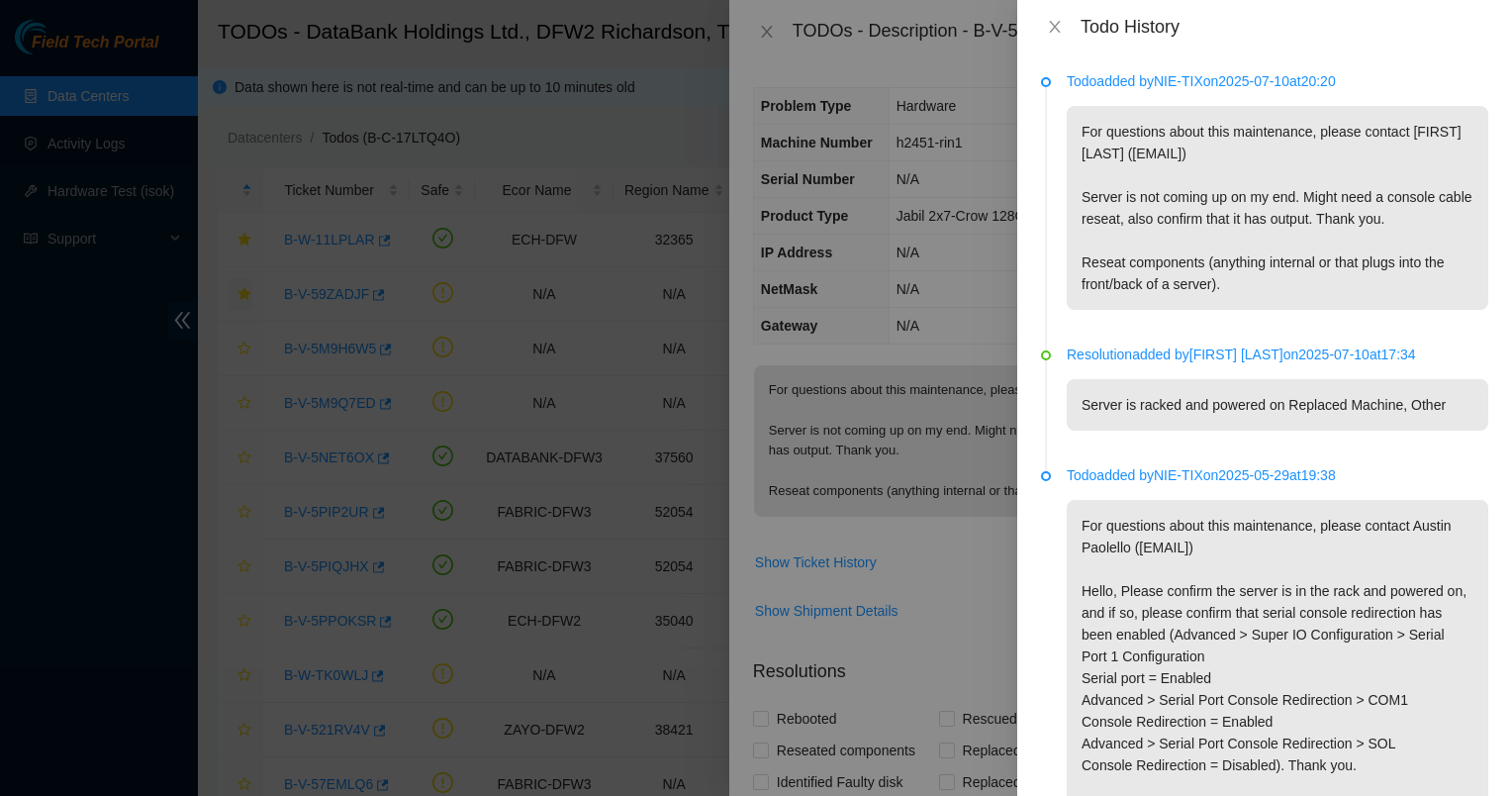 click on "For questions about this maintenance, please contact [FIRST] [LAST] ([EMAIL])
Server is not coming up on my end. Might need a console cable reseat, also confirm that it has output. Thank you.
Reseat components (anything internal or that plugs into the front/back of a server)." at bounding box center [1277, 208] 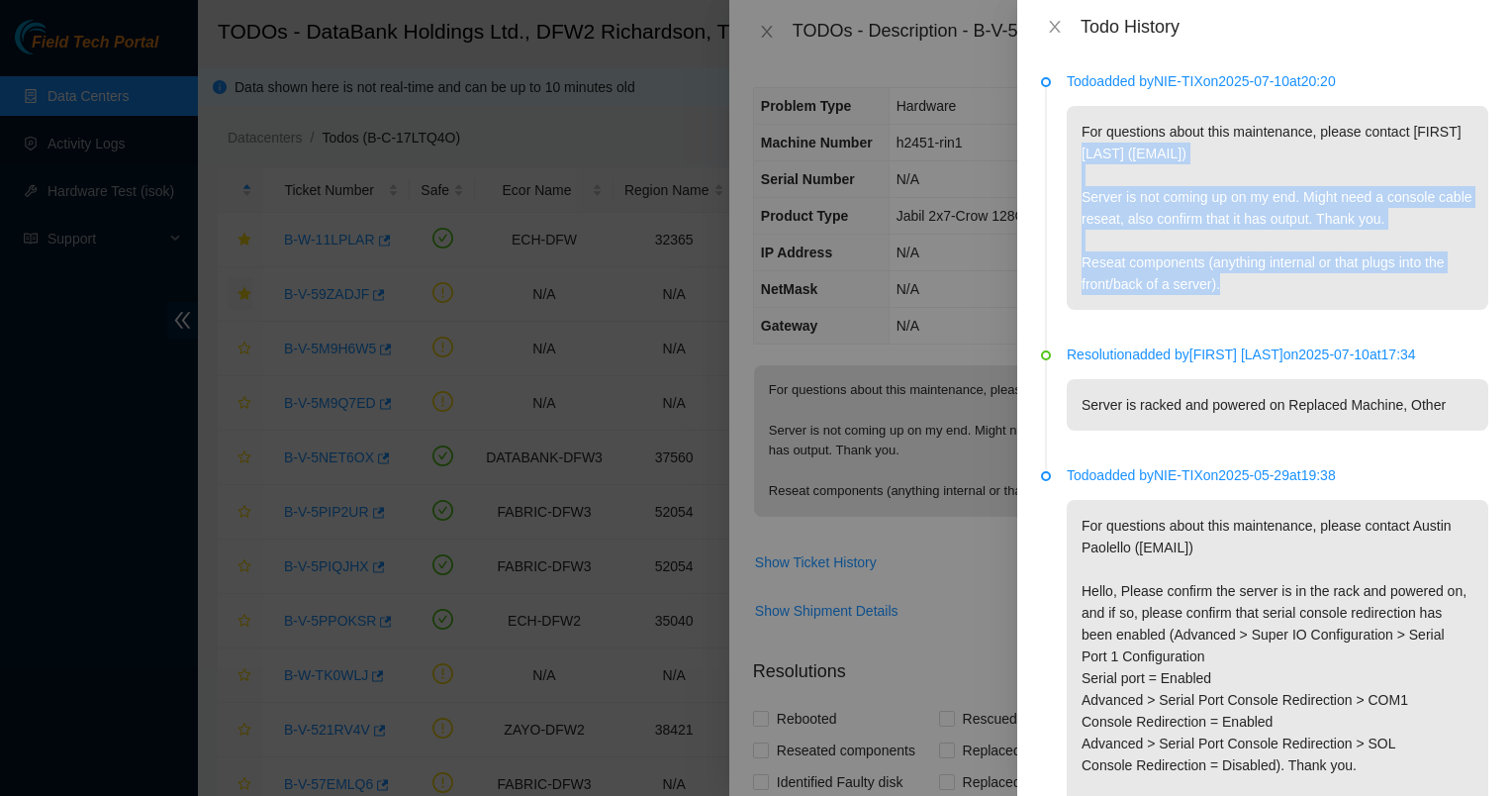 drag, startPoint x: 1282, startPoint y: 289, endPoint x: 1114, endPoint y: 139, distance: 225.21989 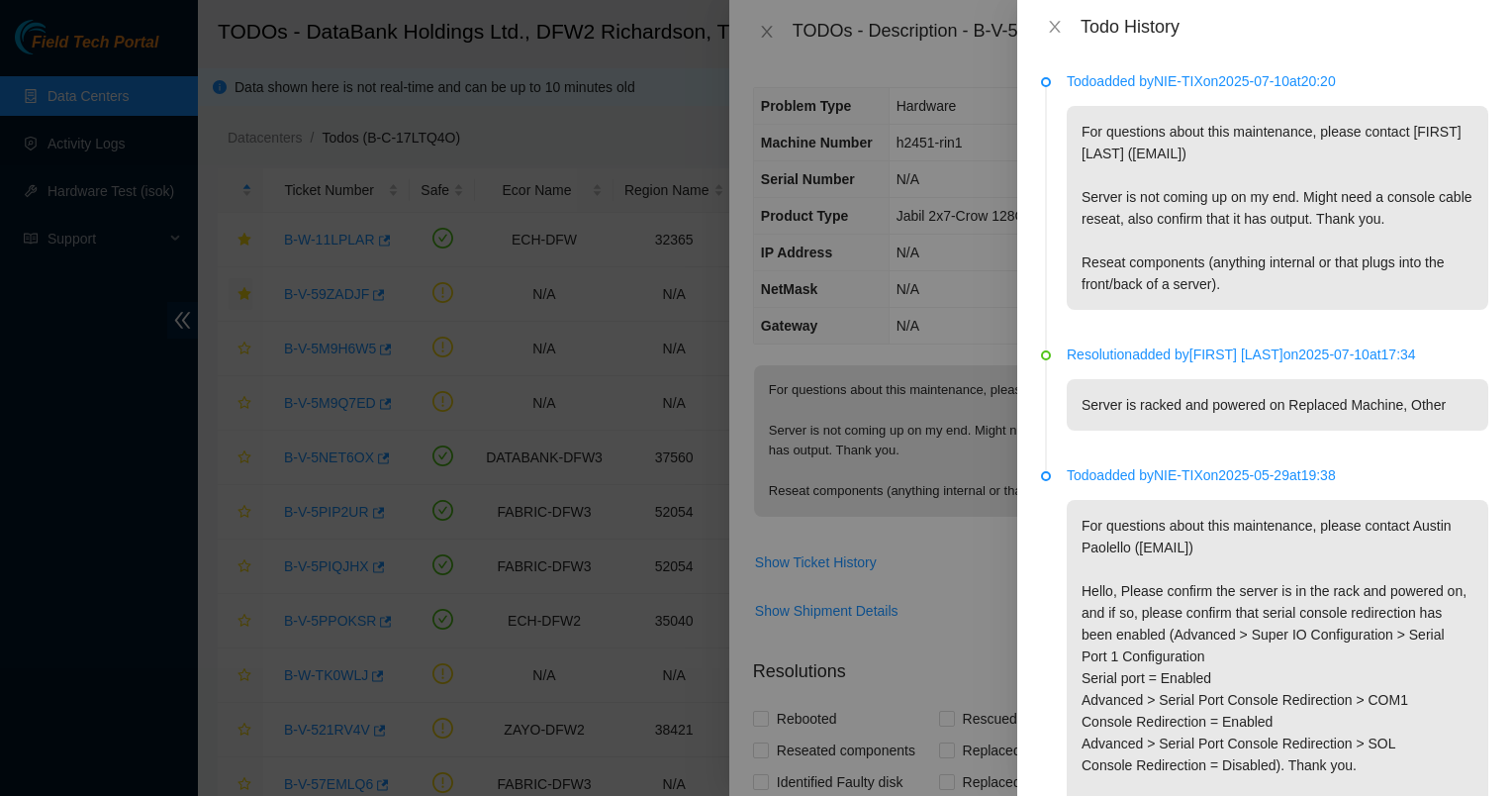 click on "For questions about this maintenance, please contact [FIRST] [LAST] ([EMAIL])
Server is not coming up on my end. Might need a console cable reseat, also confirm that it has output. Thank you.
Reseat components (anything internal or that plugs into the front/back of a server)." at bounding box center [1277, 208] 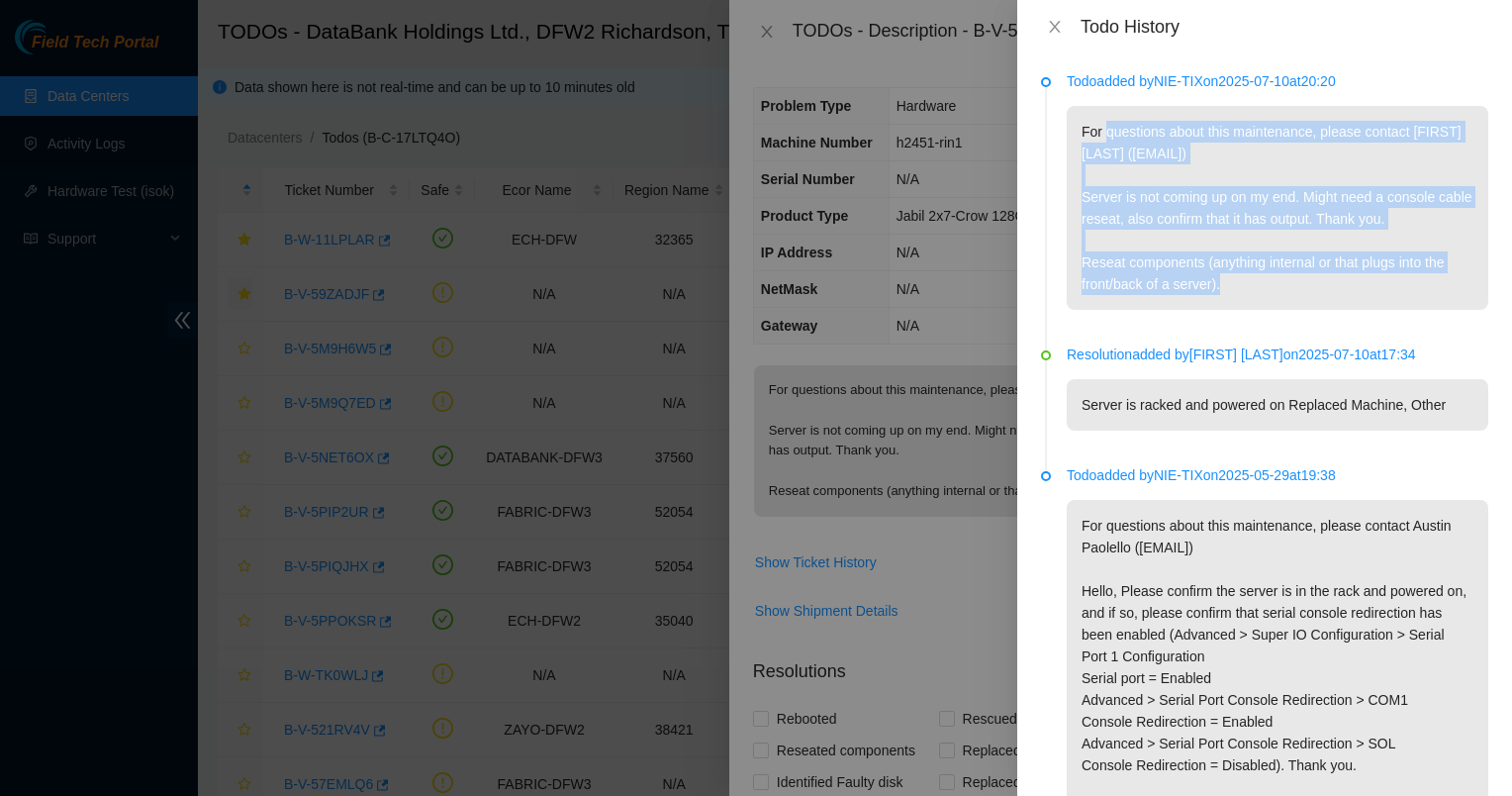drag, startPoint x: 1114, startPoint y: 139, endPoint x: 1259, endPoint y: 308, distance: 222.67914 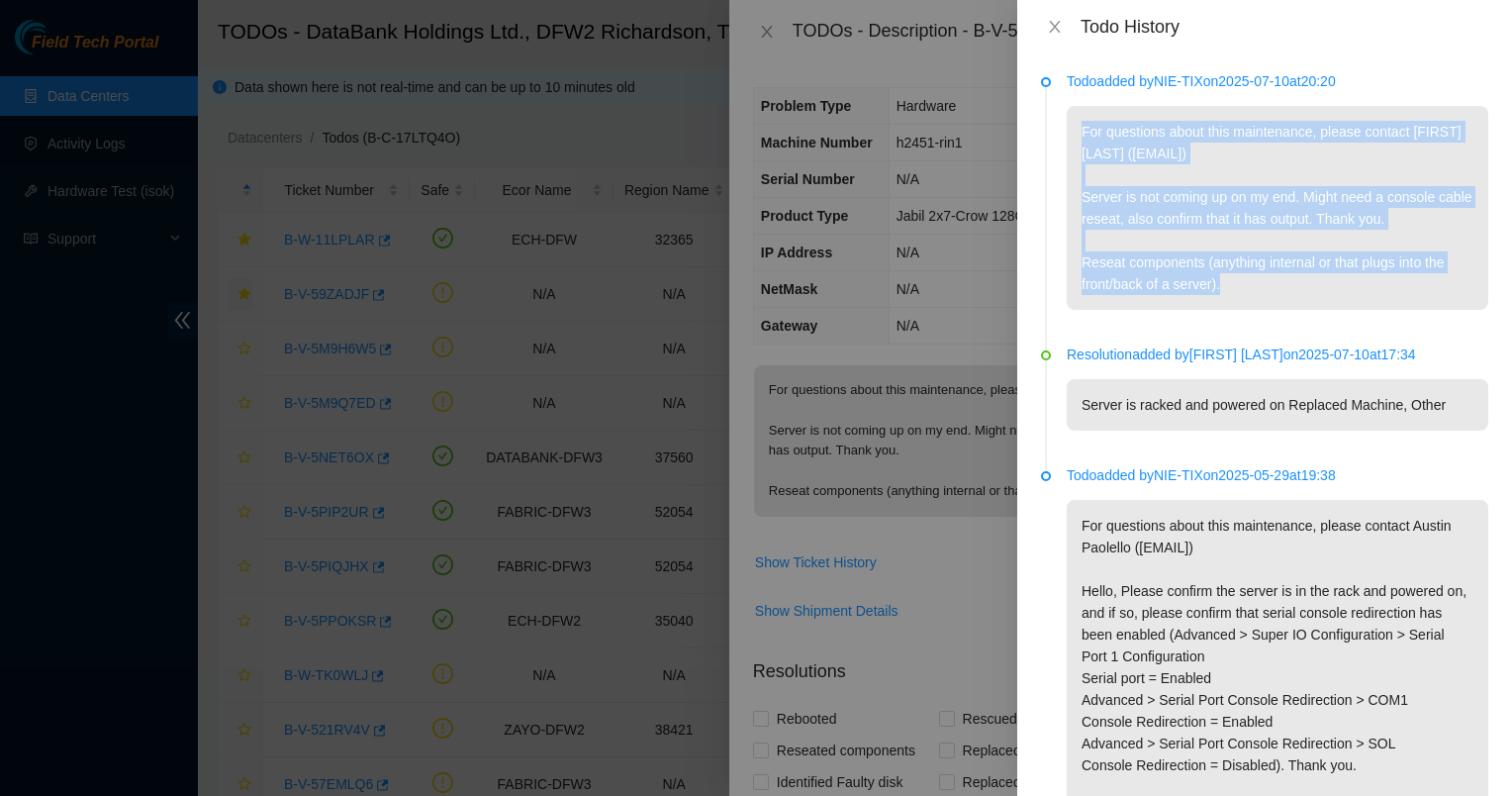 drag, startPoint x: 1259, startPoint y: 308, endPoint x: 1073, endPoint y: 111, distance: 270.93357 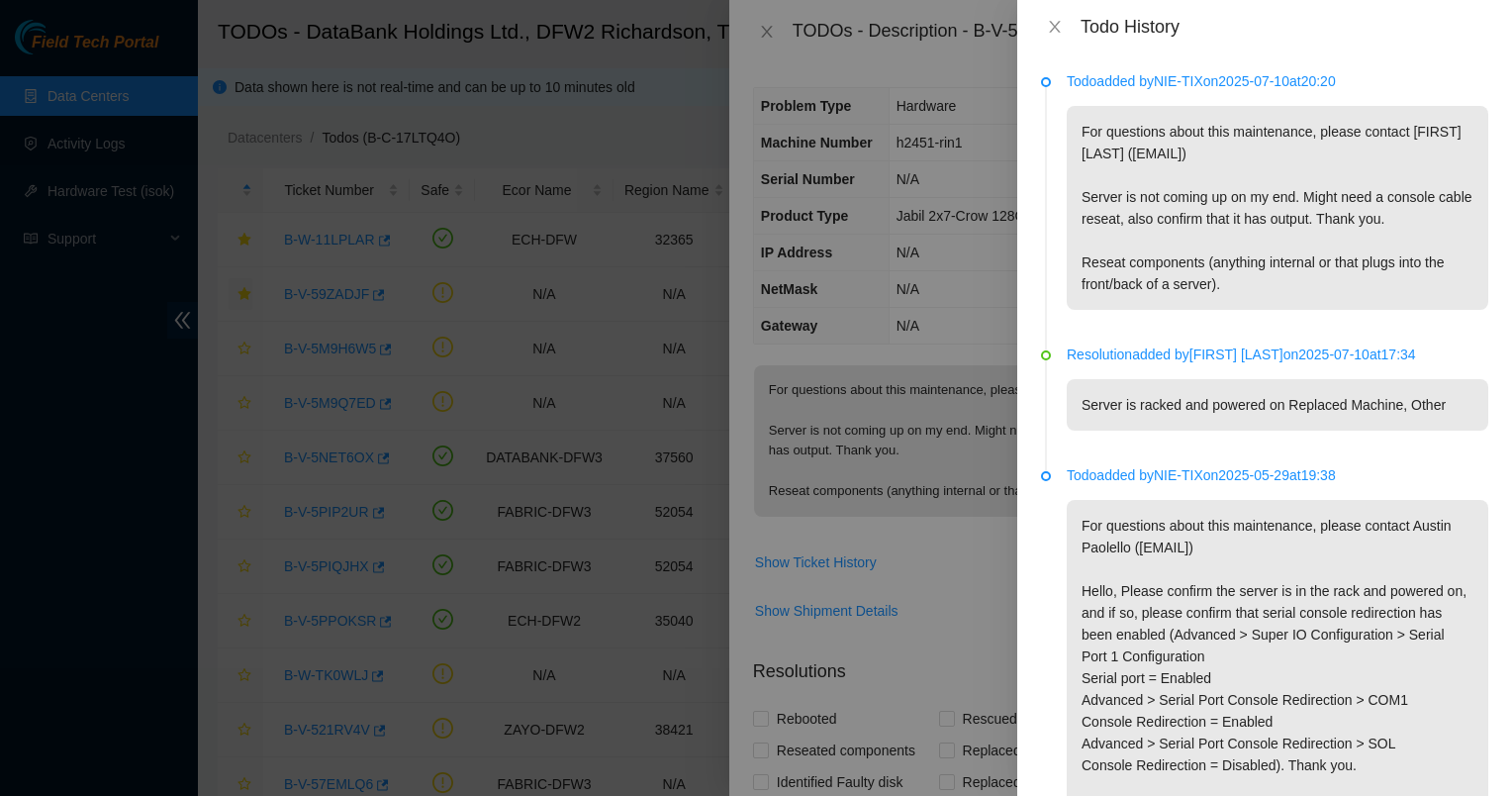 click on "For questions about this maintenance, please contact [FIRST] [LAST] ([EMAIL])
Server is not coming up on my end. Might need a console cable reseat, also confirm that it has output. Thank you.
Reseat components (anything internal or that plugs into the front/back of a server)." at bounding box center [1277, 208] 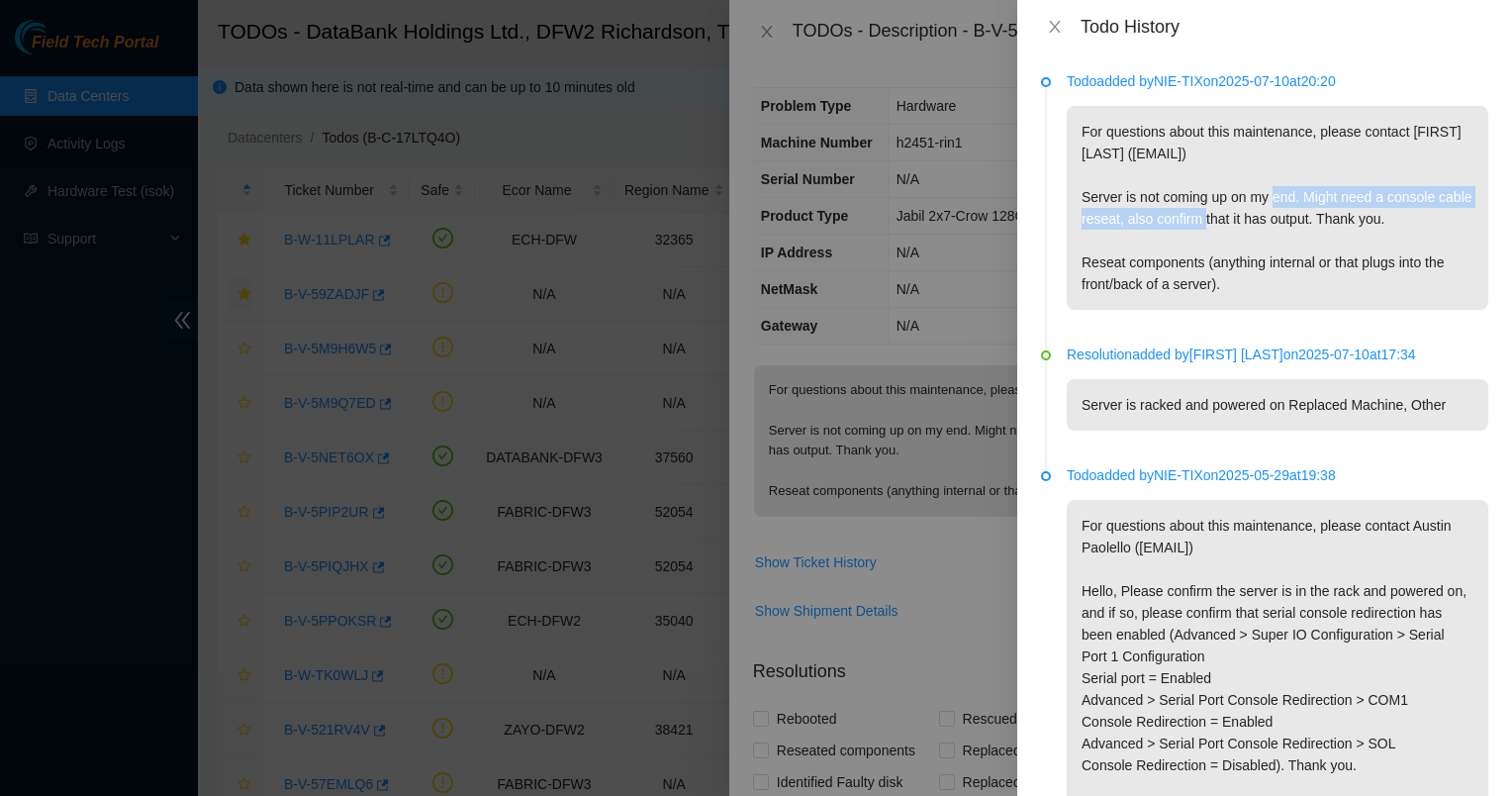 drag, startPoint x: 1346, startPoint y: 295, endPoint x: 1155, endPoint y: 203, distance: 212.00236 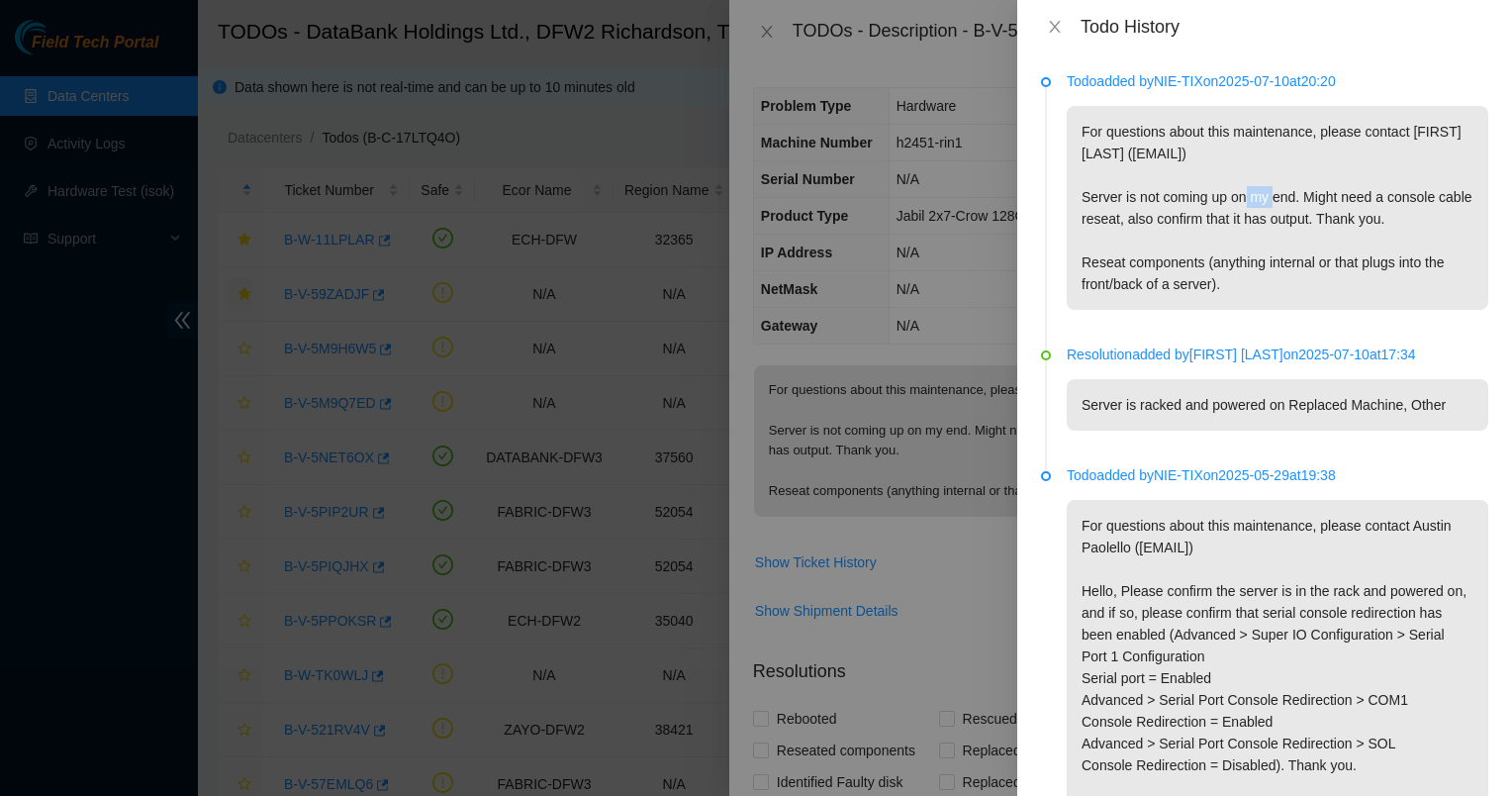 click on "For questions about this maintenance, please contact [FIRST] [LAST] ([EMAIL])
Server is not coming up on my end. Might need a console cable reseat, also confirm that it has output. Thank you.
Reseat components (anything internal or that plugs into the front/back of a server)." at bounding box center [1277, 208] 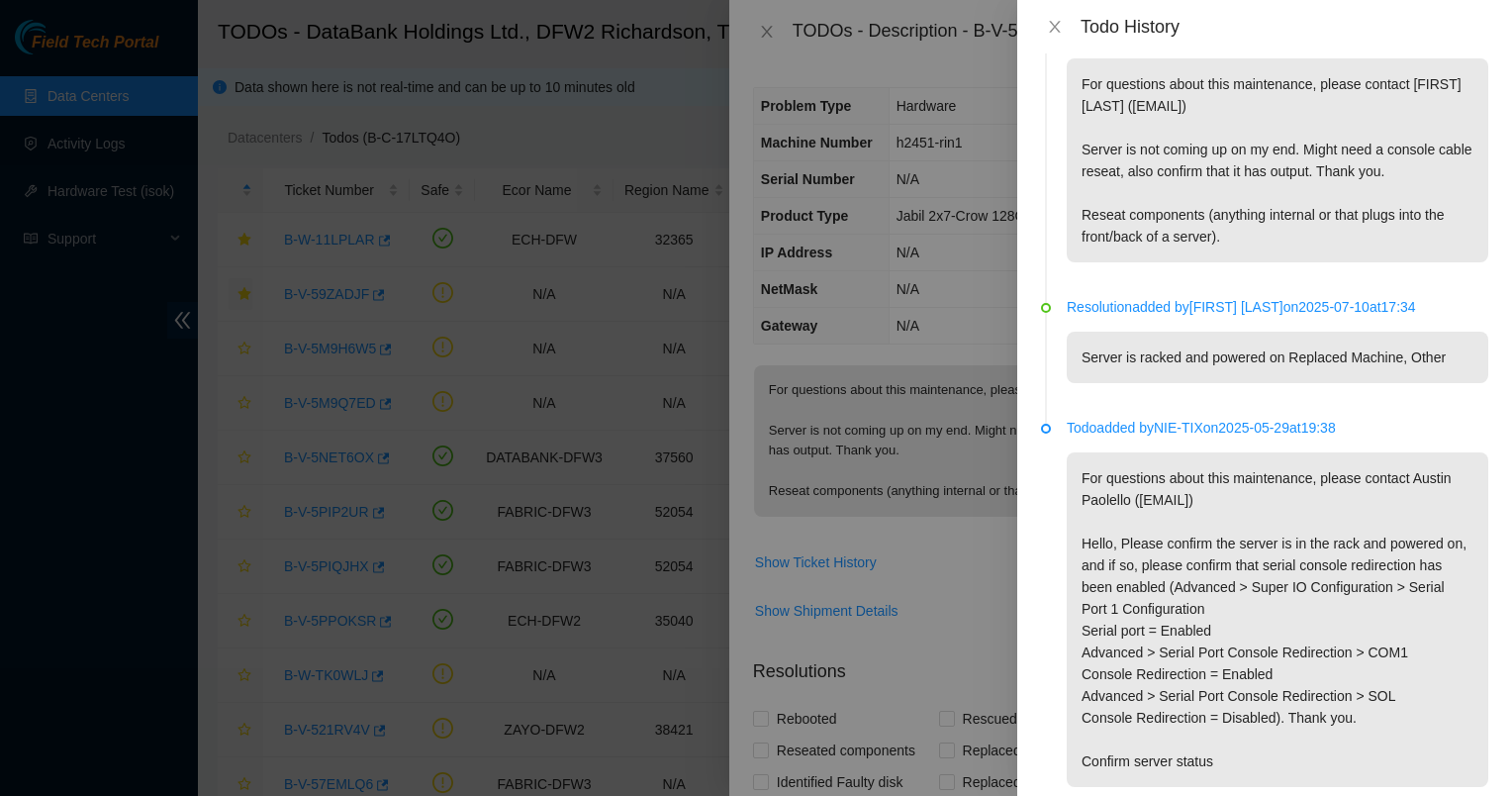scroll, scrollTop: 124, scrollLeft: 0, axis: vertical 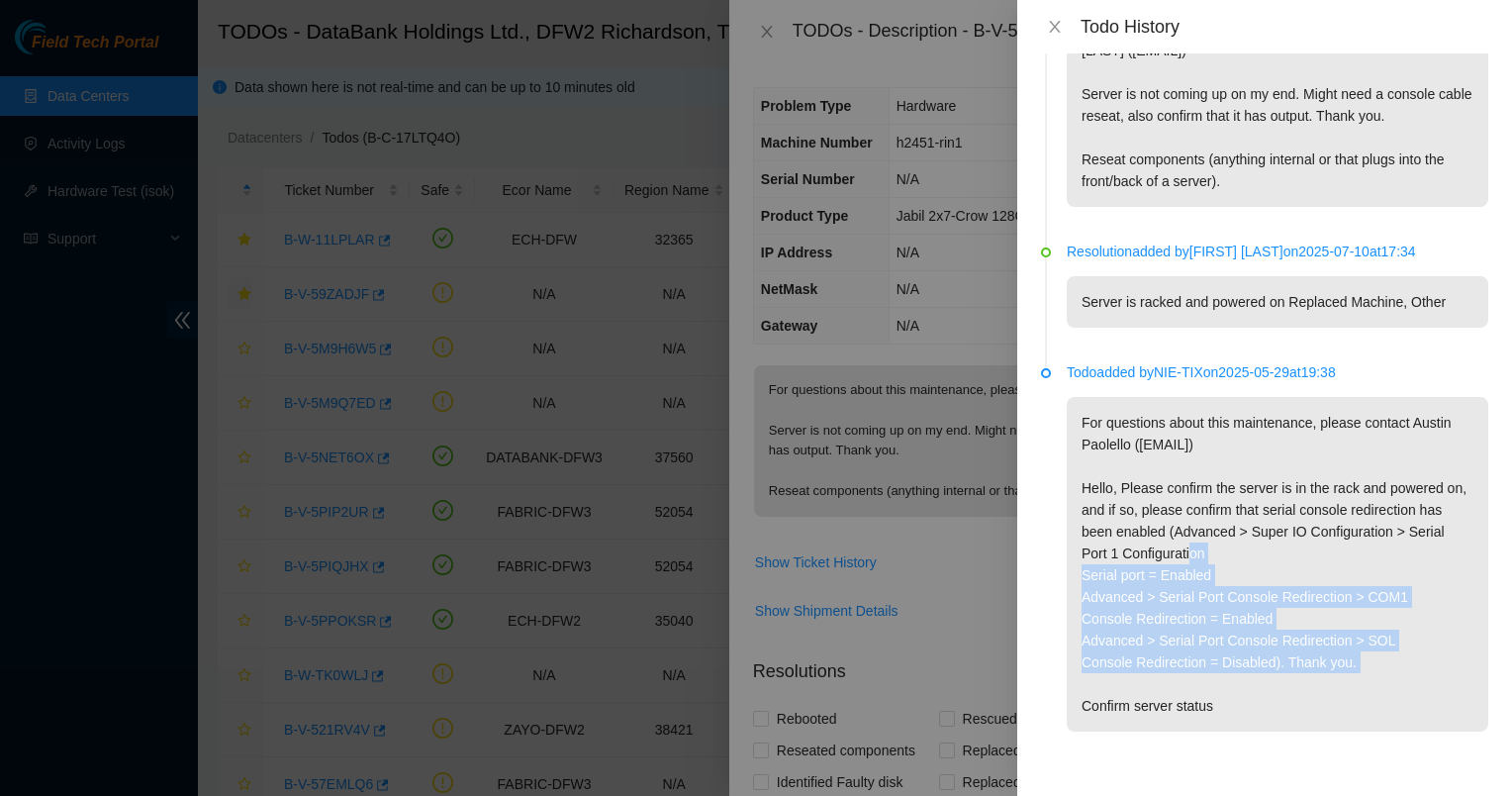 drag, startPoint x: 1238, startPoint y: 626, endPoint x: 1313, endPoint y: 662, distance: 83.1925 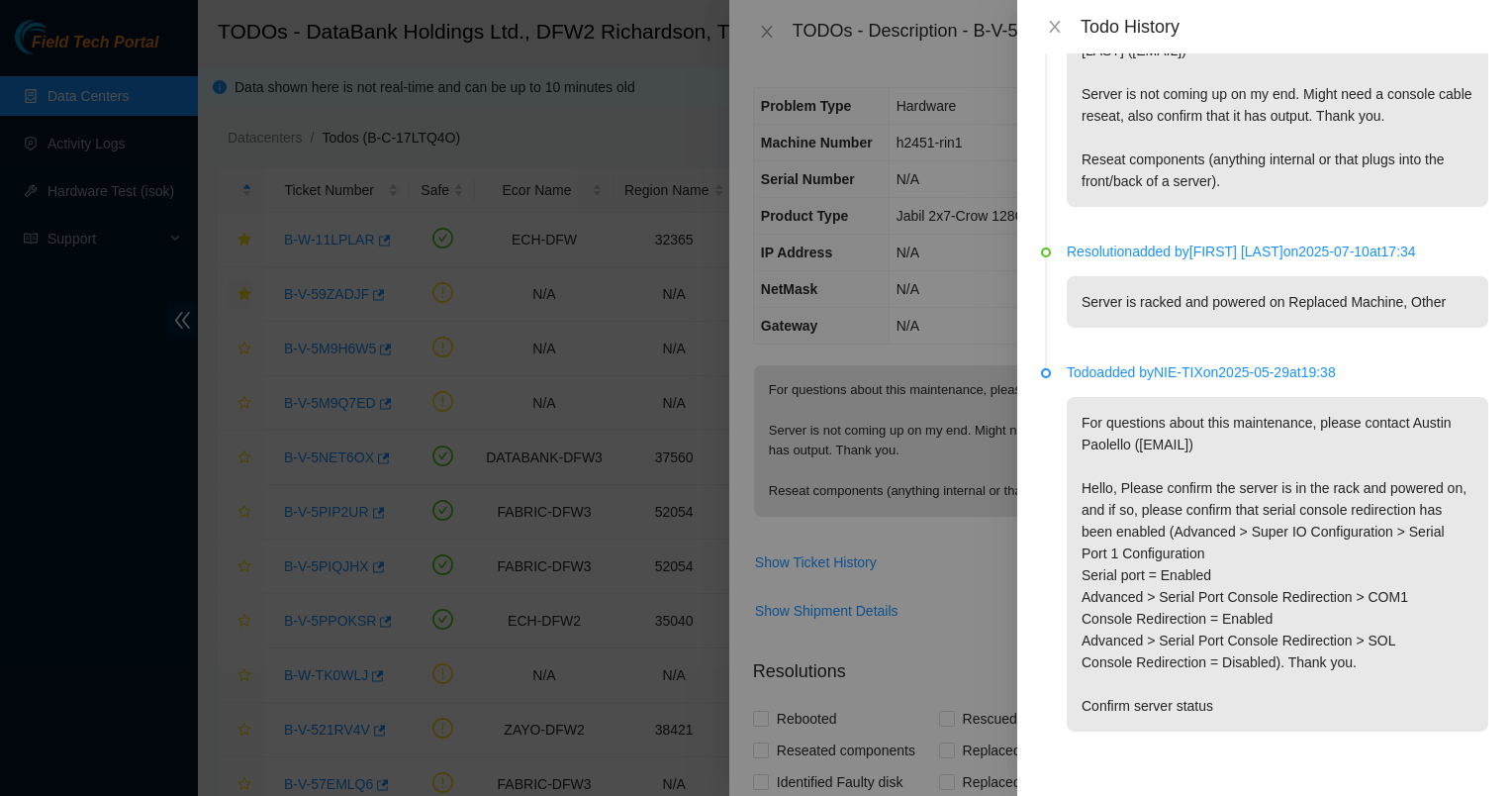 click on "For questions about this maintenance, please contact Austin Paolello ([EMAIL])
Hello, Please confirm the server is in the rack and powered on, and if so, please confirm that serial console redirection has been enabled (Advanced > Super IO Configuration > Serial Port 1 Configuration
Serial port = Enabled
Advanced > Serial Port Console Redirection > COM1
Console Redirection = Enabled
Advanced > Serial Port Console Redirection > SOL
Console Redirection = Disabled). Thank you.
Confirm server status" at bounding box center (1277, 564) 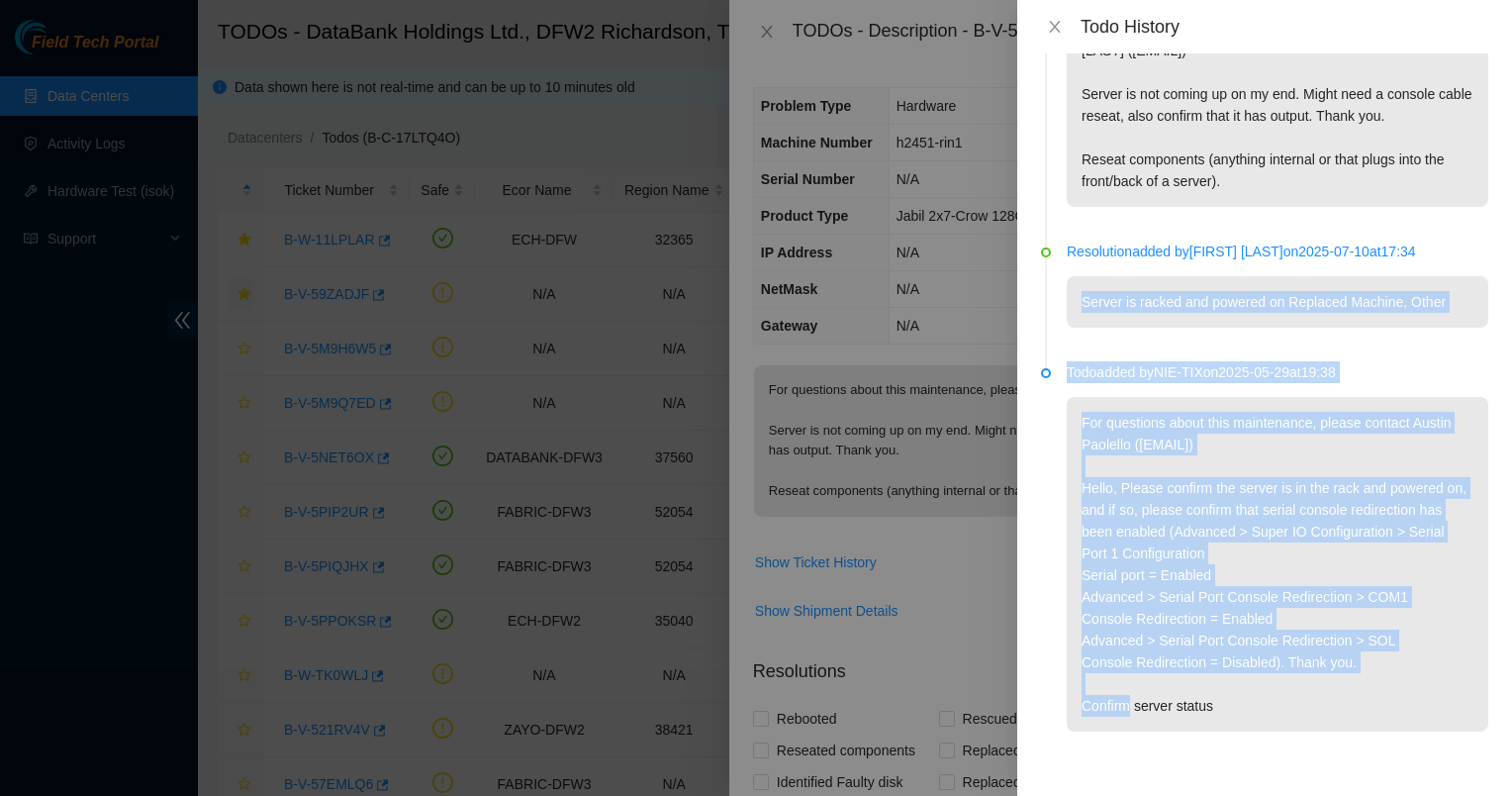 drag, startPoint x: 1227, startPoint y: 581, endPoint x: 1070, endPoint y: 274, distance: 344.81589 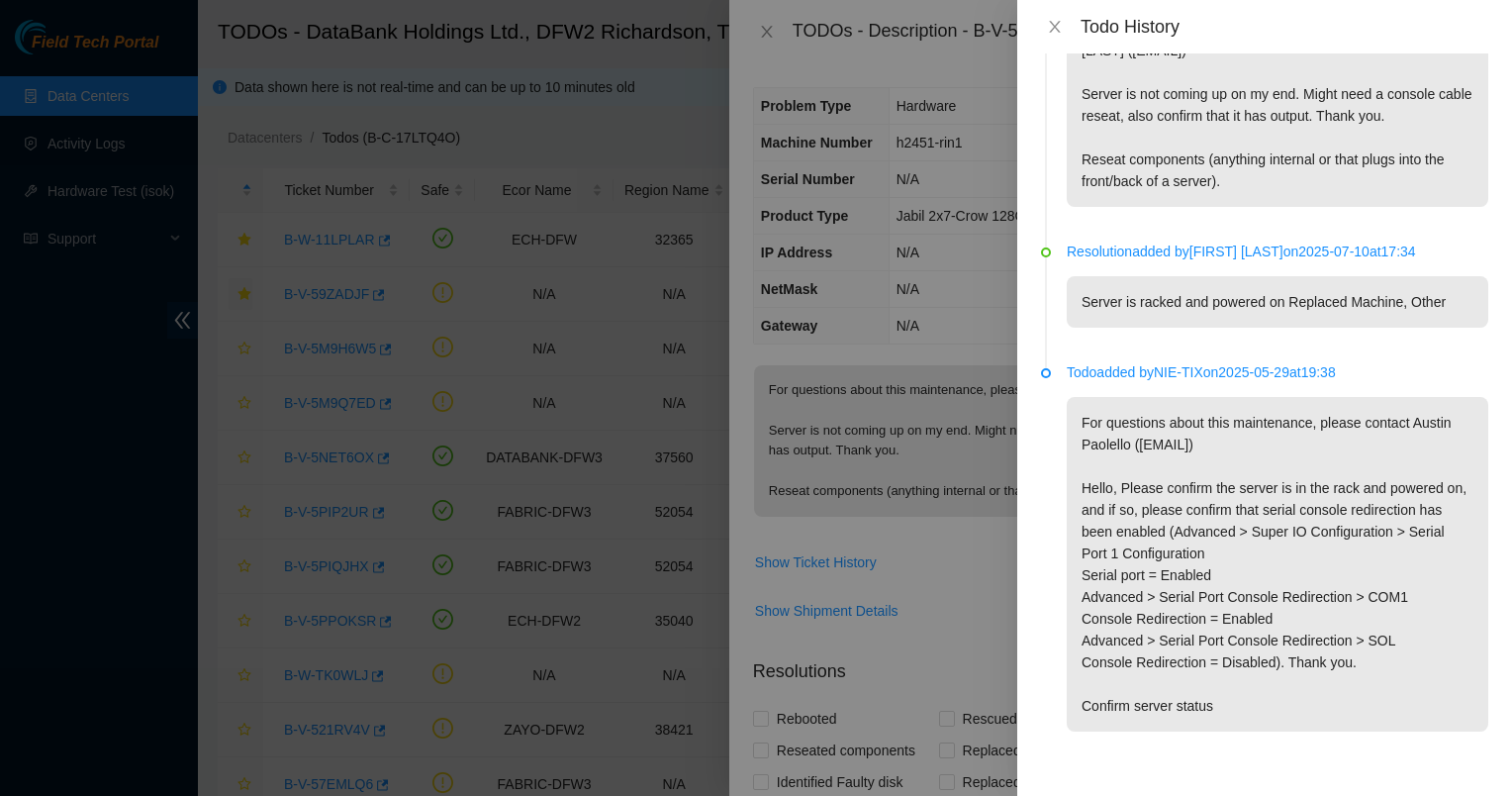 click on "Server is racked and powered on Replaced Machine, Other" at bounding box center [1277, 302] 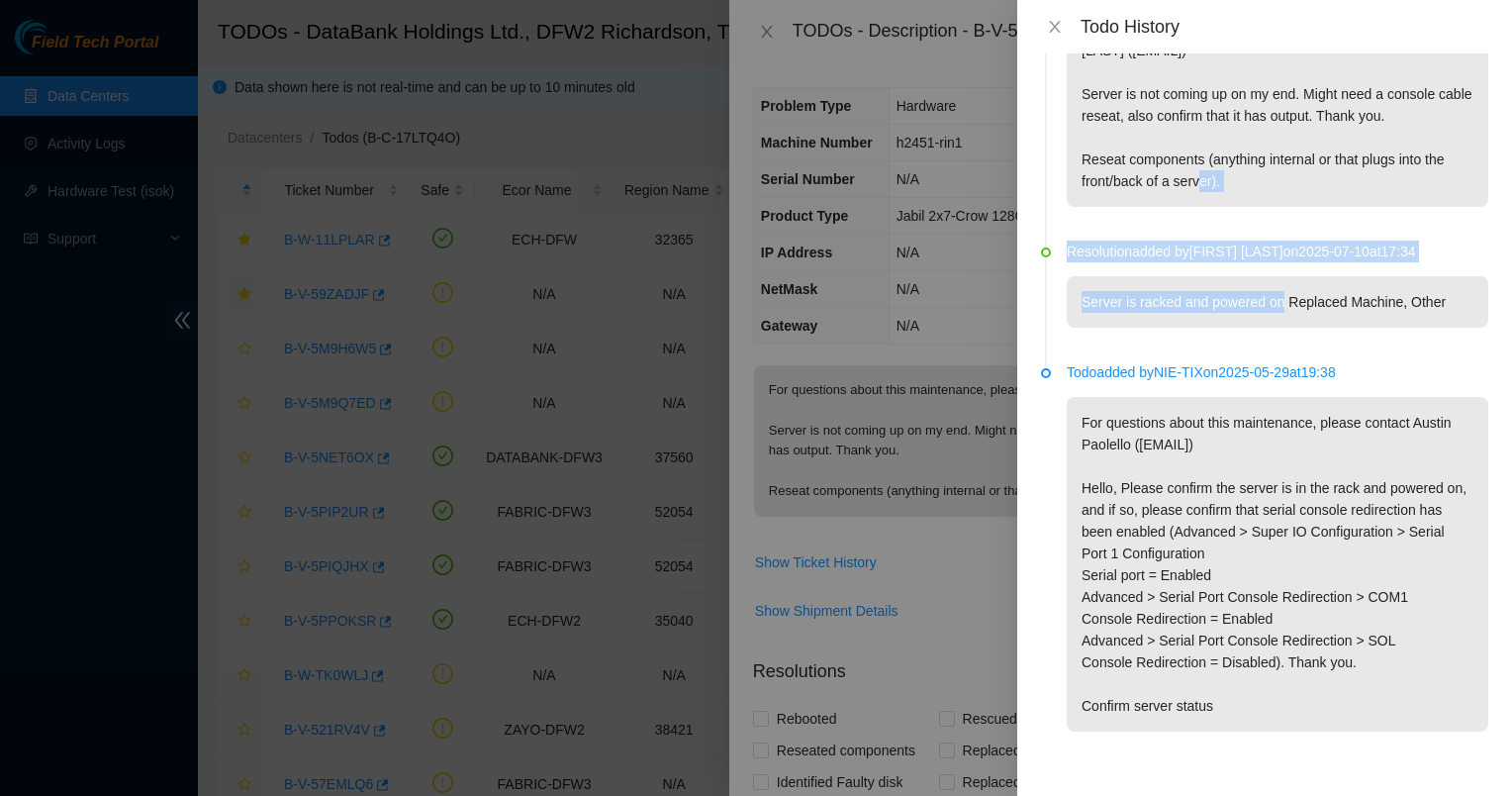 drag, startPoint x: 1278, startPoint y: 316, endPoint x: 1128, endPoint y: 183, distance: 200.47194 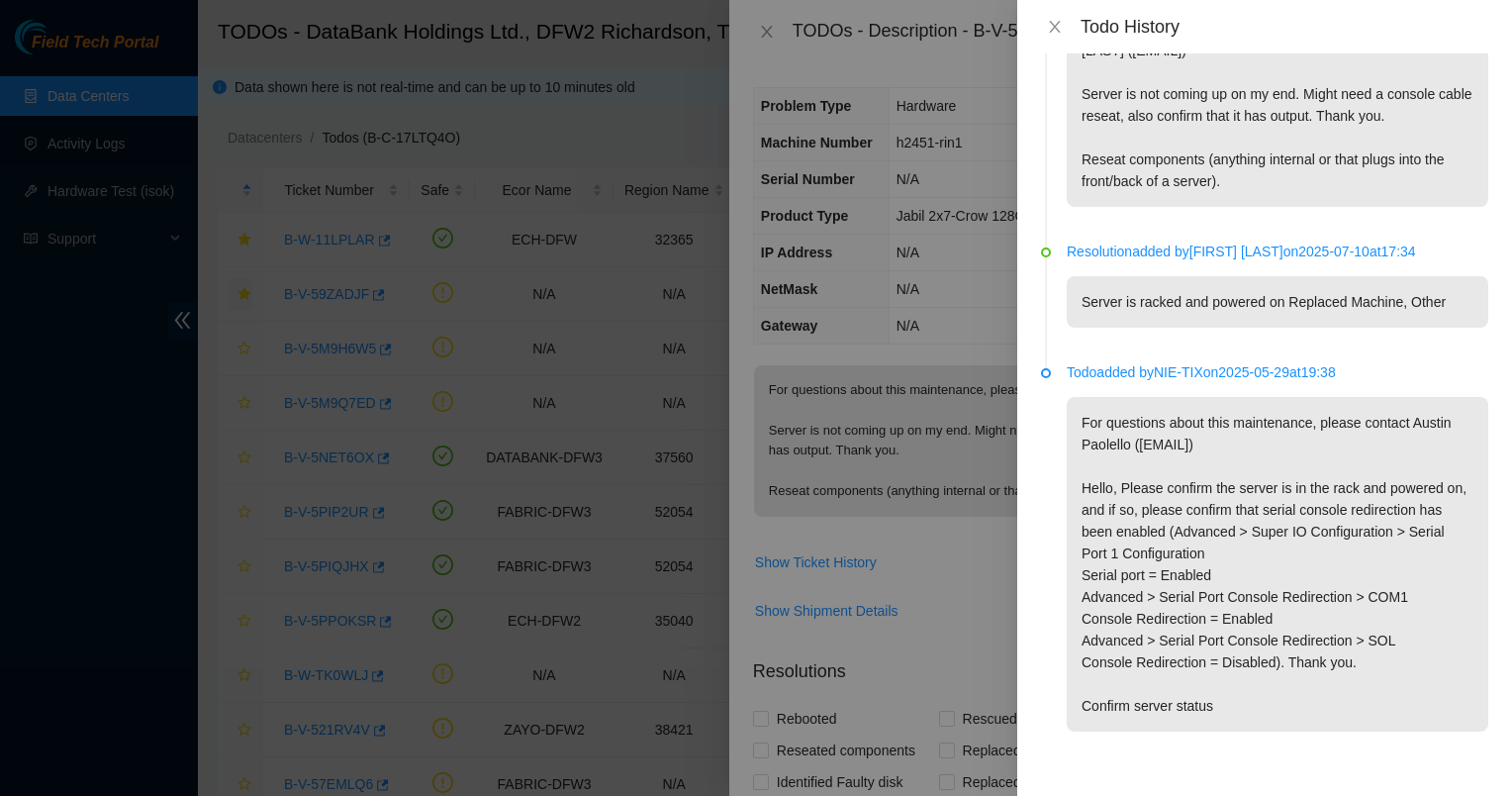 click on "Resolution  added by  FT_TIGRE ANTHONY  on  [DATE]  at  [TIME] Server is racked and powered on Replaced Machine, Other" at bounding box center (1277, 284) 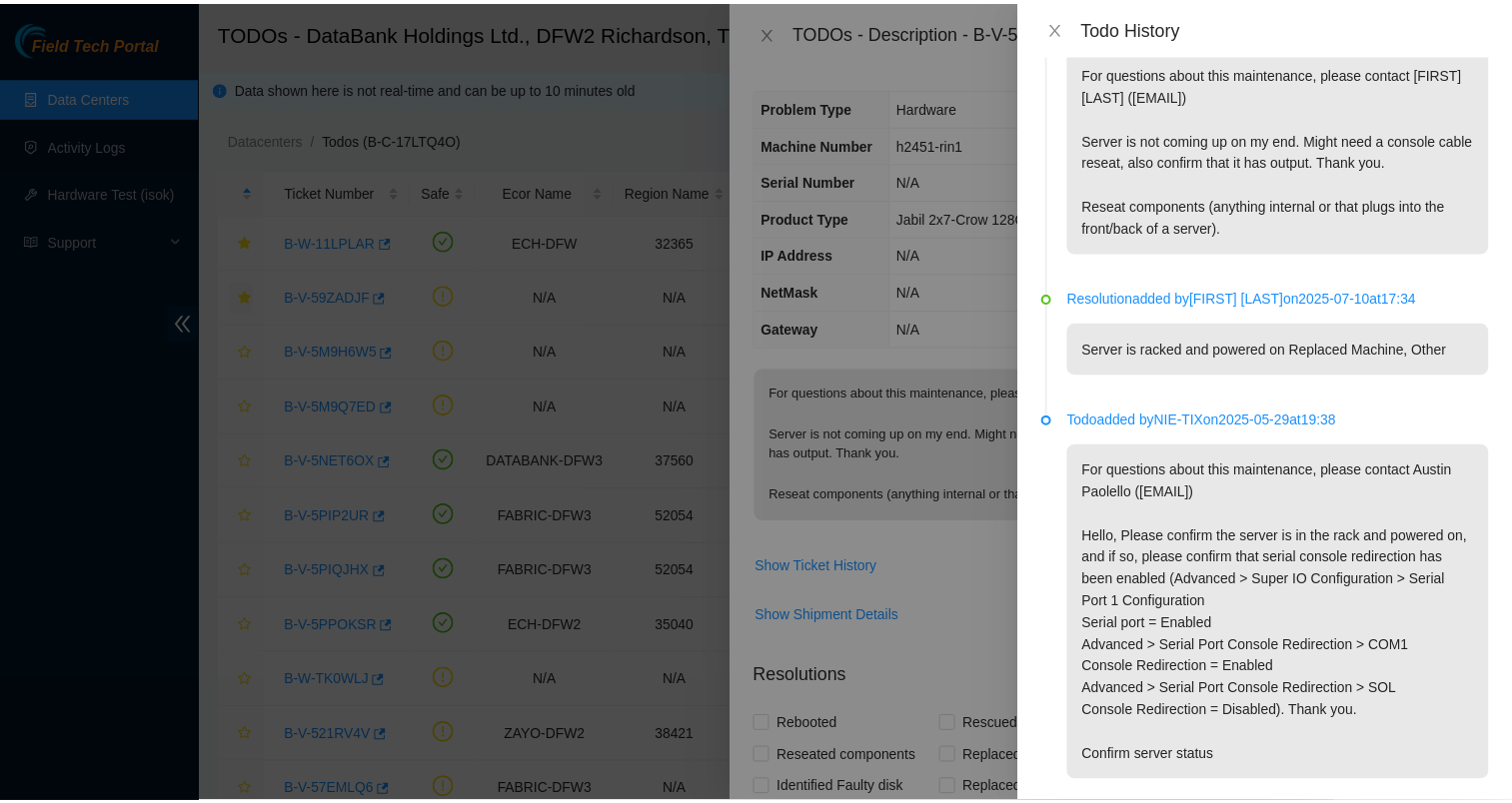 scroll, scrollTop: 0, scrollLeft: 0, axis: both 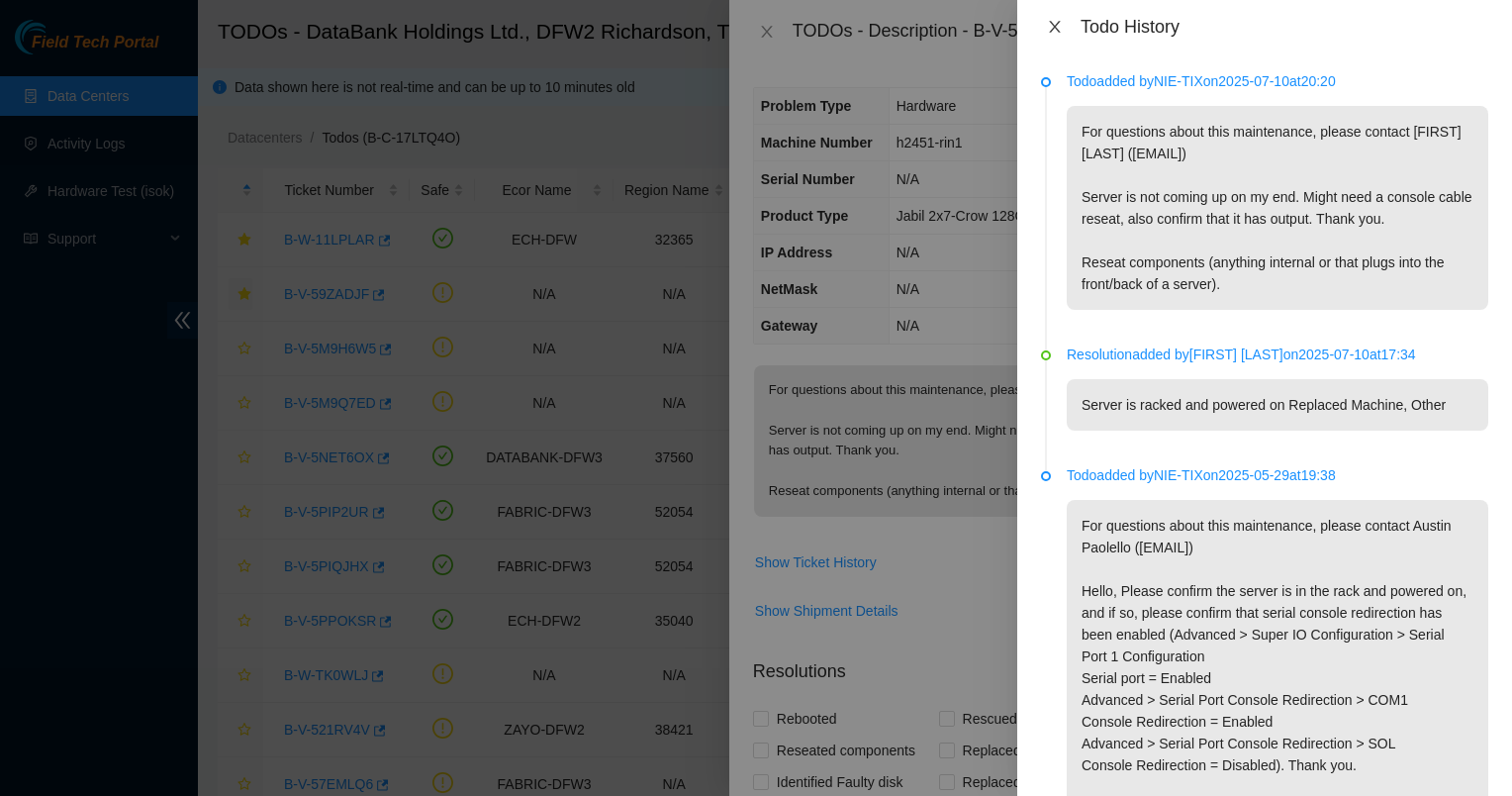 click at bounding box center (1055, 27) 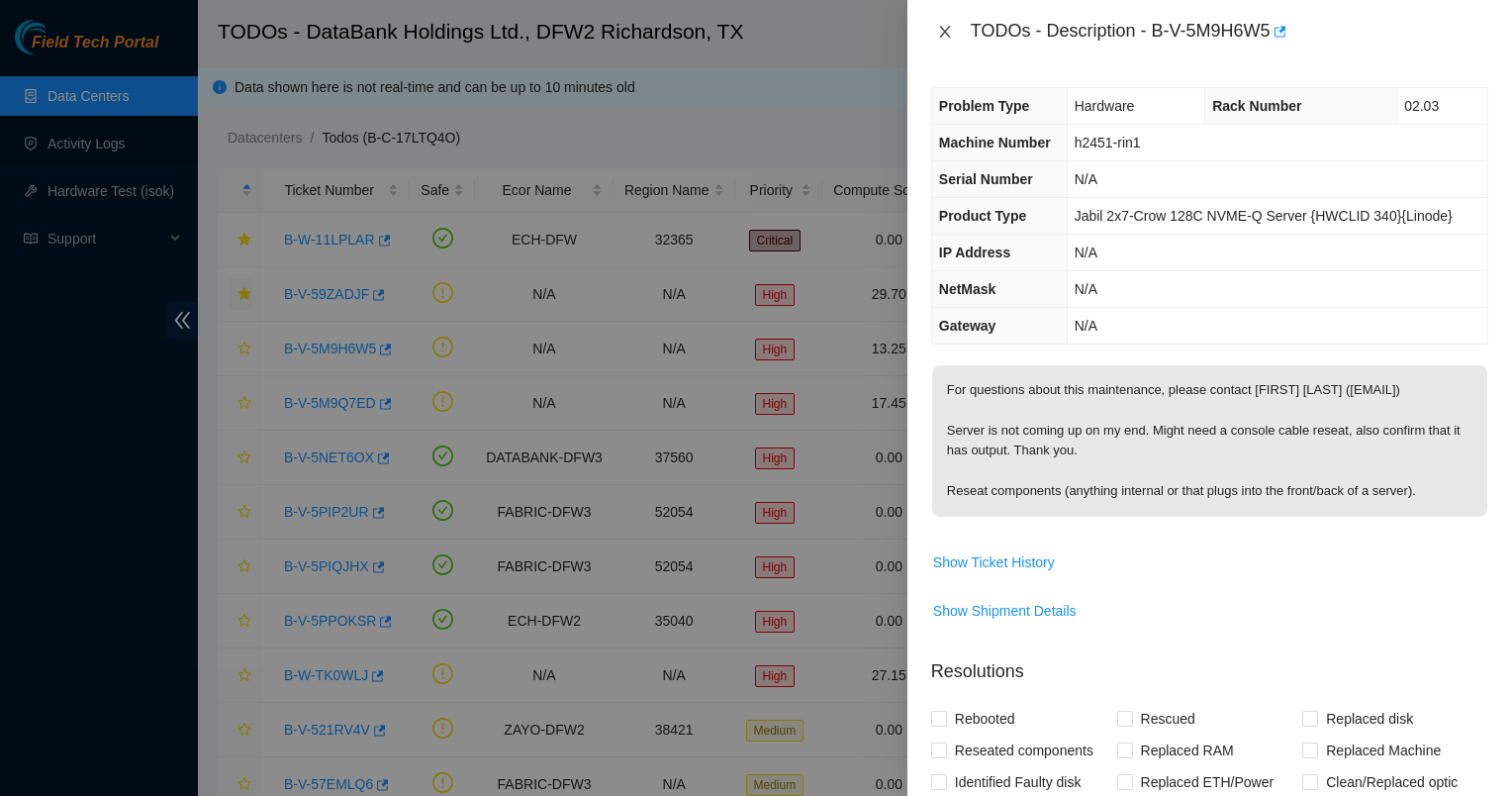 click 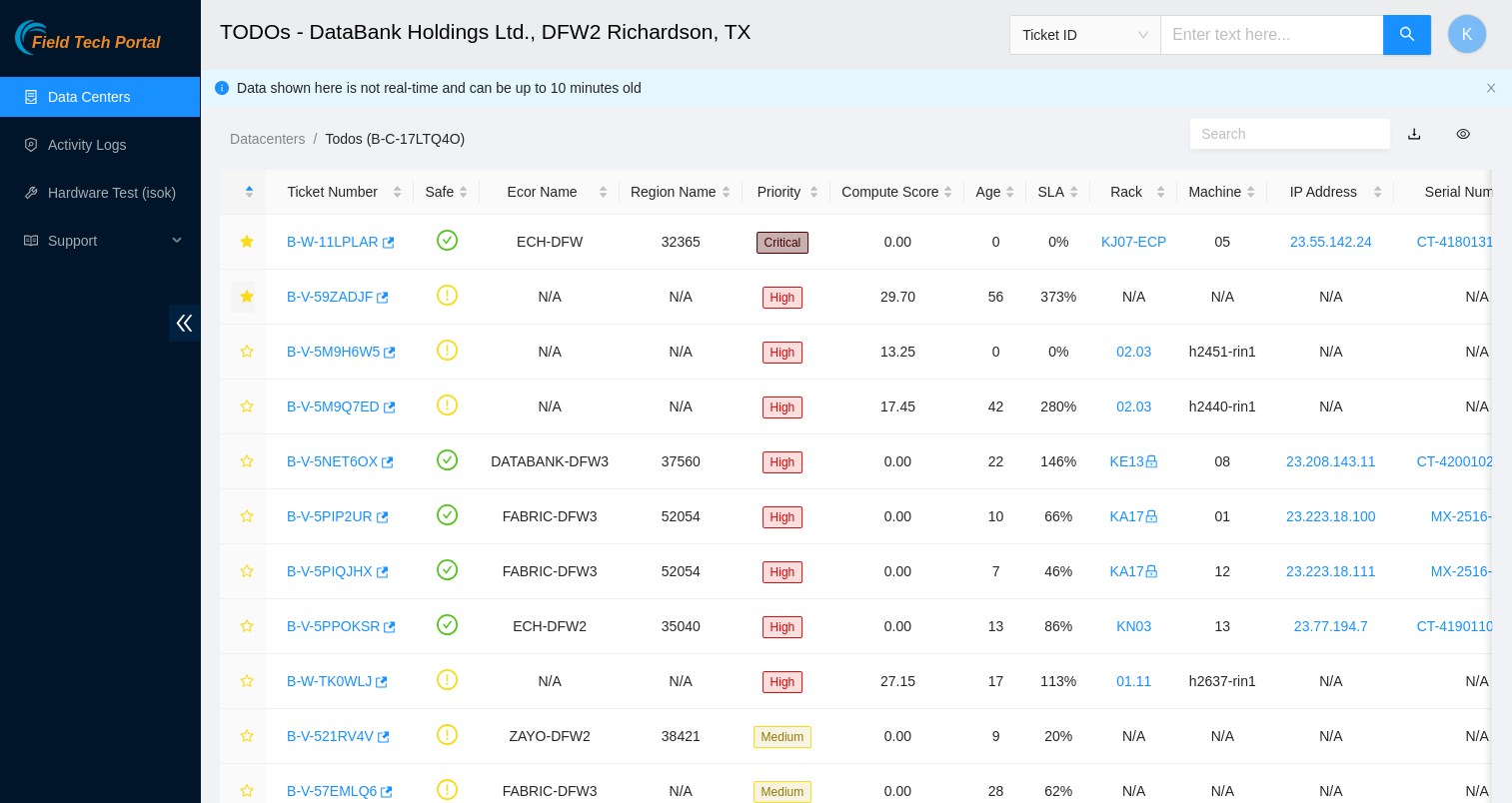click on "Datacenters / Todos (B-C-17LTQ4O) /" at bounding box center [692, 94] 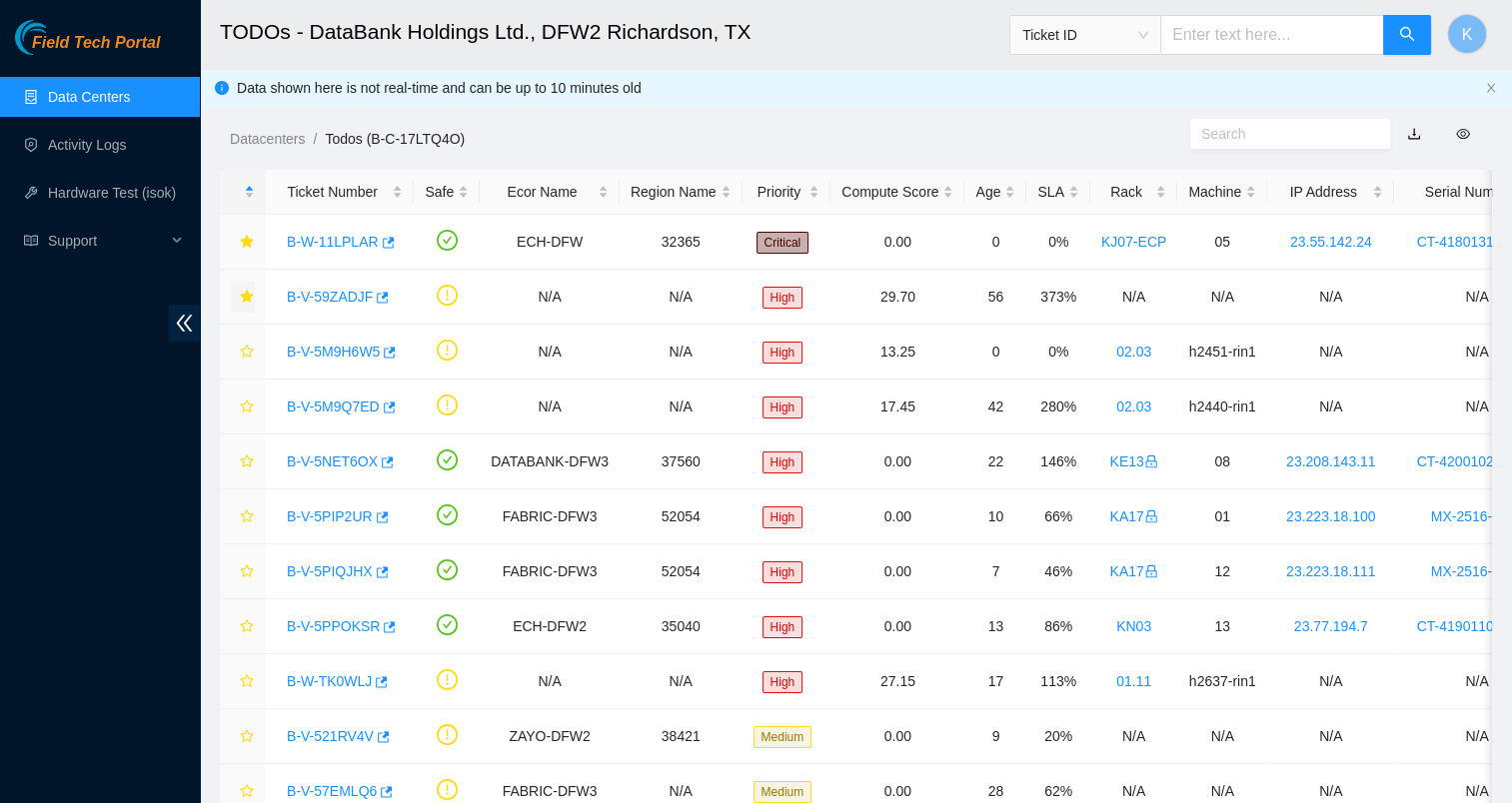 drag, startPoint x: 862, startPoint y: 80, endPoint x: 814, endPoint y: 71, distance: 48.83646 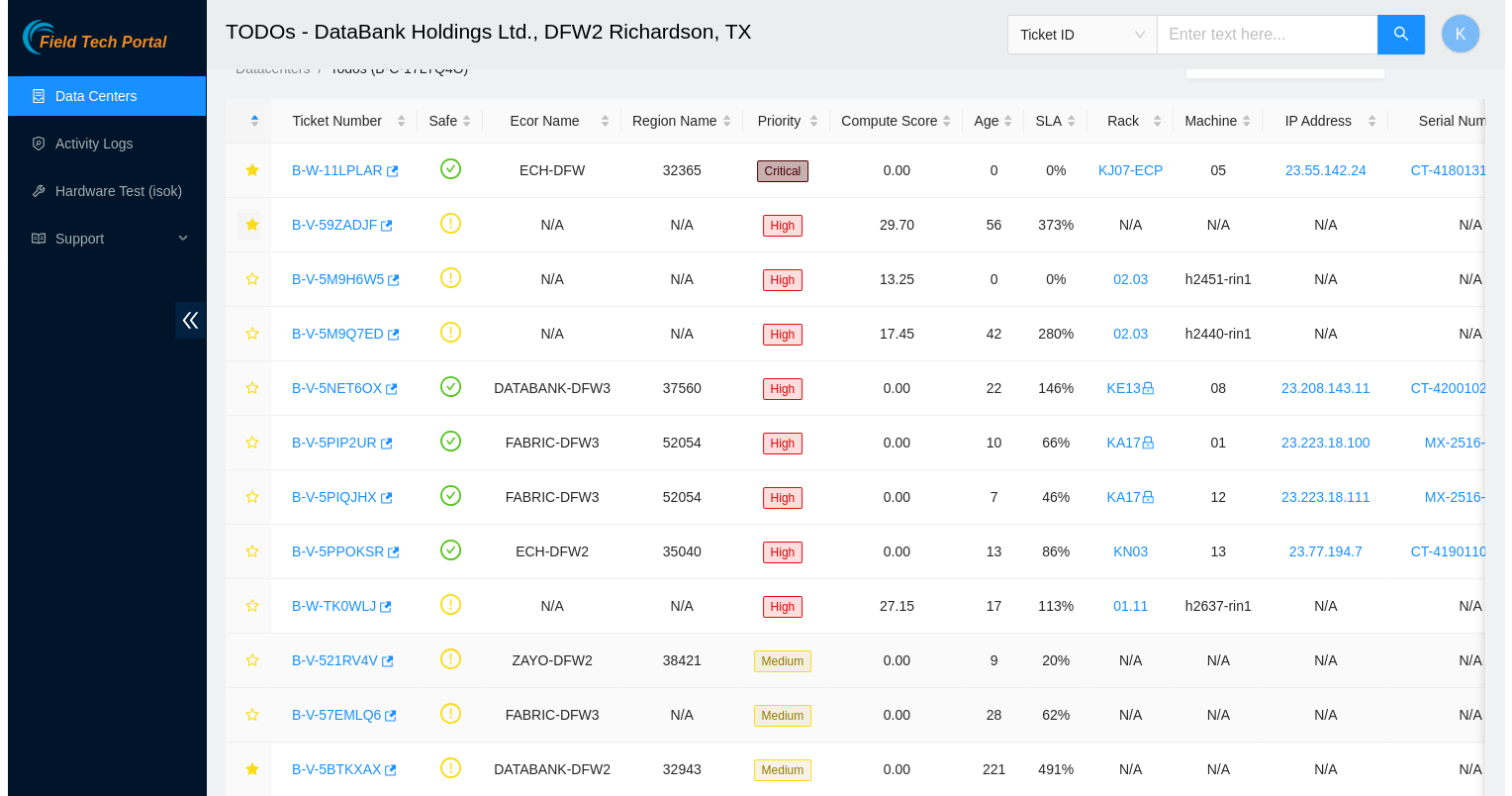 scroll, scrollTop: 0, scrollLeft: 0, axis: both 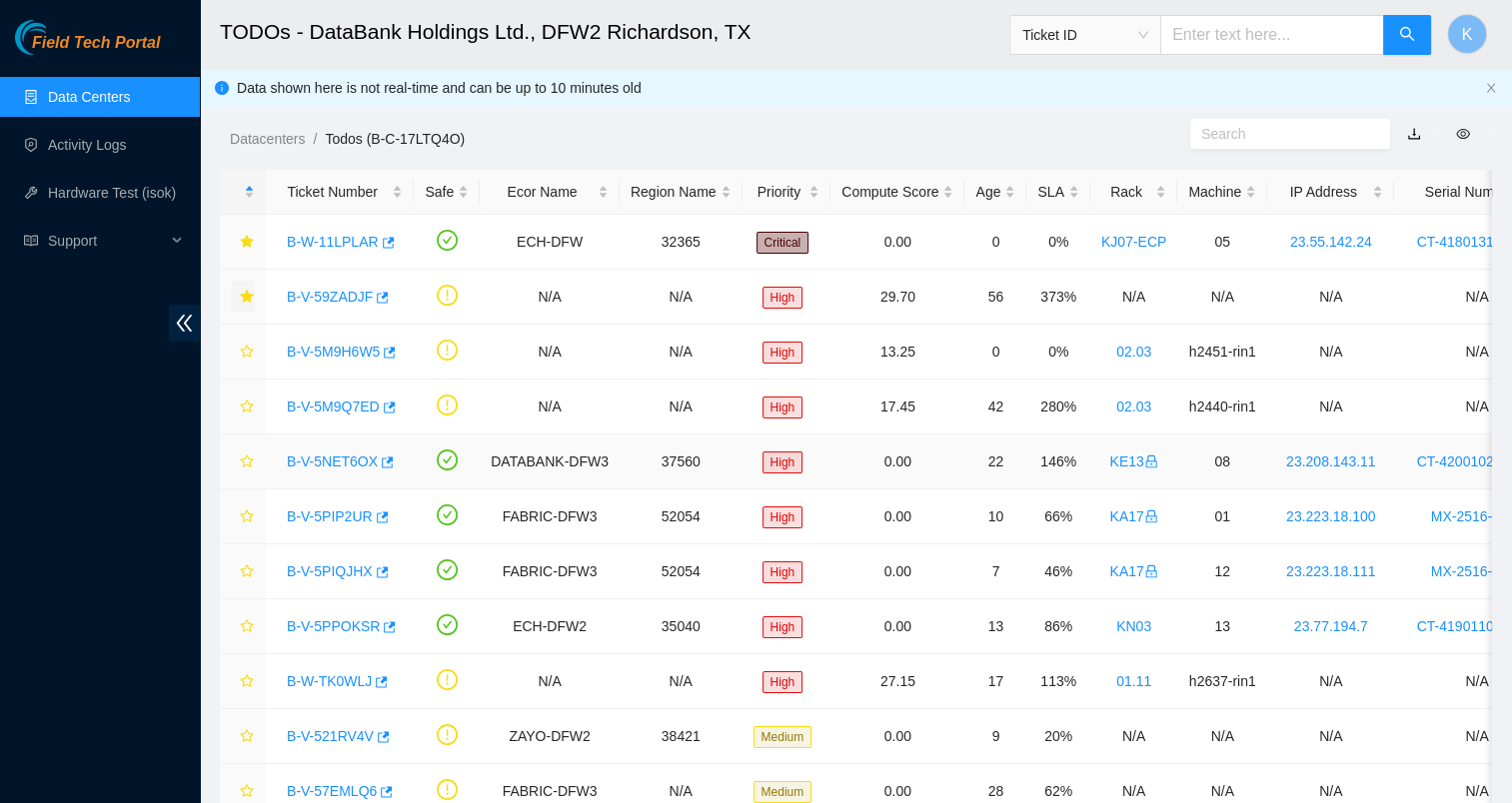 click on "B-V-5NET6OX" at bounding box center (332, 461) 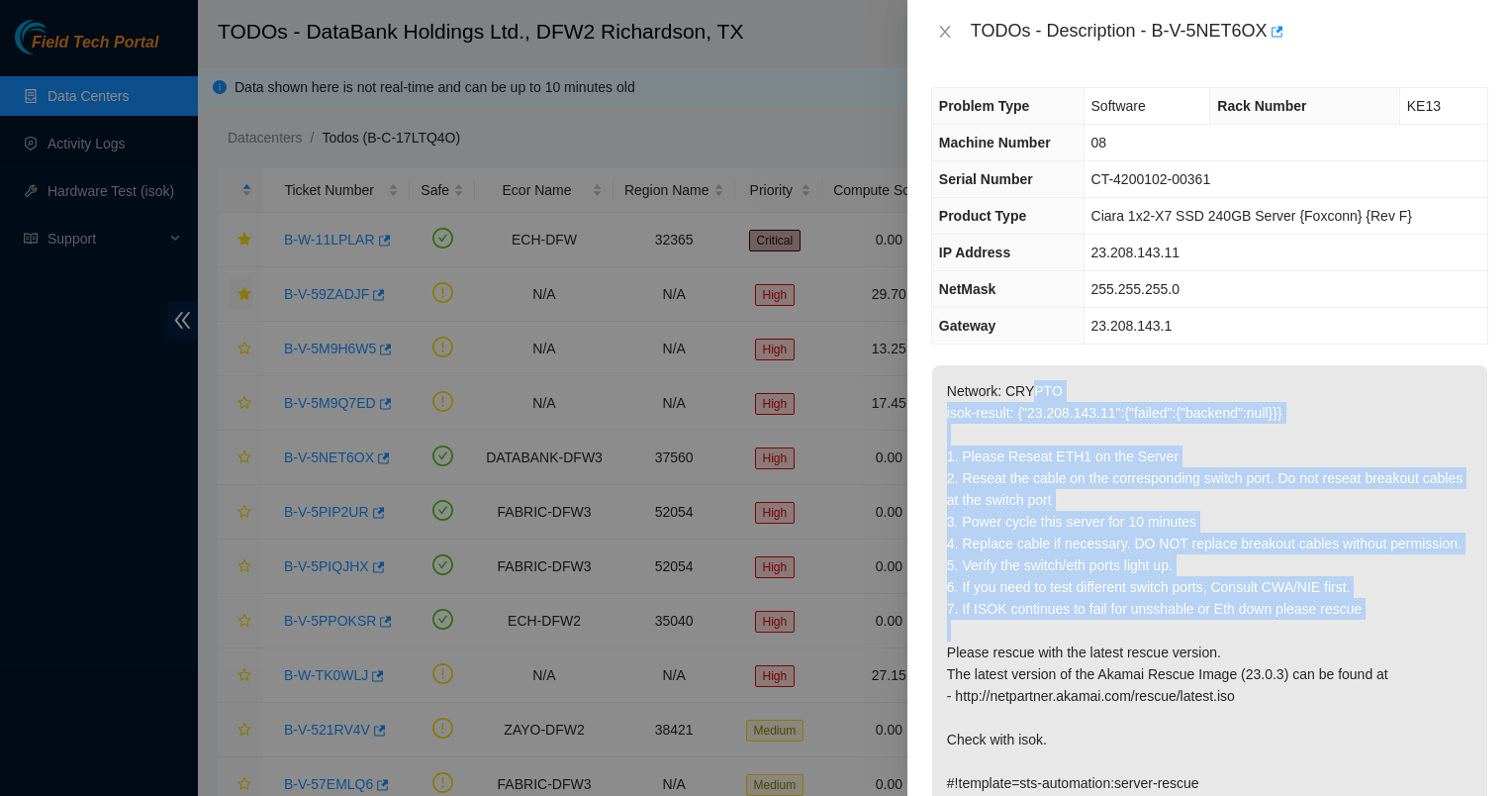 drag, startPoint x: 1029, startPoint y: 399, endPoint x: 1306, endPoint y: 626, distance: 358.1313 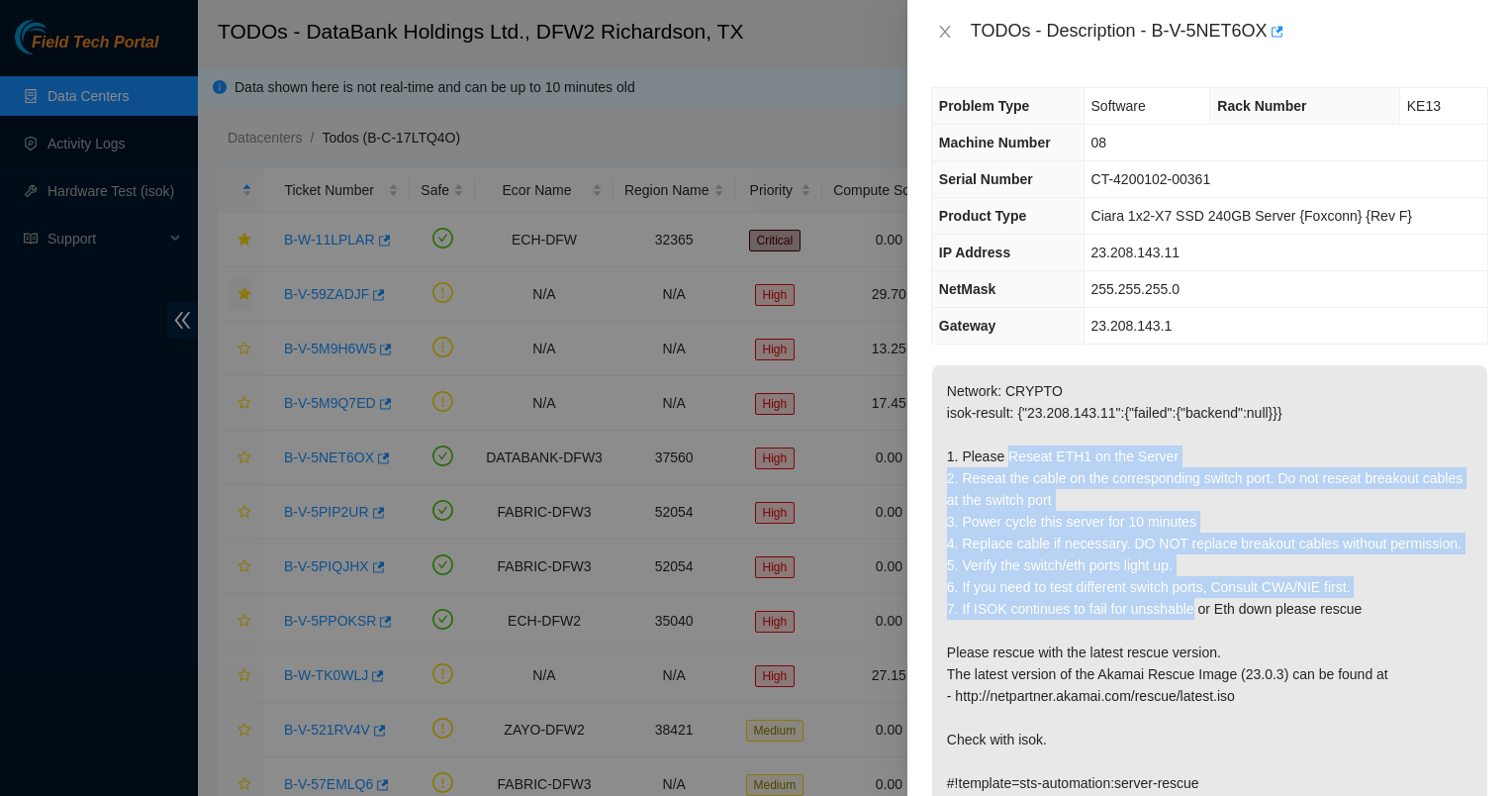 drag, startPoint x: 1019, startPoint y: 455, endPoint x: 1180, endPoint y: 610, distance: 223.48602 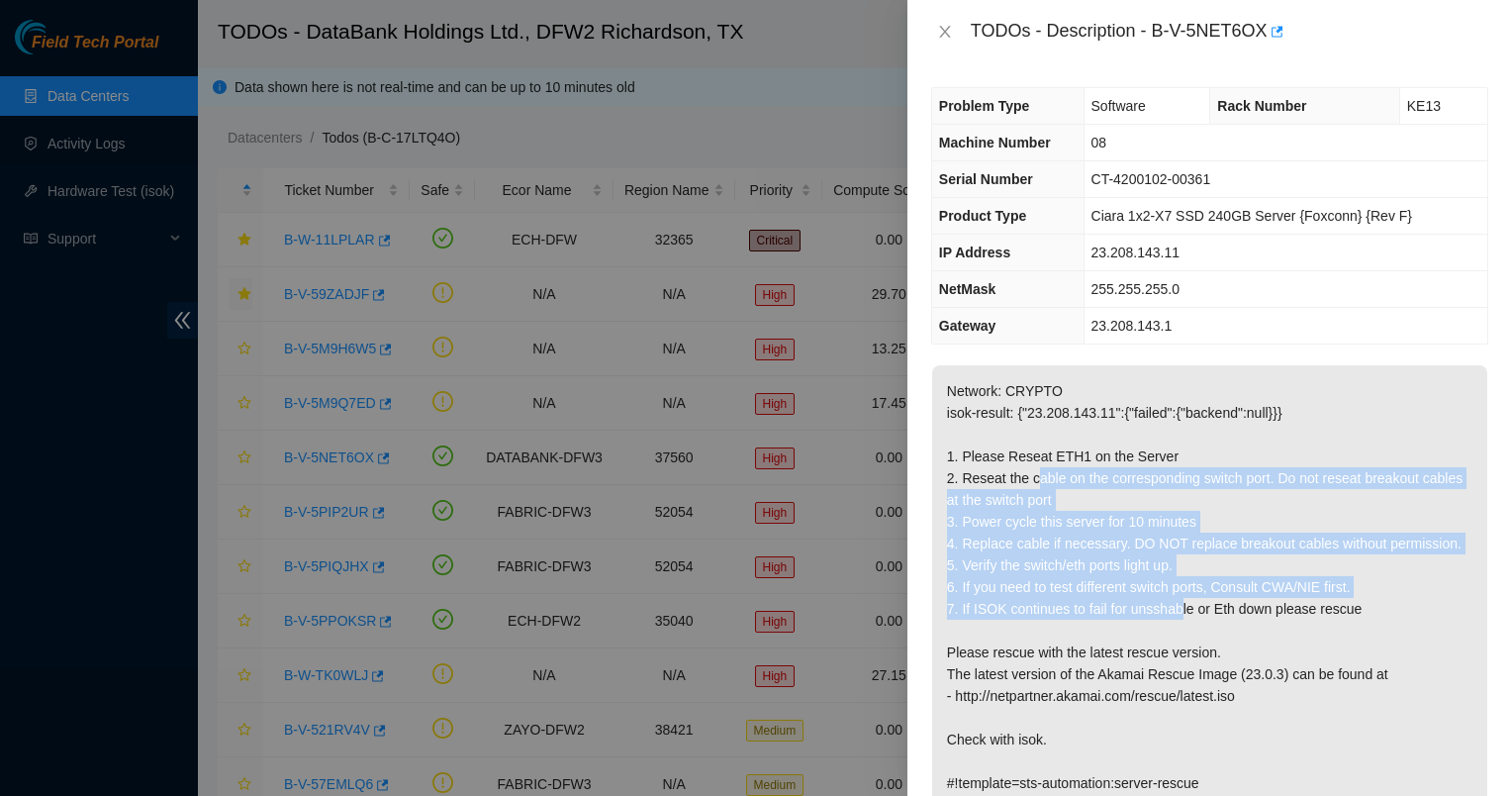 drag, startPoint x: 1078, startPoint y: 523, endPoint x: 1037, endPoint y: 478, distance: 60.876925 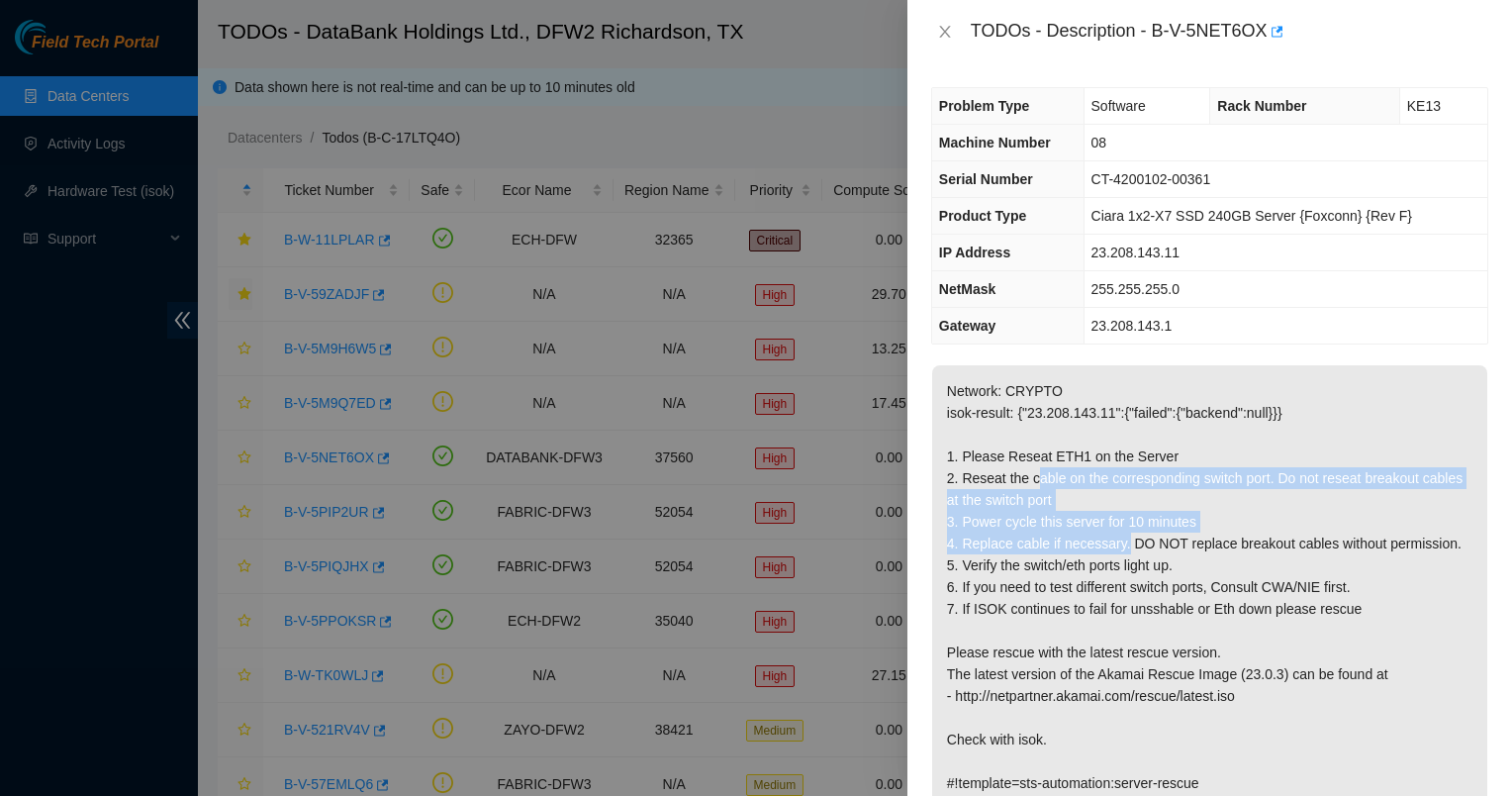 drag, startPoint x: 1037, startPoint y: 475, endPoint x: 1120, endPoint y: 546, distance: 109.22454 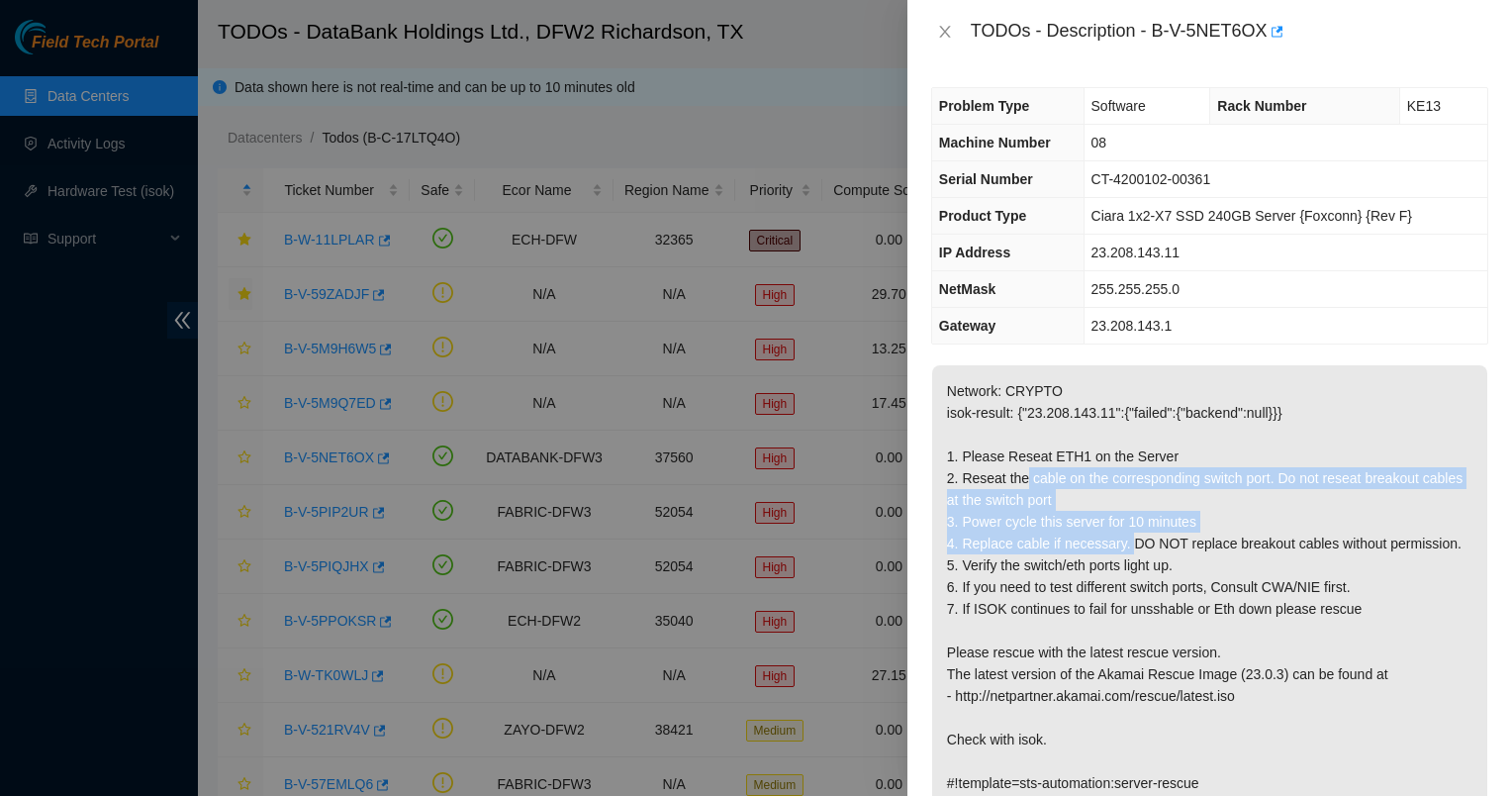 drag, startPoint x: 1120, startPoint y: 546, endPoint x: 1022, endPoint y: 471, distance: 123.40583 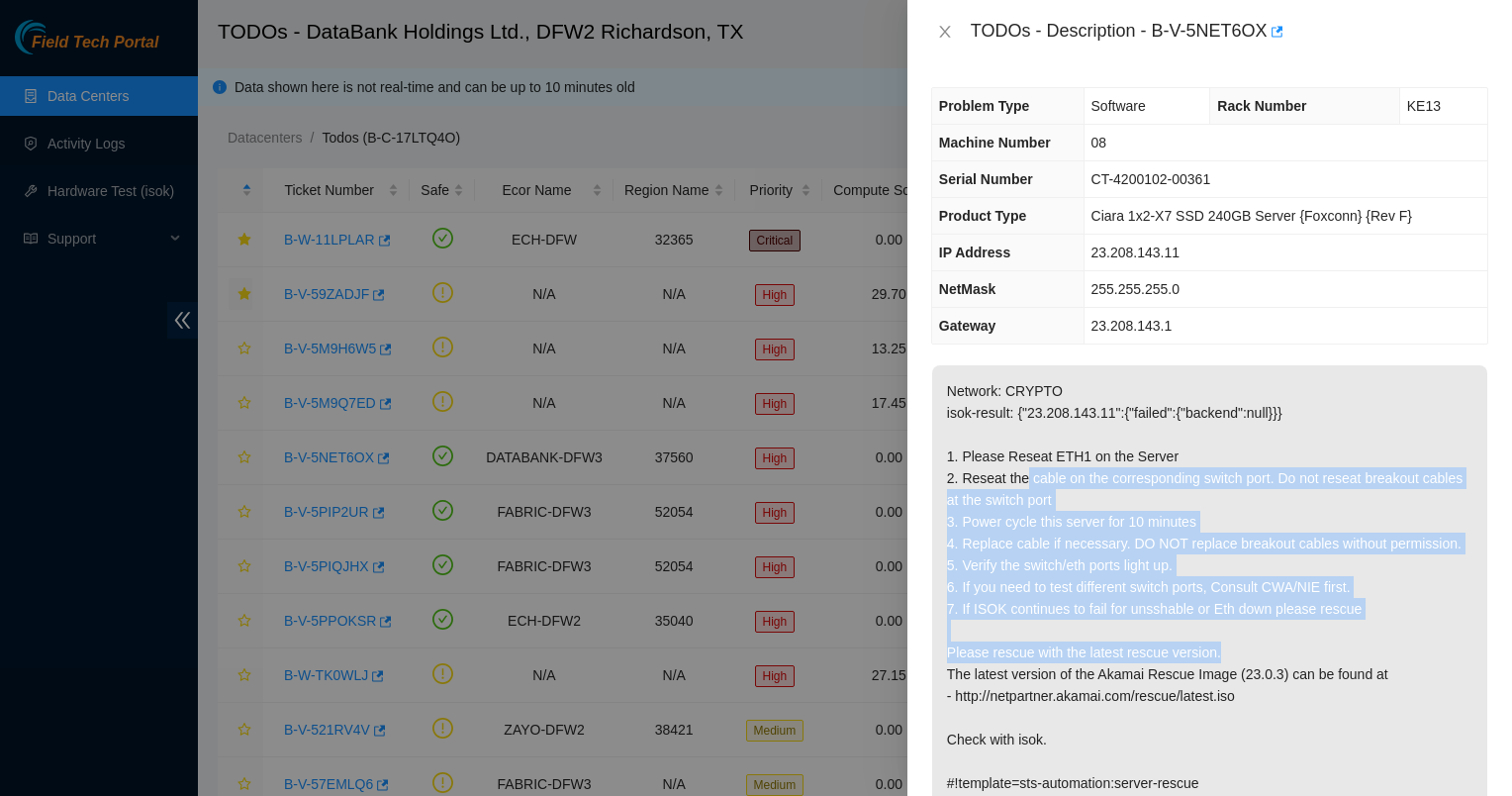drag, startPoint x: 1022, startPoint y: 471, endPoint x: 1242, endPoint y: 645, distance: 280.4924 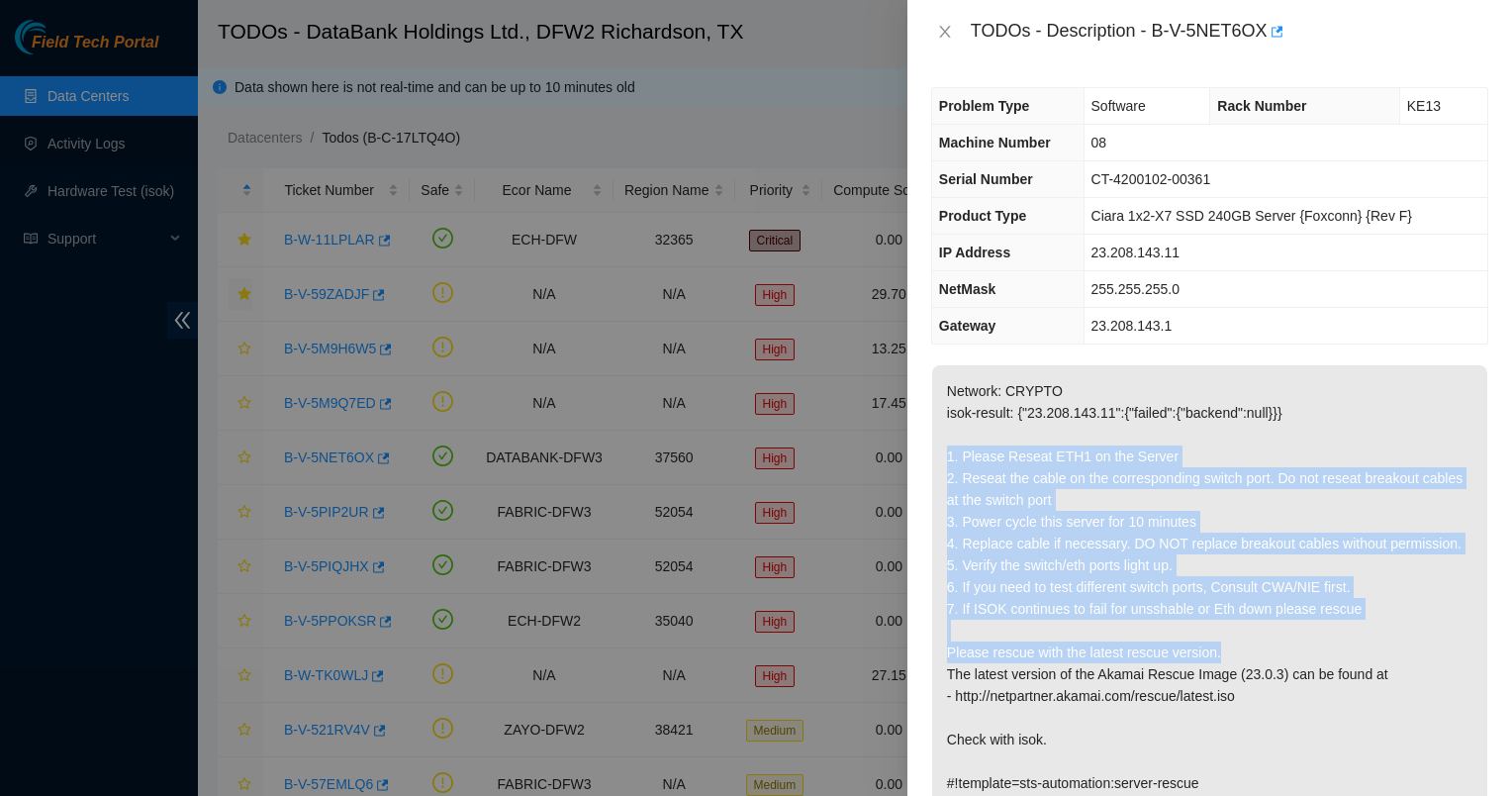 drag, startPoint x: 1242, startPoint y: 645, endPoint x: 940, endPoint y: 442, distance: 363.886 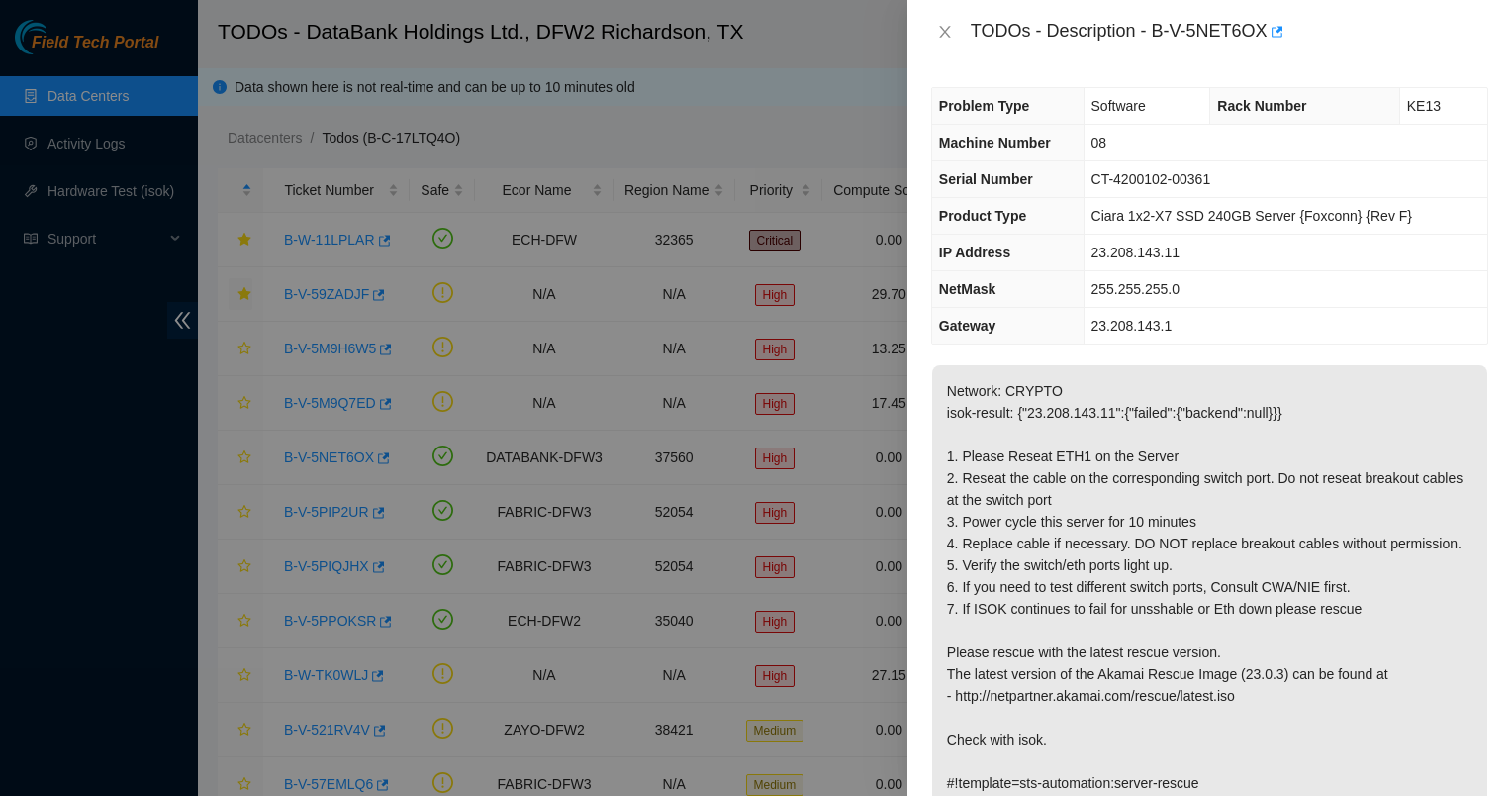 click on "Network: CRYPTO
isok-result: {"23.208.143.11":{"failed":{"backend":null}}}
1. Please Reseat ETH1 on the Server
2. Reseat the cable on the corresponding switch port. Do not reseat breakout cables at the switch port
3. Power cycle this server for 10 minutes
4. Replace cable if necessary. DO NOT replace breakout cables without permission.
5. Verify the switch/eth ports light up.
6. If you need to test different switch ports, Consult CWA/NIE first.
7. If ISOK continues to fail for unsshable or Eth down please rescue
Please rescue with the latest rescue version.
The latest version of the Akamai Rescue Image (23.0.3) can be found at
- http://netpartner.akamai.com/rescue/latest.iso
Check with isok.
#!template=sts-automation:server-rescue" at bounding box center (1209, 587) 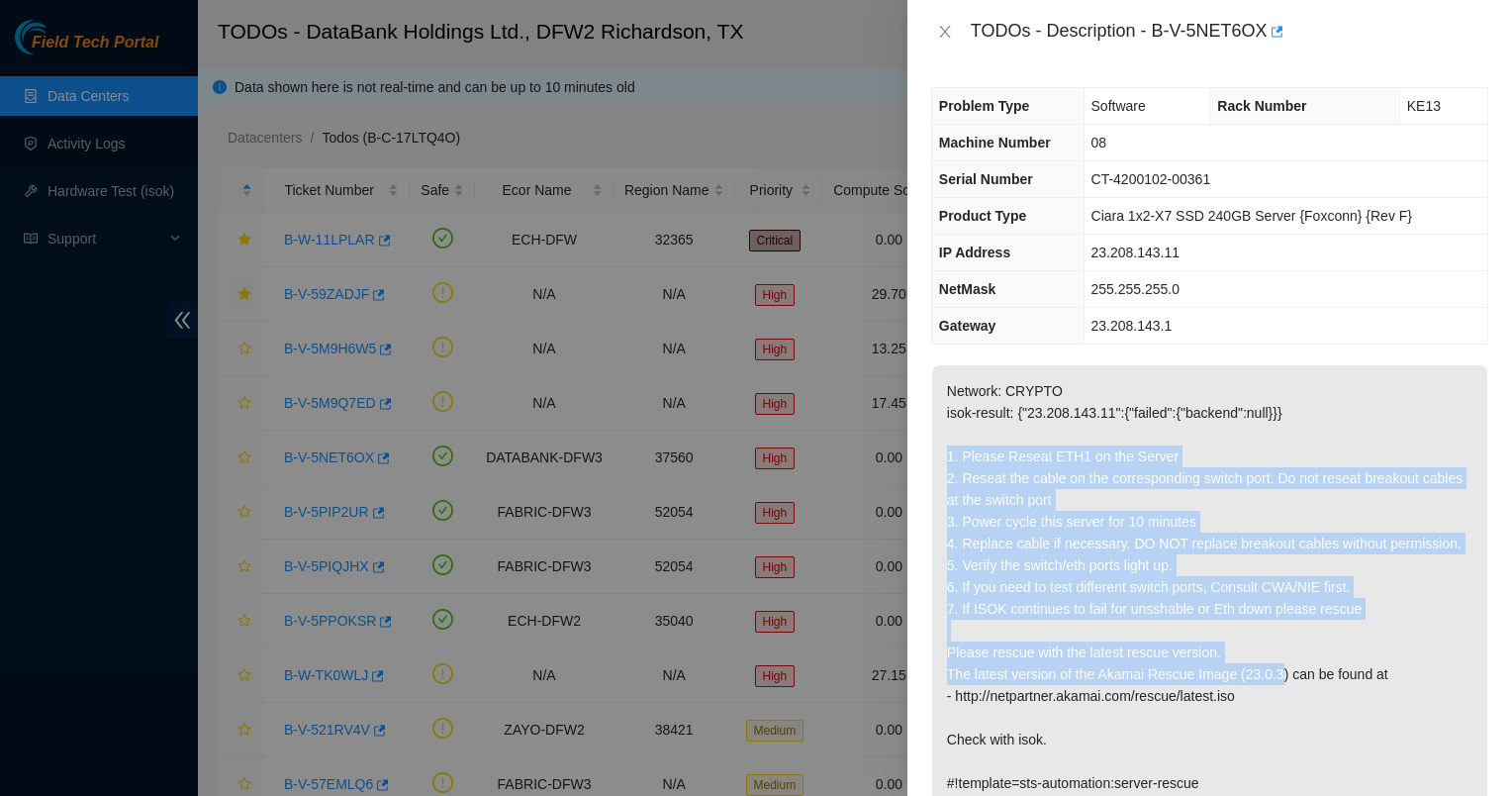 drag, startPoint x: 1057, startPoint y: 527, endPoint x: 1275, endPoint y: 665, distance: 258.0078 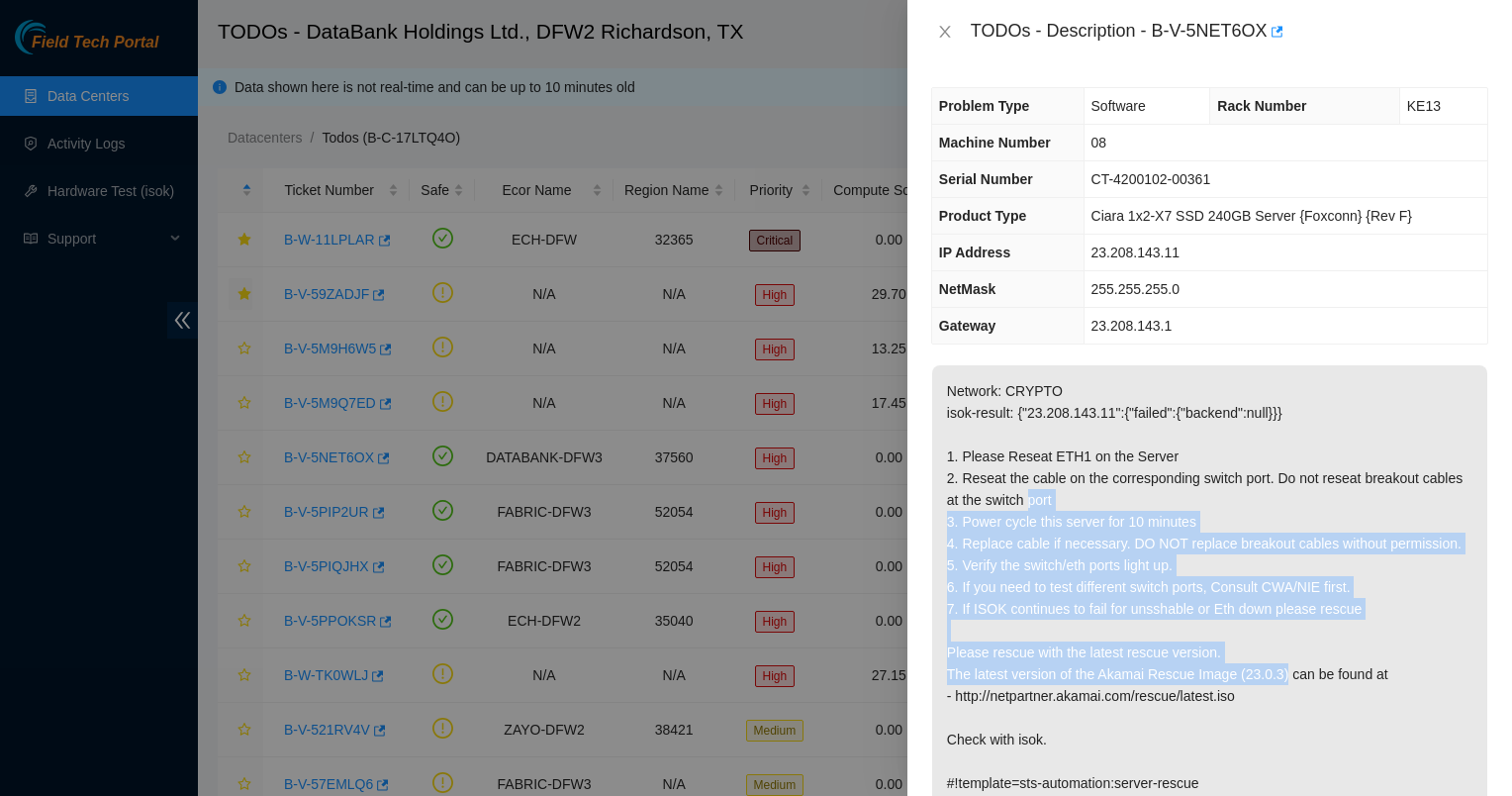 drag, startPoint x: 1276, startPoint y: 665, endPoint x: 1079, endPoint y: 499, distance: 257.61405 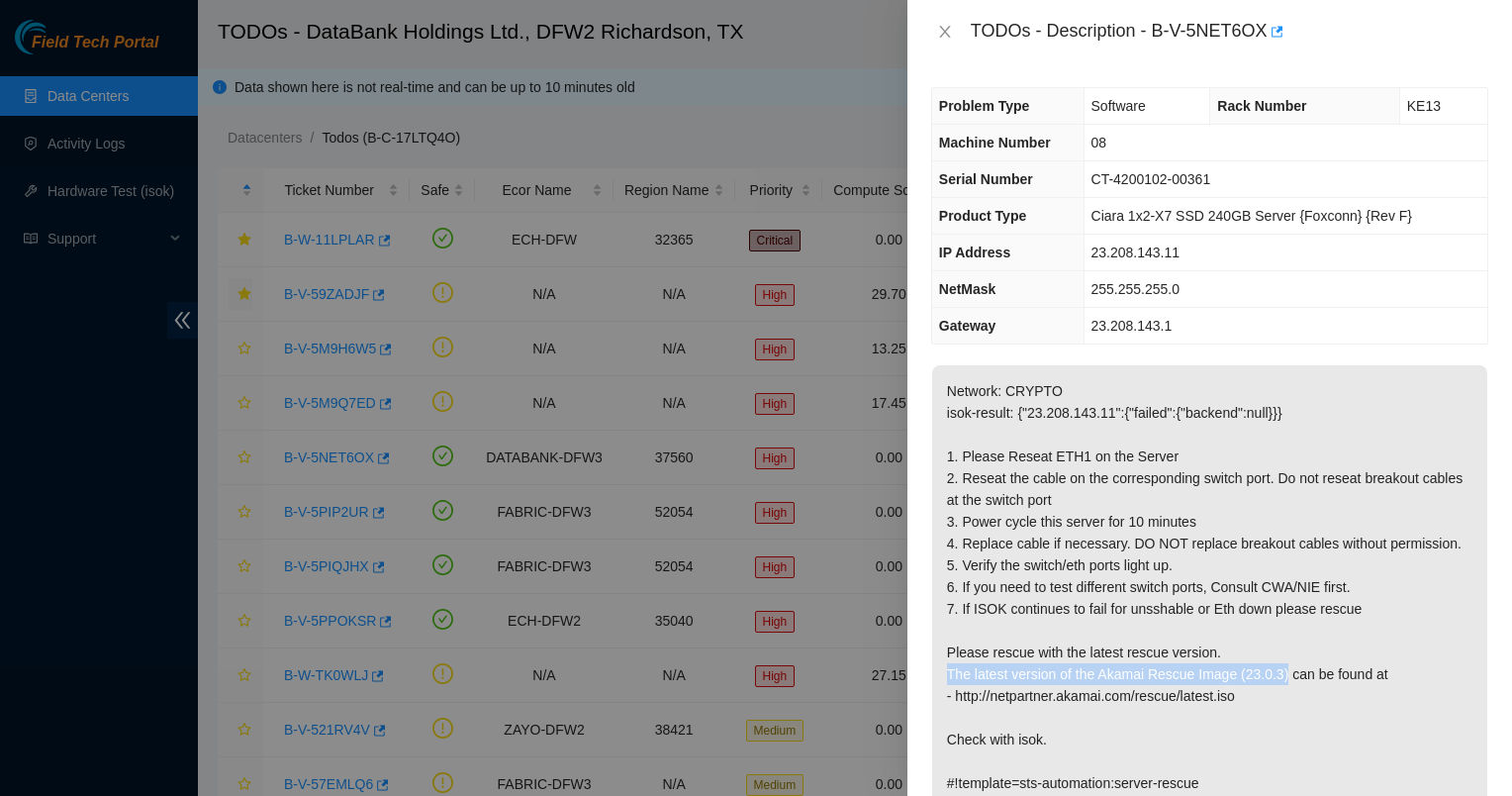 drag, startPoint x: 1152, startPoint y: 558, endPoint x: 1281, endPoint y: 658, distance: 163.22071 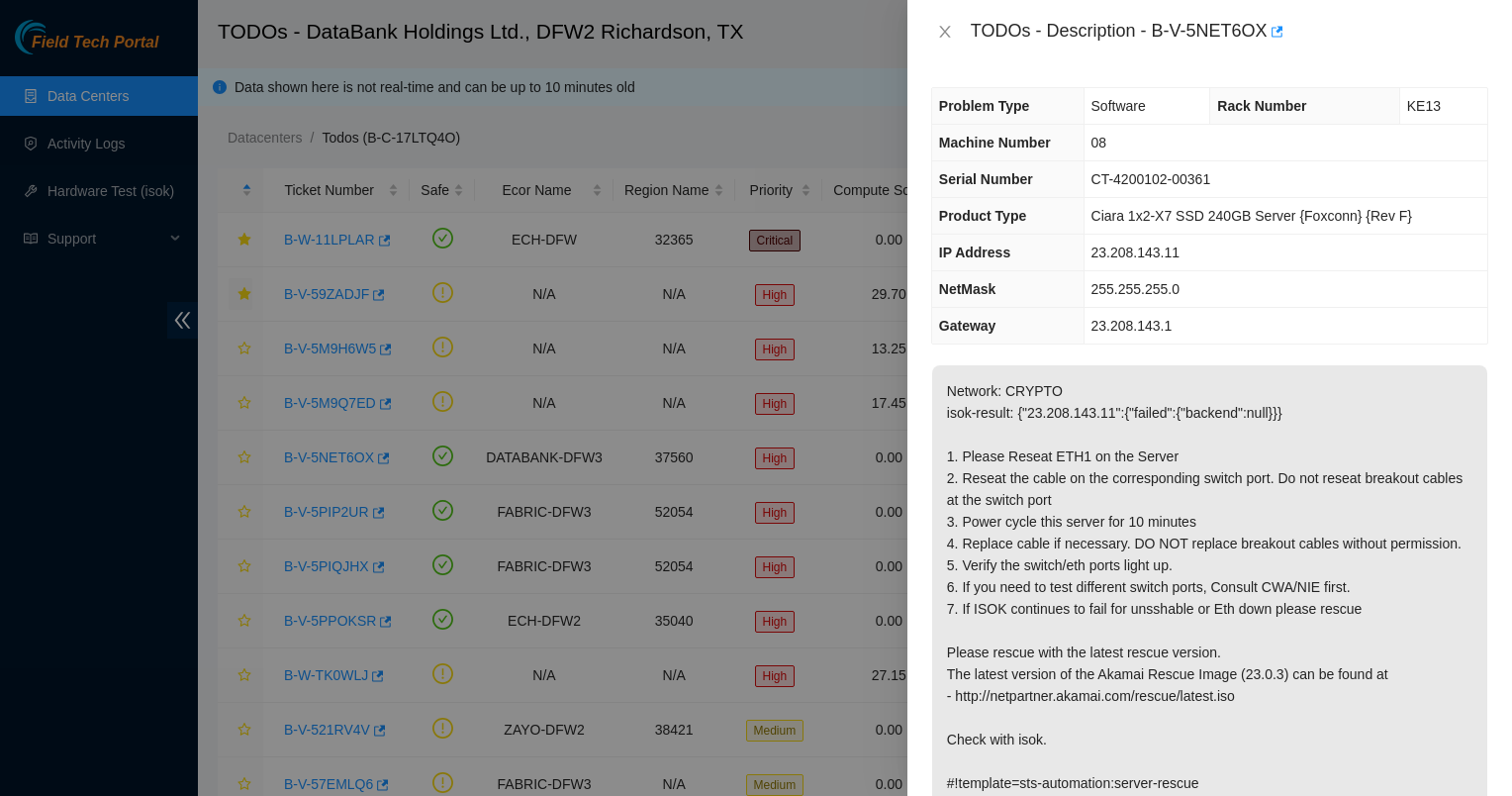 click on "Network: CRYPTO
isok-result: {"23.208.143.11":{"failed":{"backend":null}}}
1. Please Reseat ETH1 on the Server
2. Reseat the cable on the corresponding switch port. Do not reseat breakout cables at the switch port
3. Power cycle this server for 10 minutes
4. Replace cable if necessary. DO NOT replace breakout cables without permission.
5. Verify the switch/eth ports light up.
6. If you need to test different switch ports, Consult CWA/NIE first.
7. If ISOK continues to fail for unsshable or Eth down please rescue
Please rescue with the latest rescue version.
The latest version of the Akamai Rescue Image (23.0.3) can be found at
- http://netpartner.akamai.com/rescue/latest.iso
Check with isok.
#!template=sts-automation:server-rescue" at bounding box center [1209, 587] 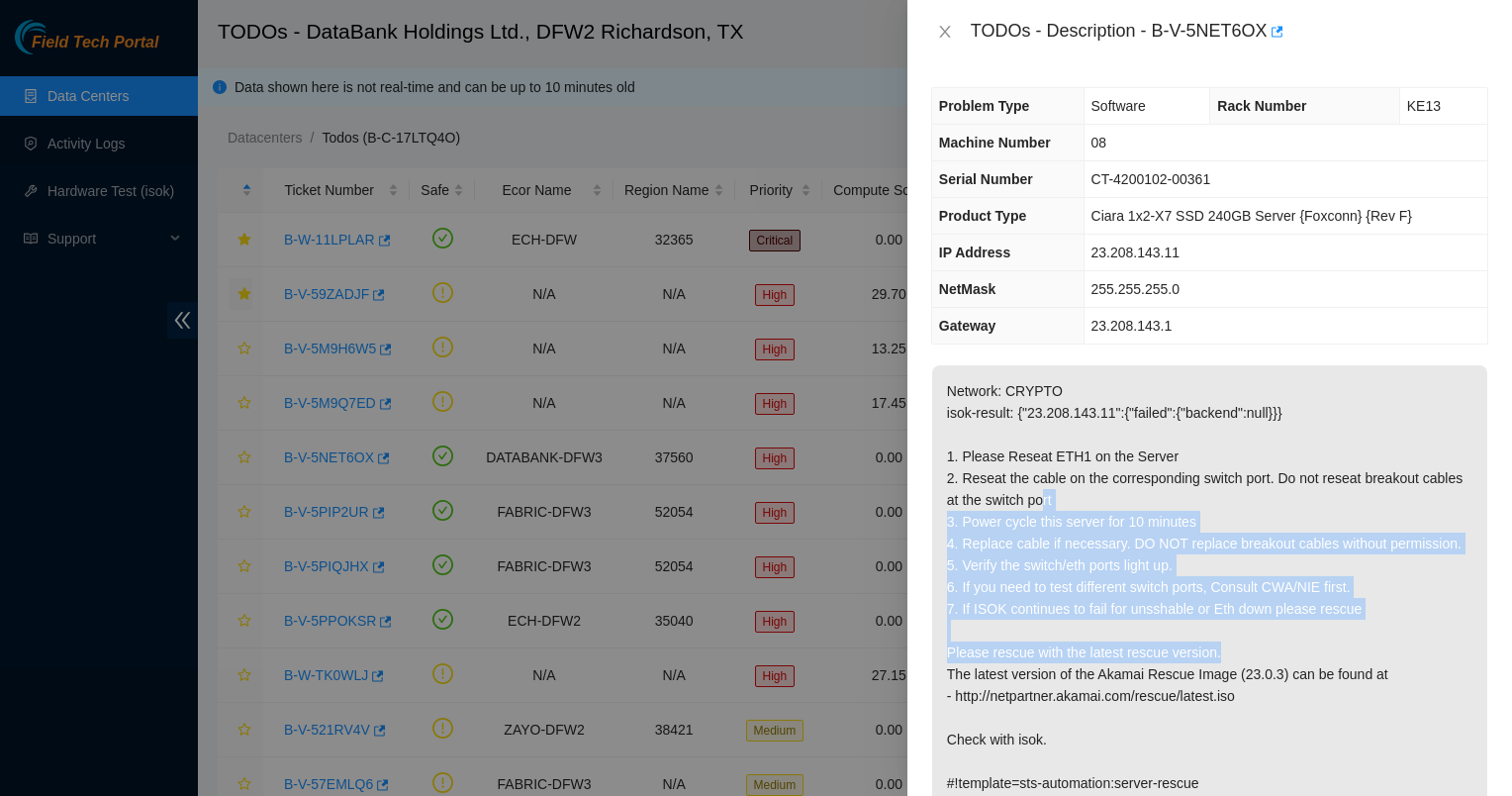 click on "Network: CRYPTO
isok-result: {"23.208.143.11":{"failed":{"backend":null}}}
1. Please Reseat ETH1 on the Server
2. Reseat the cable on the corresponding switch port. Do not reseat breakout cables at the switch port
3. Power cycle this server for 10 minutes
4. Replace cable if necessary. DO NOT replace breakout cables without permission.
5. Verify the switch/eth ports light up.
6. If you need to test different switch ports, Consult CWA/NIE first.
7. If ISOK continues to fail for unsshable or Eth down please rescue
Please rescue with the latest rescue version.
The latest version of the Akamai Rescue Image (23.0.3) can be found at
- http://netpartner.akamai.com/rescue/latest.iso
Check with isok.
#!template=sts-automation:server-rescue" at bounding box center (1209, 587) 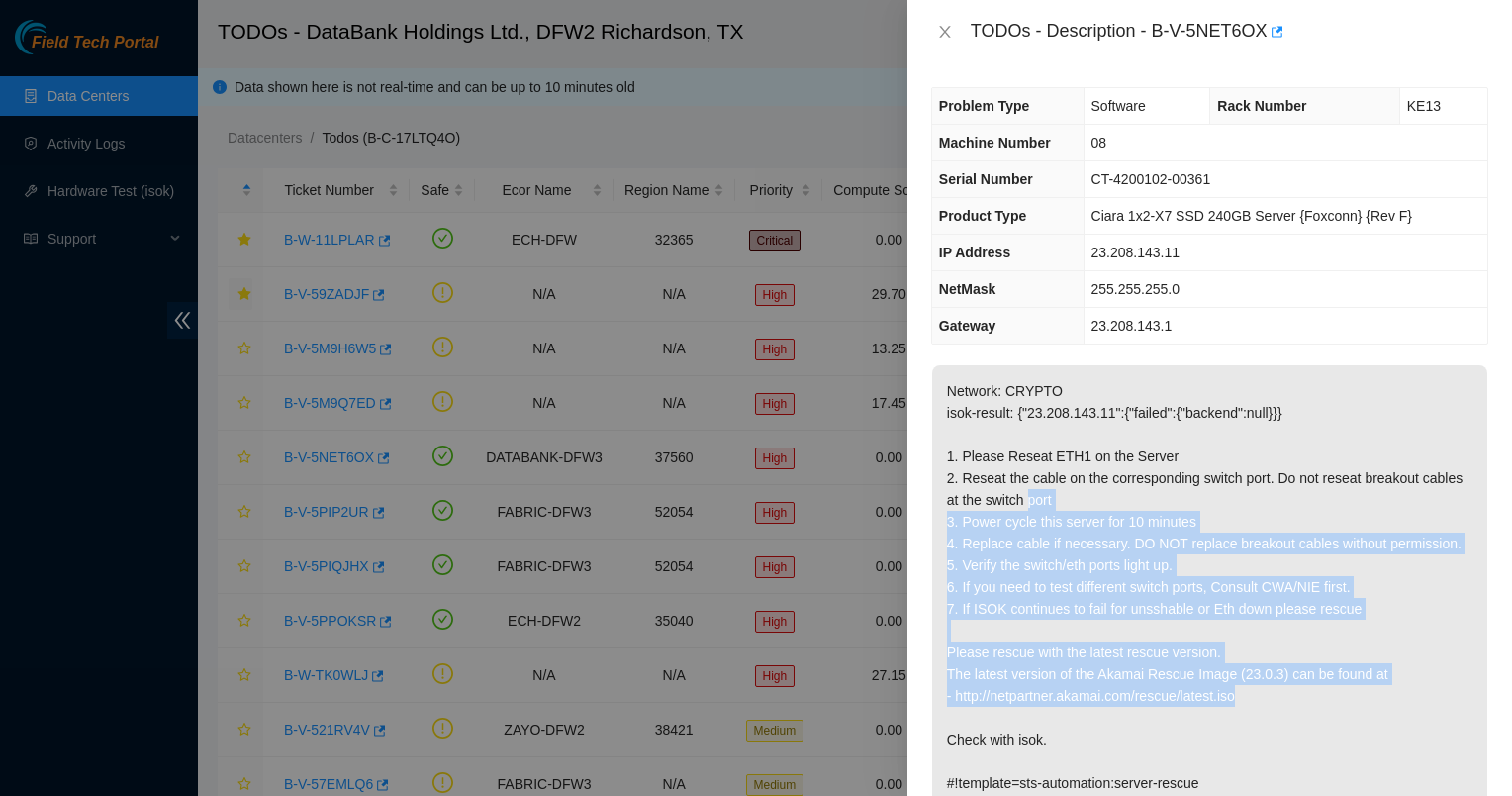 drag, startPoint x: 1082, startPoint y: 488, endPoint x: 1314, endPoint y: 687, distance: 305.65503 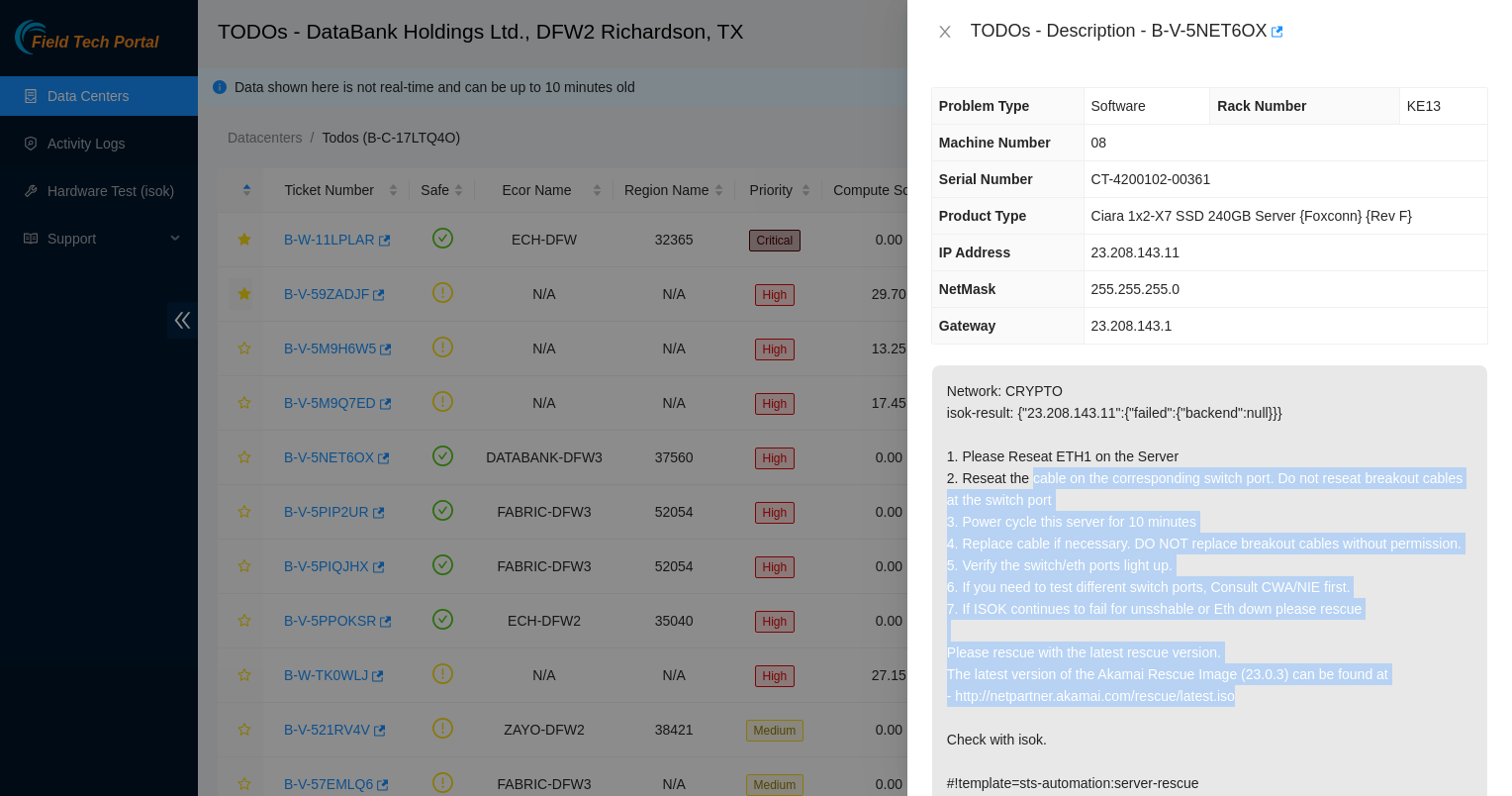 drag, startPoint x: 1314, startPoint y: 687, endPoint x: 1041, endPoint y: 475, distance: 345.6487 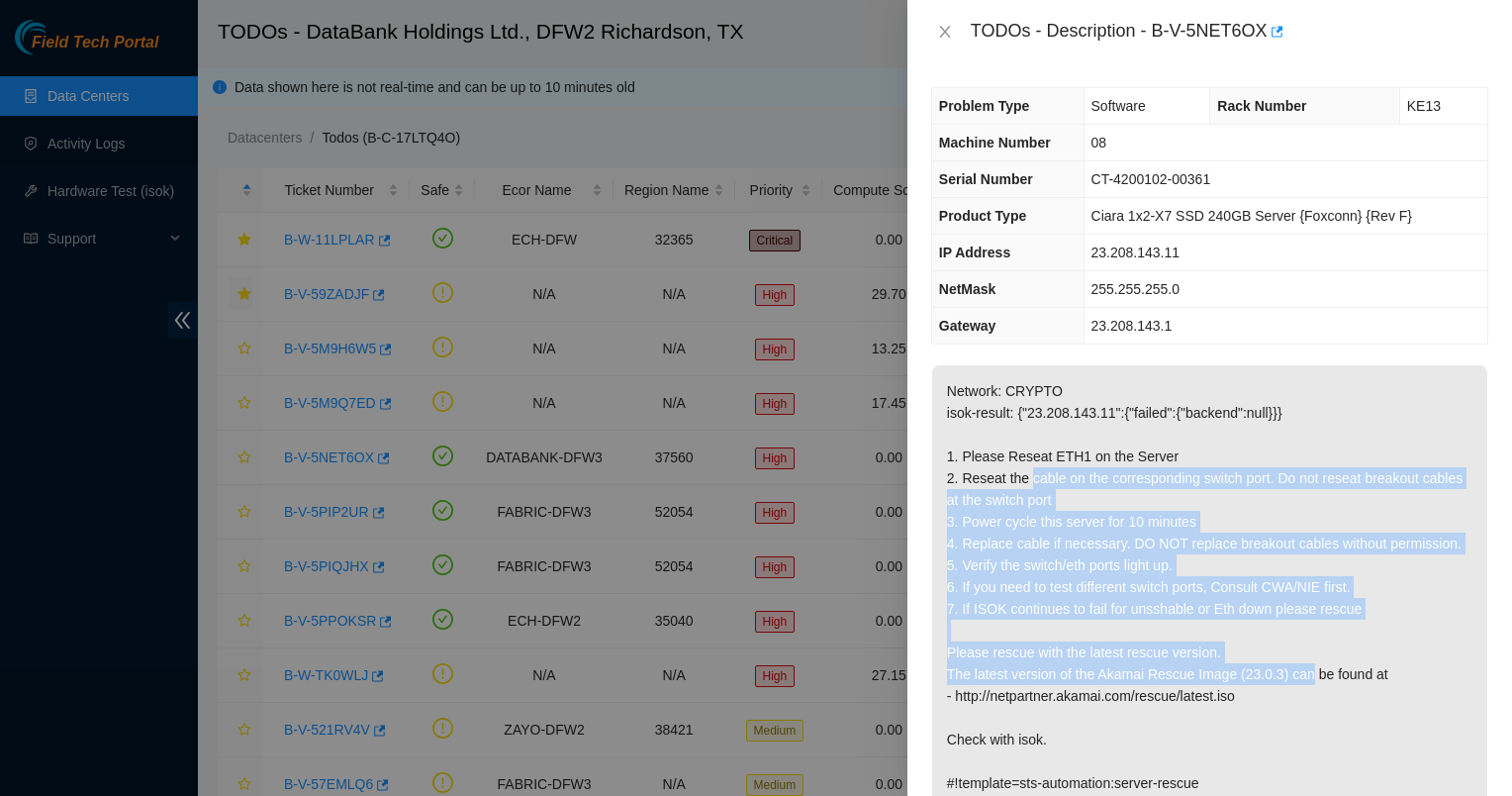 drag, startPoint x: 1041, startPoint y: 475, endPoint x: 1293, endPoint y: 678, distance: 323.59388 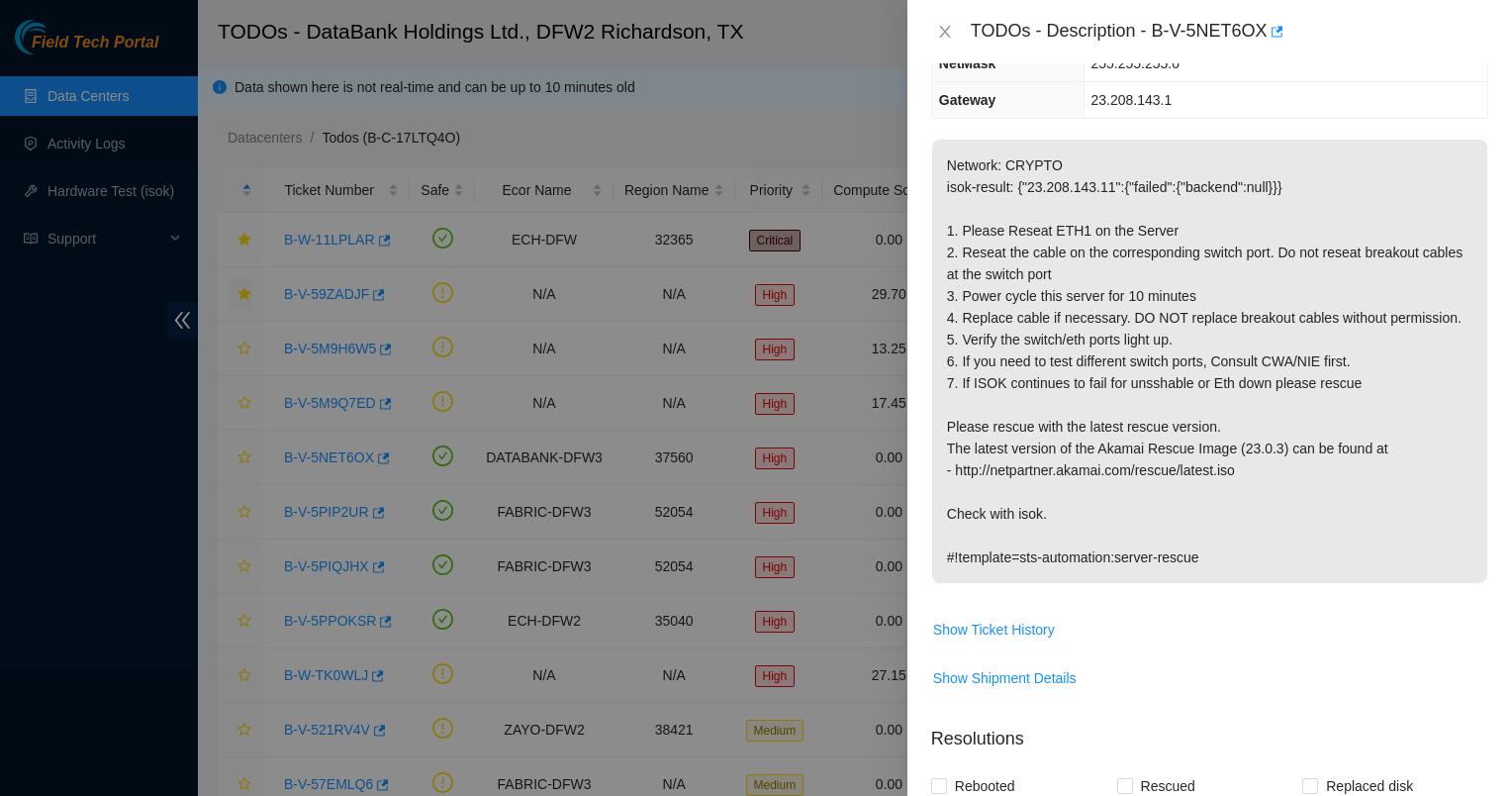scroll, scrollTop: 0, scrollLeft: 0, axis: both 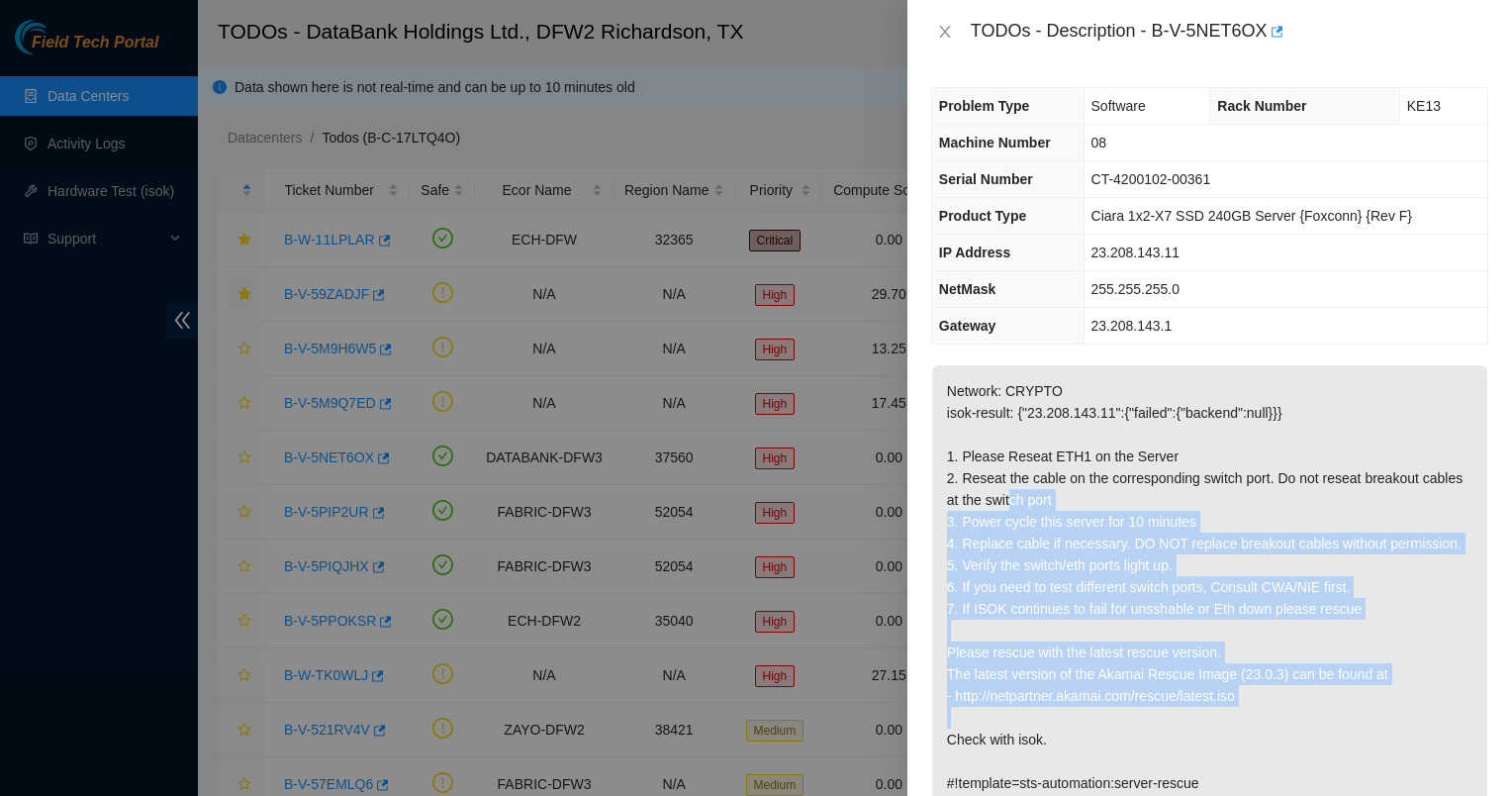 drag, startPoint x: 1161, startPoint y: 717, endPoint x: 1051, endPoint y: 471, distance: 269.47356 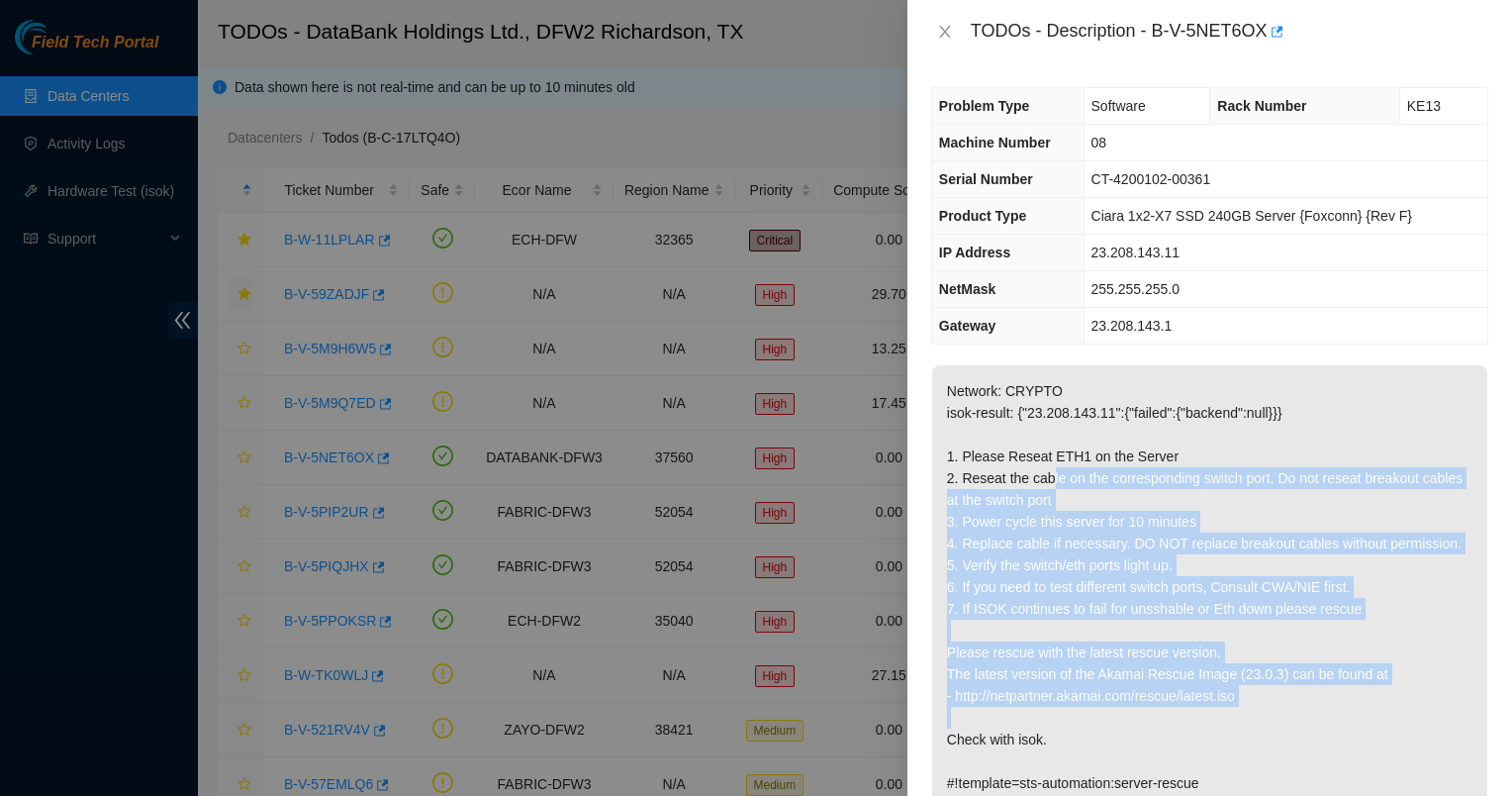 click on "Network: CRYPTO
isok-result: {"23.208.143.11":{"failed":{"backend":null}}}
1. Please Reseat ETH1 on the Server
2. Reseat the cable on the corresponding switch port. Do not reseat breakout cables at the switch port
3. Power cycle this server for 10 minutes
4. Replace cable if necessary. DO NOT replace breakout cables without permission.
5. Verify the switch/eth ports light up.
6. If you need to test different switch ports, Consult CWA/NIE first.
7. If ISOK continues to fail for unsshable or Eth down please rescue
Please rescue with the latest rescue version.
The latest version of the Akamai Rescue Image (23.0.3) can be found at
- http://netpartner.akamai.com/rescue/latest.iso
Check with isok.
#!template=sts-automation:server-rescue" at bounding box center [1209, 587] 